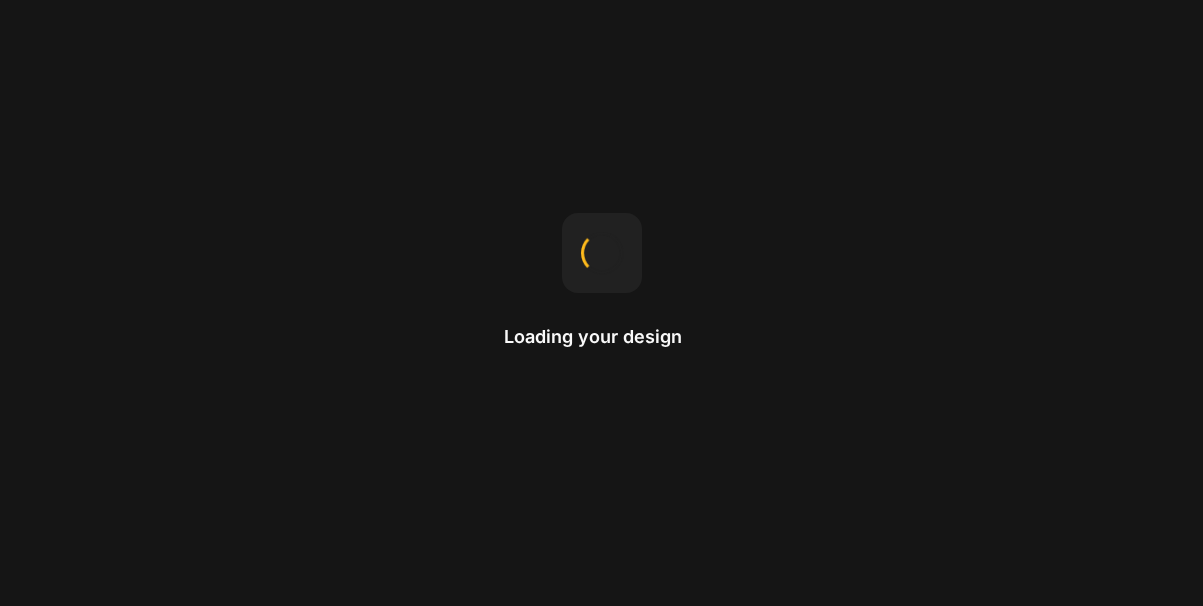 scroll, scrollTop: 0, scrollLeft: 0, axis: both 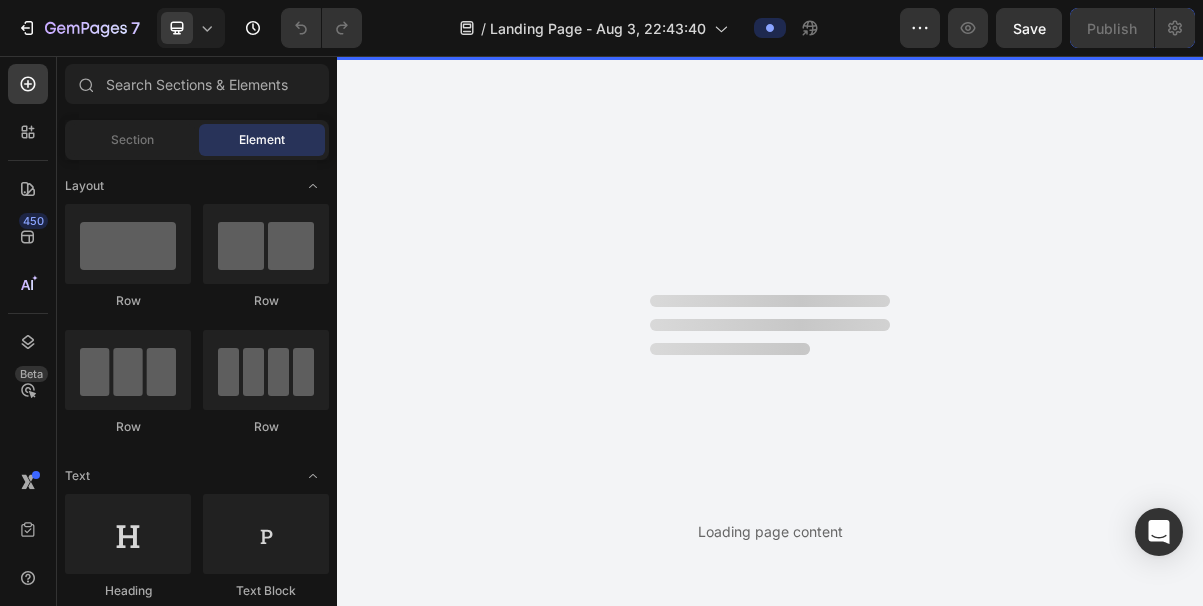 click on "Loading page content" at bounding box center [770, 331] 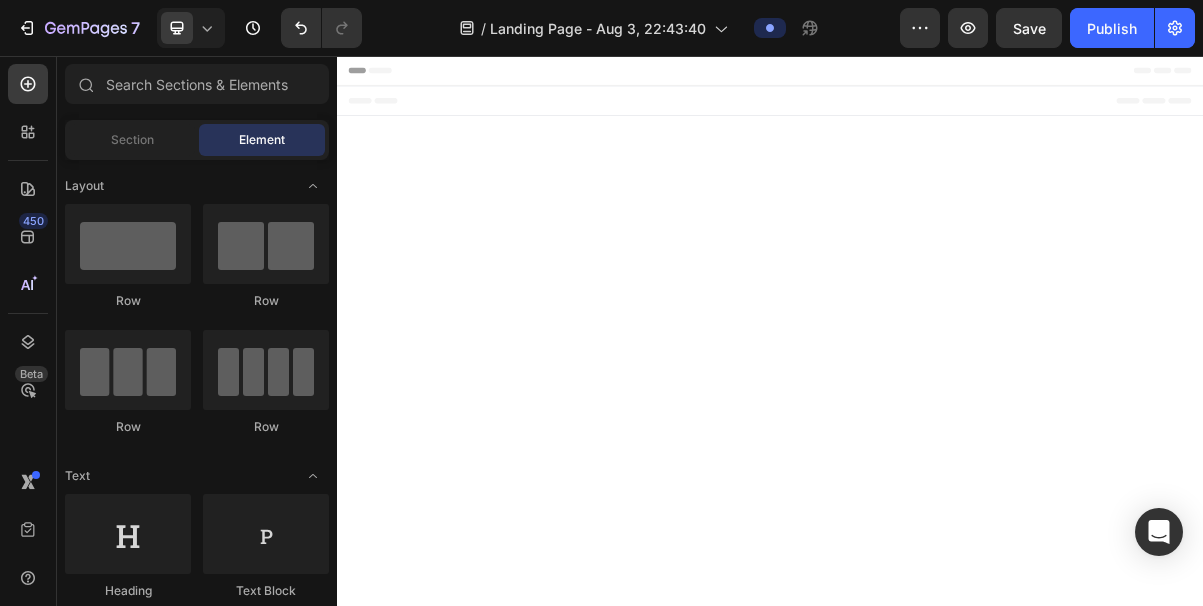 scroll, scrollTop: 0, scrollLeft: 0, axis: both 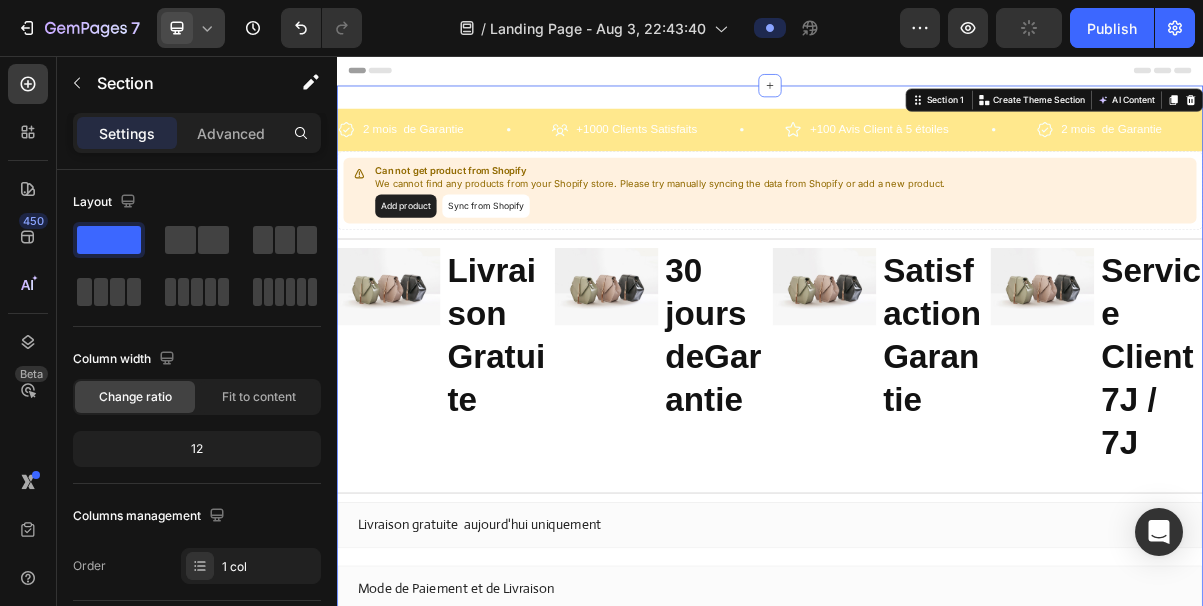 click 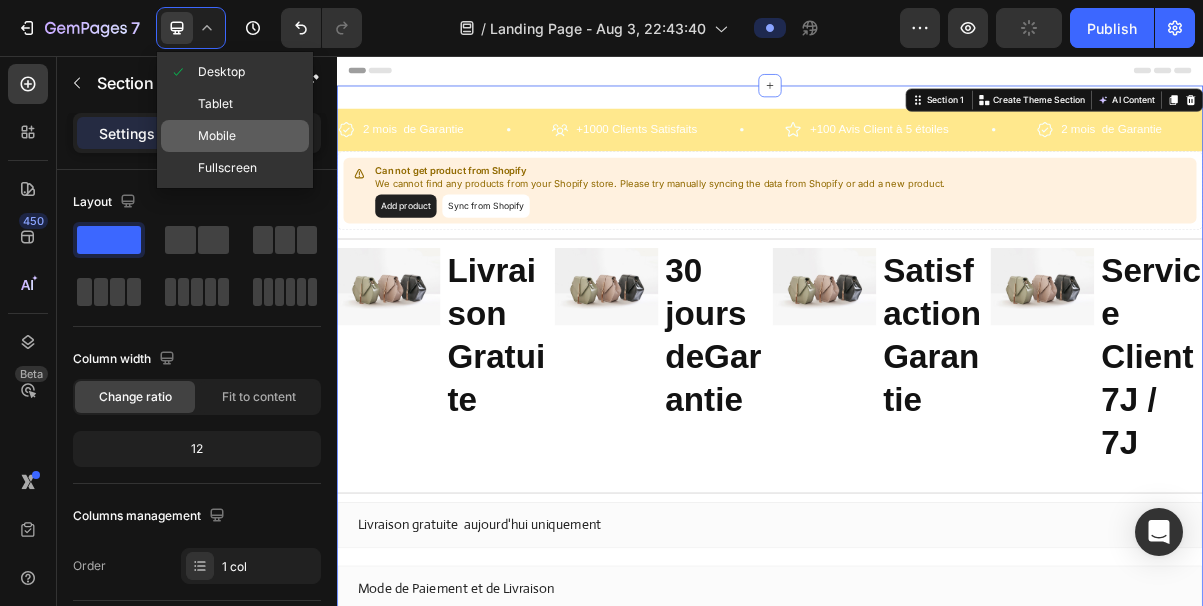 click on "Mobile" 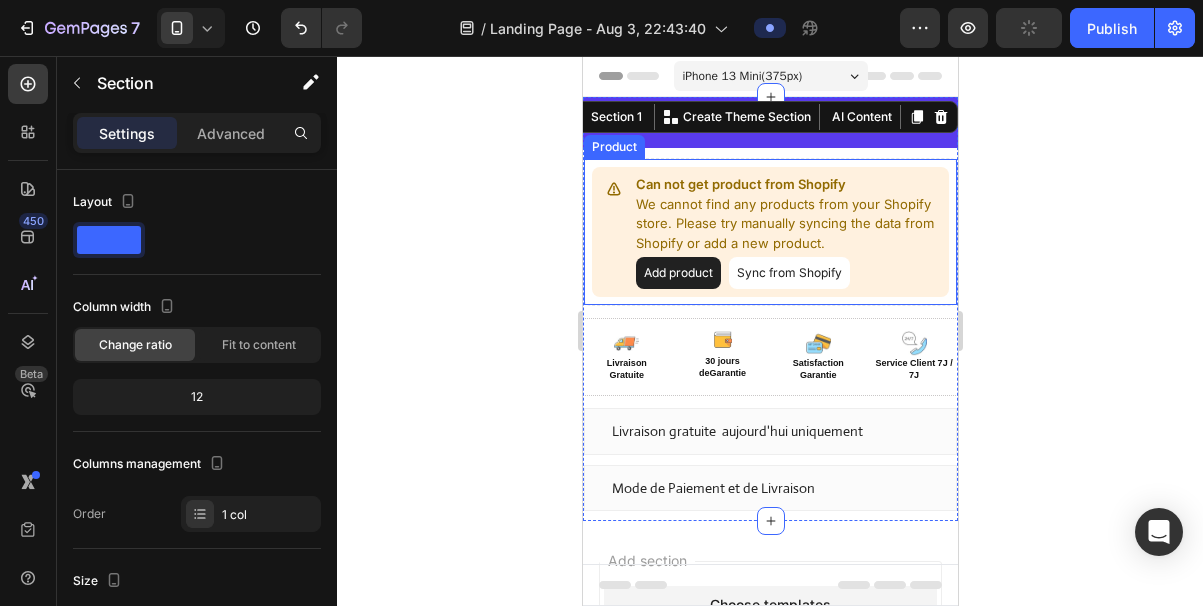 click on "Can not get product from Shopify We cannot find any products from your Shopify store. Please try manually syncing the data from Shopify or add a new product.   Add product Sync from Shopify Product" at bounding box center (769, 232) 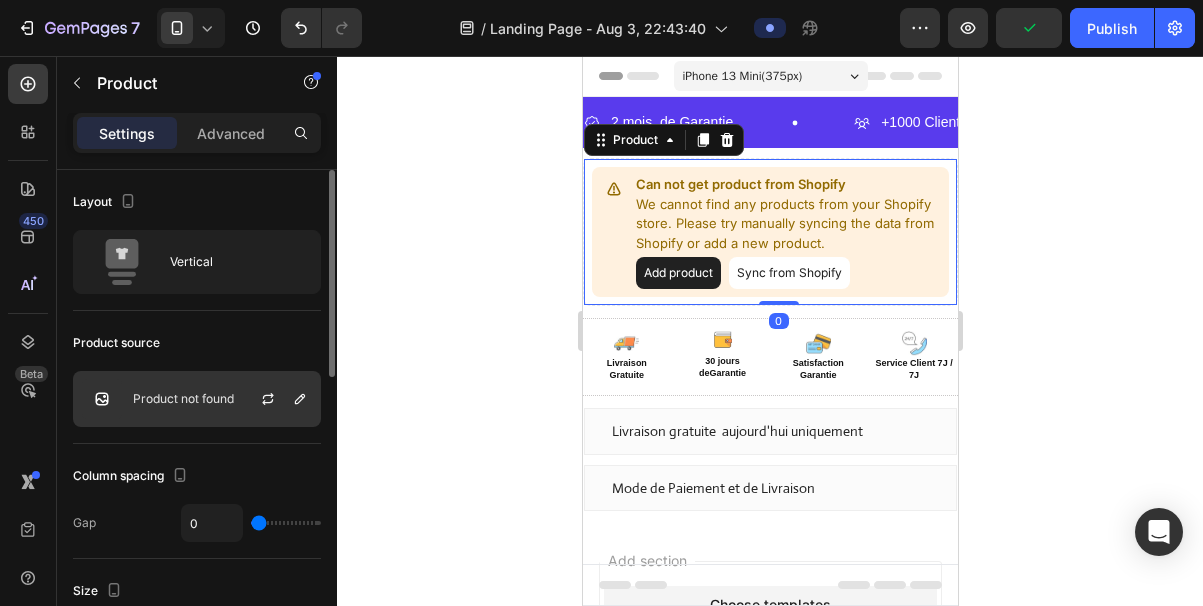 click on "Product not found" 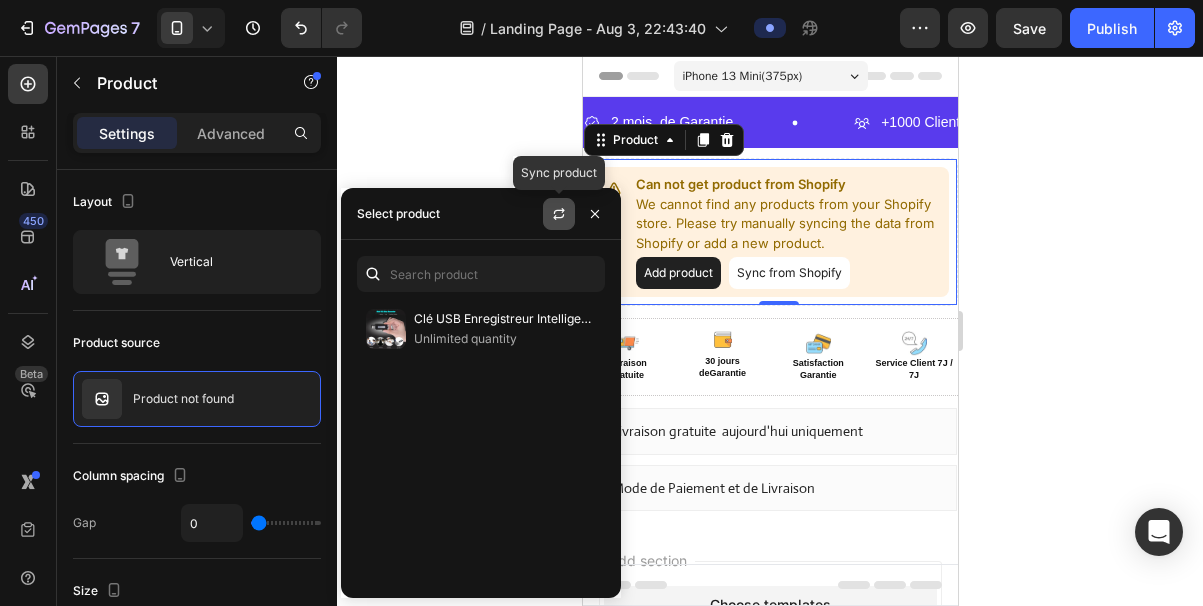 click 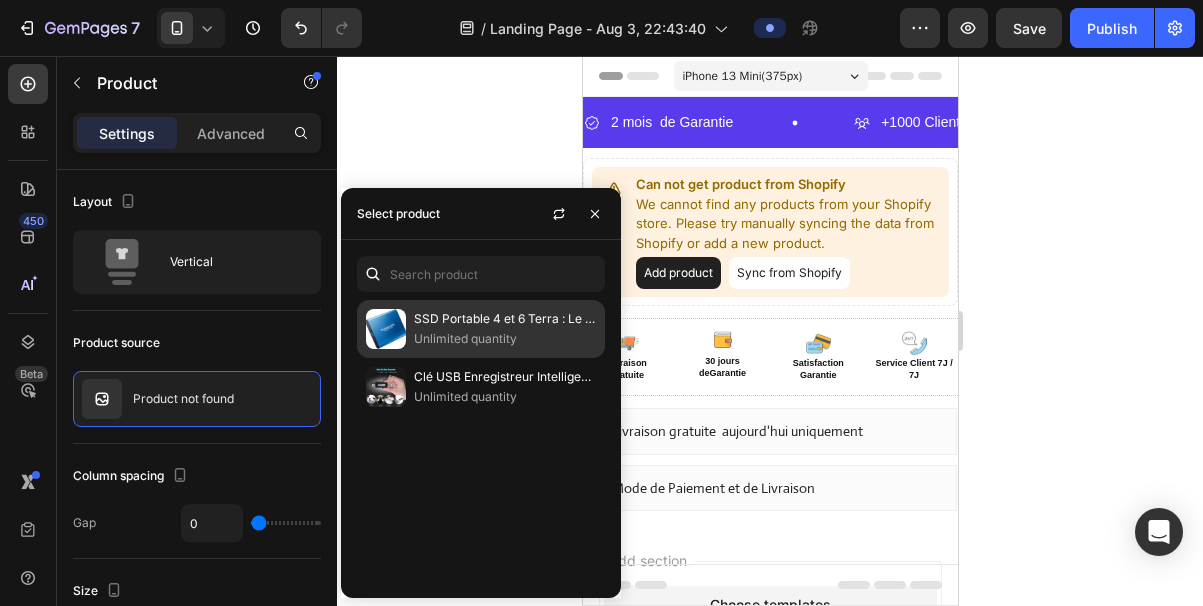 click on "SSD Portable 4 et 6 Terra : Le disque dur ultra-rapide et nomade" at bounding box center [505, 319] 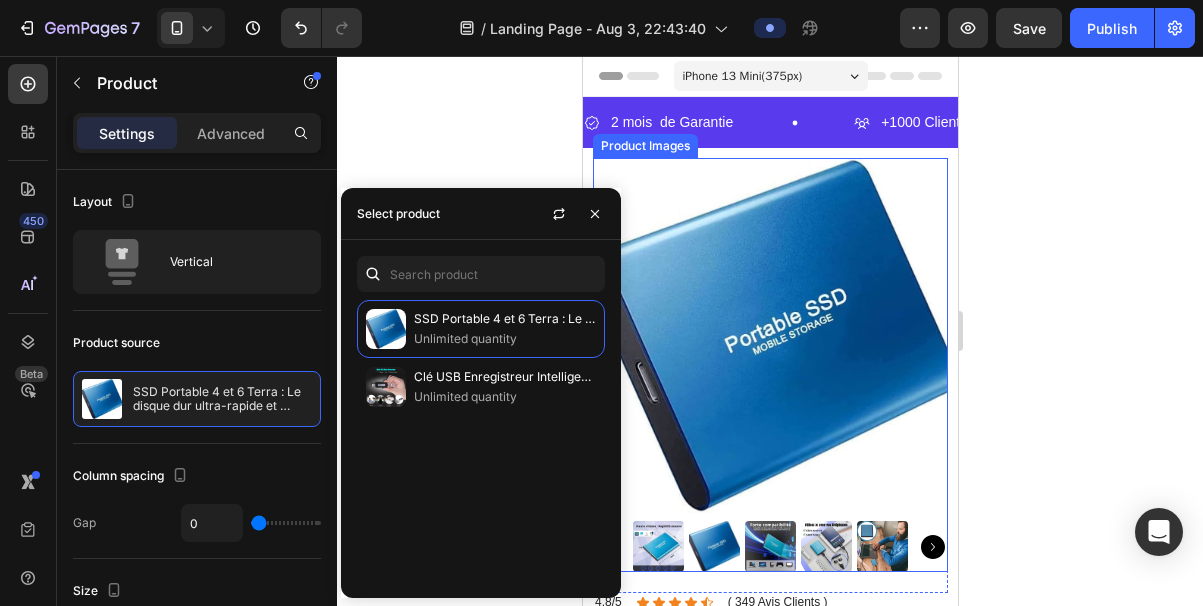 click 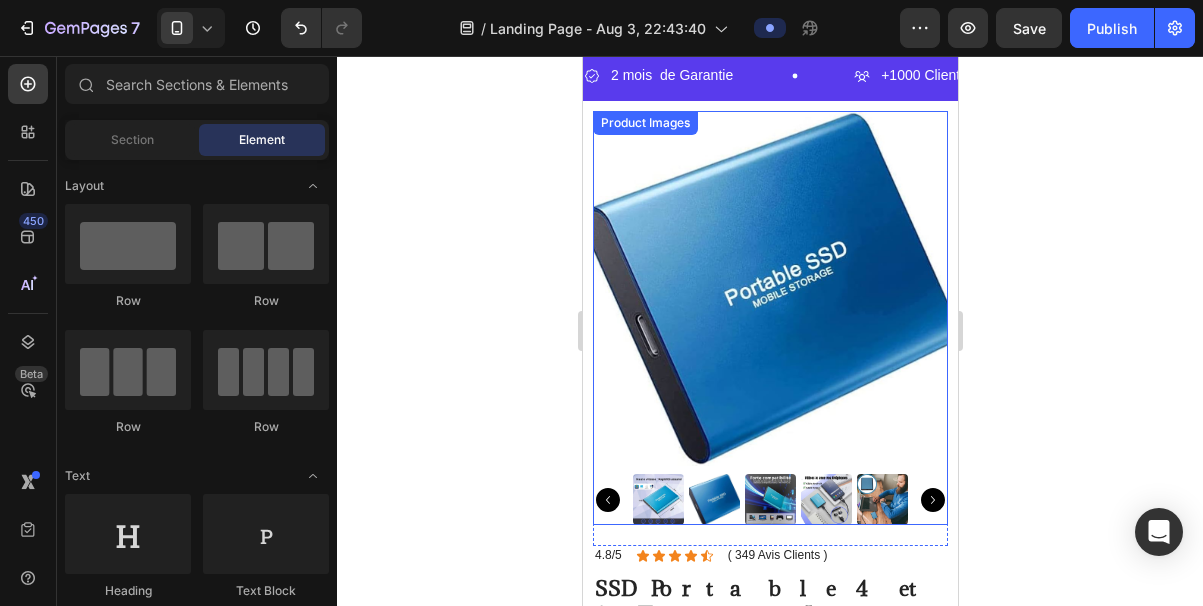 scroll, scrollTop: 0, scrollLeft: 0, axis: both 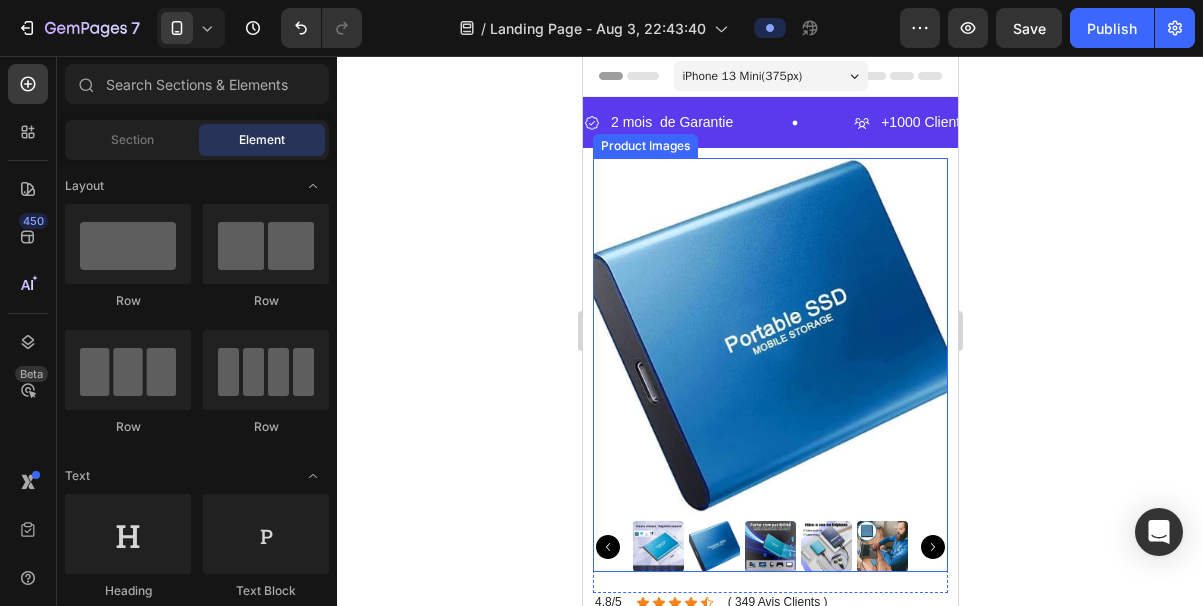 click at bounding box center [769, 335] 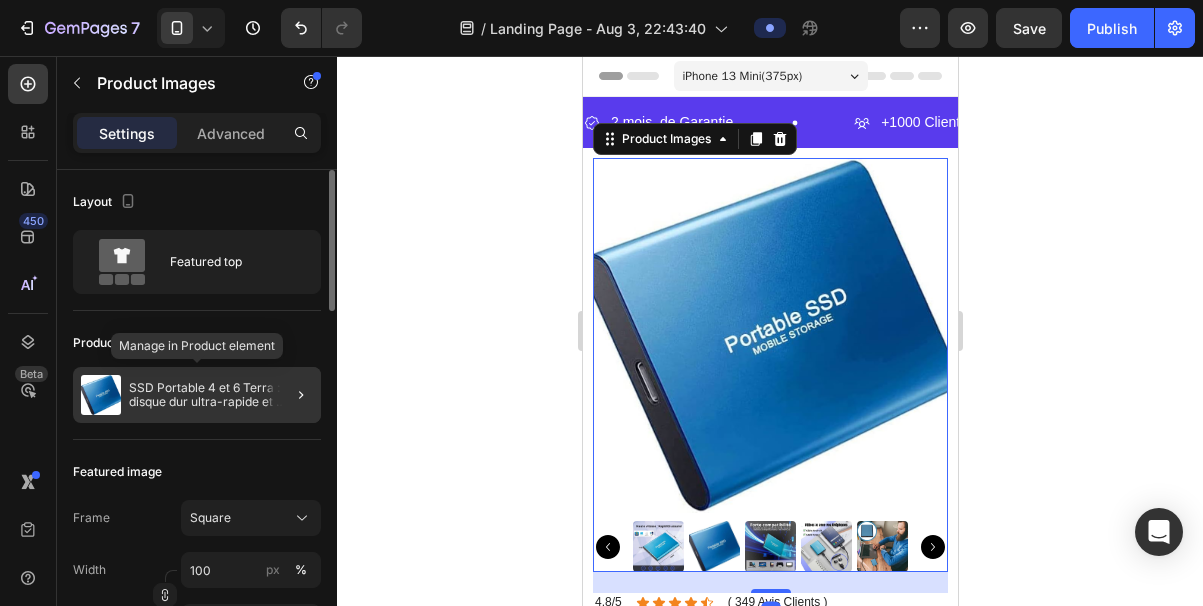click on "SSD Portable 4 et 6 Terra : Le disque dur ultra-rapide et nomade" at bounding box center (221, 395) 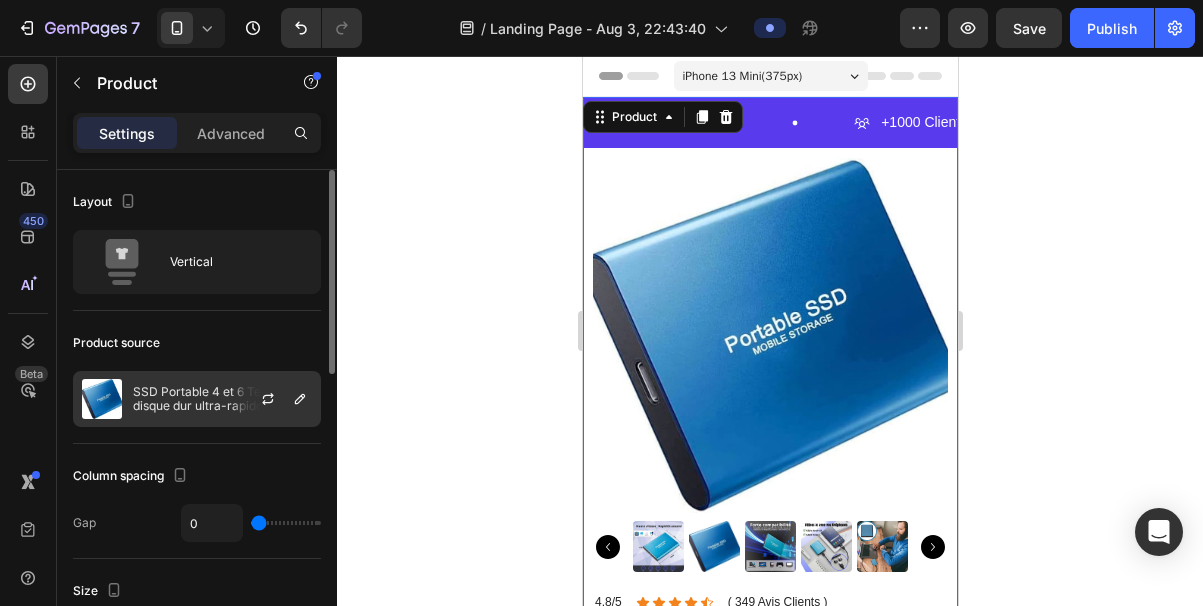 click at bounding box center [102, 399] 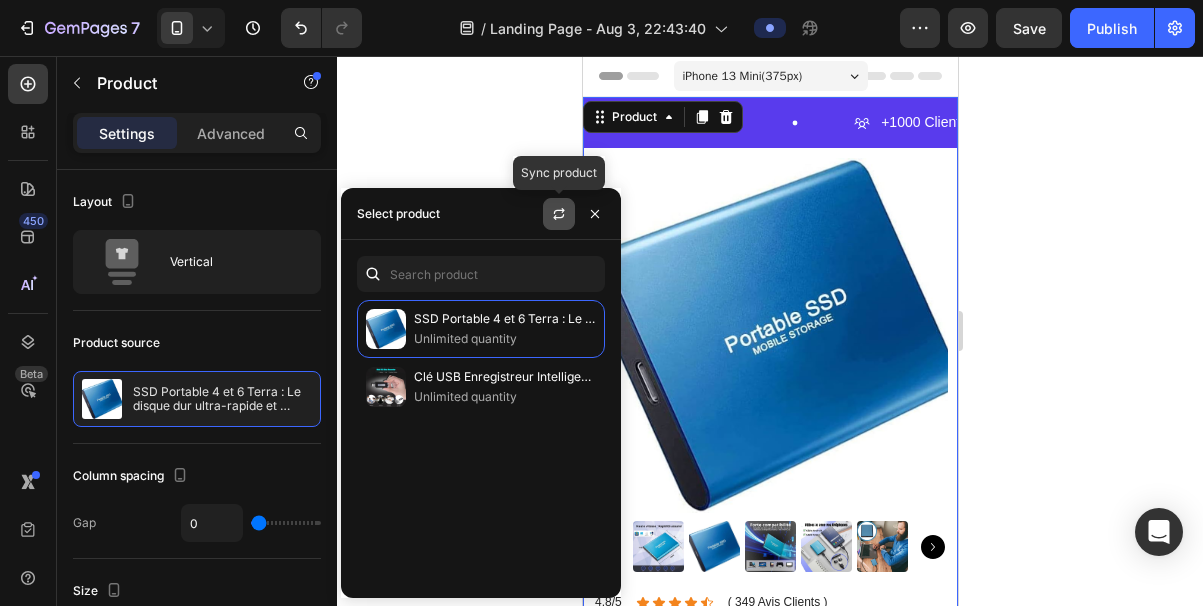 click 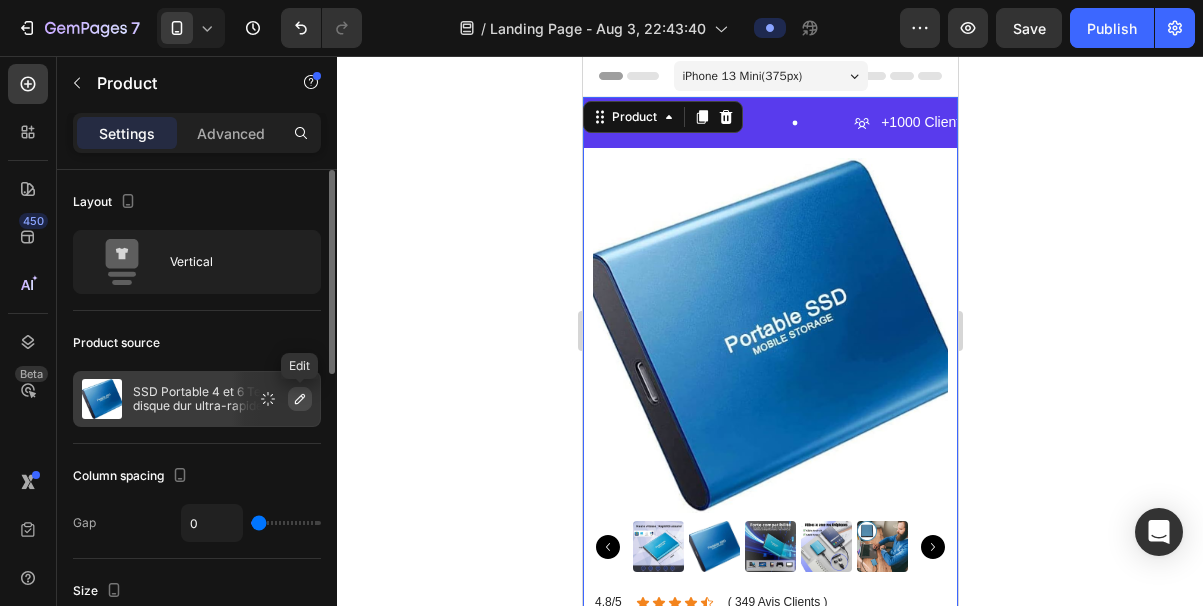 click 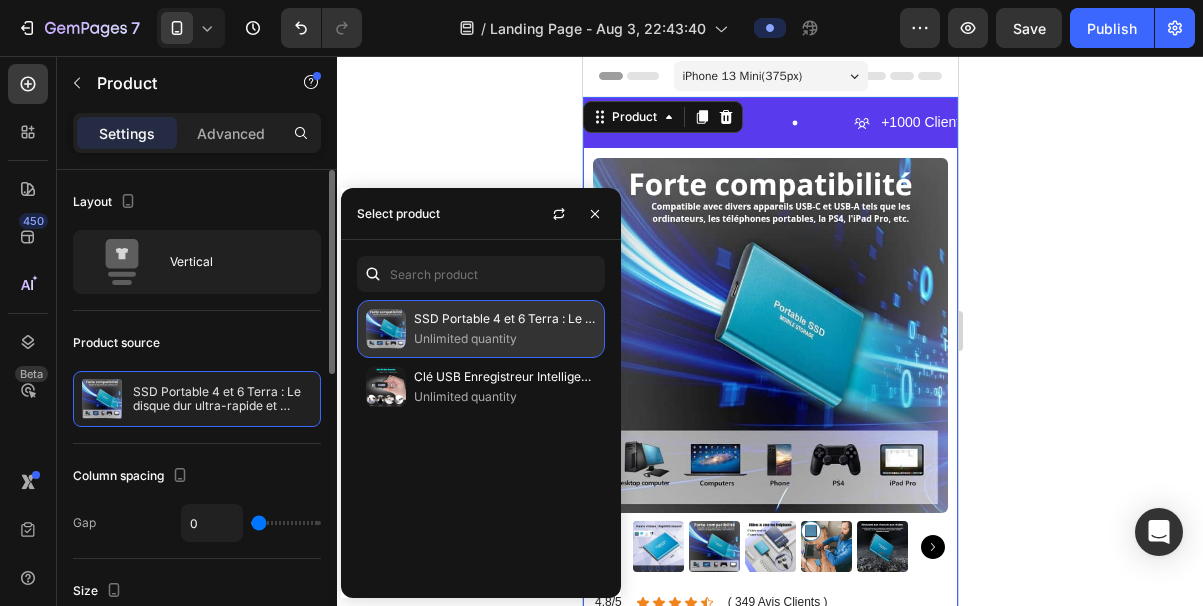 click on "Unlimited quantity" at bounding box center [505, 339] 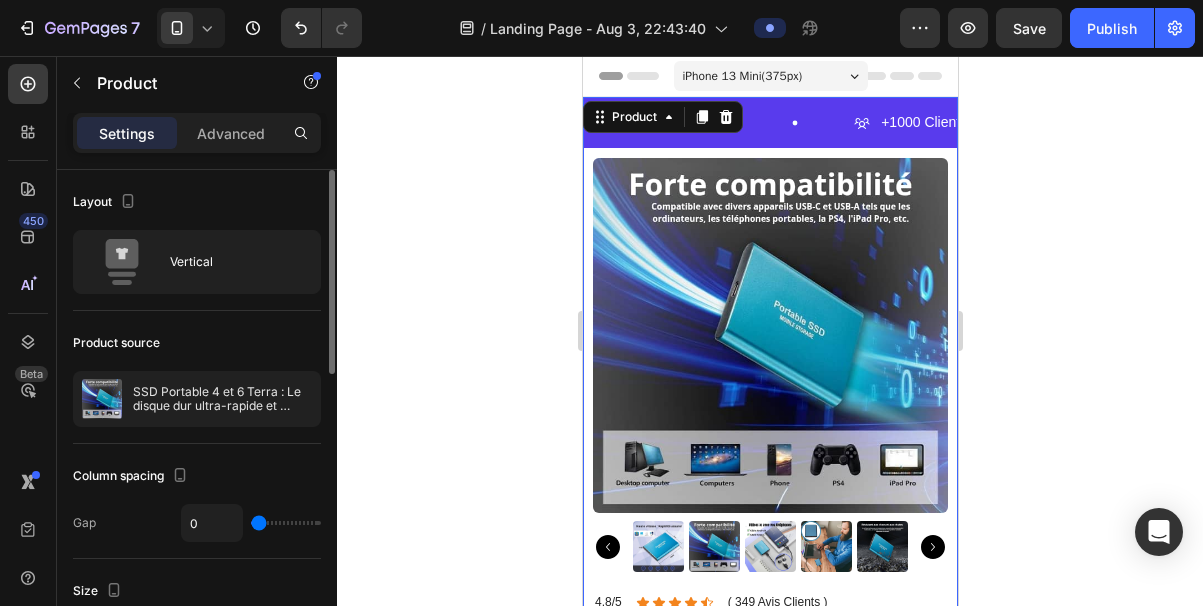 click 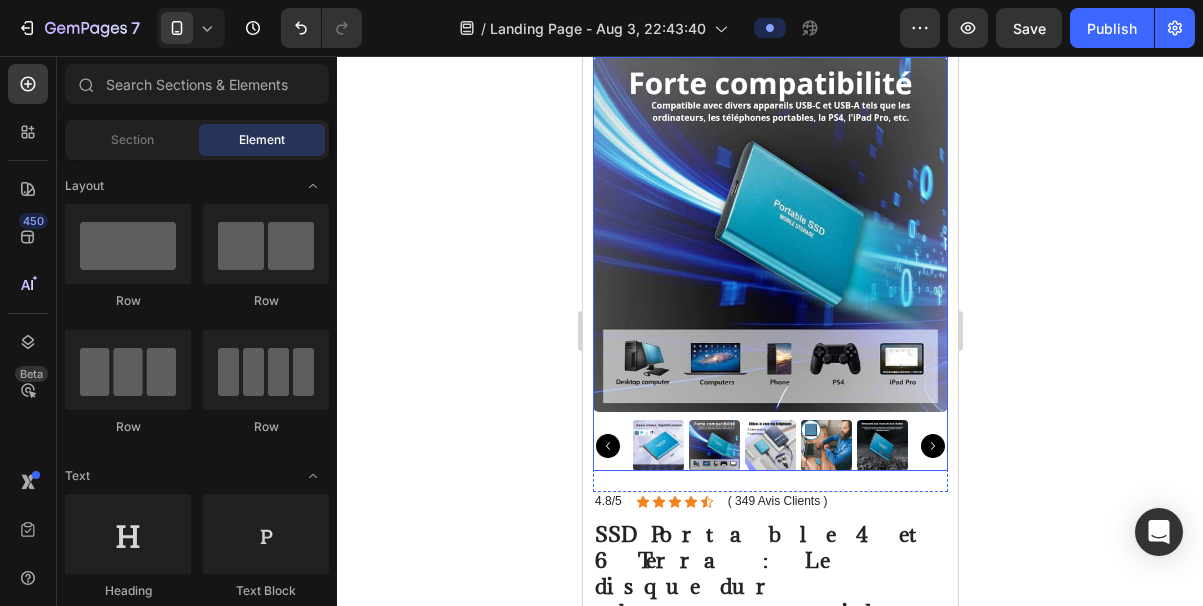 scroll, scrollTop: 124, scrollLeft: 0, axis: vertical 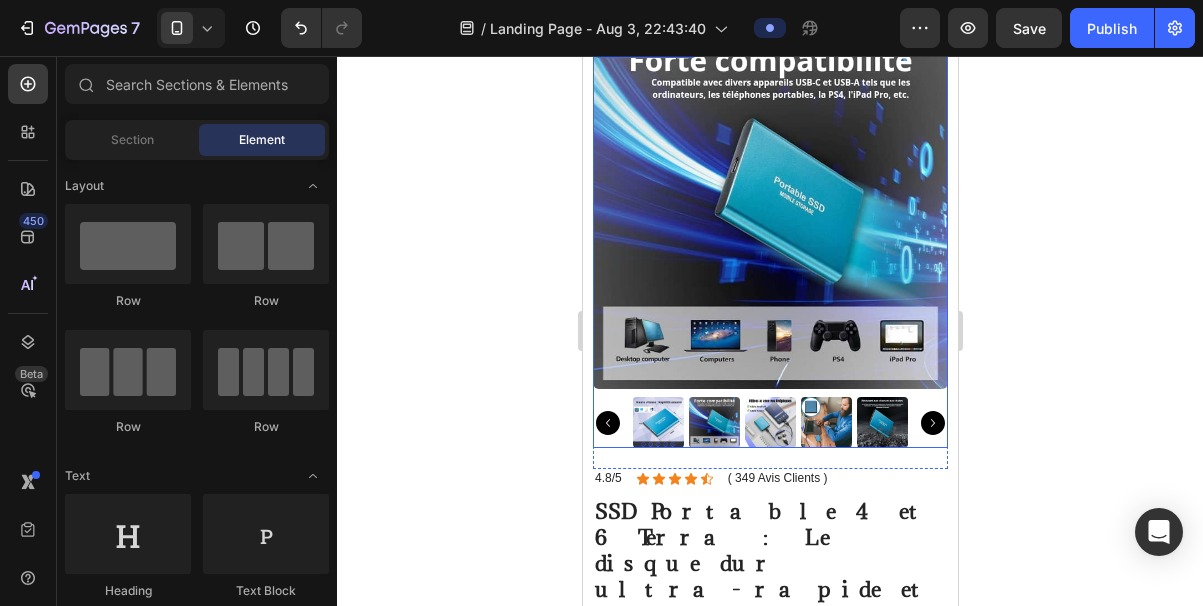 click 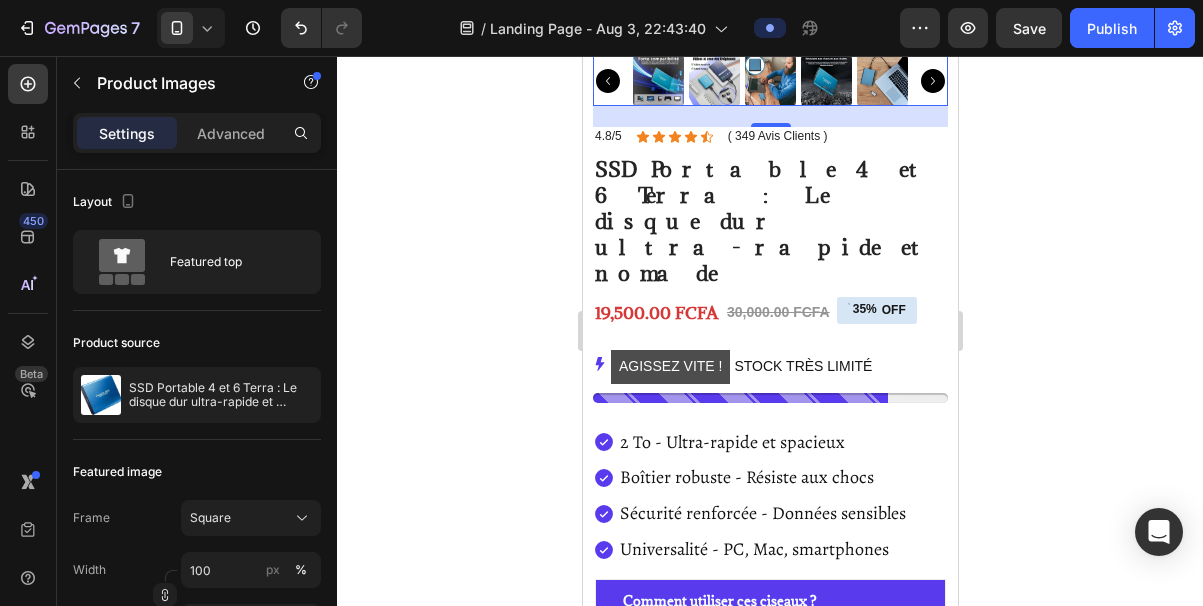 scroll, scrollTop: 469, scrollLeft: 0, axis: vertical 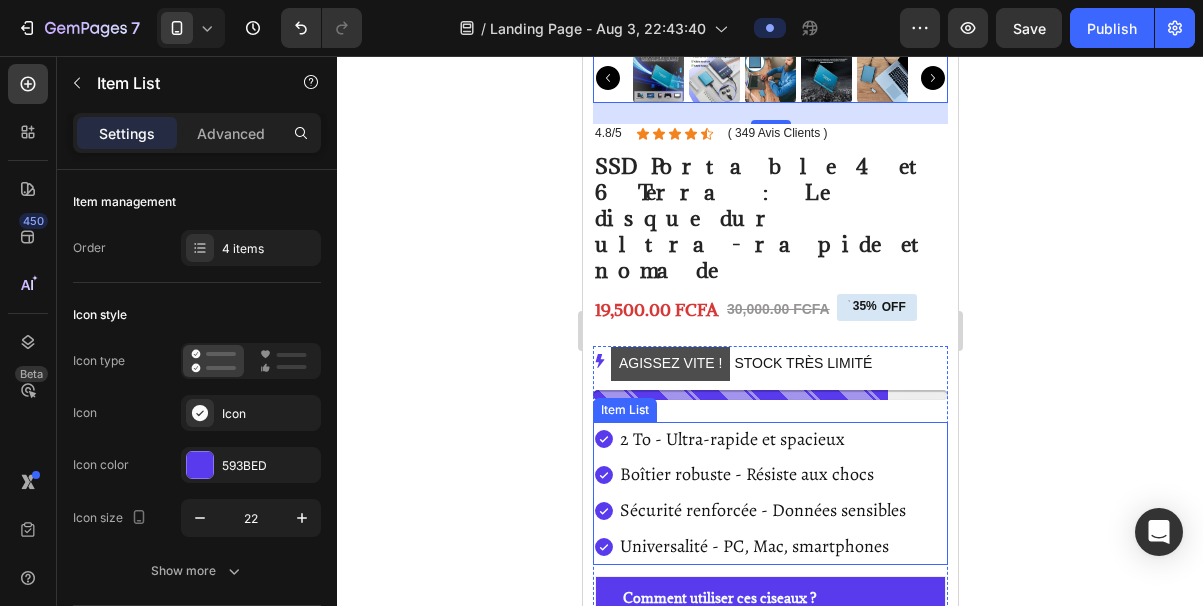 click on "2 To - Ultra-rapide et spacieux" at bounding box center (731, 439) 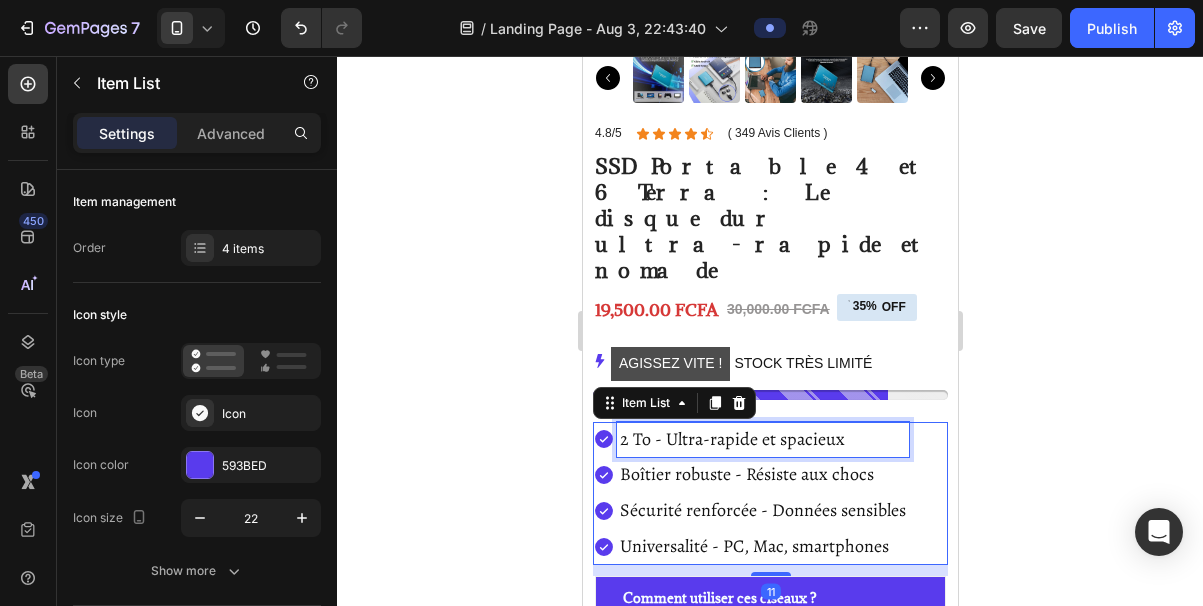 click on "2 To - Ultra-rapide et spacieux" at bounding box center [731, 439] 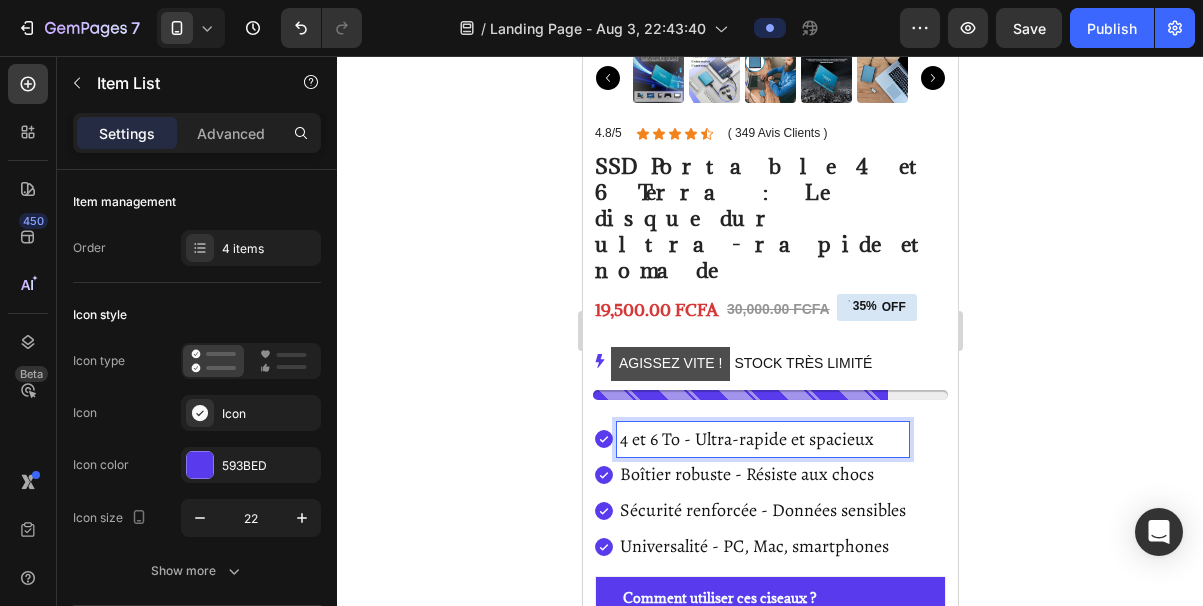 click on "4 et 6 To - Ultra-rapide et spacieux" at bounding box center (746, 439) 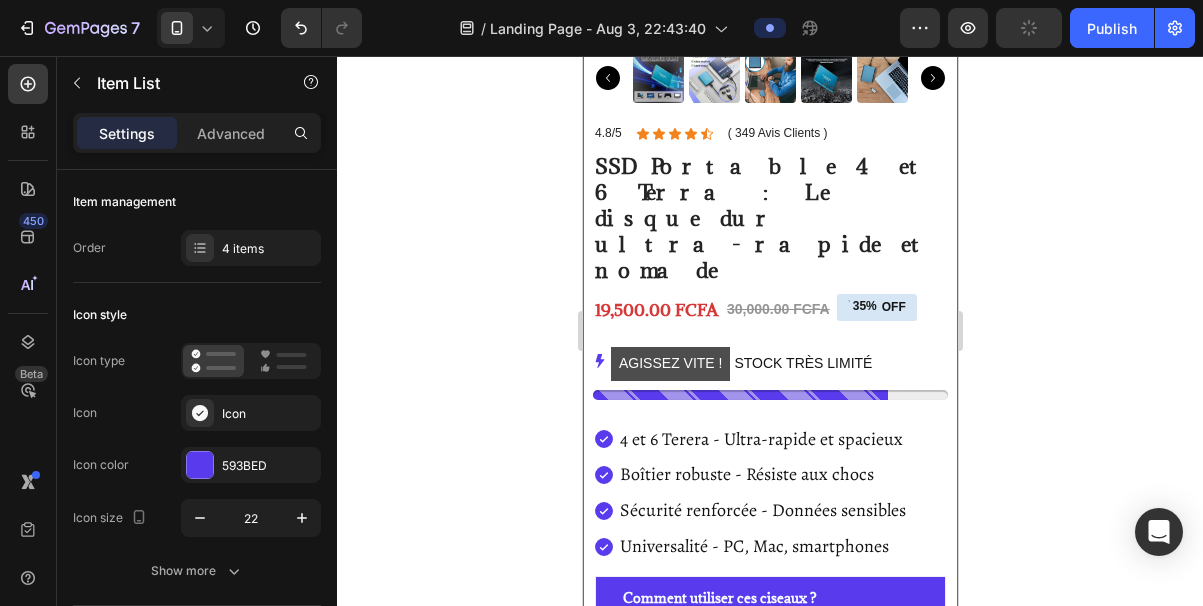 click 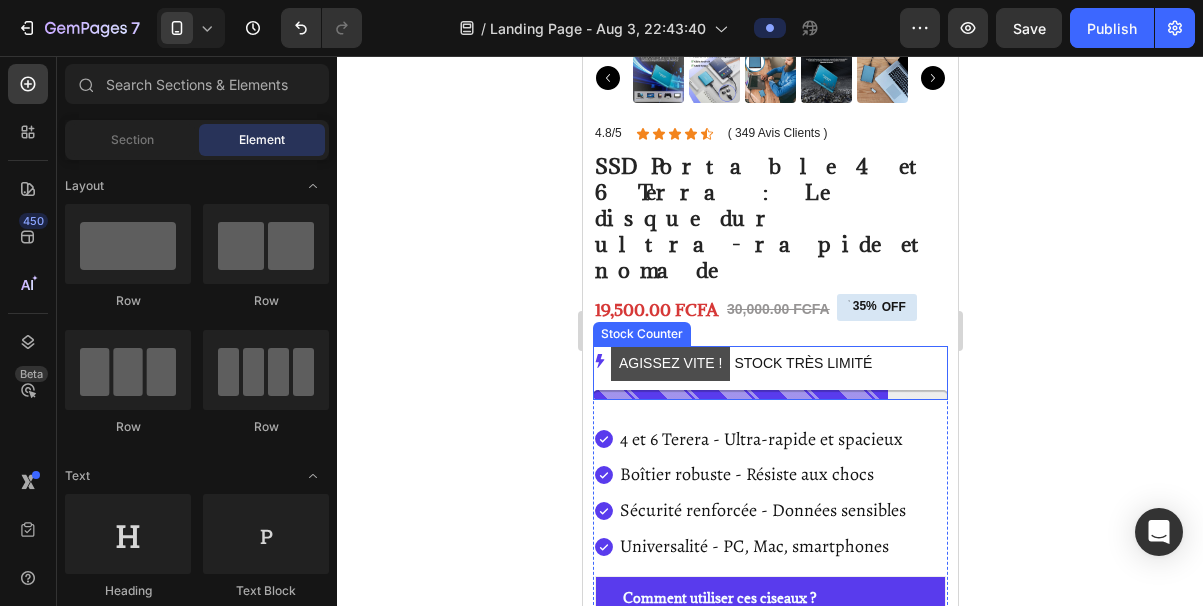 click on "AGISSEZ VITE !  STOCK TRÈS LIMITÉ" at bounding box center (740, 363) 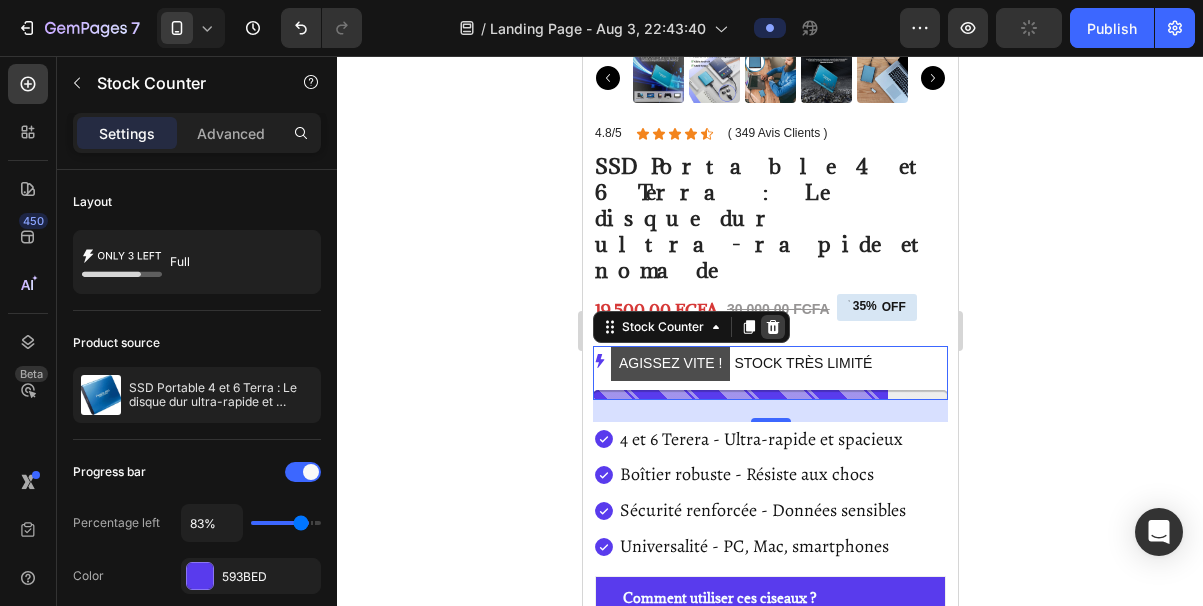 click 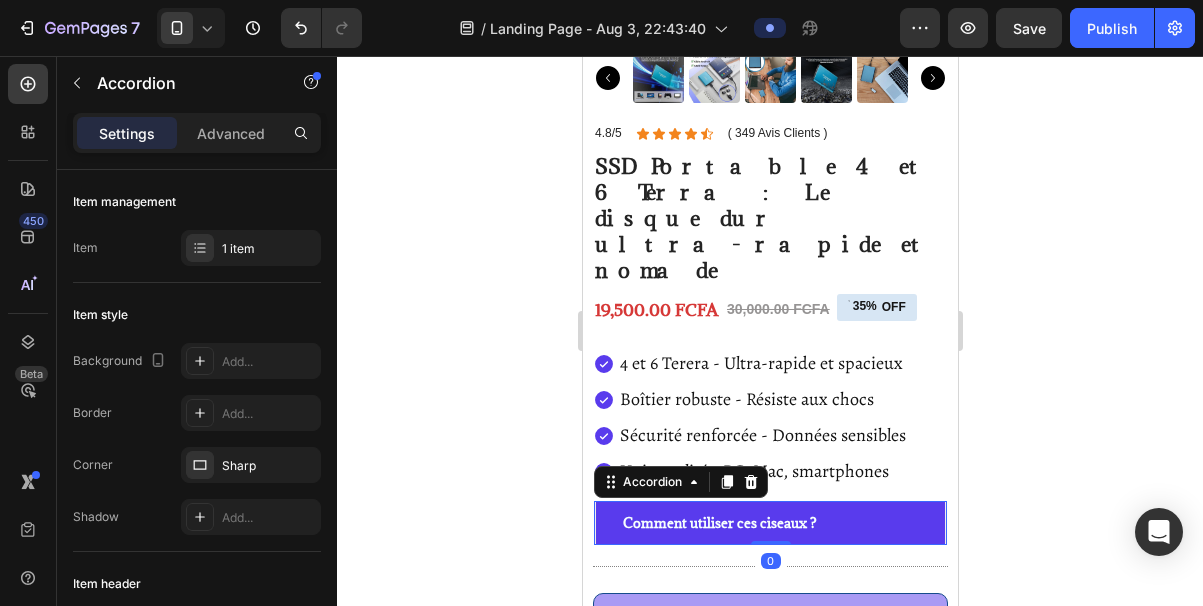 click on "Comment utiliser ces ciseaux ?" at bounding box center (769, 523) 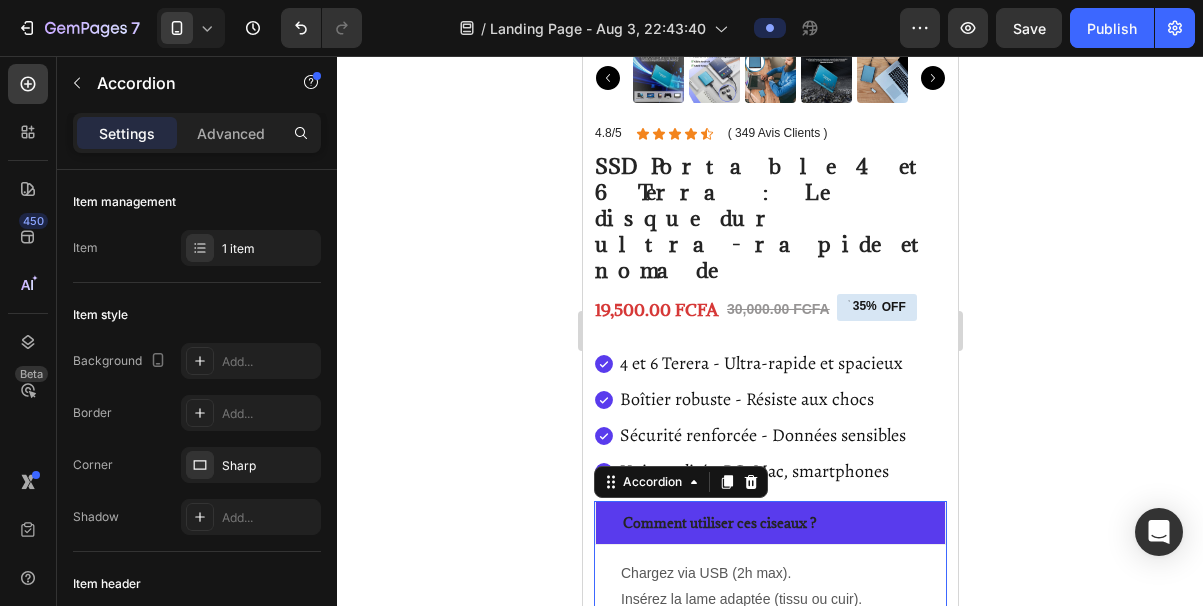 click on "Comment utiliser ces ciseaux ?" at bounding box center (769, 523) 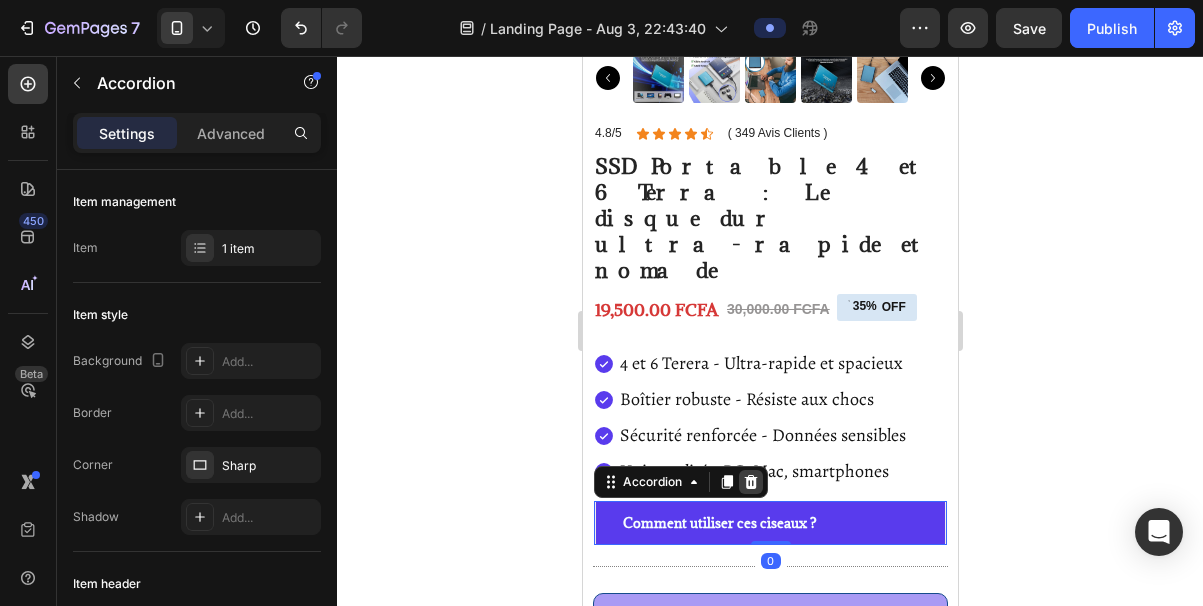 click 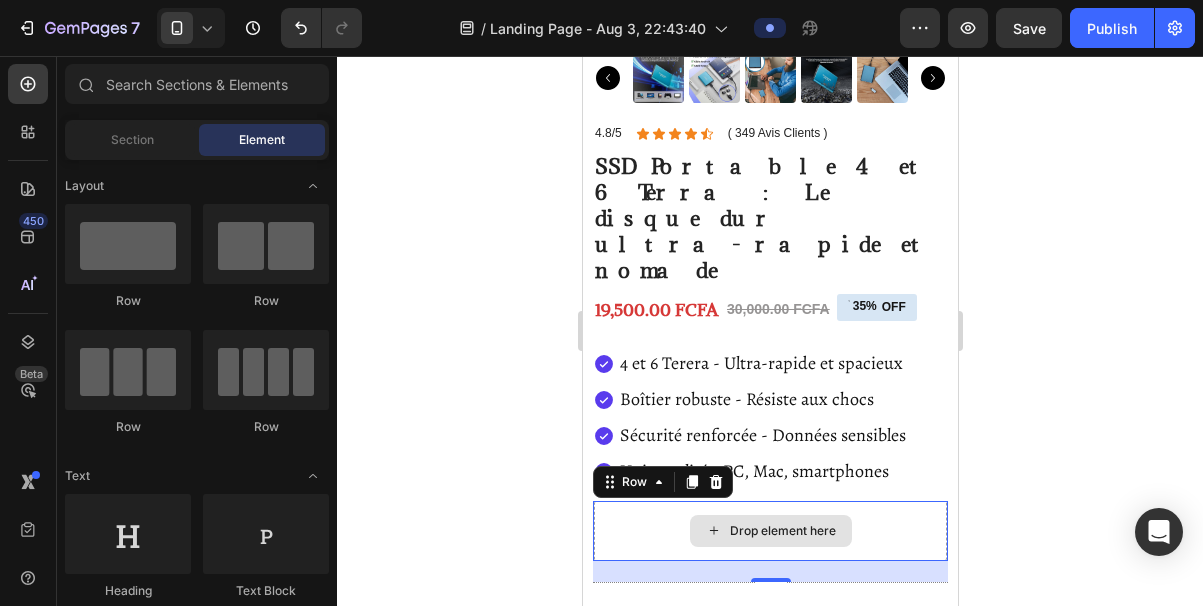 click on "Drop element here" at bounding box center (769, 531) 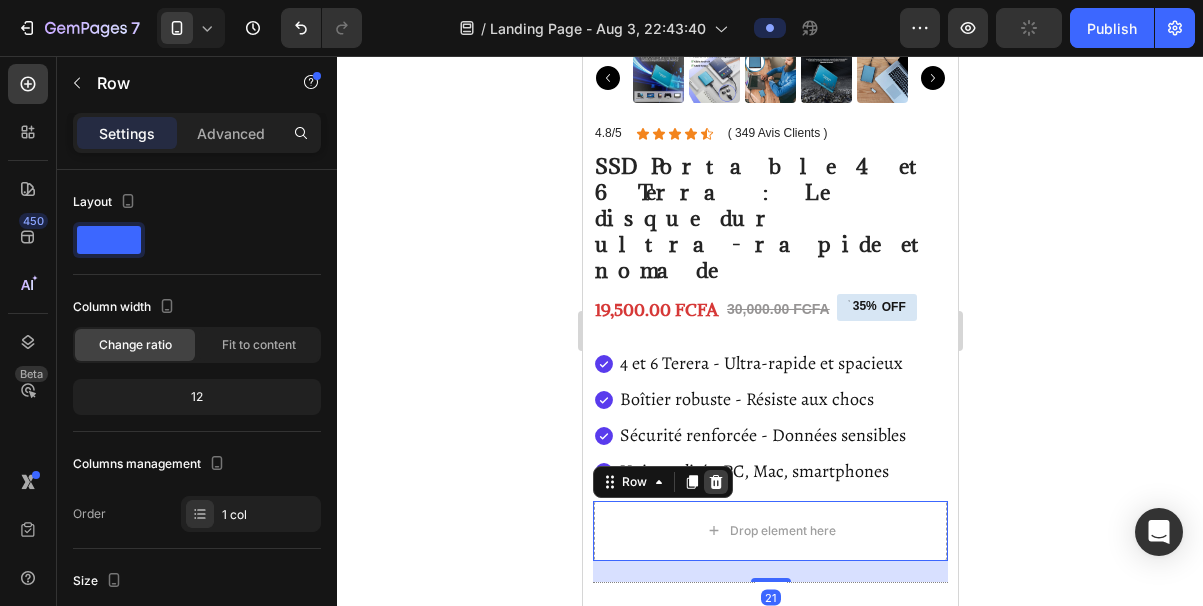 click 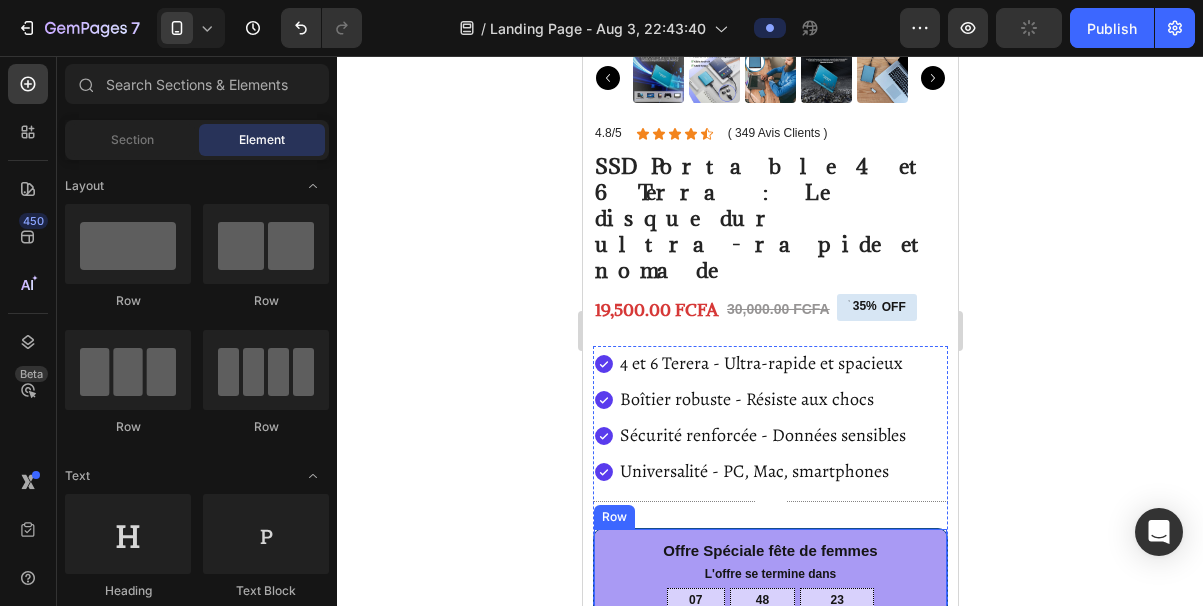 click on "Offre Spéciale fête de femmes Heading L'offre se termine dans Text Block 07 Heurs 48 Minutes 23 Secondes Countdown Timer Row Row Row" at bounding box center [769, 585] 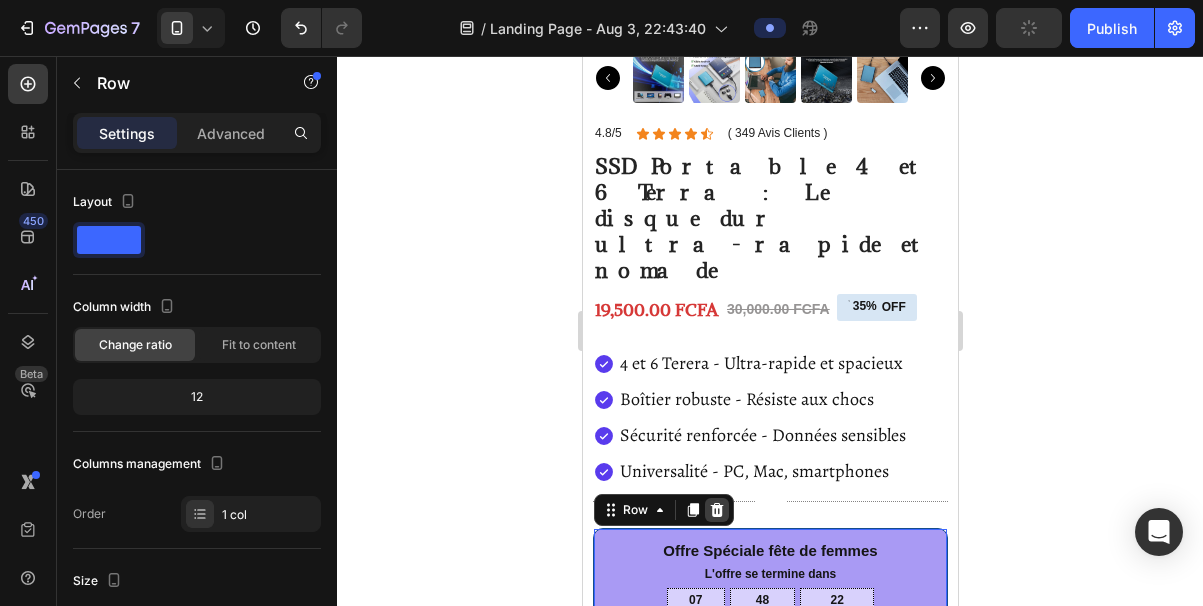 click 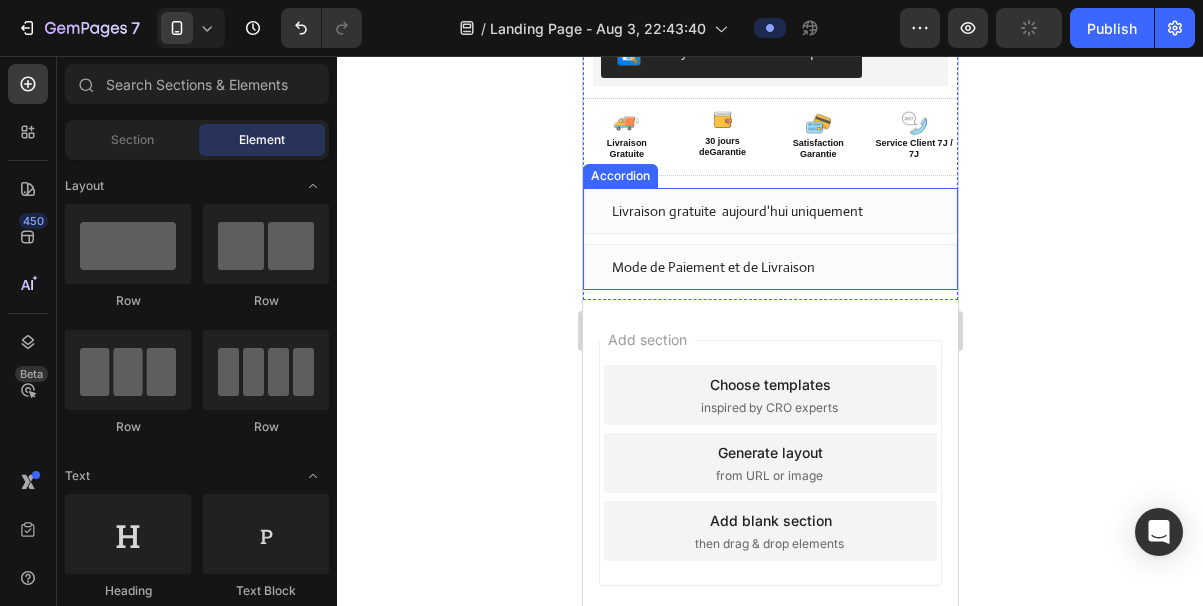 scroll, scrollTop: 998, scrollLeft: 0, axis: vertical 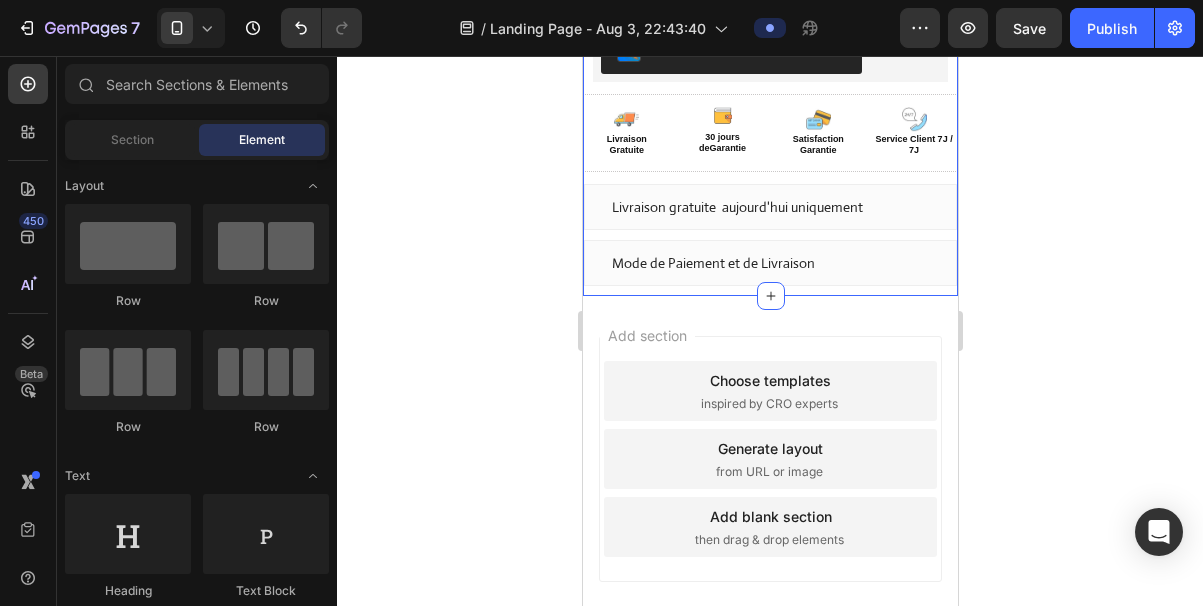 click on "2 mois  de Garantie  Item List
+1000 Clients Satisfaits Item List
+100 Avis Client à 5 étoiles Item List
2 mois  de Garantie  Item List
+1000 Clients Satisfaits Item List
+100 Avis Client à 5 étoiles Item List
Marquee Row
Product Images Row 4.8/5 Text Block Icon Icon Icon Icon
Icon Icon List ( 349 Avis Clients ) Text Block Row SSD Portable 4 et 6 Terra : Le disque dur ultra-rapide et nomade Product Title 19,500.00 FCFA Product Price Product Price 30,000.00 FCFA Product Price Product Price 35% OFF Discount Tag Row 4 et 6 Terera - Ultra-rapide et spacieux Boîtier robuste - Résiste aux chocs Sécurité renforcée - Données sensibles Universalité - PC, Mac, smartphones Item List                Title Line                Title Line Row Text Block EasySell COD Form & Upsells" at bounding box center (769, -303) 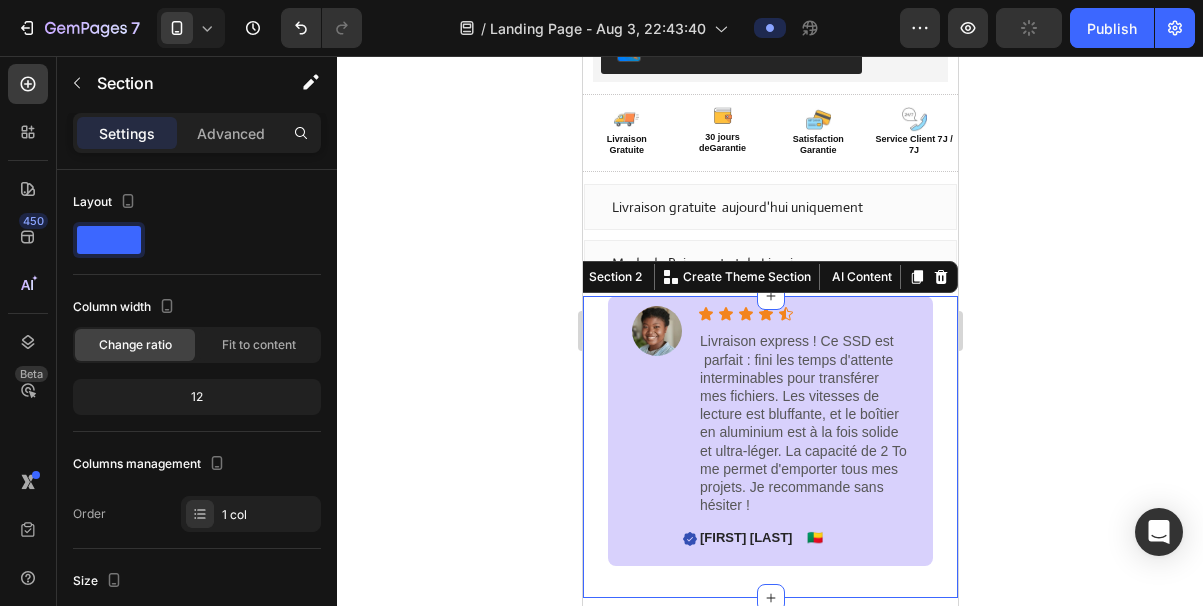 click on "Image Icon Icon Icon Icon Icon Icon List Livraison express ! Ce SSD est  parfait : fini les temps d'attente interminables pour transférer mes fichiers. Les vitesses de lecture est bluffante, et le boîtier en aluminium est à la fois solide et ultra-léger. La capacité de 2 To me permet d'emporter tous mes projets. Je recommande sans hésiter ! Text Block Row
Icon   [FIRST] [LAST]    🇧🇯   Text Block Row Row Section 2   You can create reusable sections Create Theme Section AI Content Write with GemAI What would you like to describe here? Tone and Voice Persuasive Product SSD Portable 4 et 6 Terra : Le disque dur ultra-rapide et nomade Show more Generate" at bounding box center [769, 447] 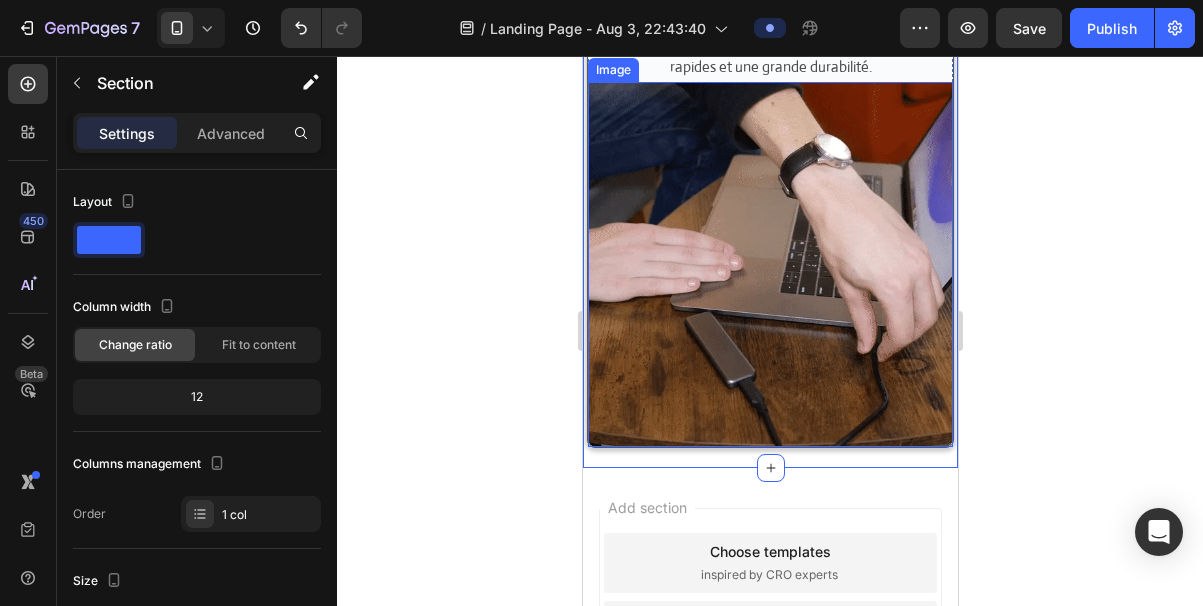 scroll, scrollTop: 1607, scrollLeft: 0, axis: vertical 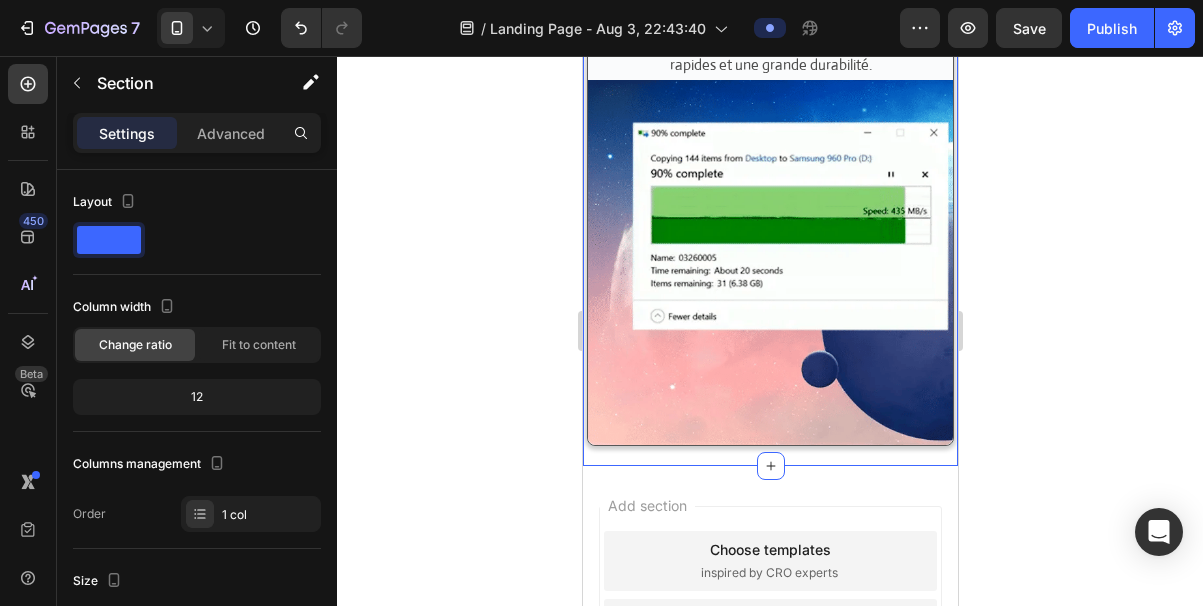 click on "2 To de liberté numérique Heading La solution parfaite pour stocker photos, vidéos et fichiers professionnels dans un format ultra-compact. Technologie flash pour des transferts rapides et une grande durabilité. Text Block Image Row Section 3   You can create reusable sections Create Theme Section AI Content Write with GemAI What would you like to describe here? Tone and Voice Persuasive Product SSD Portable 4 et 6 Terra : Le disque dur ultra-rapide et nomade Show more Generate" at bounding box center (769, 188) 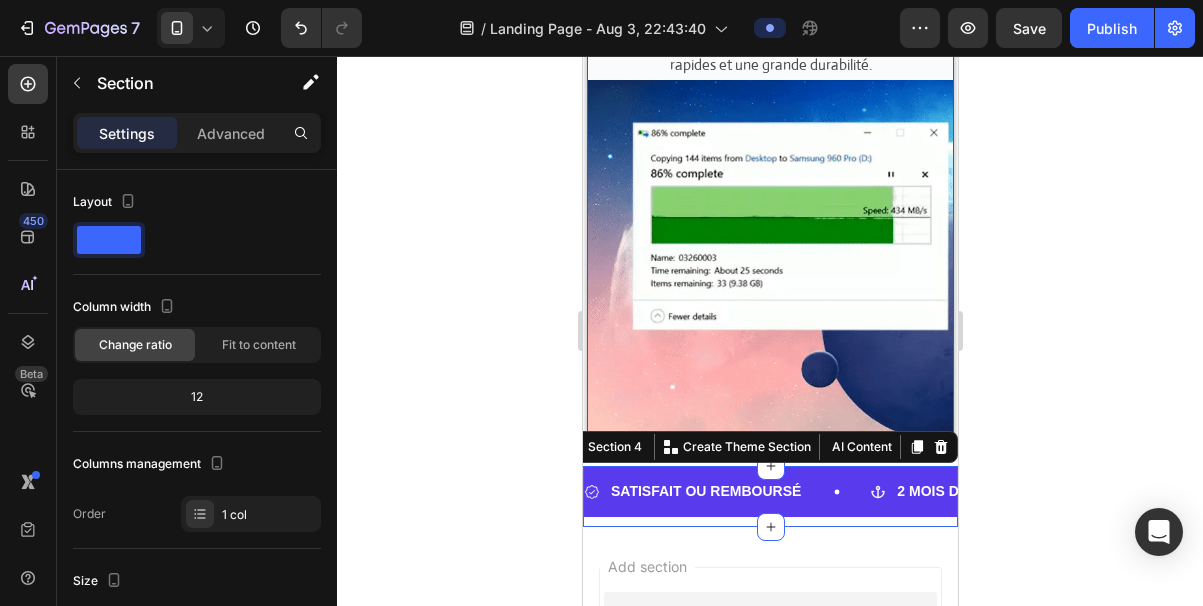 click on "SATISFAIT OU REMBOURSÉ  Item List
2 MOIS DE GARANTIE Item List
SATISFAIT OU REMBOURSÉ  Item List
SATISFAIT OU REMBOURSÉ  Item List
2 MOIS DE GARANTIE Item List
SATISFAIT OU REMBOURSÉ  Item List
Marquee Row" at bounding box center (769, 496) 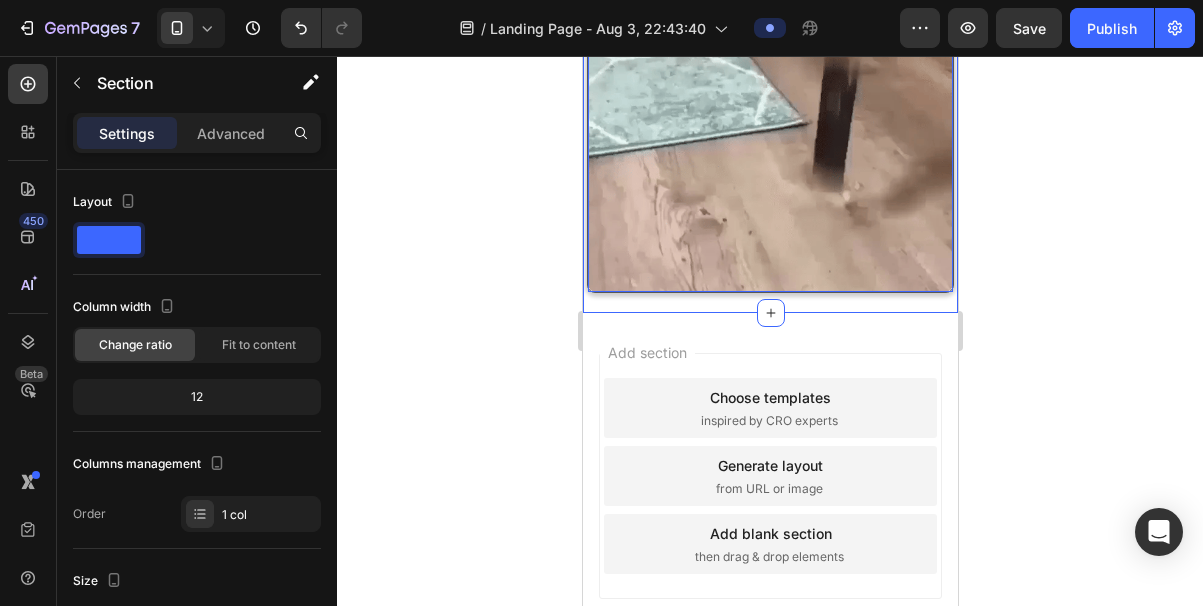 scroll, scrollTop: 2357, scrollLeft: 0, axis: vertical 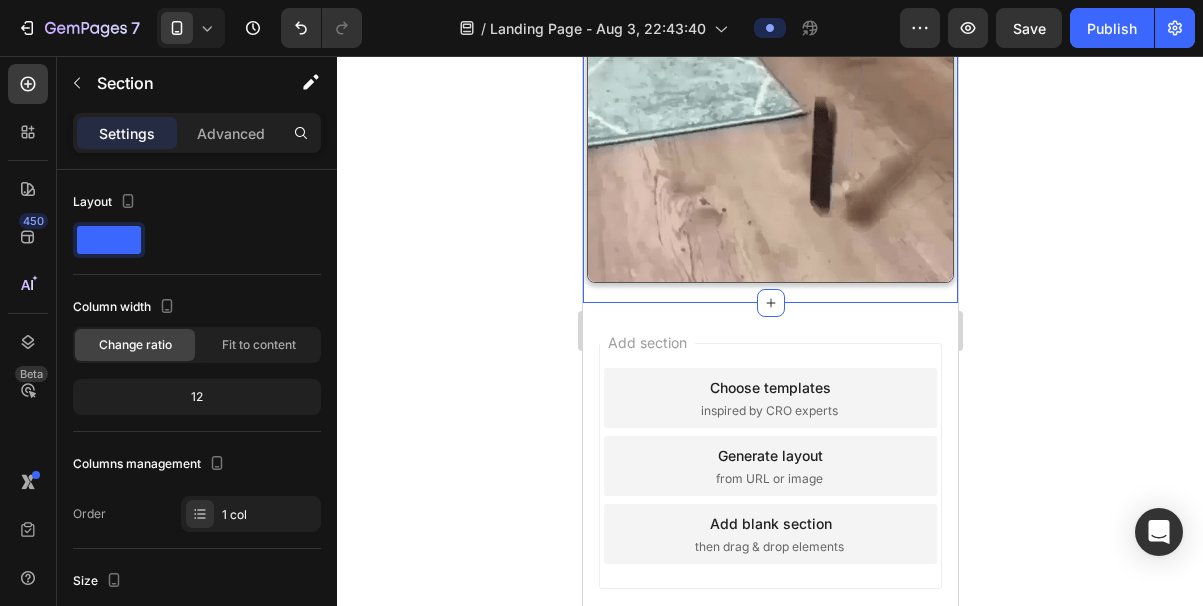 click on "Solidité à toute épreuve Heading Conçu avec un boîtier en aluminium renforcé, ce SSD résiste aux chocs et supporte des chutes jusqu'à 3 mètres. Sa certification IP68 le protège contre l'eau et la poussière, assurant la sécurité de vos données en toutes circonstances. Text Block Image Row" at bounding box center (769, 40) 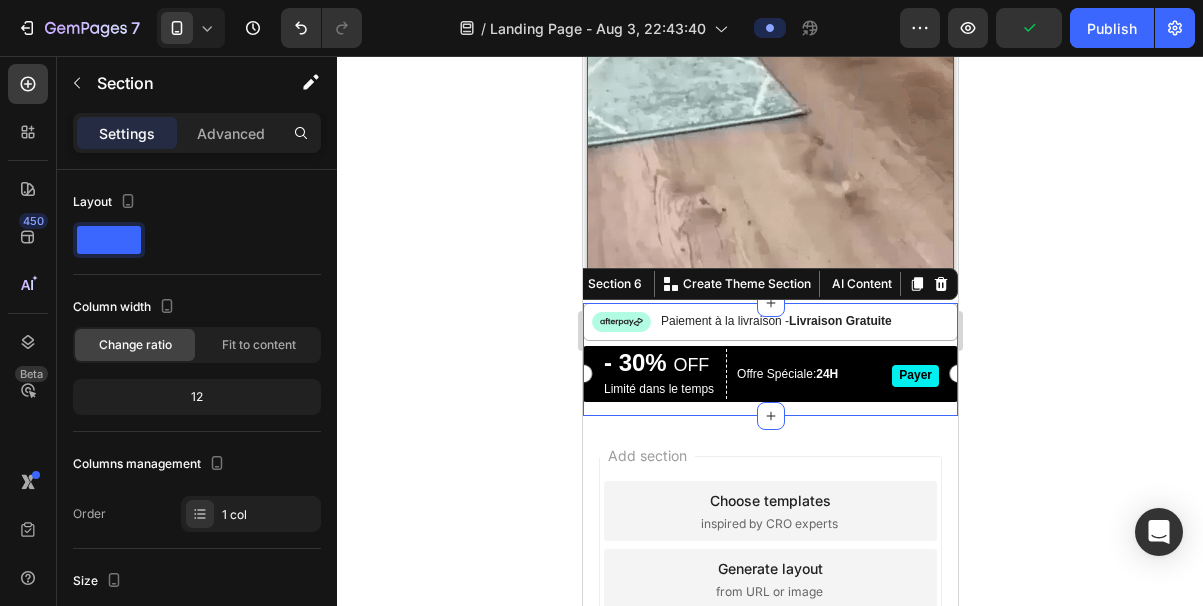 click on "Image Paiement à la livraison -  Livraison Gratuite Text Block Row - 30%   OFF Text Block Limité dans le temps Text Block Row Offre Spéciale:  24H Text Block Payer Button Row" at bounding box center [769, 359] 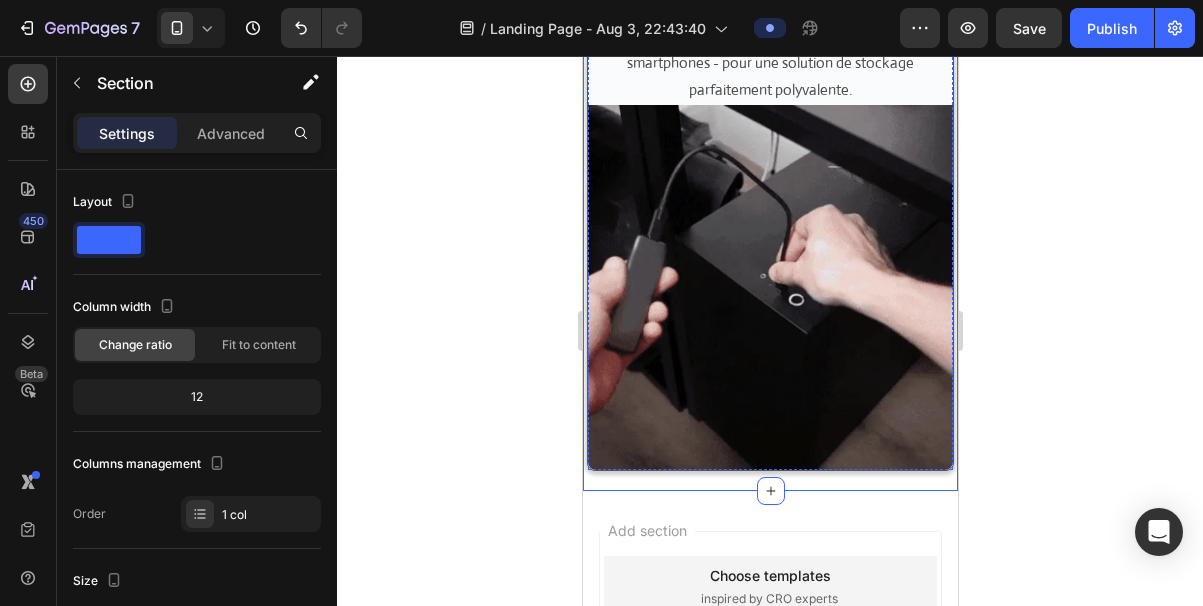 scroll, scrollTop: 2846, scrollLeft: 0, axis: vertical 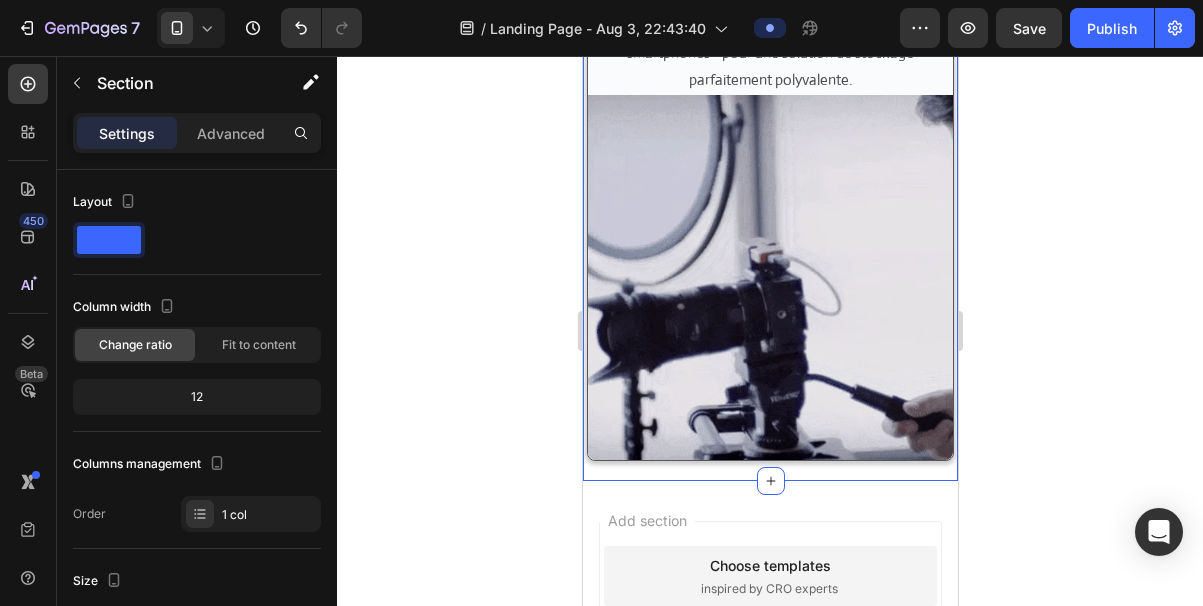 click on "Compatible avec tous les appareils Heading Ce SSD portable offre une compatibilité étendue avec tous vos appareils - PC, Mac, tablettes et smartphones - pour une solution de stockage parfaitement polyvalente. Text Block Image Row" at bounding box center [769, 203] 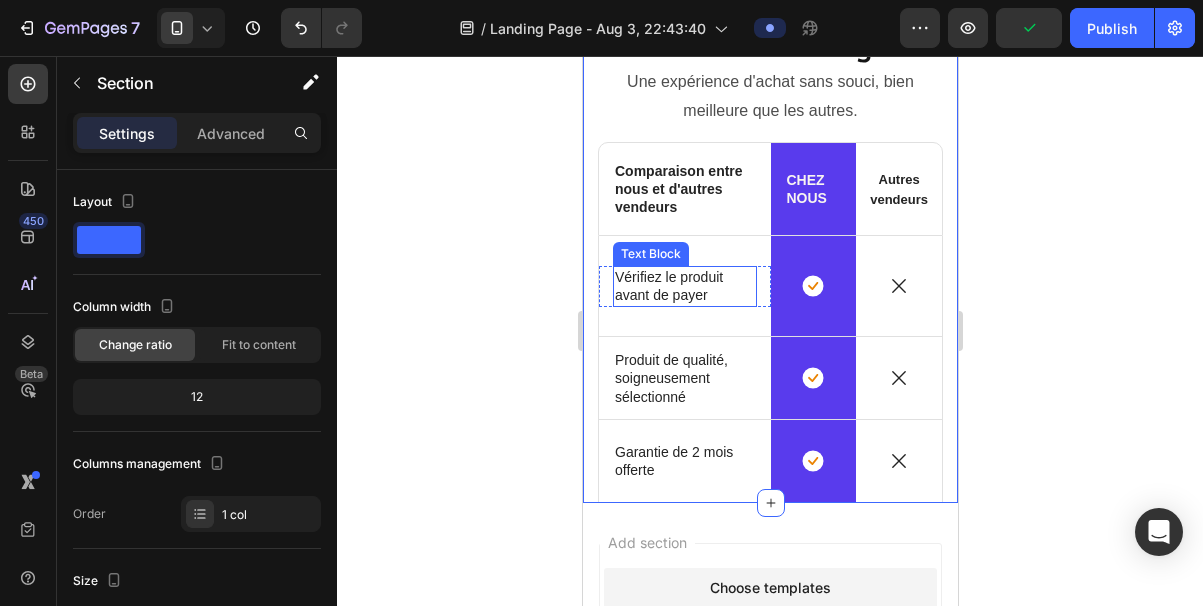 scroll, scrollTop: 3404, scrollLeft: 0, axis: vertical 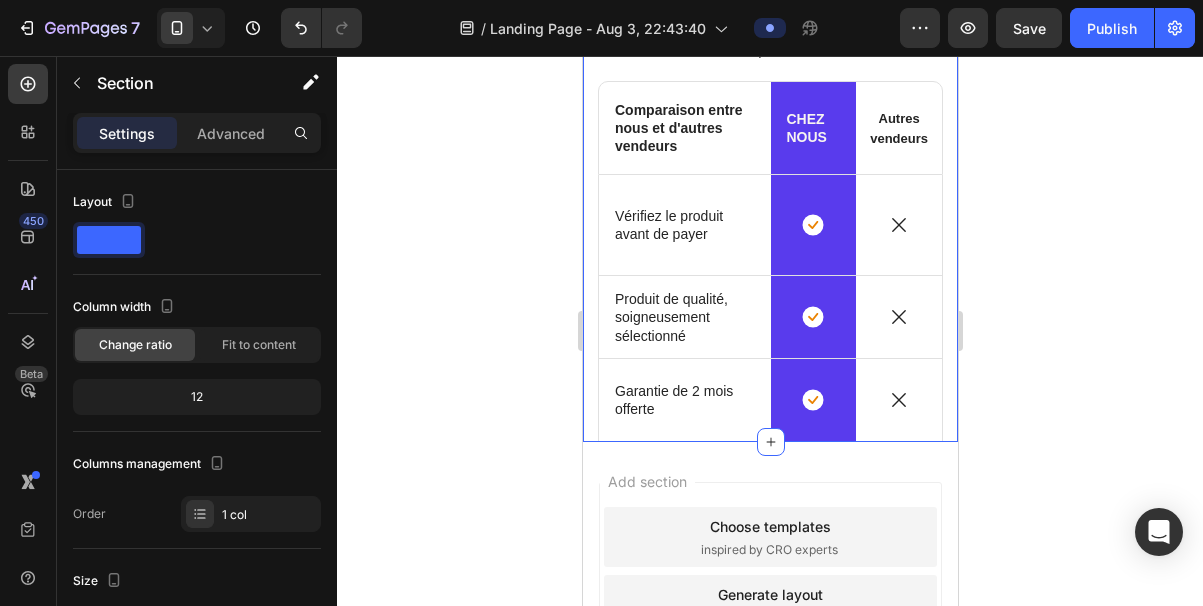 click on "Votre Avantage Heading Une expérience d'achat sans souci, bien meilleure que les autres. Text Block Row Comparaison entre nous et d'autres vendeurs Text Block CHEZ NOUS Text Block Row Autres vendeurs Text Block Row
Icon Vérifiez le produit avant de payer Text Block Row
Icon Row
Icon Row
Icon Produit de qualité, soigneusement sélectionné Text Block Row
Icon Row
Icon Row
Icon Garantie de 2 mois offerte Text Block Row
Icon Row
Icon Row Section 8   You can create reusable sections Create Theme Section AI Content Write with GemAI What would you like to describe here? Tone and Voice Persuasive Product SSD Portable 4 et 6 Terra : Le disque dur ultra-rapide et nomade Show more Generate" at bounding box center [769, 182] 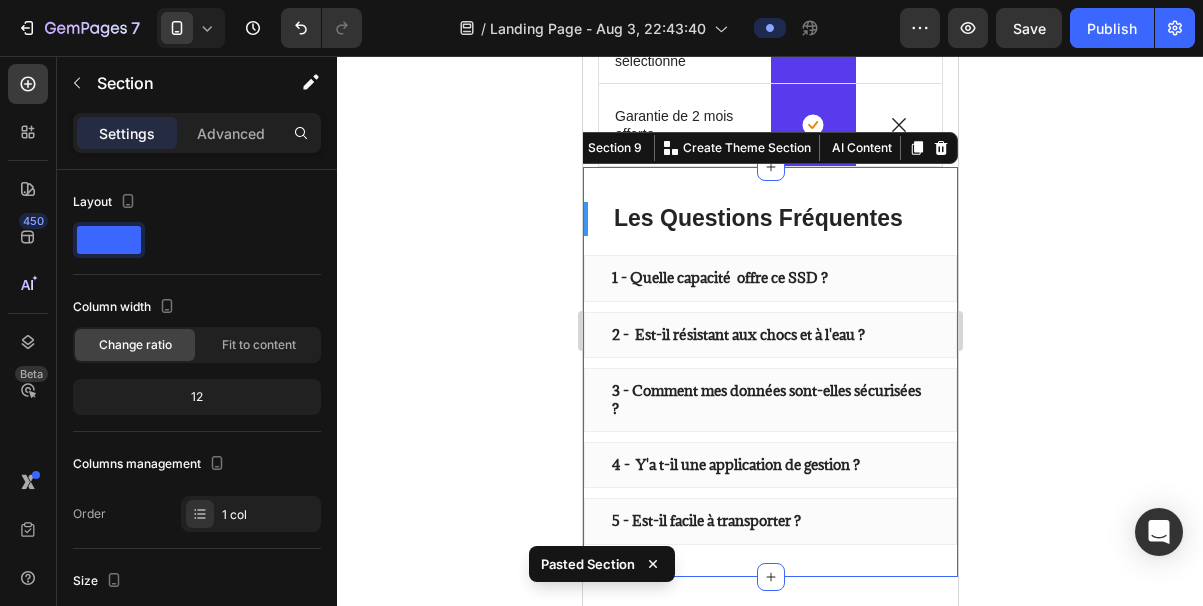 scroll, scrollTop: 3681, scrollLeft: 0, axis: vertical 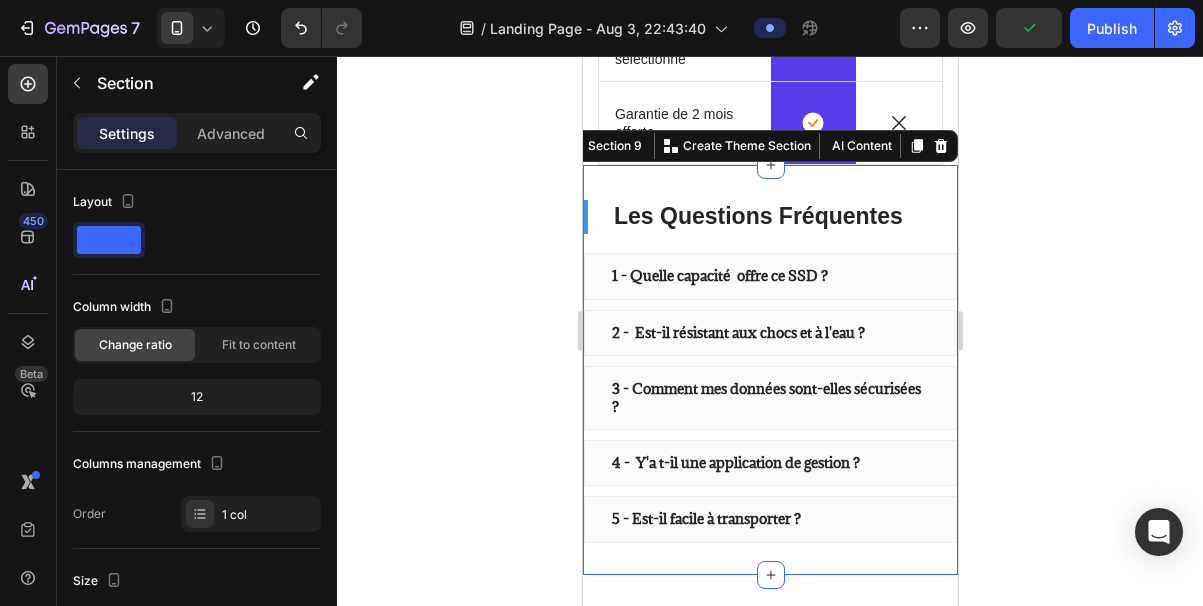 click on "Les Questions Fréquentes  Heading 1 - Quelle capacité  offre ce SSD ? 2 -  Est-il résistant aux chocs et à l'eau ? 3 - Comment mes données sont-elles sécurisées ? 4 -  Y'a t-il une application de gestion ? 5 - Est-il facile à transporter ? Accordion Row Section 9   You can create reusable sections Create Theme Section AI Content Write with GemAI What would you like to describe here? Tone and Voice Persuasive Product SSD Portable 4 et 6 Terra : Le disque dur ultra-rapide et nomade Show more Generate" at bounding box center [769, 369] 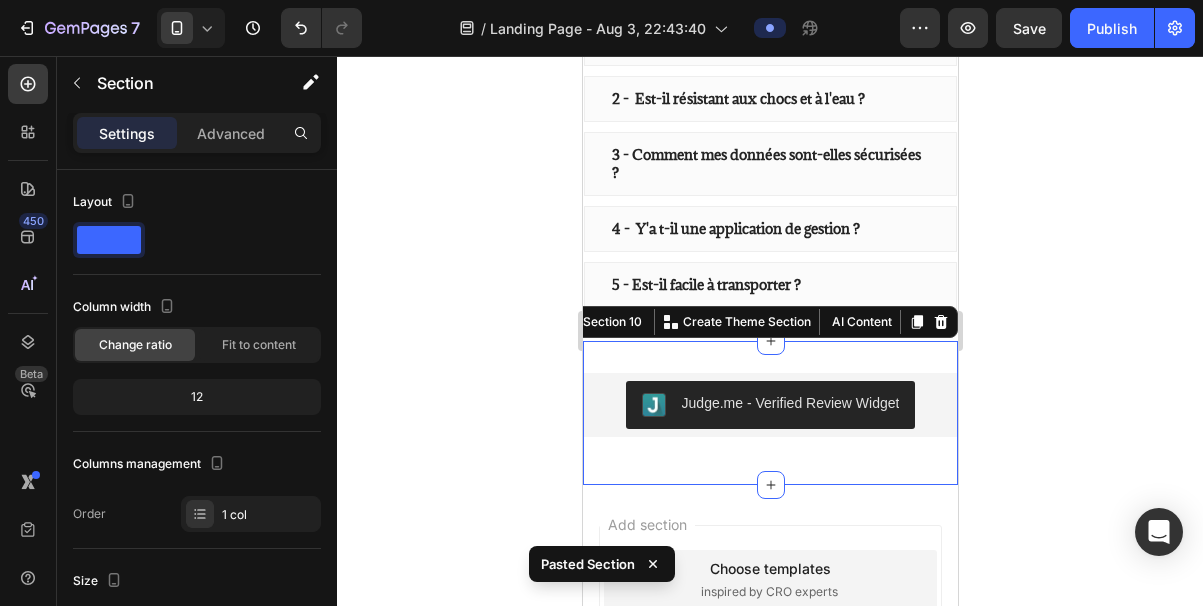 scroll, scrollTop: 3877, scrollLeft: 0, axis: vertical 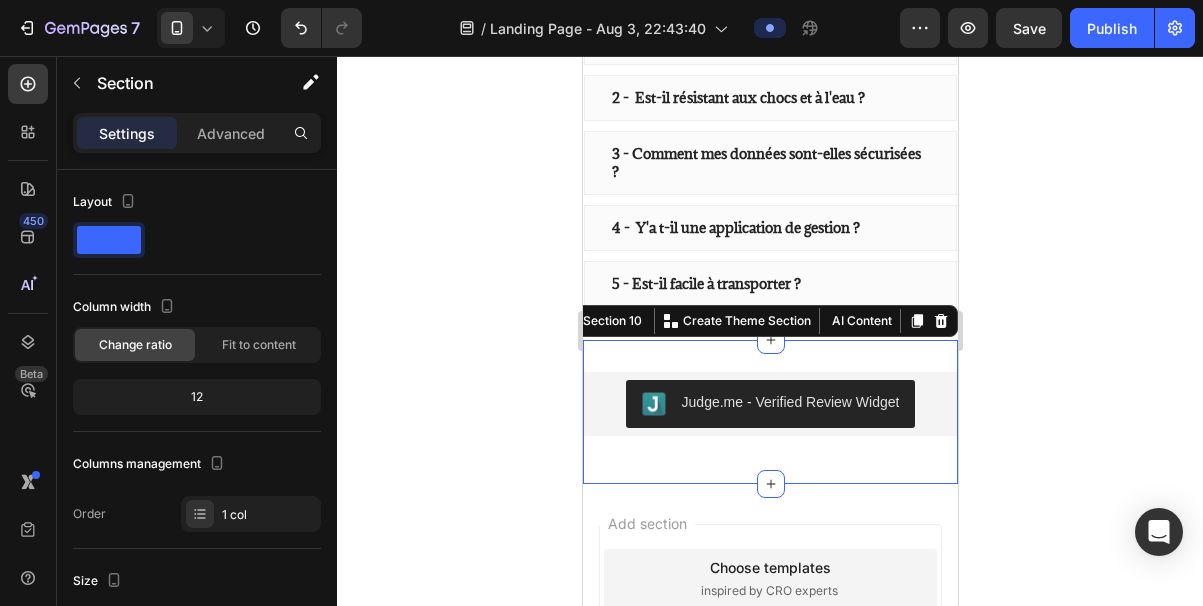 click on "Judge.me - Verified Review Widget Judge.me Section 10   You can create reusable sections Create Theme Section AI Content Write with GemAI What would you like to describe here? Tone and Voice Persuasive Product SSD Portable 4 et 6 Terra : Le disque dur ultra-rapide et nomade Show more Generate" at bounding box center (769, 412) 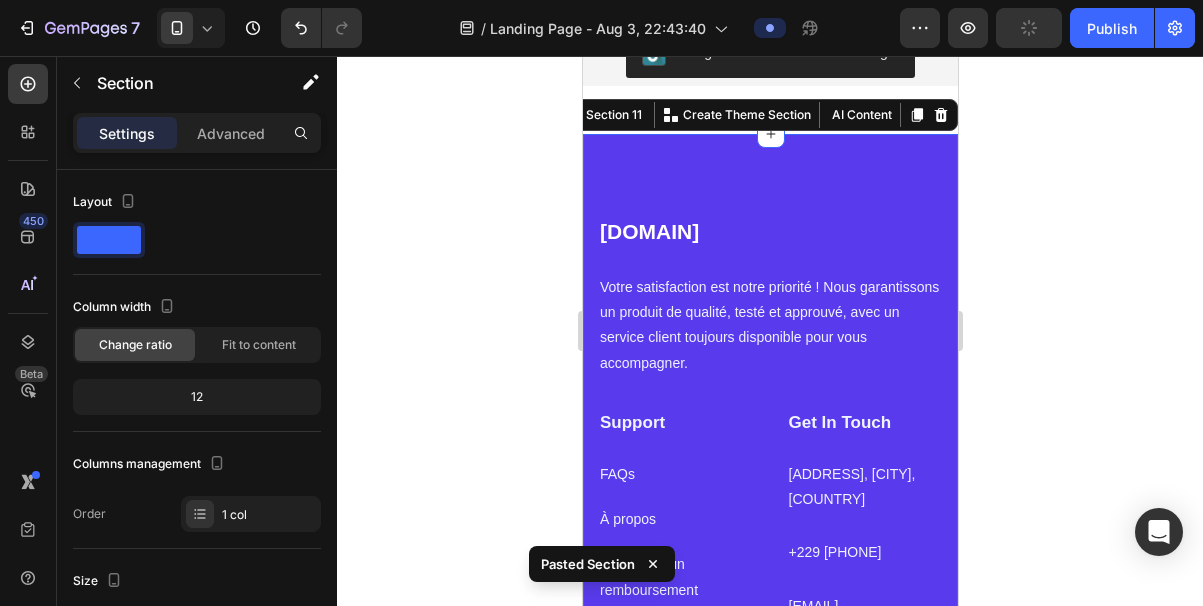 scroll, scrollTop: 4234, scrollLeft: 0, axis: vertical 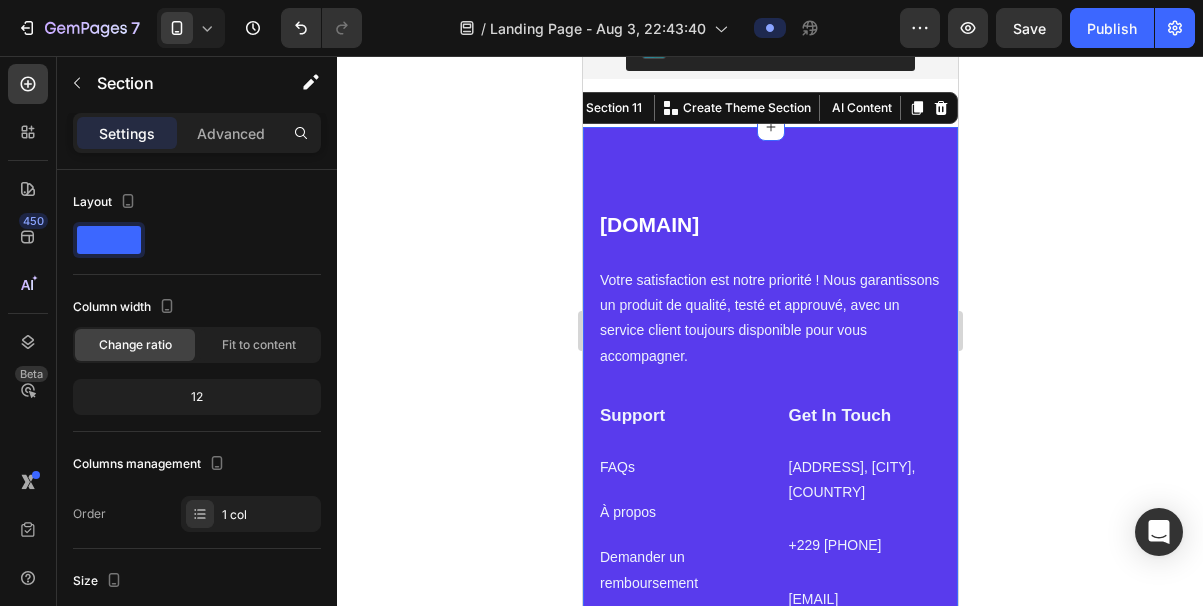 click 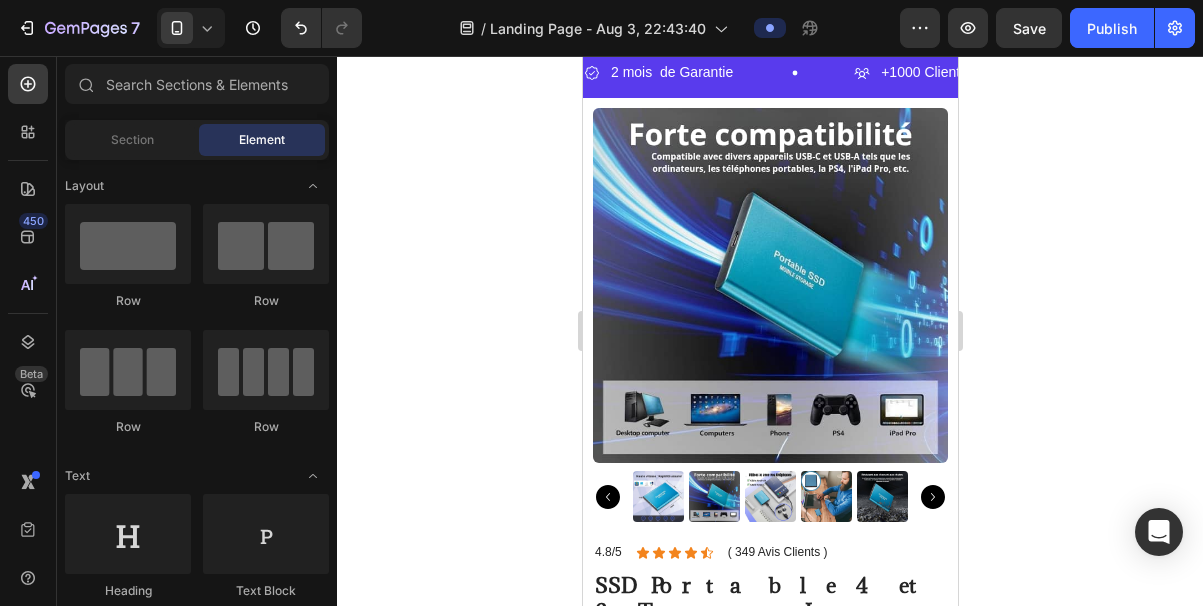 scroll, scrollTop: 0, scrollLeft: 0, axis: both 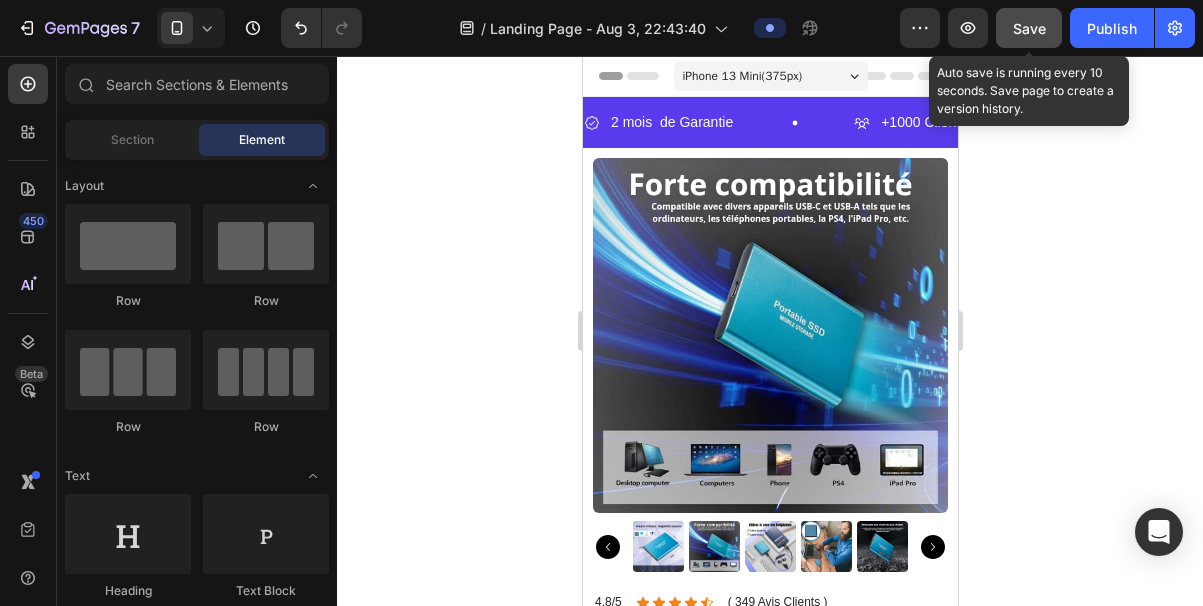 click on "Save" 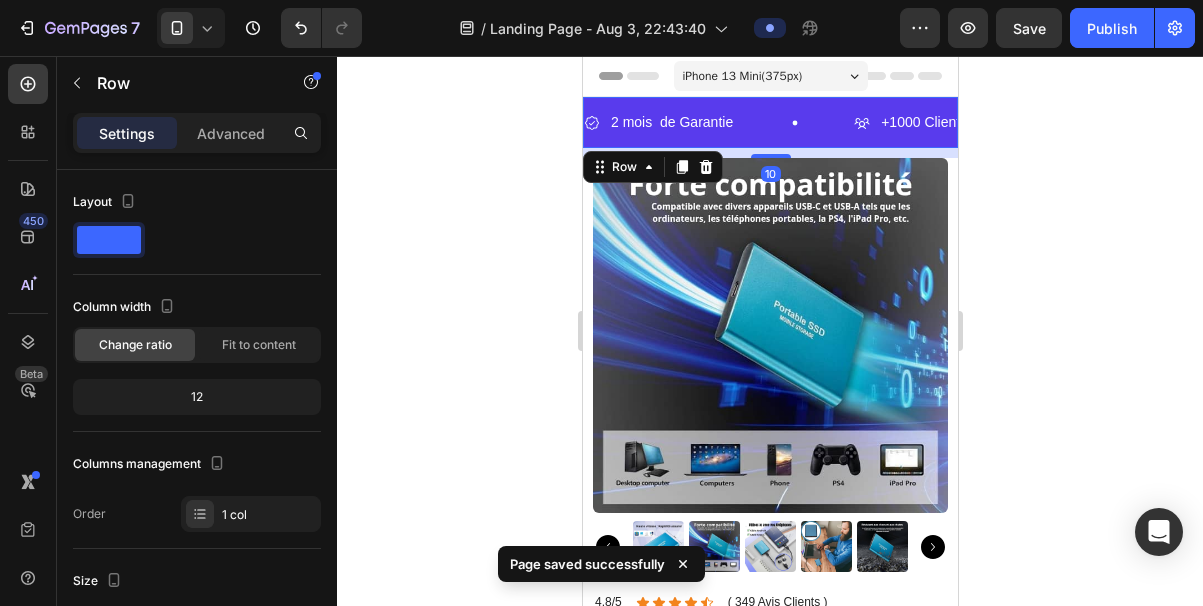 click on "2 mois  de Garantie  Item List
+1000 Clients Satisfaits Item List
+100 Avis Client à 5 étoiles Item List
2 mois  de Garantie  Item List
+1000 Clients Satisfaits Item List
+100 Avis Client à 5 étoiles Item List
Marquee Row   10" at bounding box center (769, 122) 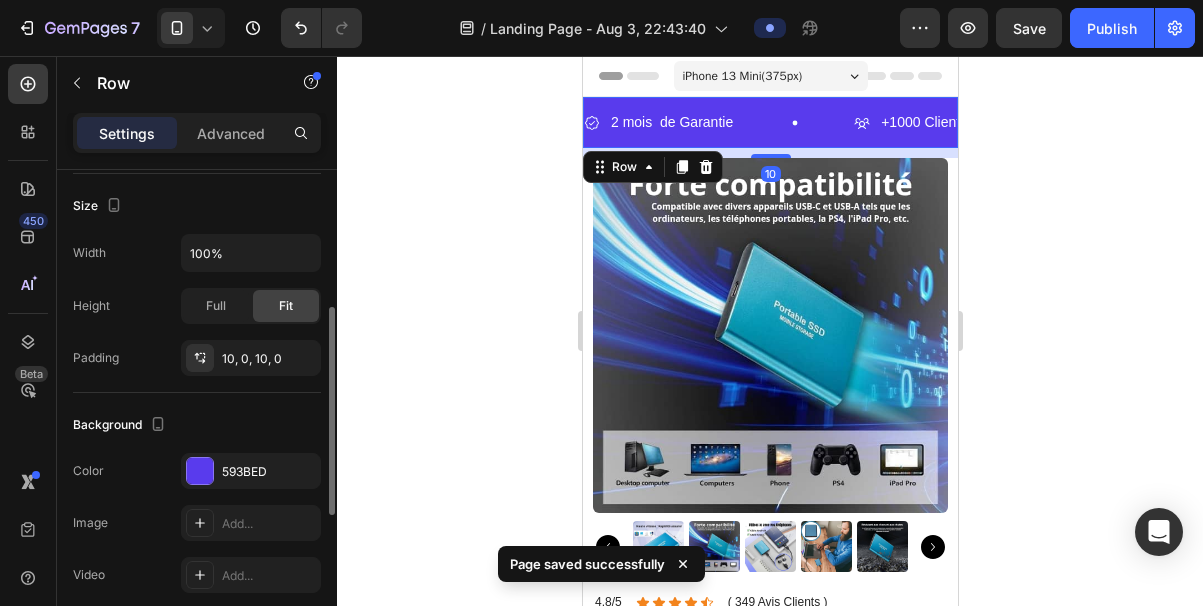 scroll, scrollTop: 397, scrollLeft: 0, axis: vertical 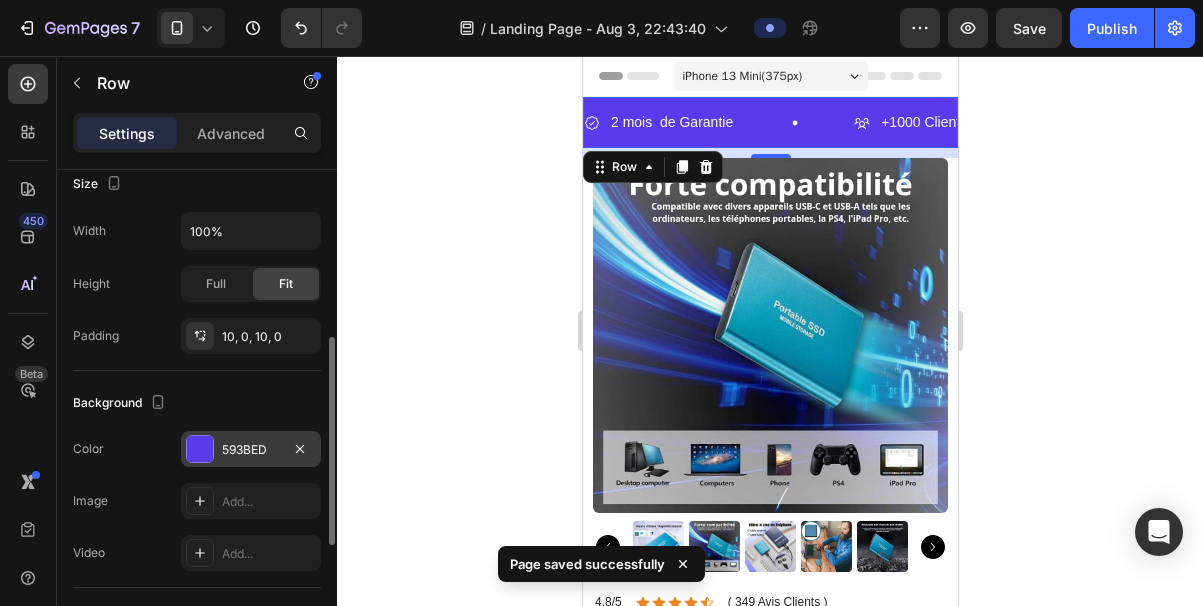 click at bounding box center [200, 449] 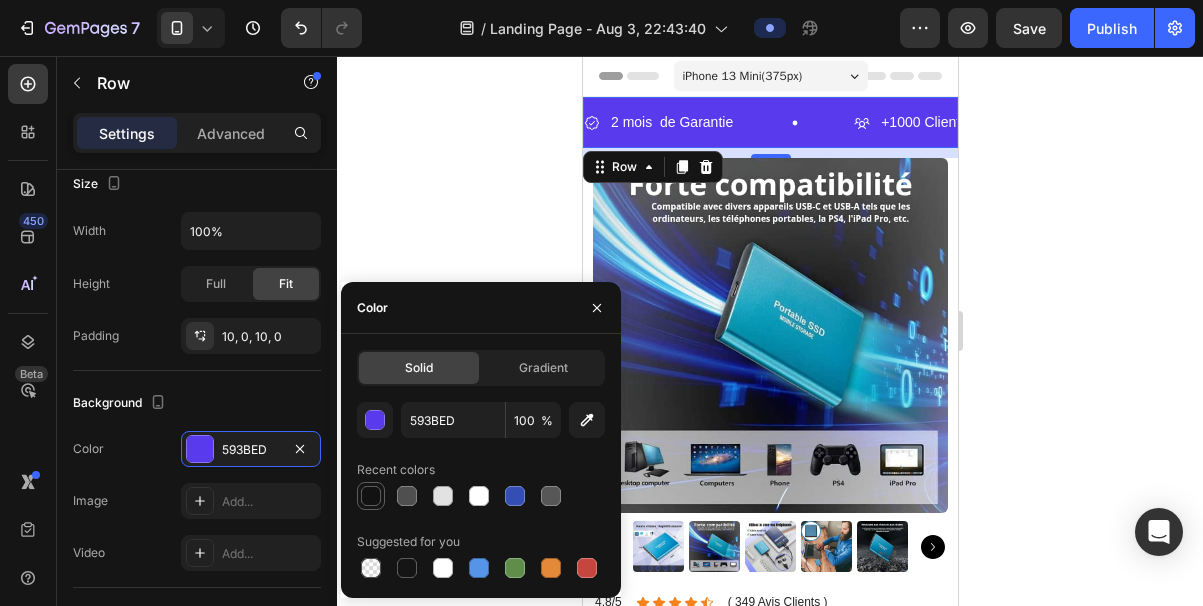 click at bounding box center (371, 496) 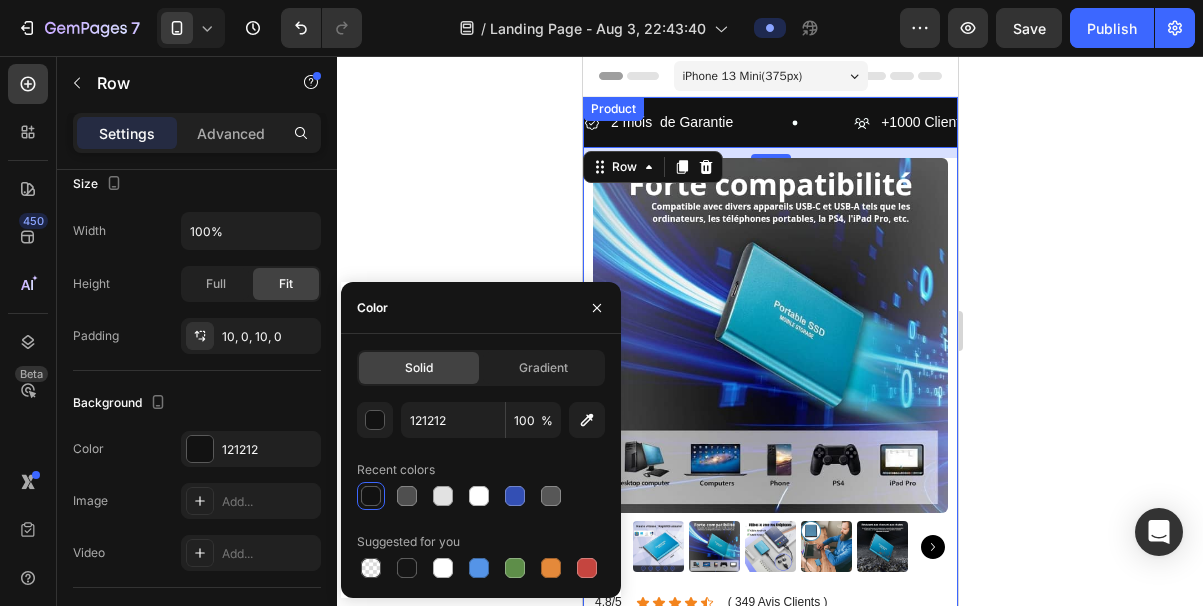 click 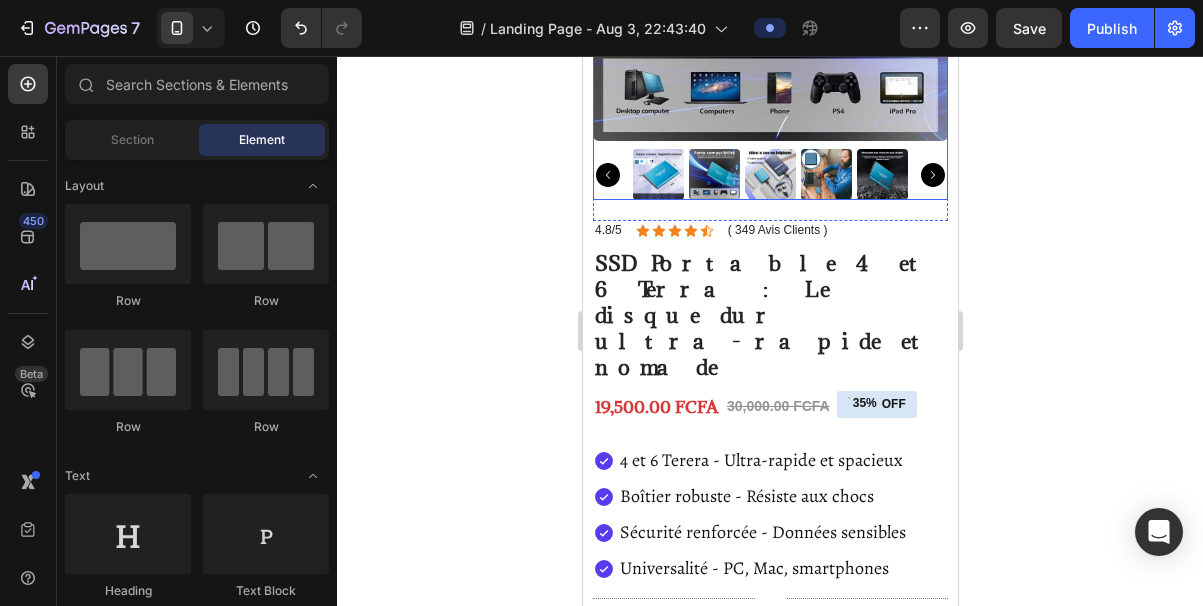 scroll, scrollTop: 379, scrollLeft: 0, axis: vertical 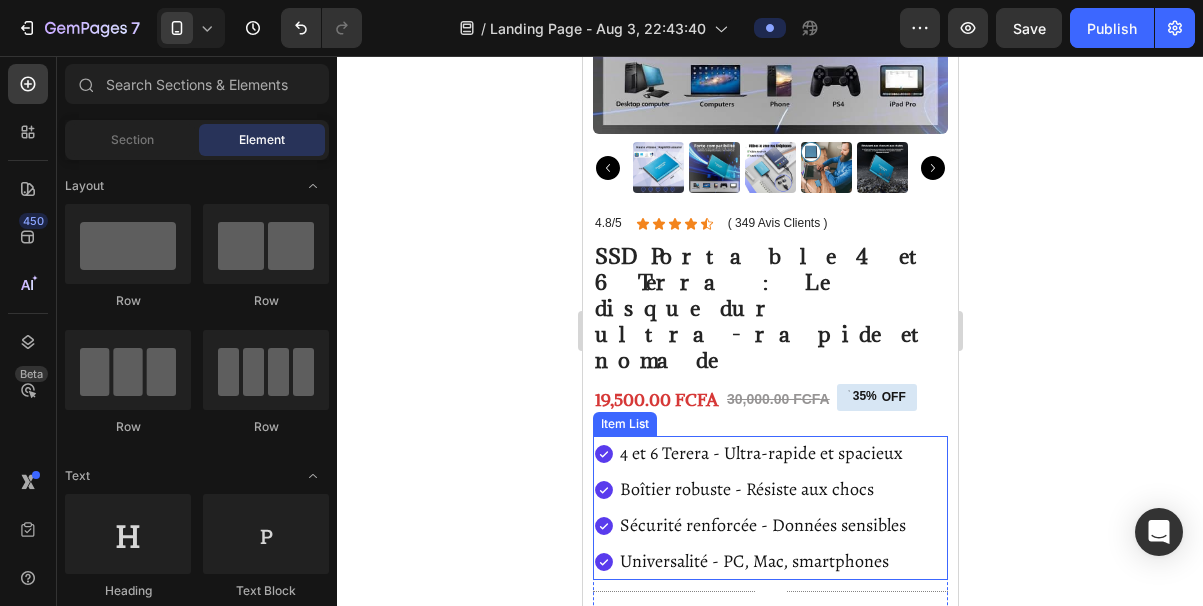 click on "4 et 6 Terera - Ultra-rapide et spacieux Boîtier robuste - Résiste aux chocs Sécurité renforcée - Données sensibles Universalité - PC, Mac, smartphones" at bounding box center [769, 507] 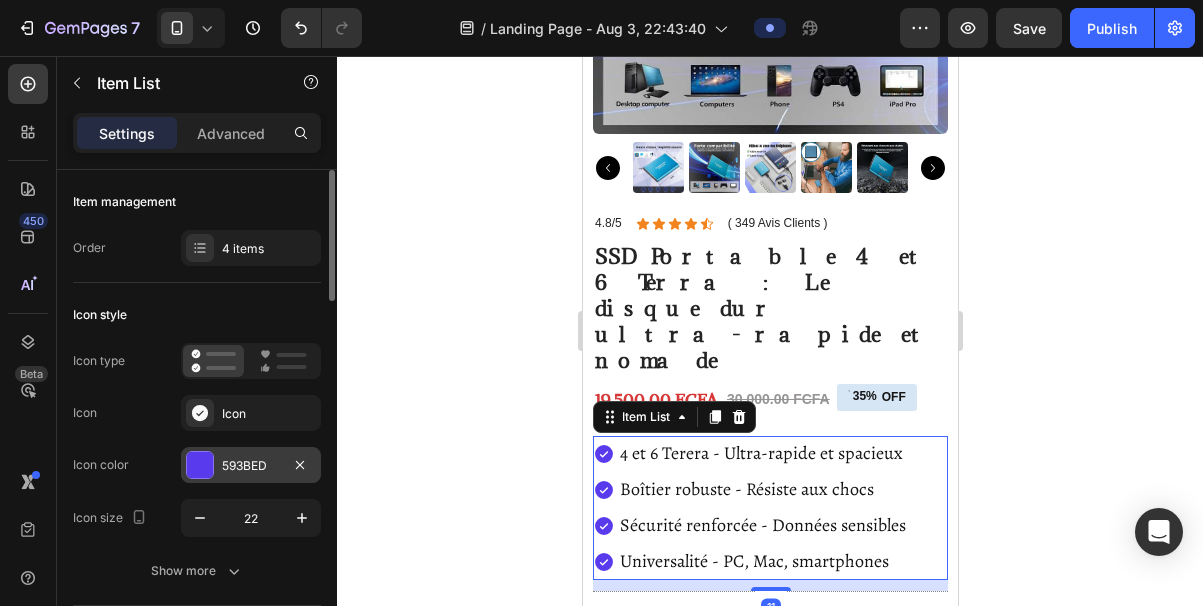 click at bounding box center [200, 465] 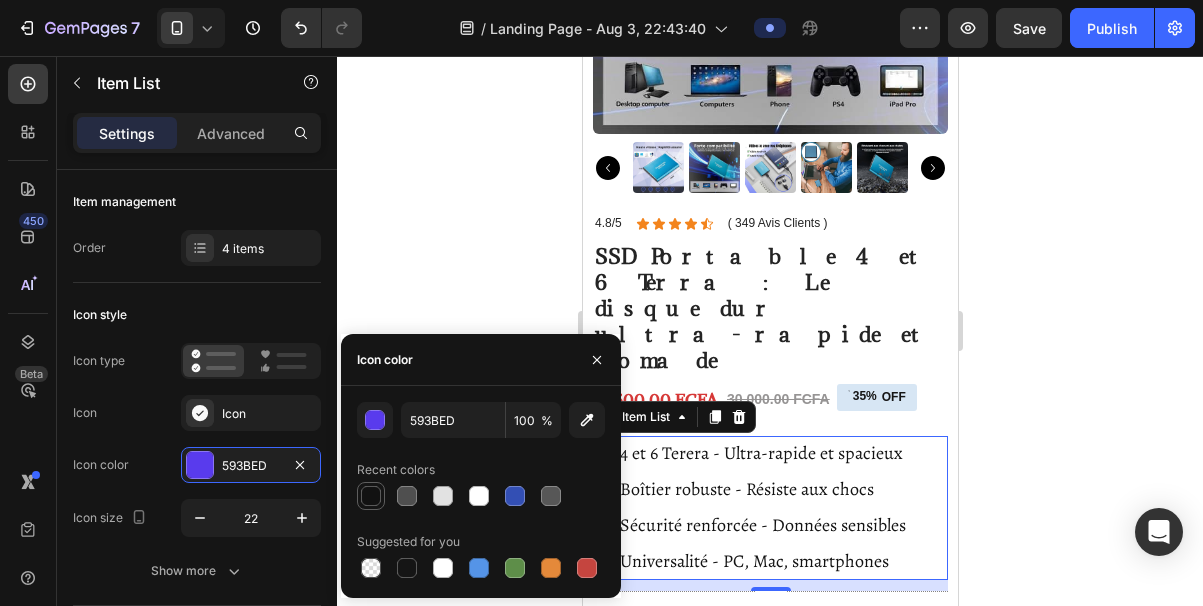 click at bounding box center [371, 496] 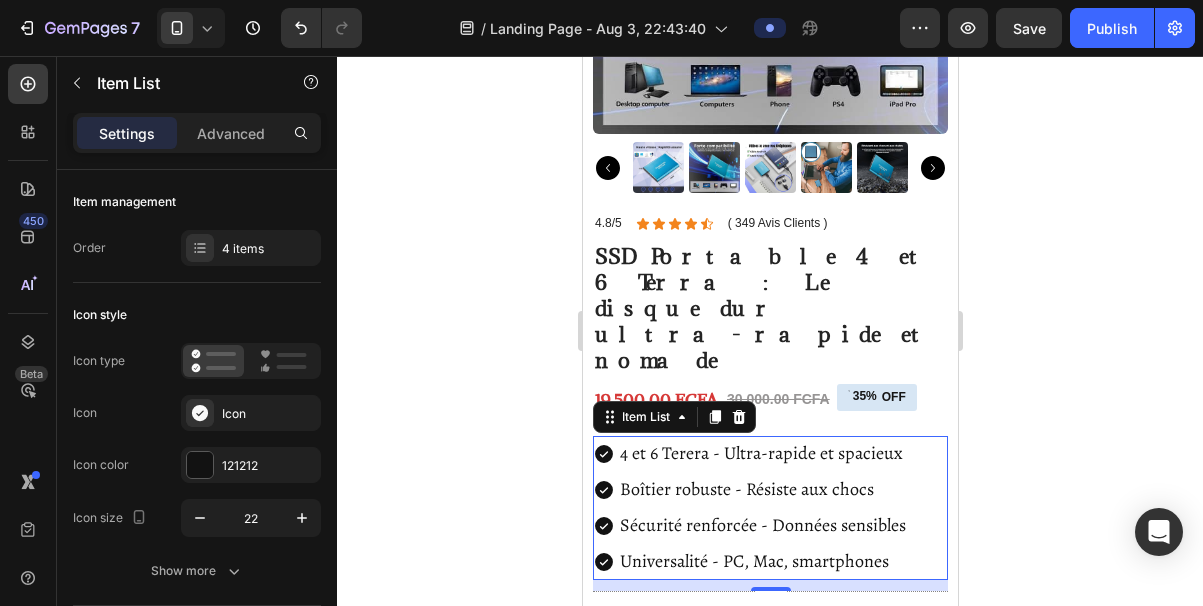 click 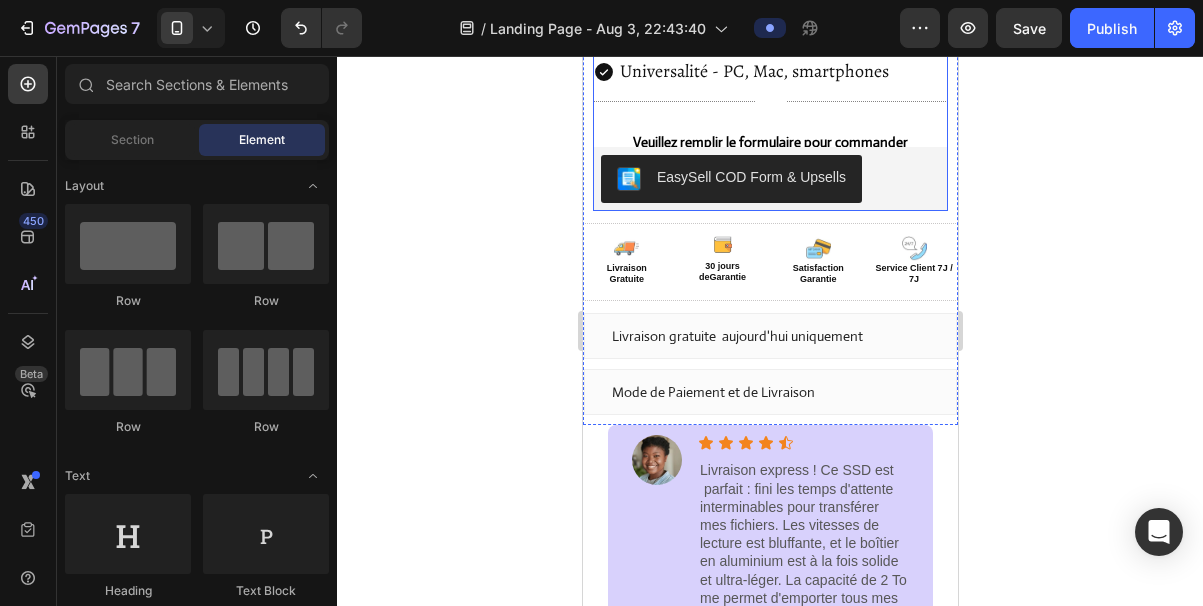 scroll, scrollTop: 906, scrollLeft: 0, axis: vertical 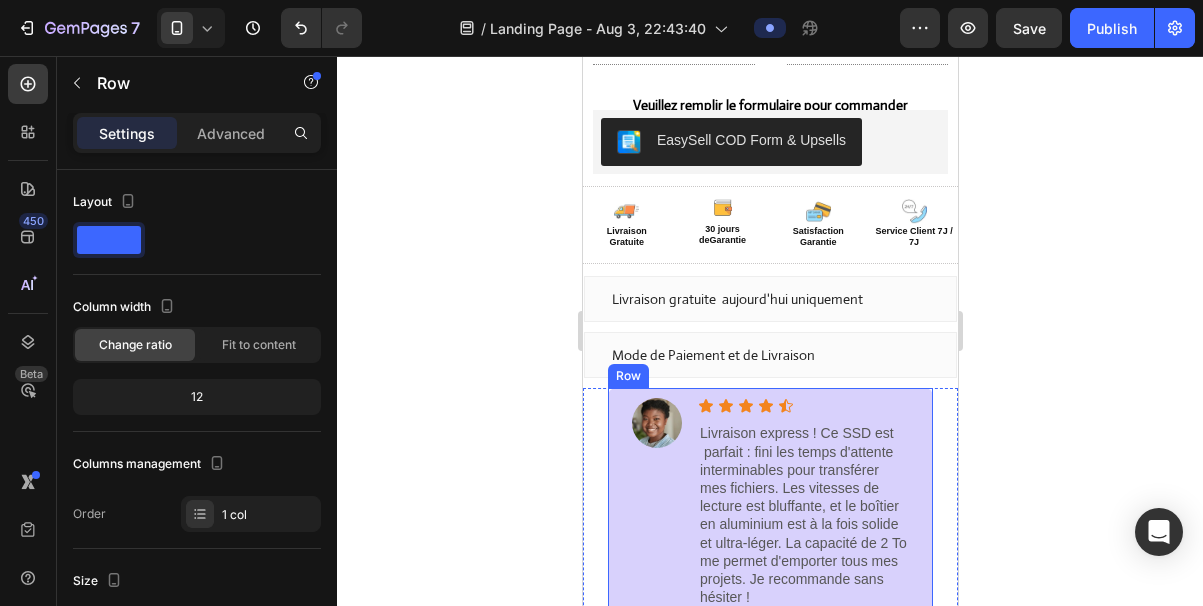 click on "Image Icon Icon Icon Icon Icon Icon List Livraison express ! Ce SSD est  parfait : fini les temps d'attente interminables pour transférer mes fichiers. Les vitesses de lecture est bluffante, et le boîtier en aluminium est à la fois solide et ultra-léger. La capacité de 2 To me permet d'emporter tous mes projets. Je recommande sans hésiter ! Text Block Row
Icon   [FIRST] [LAST]    🇧🇯   Text Block Row" at bounding box center (769, 523) 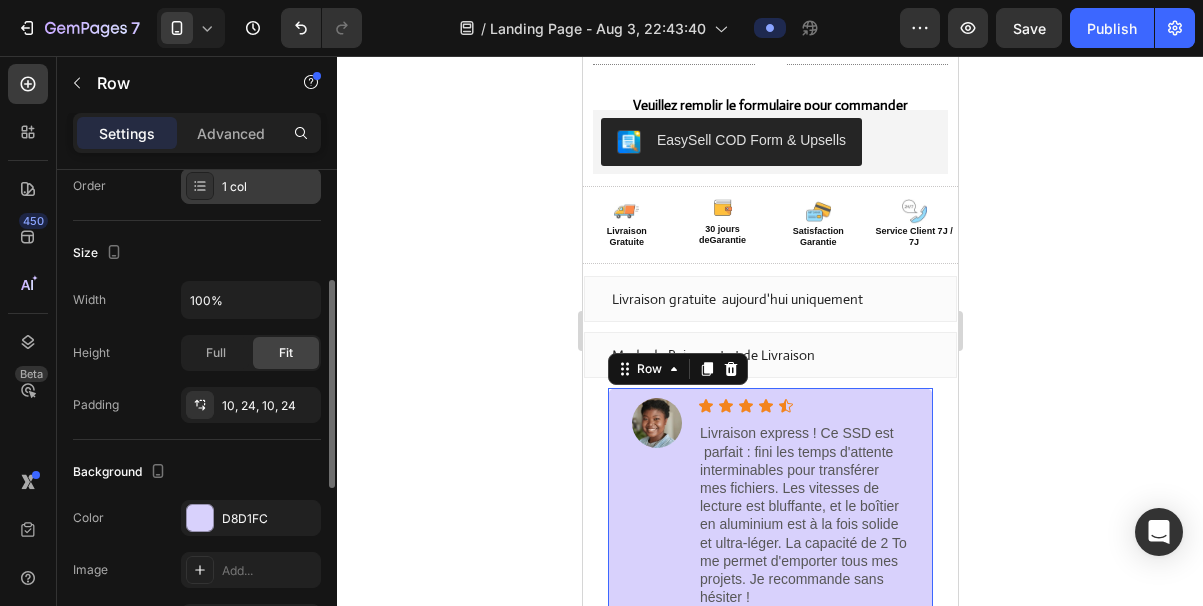 scroll, scrollTop: 340, scrollLeft: 0, axis: vertical 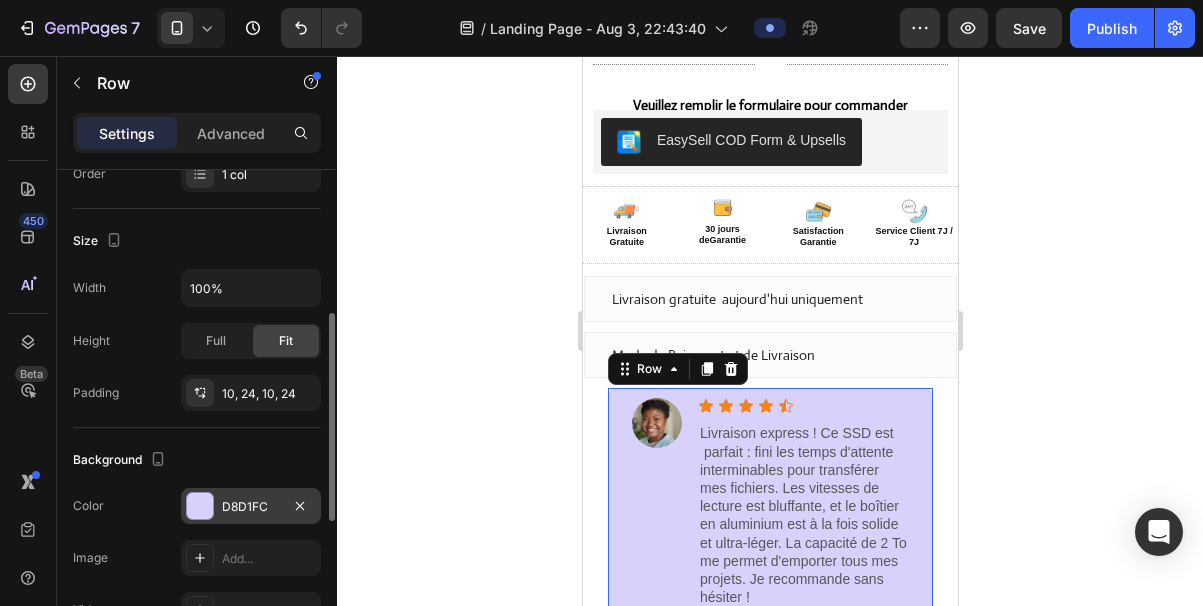 click at bounding box center [200, 506] 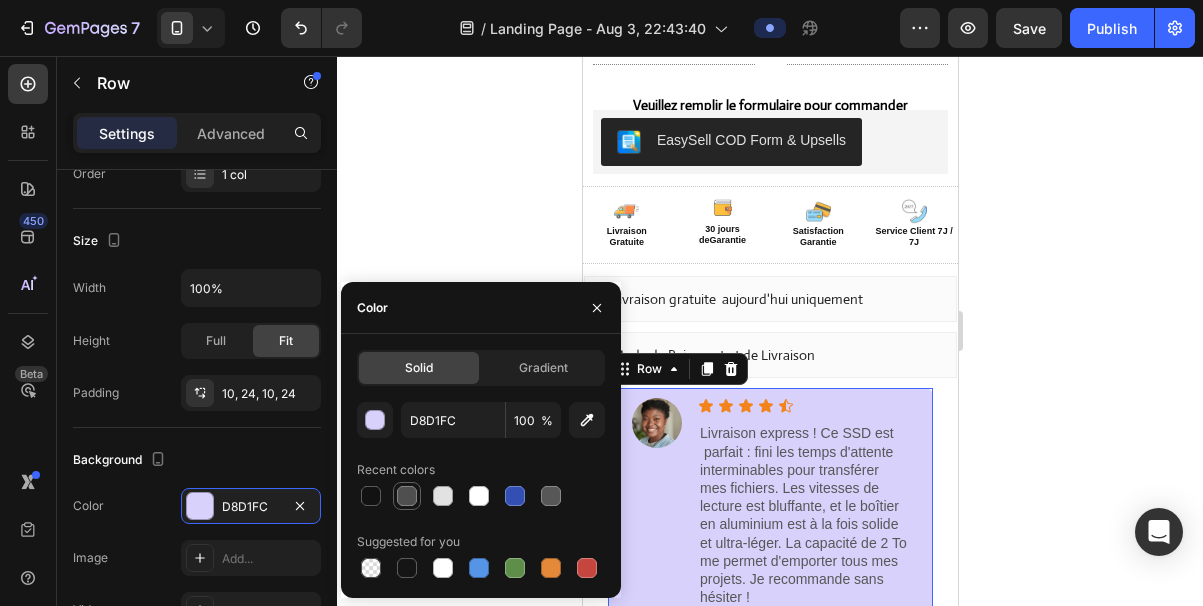 click at bounding box center (407, 496) 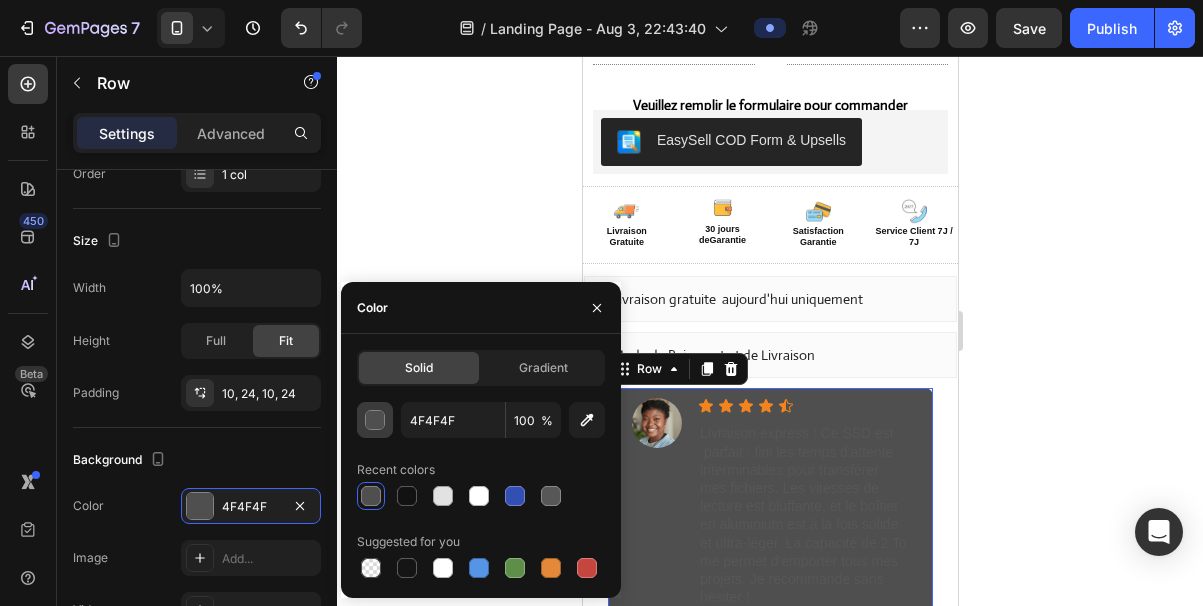 click at bounding box center [376, 421] 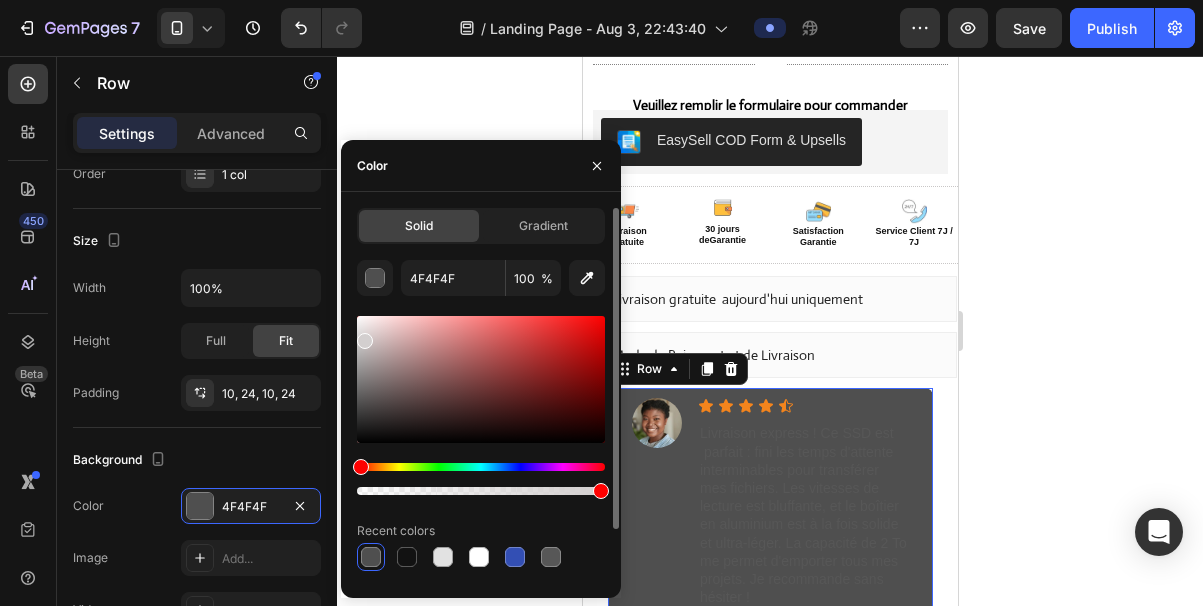 click at bounding box center [481, 379] 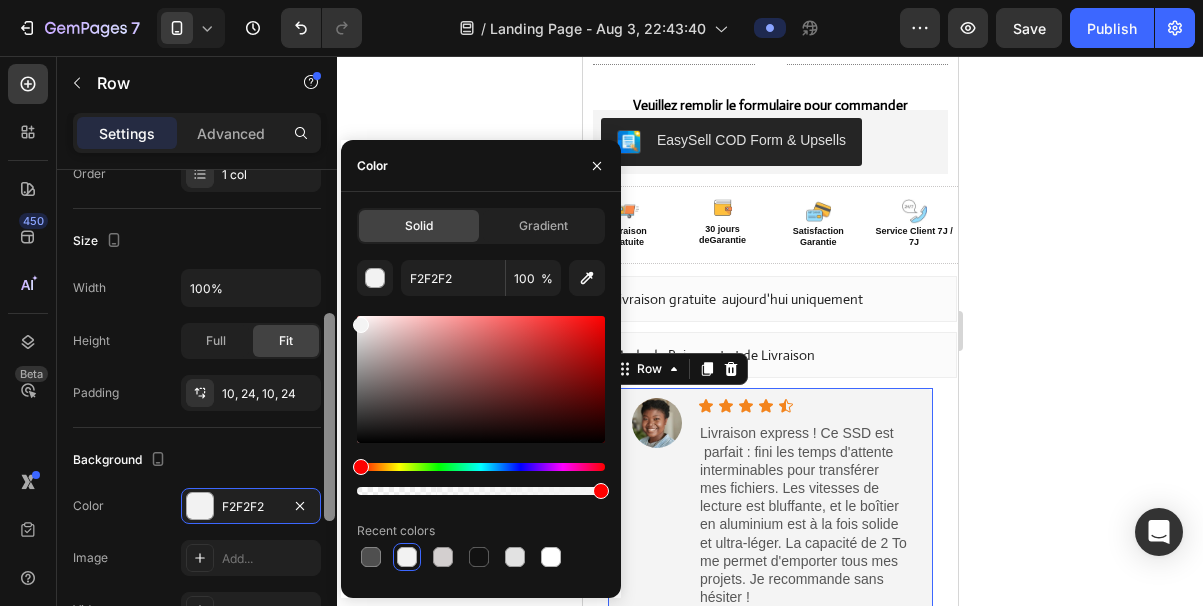 type on "F4F4F4" 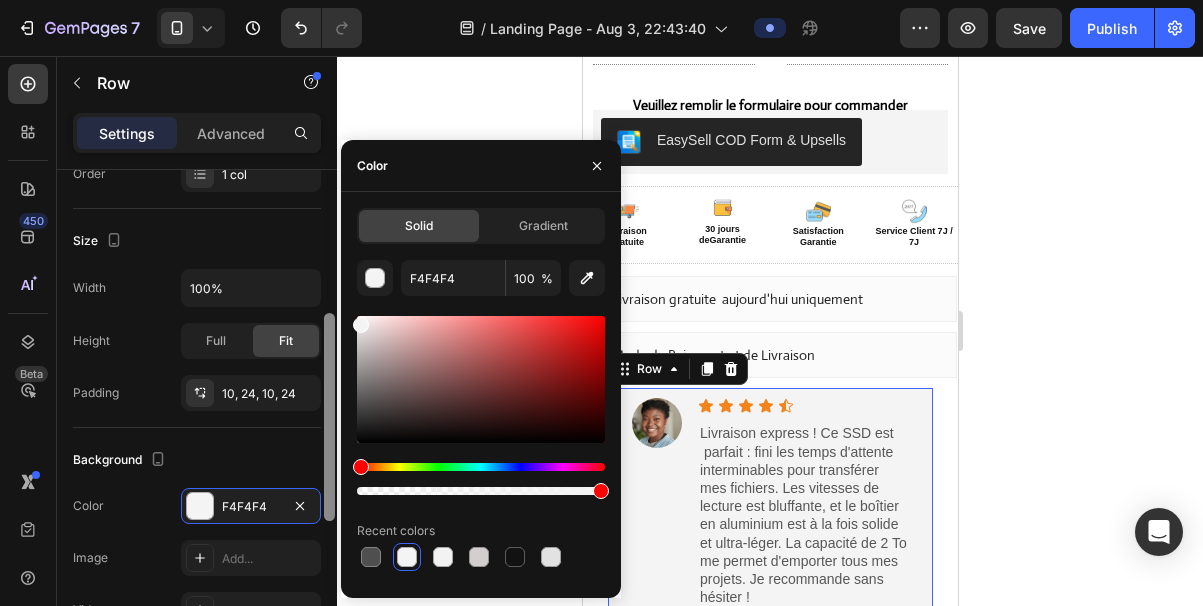 drag, startPoint x: 363, startPoint y: 343, endPoint x: 333, endPoint y: 321, distance: 37.202152 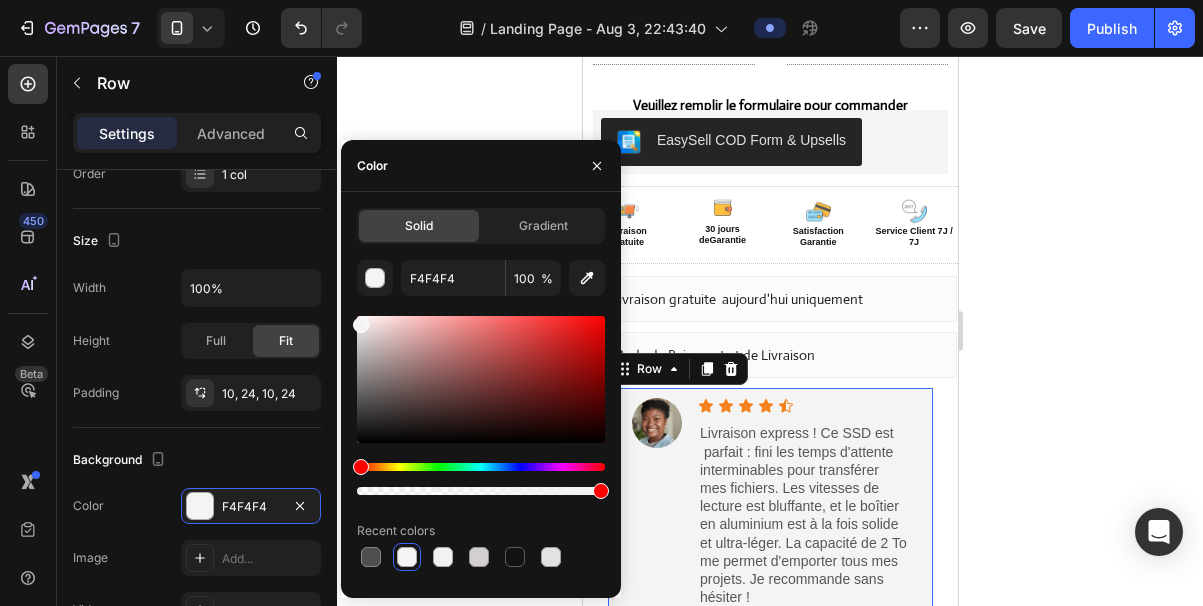 click 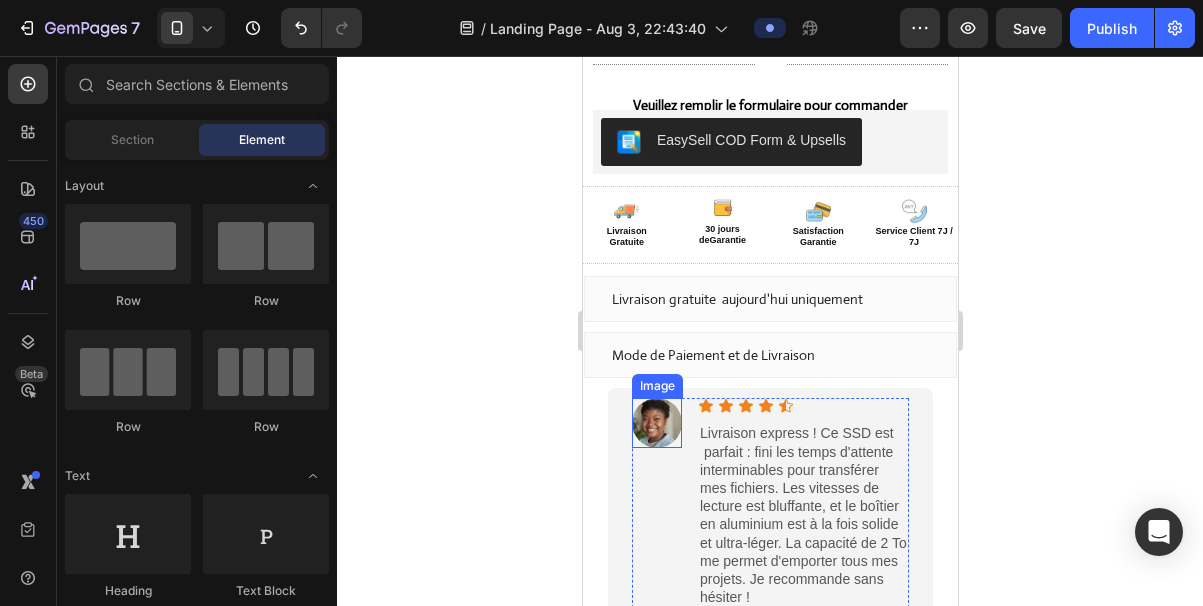 click at bounding box center (656, 423) 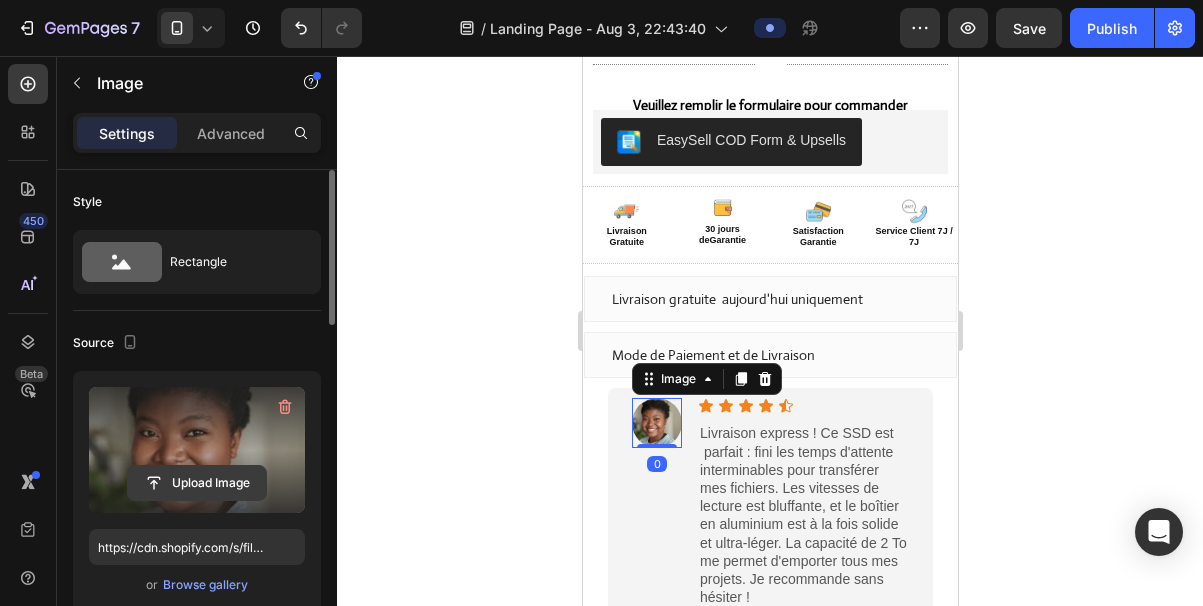 click 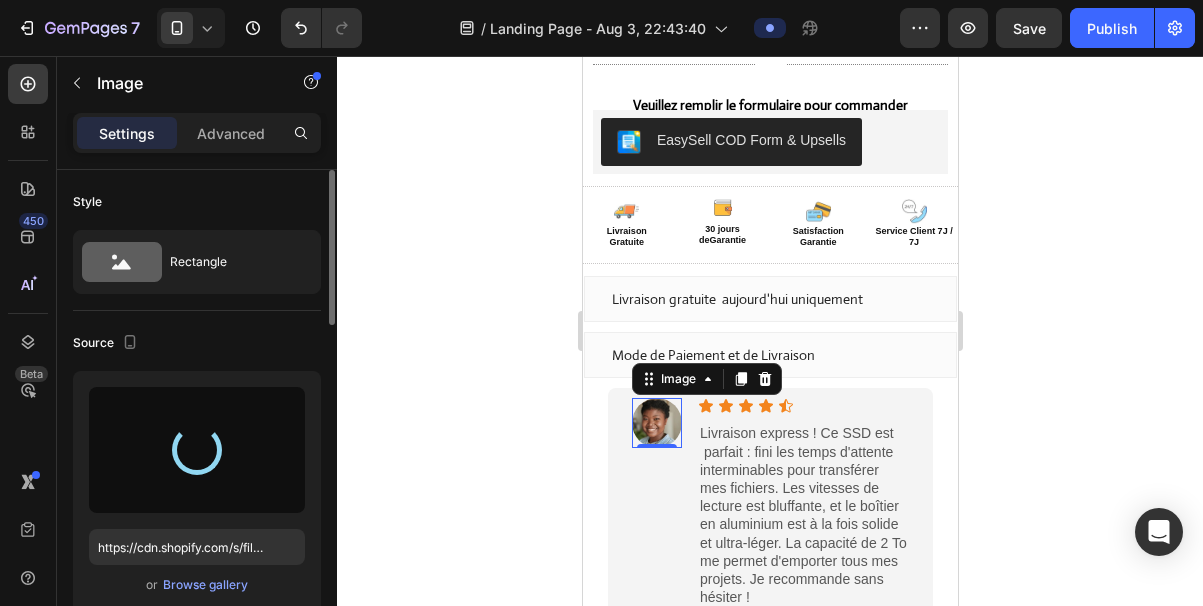 type on "https://cdn.shopify.com/s/files/1/0927/8583/6395/files/gempages_577274309723030516-55843d3f-4a97-4c69-8c1c-642cdd366512.jpg" 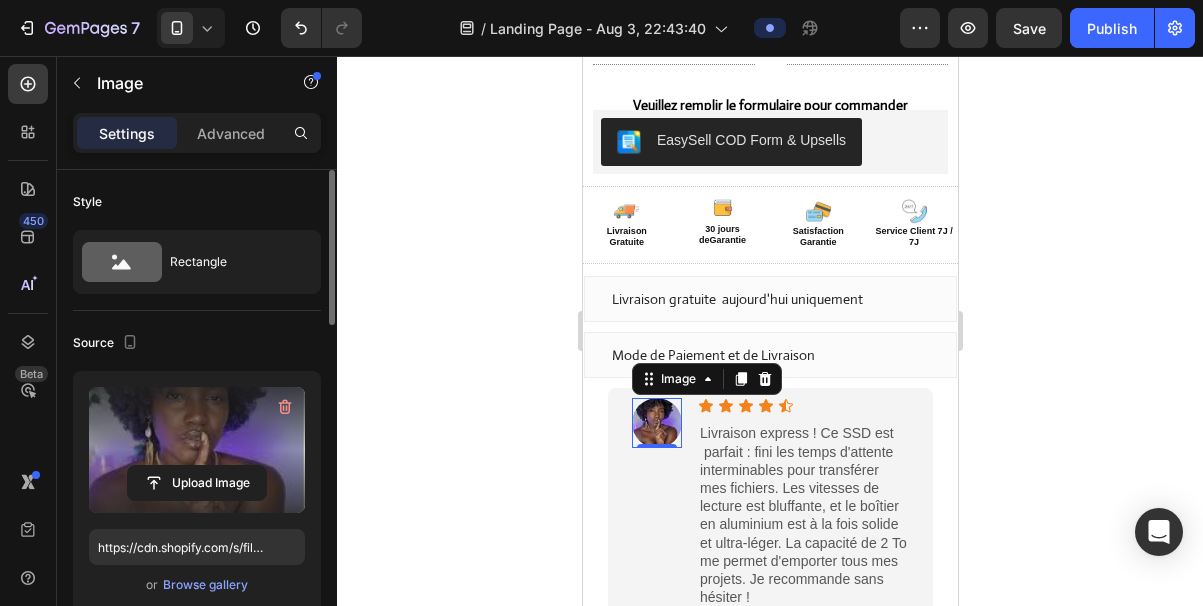 click 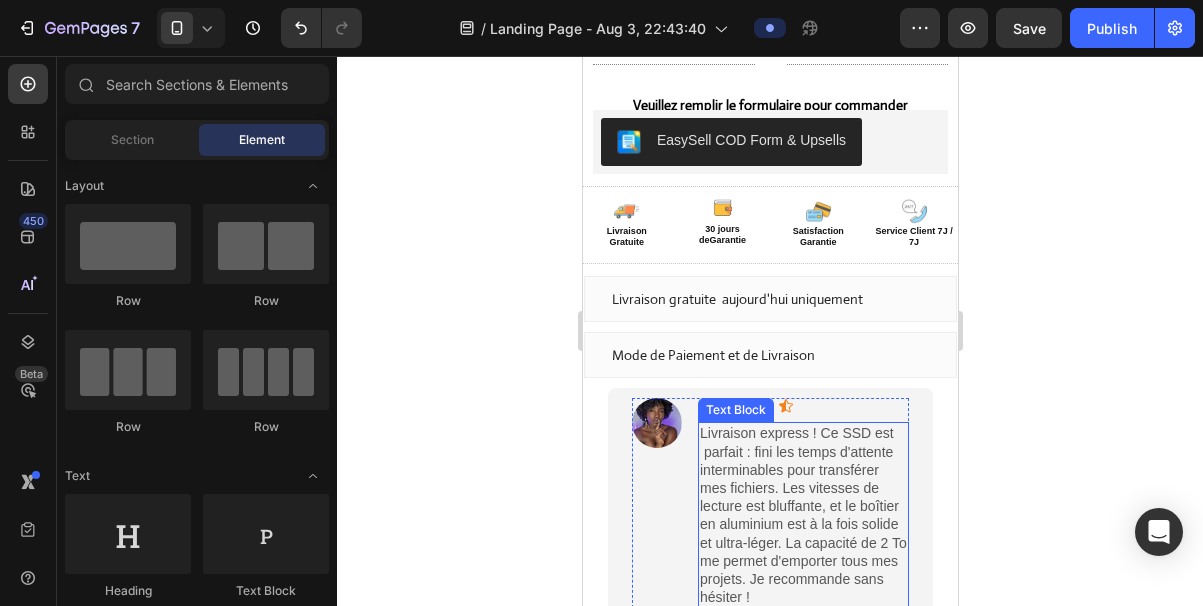 scroll, scrollTop: 928, scrollLeft: 0, axis: vertical 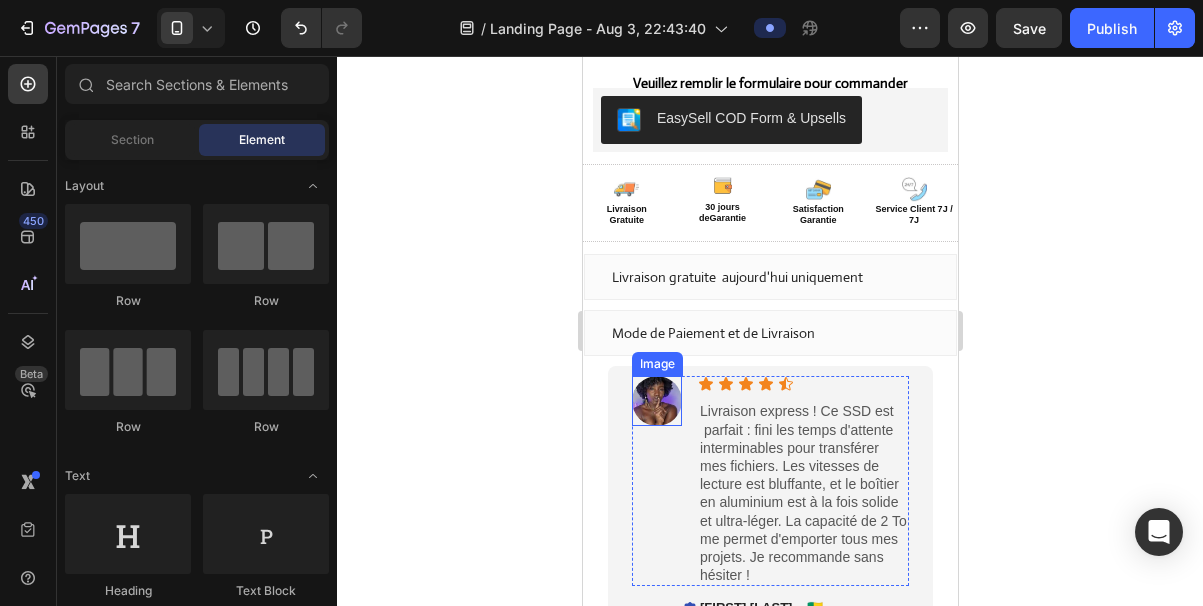 click at bounding box center [656, 401] 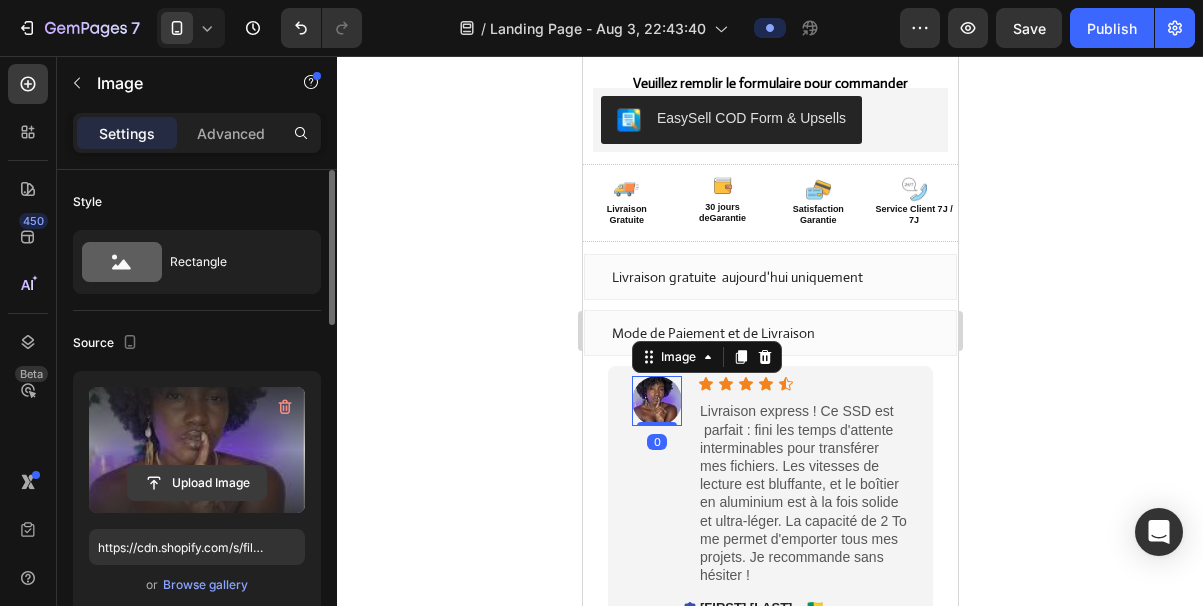 click 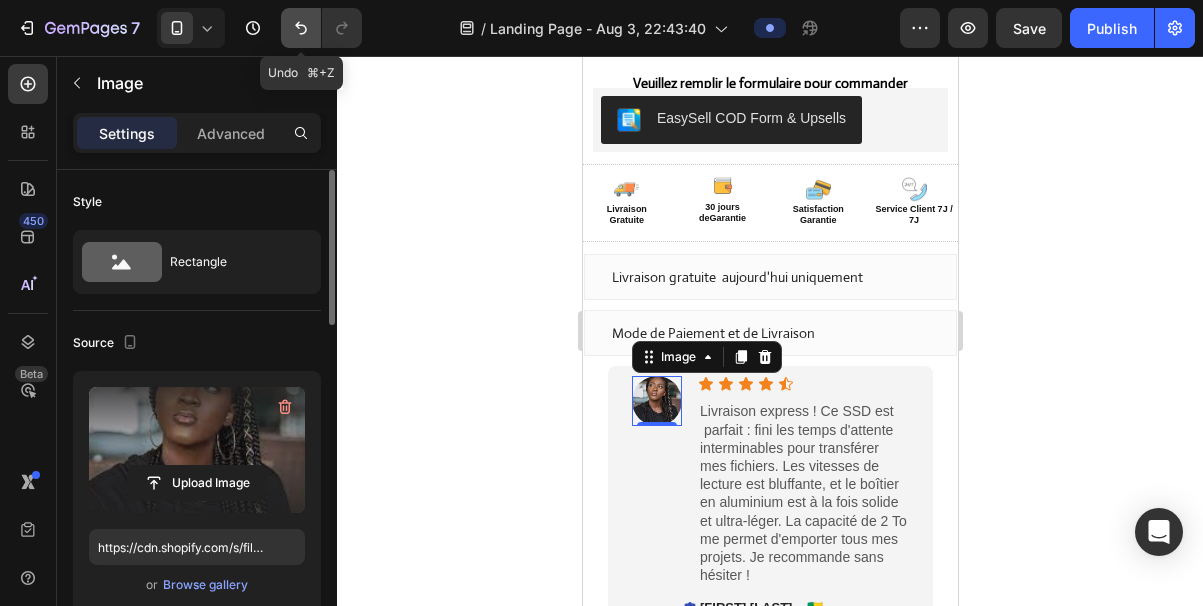 click 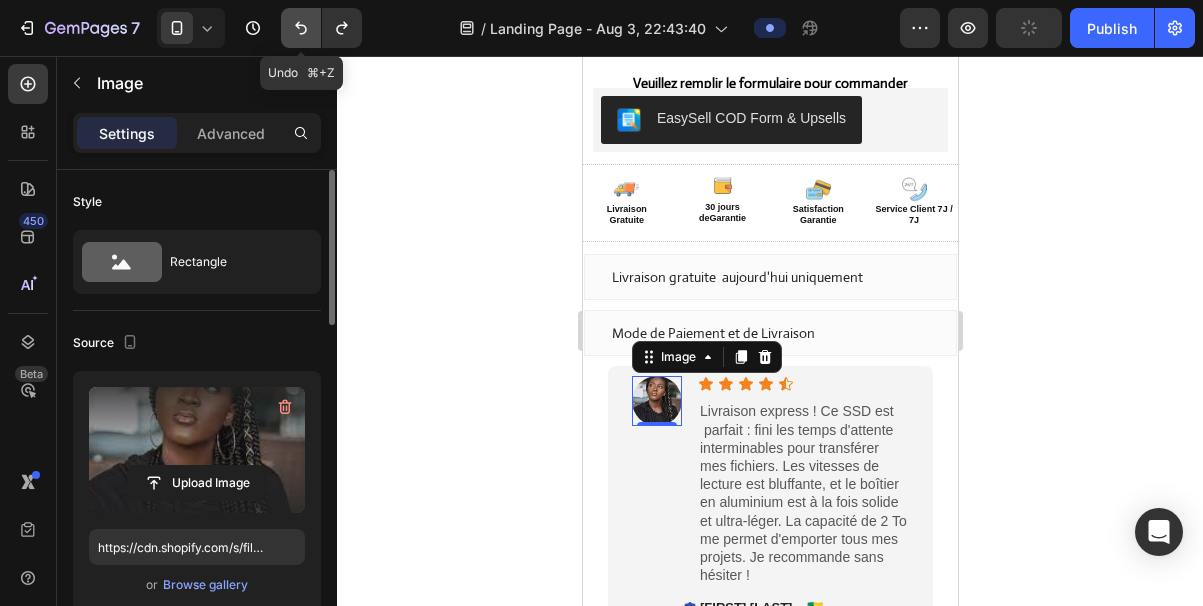 click 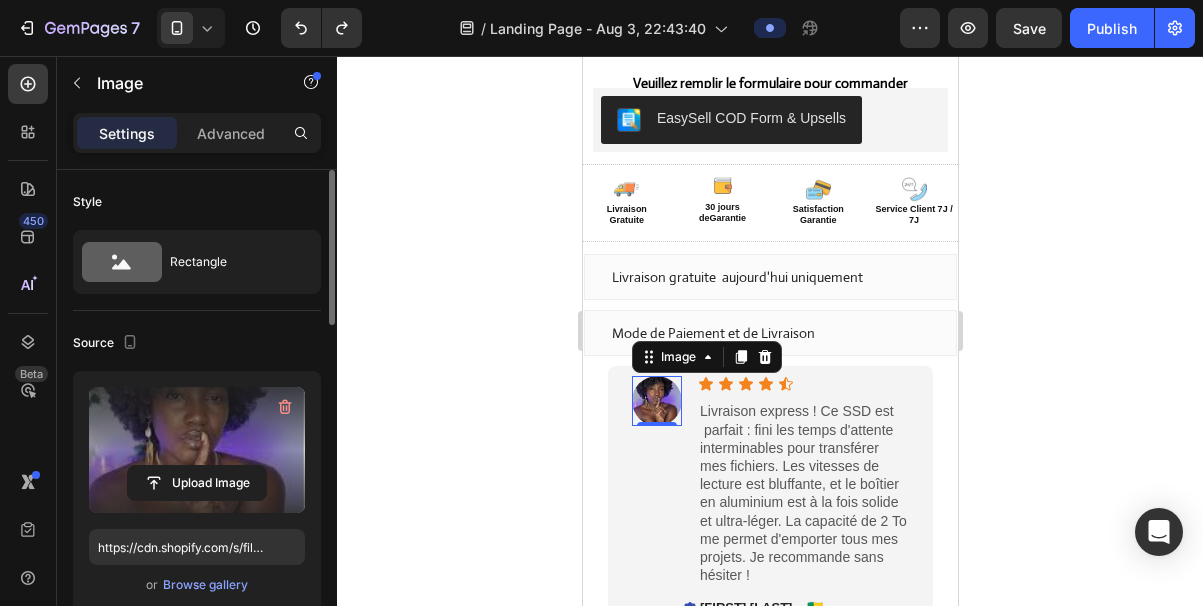 click 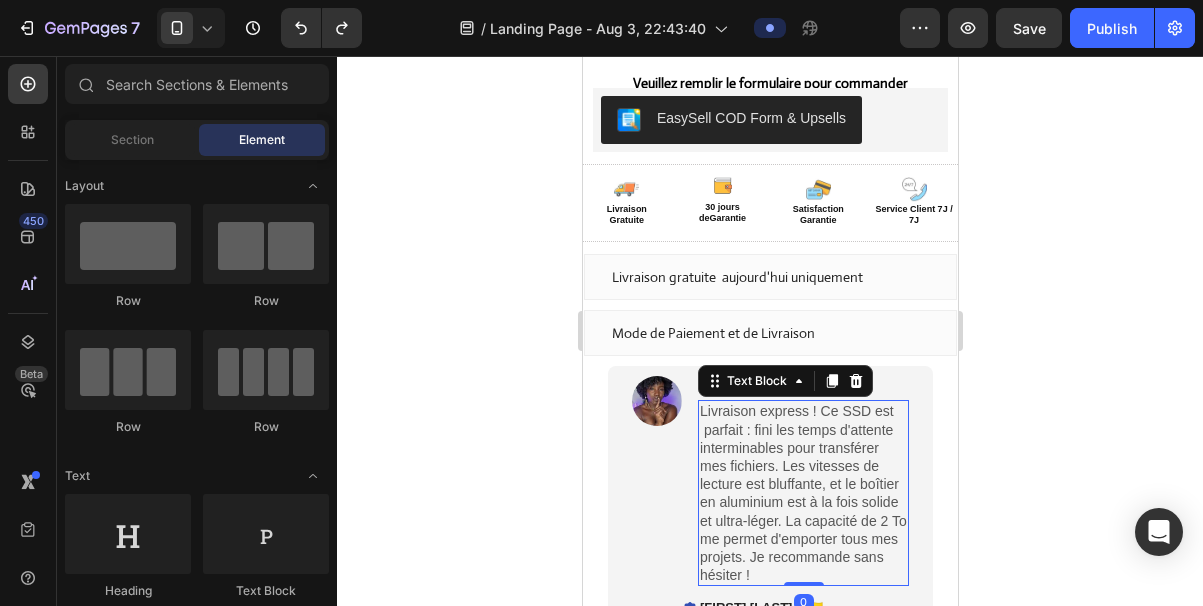 click on "Livraison express ! Ce SSD est  parfait : fini les temps d'attente interminables pour transférer mes fichiers. Les vitesses de lecture est bluffante, et le boîtier en aluminium est à la fois solide et ultra-léger. La capacité de 2 To me permet d'emporter tous mes projets. Je recommande sans hésiter !" at bounding box center [802, 493] 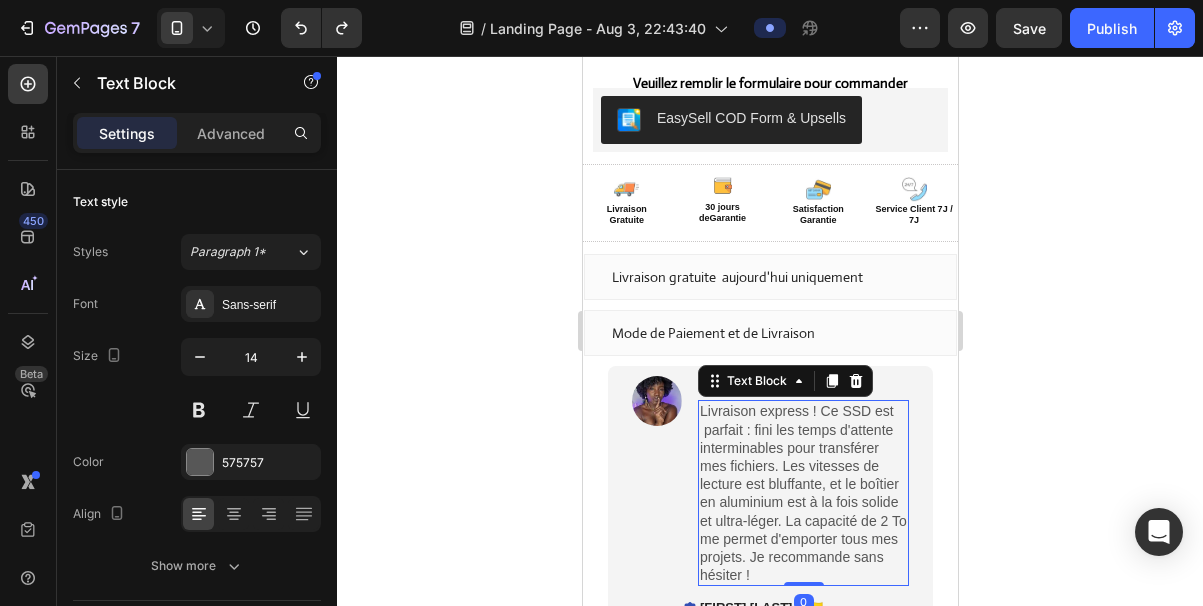 click on "Livraison express ! Ce SSD est  parfait : fini les temps d'attente interminables pour transférer mes fichiers. Les vitesses de lecture est bluffante, et le boîtier en aluminium est à la fois solide et ultra-léger. La capacité de 2 To me permet d'emporter tous mes projets. Je recommande sans hésiter !" at bounding box center [802, 493] 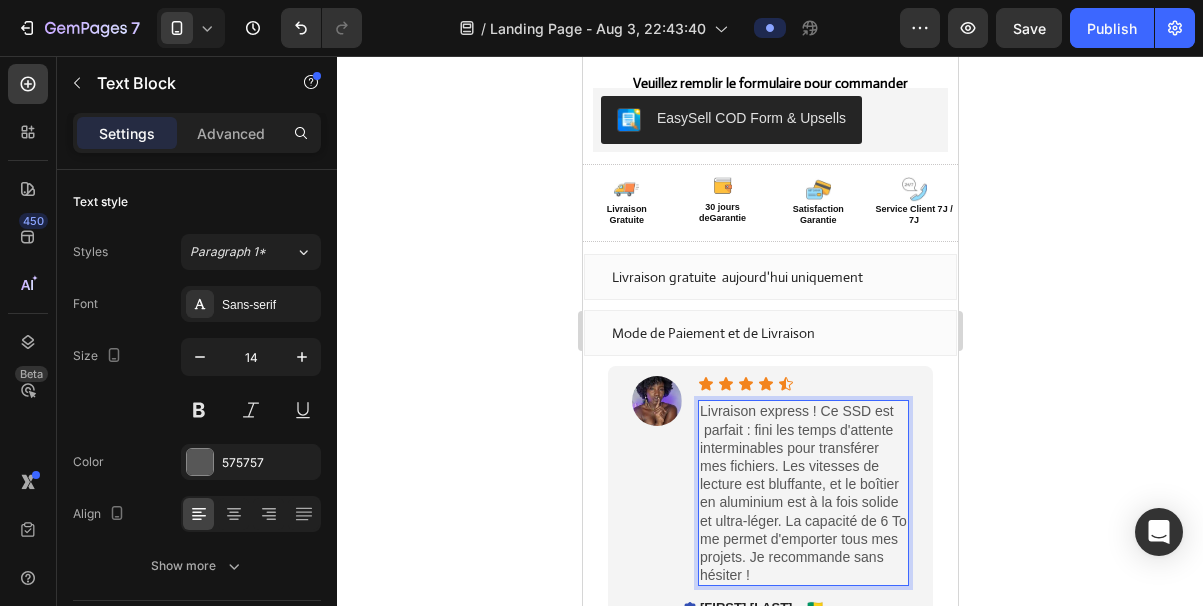 click 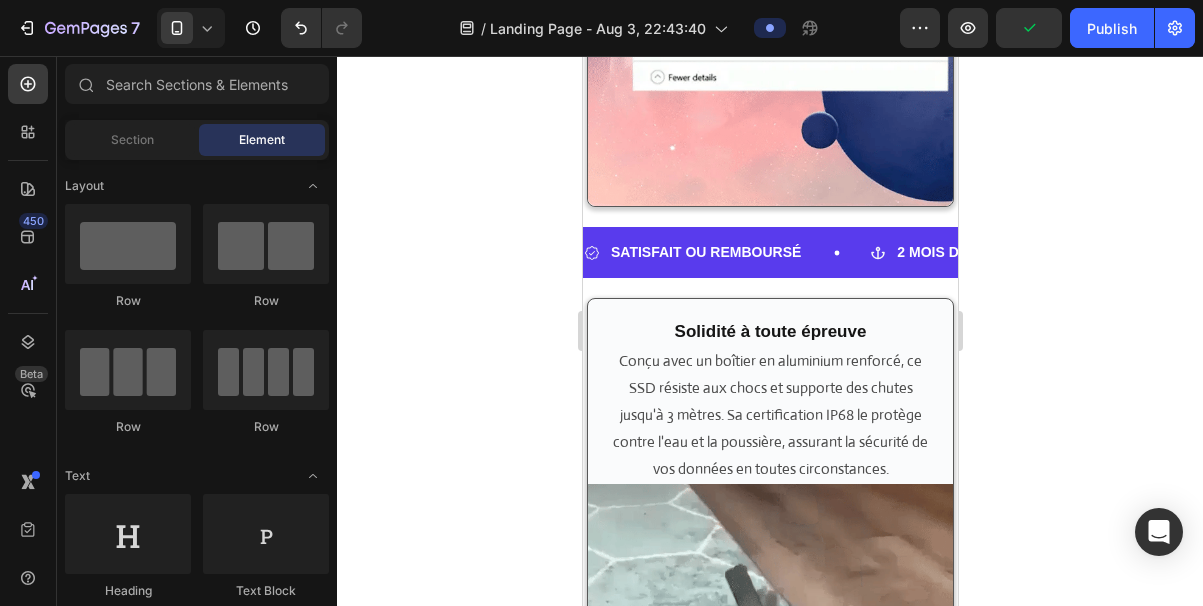 scroll, scrollTop: 1841, scrollLeft: 0, axis: vertical 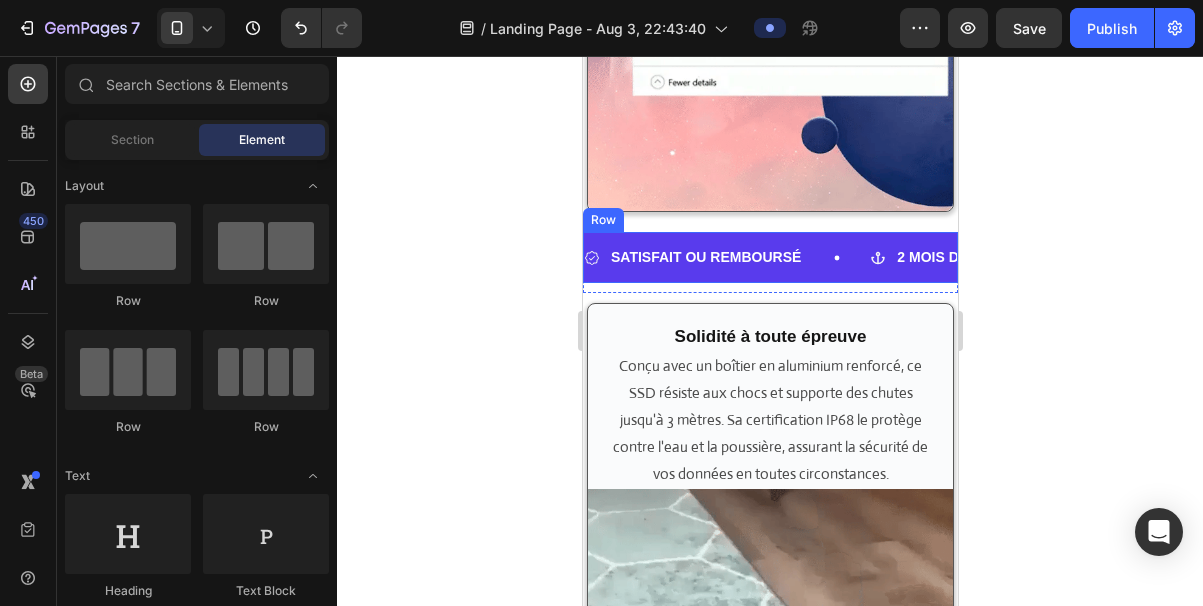 click on "SATISFAIT OU REMBOURSÉ  Item List
2 MOIS DE GARANTIE Item List
SATISFAIT OU REMBOURSÉ  Item List
SATISFAIT OU REMBOURSÉ  Item List
2 MOIS DE GARANTIE Item List
SATISFAIT OU REMBOURSÉ  Item List
Marquee Row" at bounding box center (769, 257) 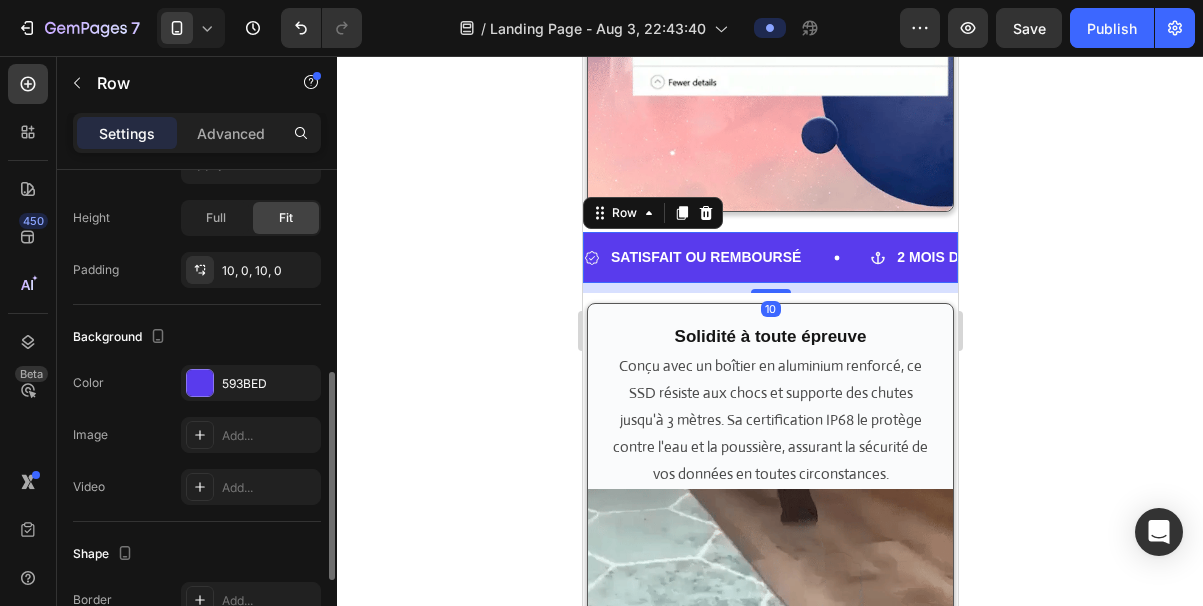 scroll, scrollTop: 478, scrollLeft: 0, axis: vertical 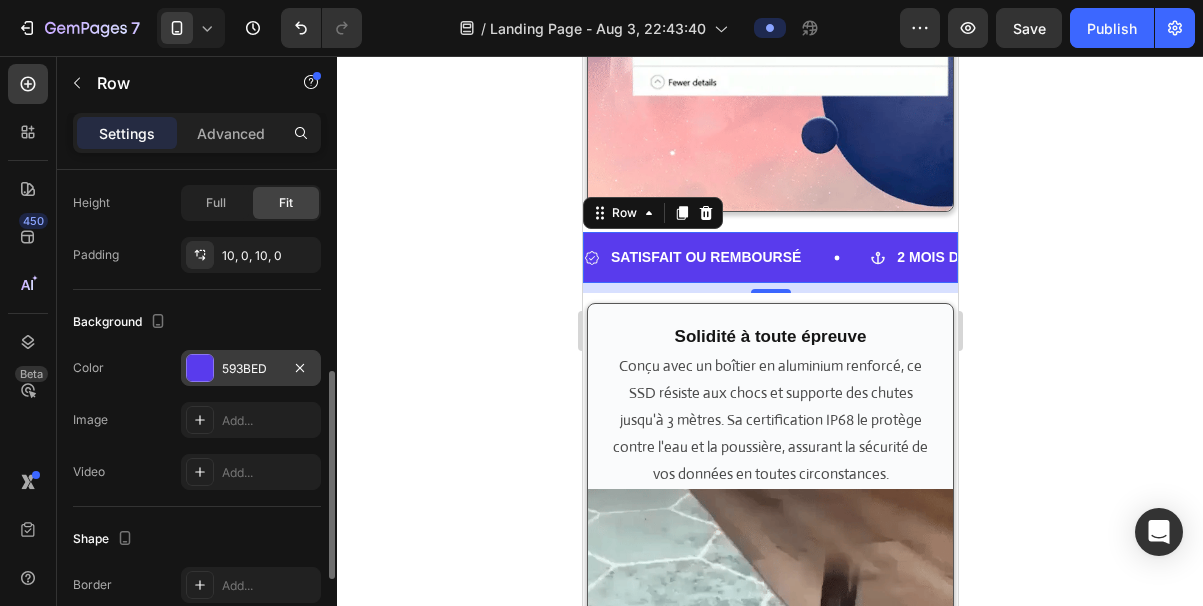click at bounding box center (200, 368) 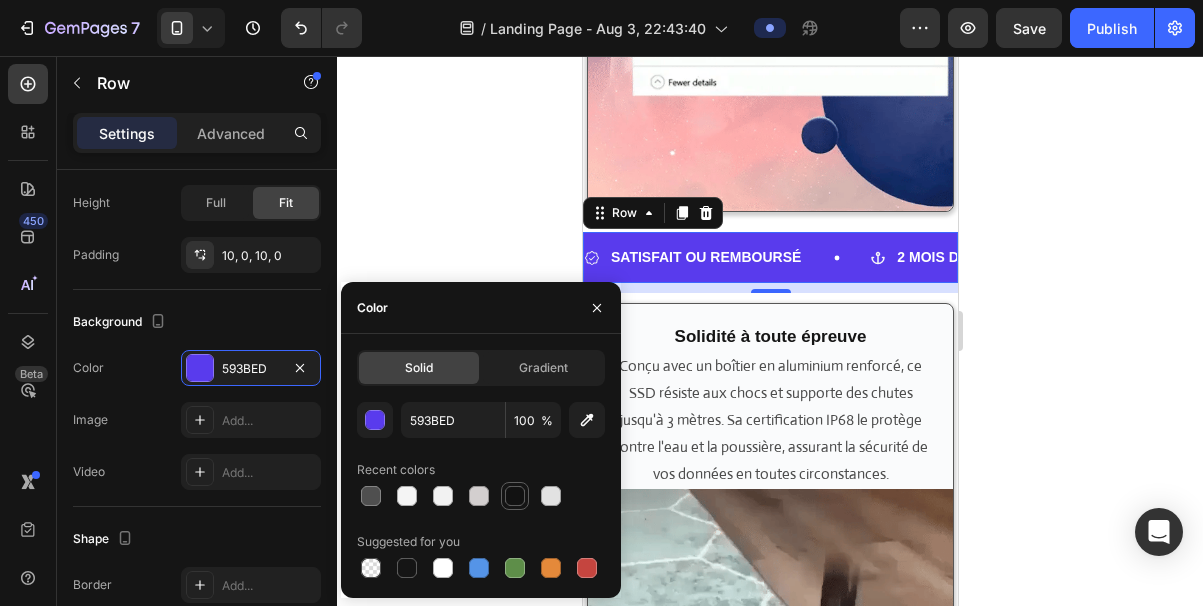 click at bounding box center [515, 496] 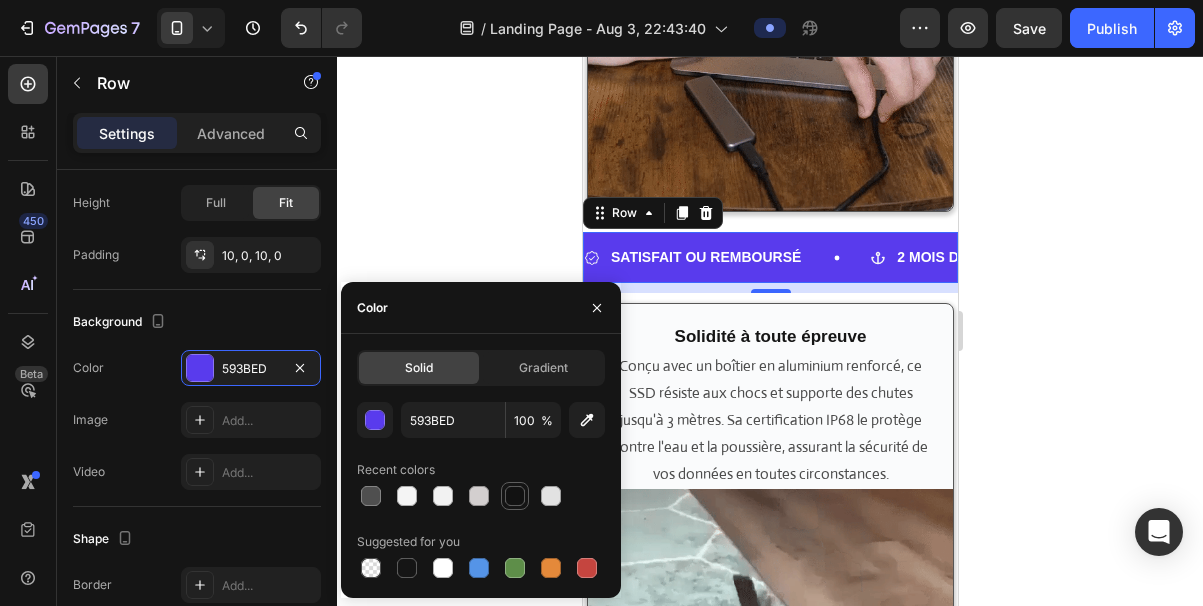 type on "121212" 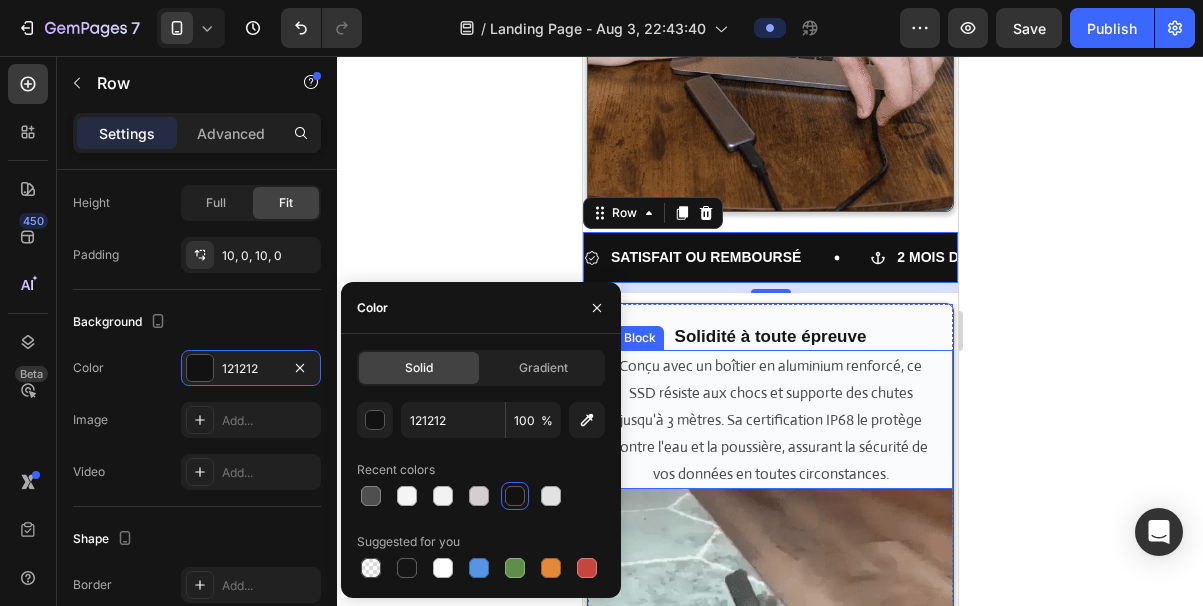 click 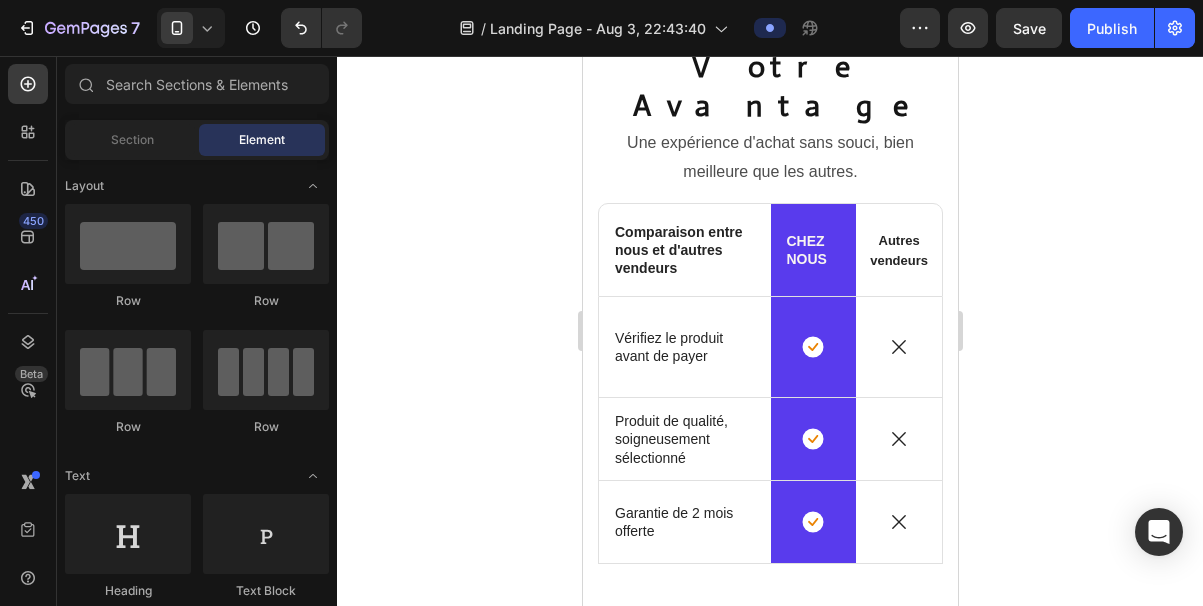 scroll, scrollTop: 3155, scrollLeft: 0, axis: vertical 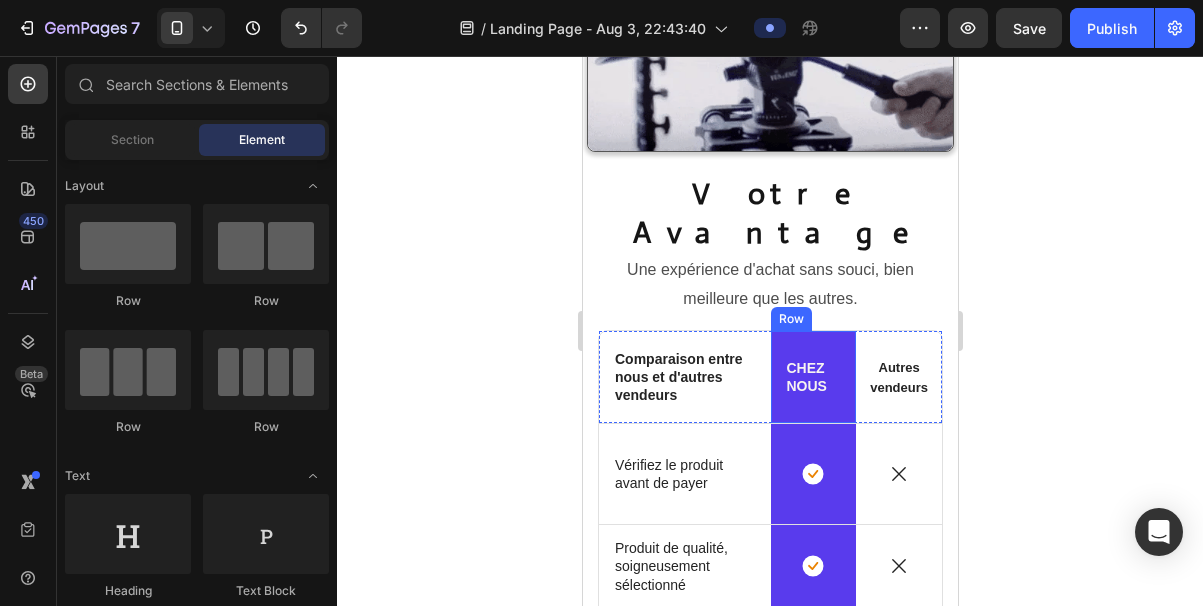 click on "CHEZ NOUS Text Block Row" at bounding box center [813, 377] 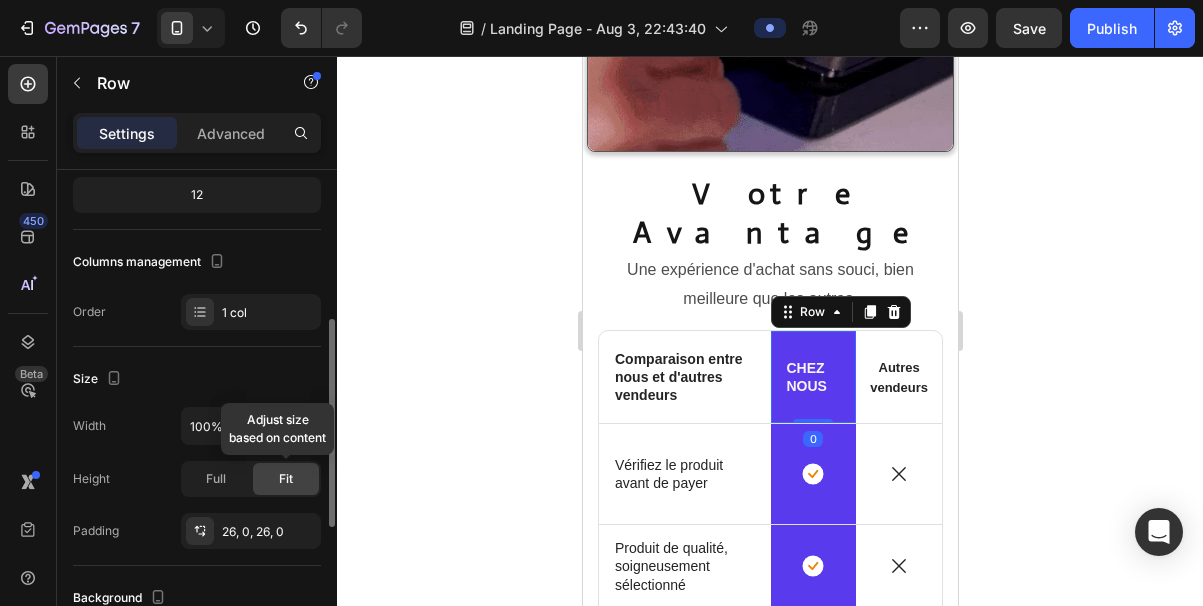 scroll, scrollTop: 346, scrollLeft: 0, axis: vertical 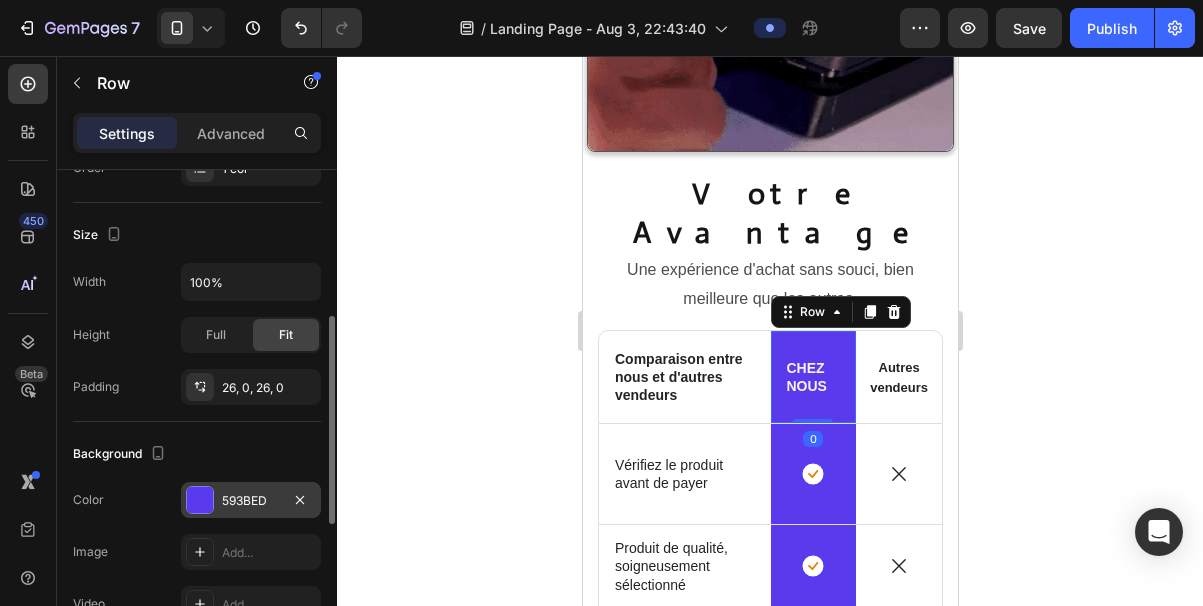 click at bounding box center (200, 500) 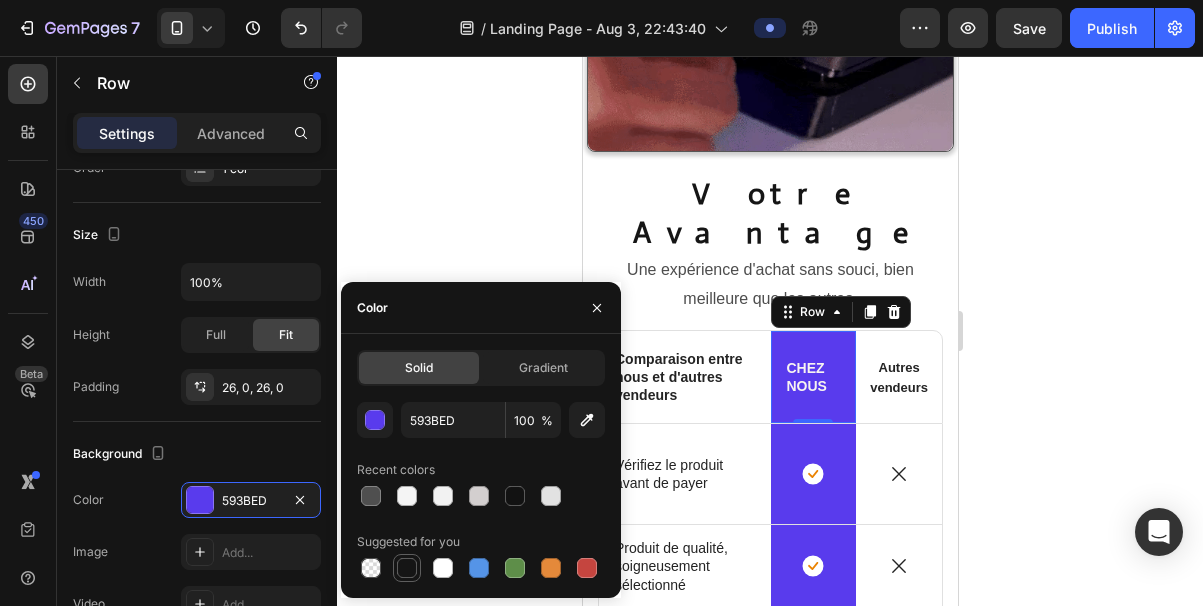 click at bounding box center [407, 568] 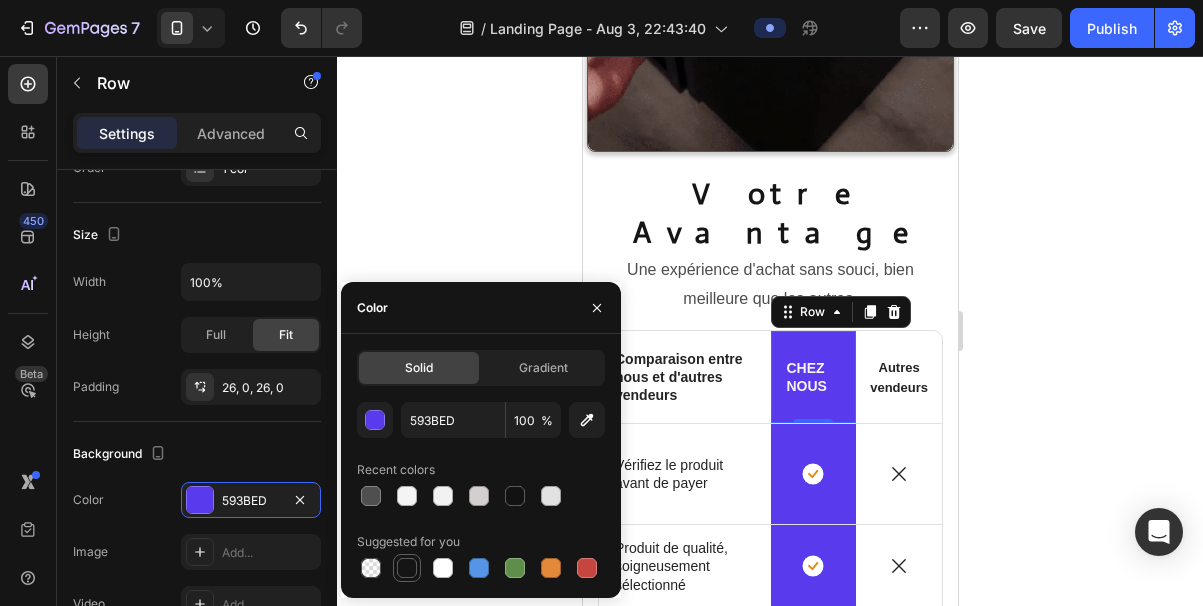 type on "151515" 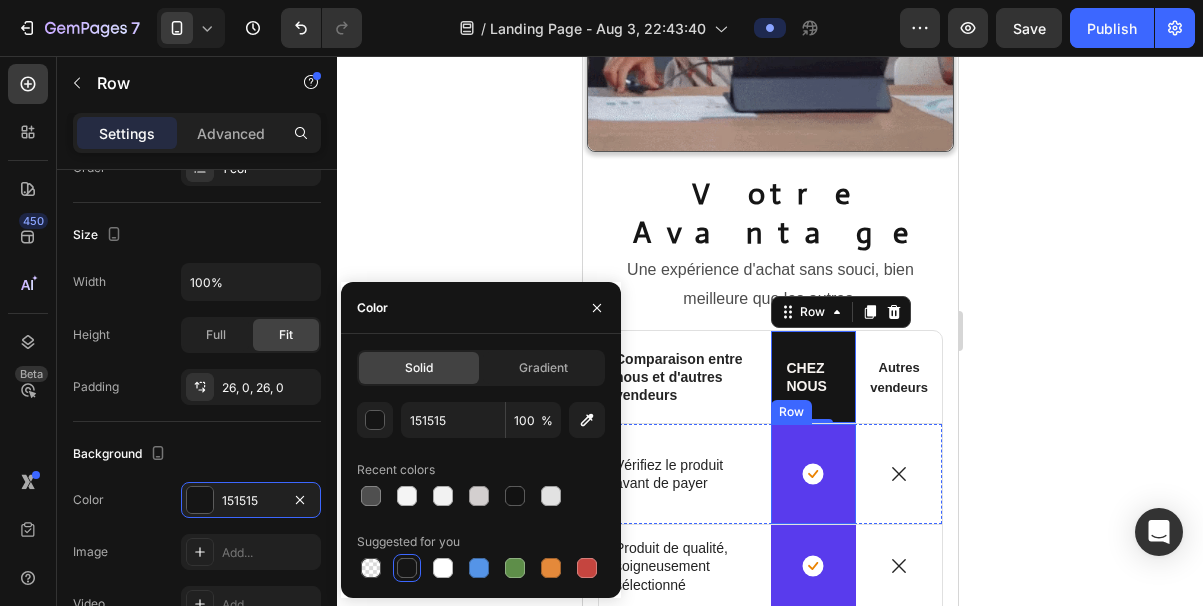 click on "Icon Row" at bounding box center (813, 474) 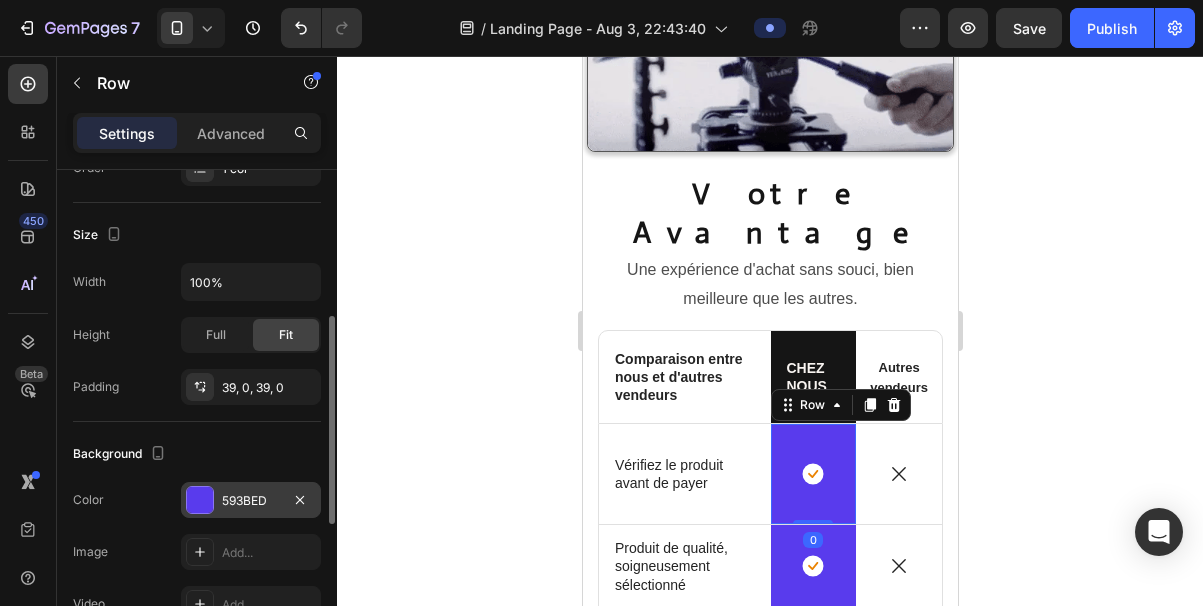 click at bounding box center (200, 500) 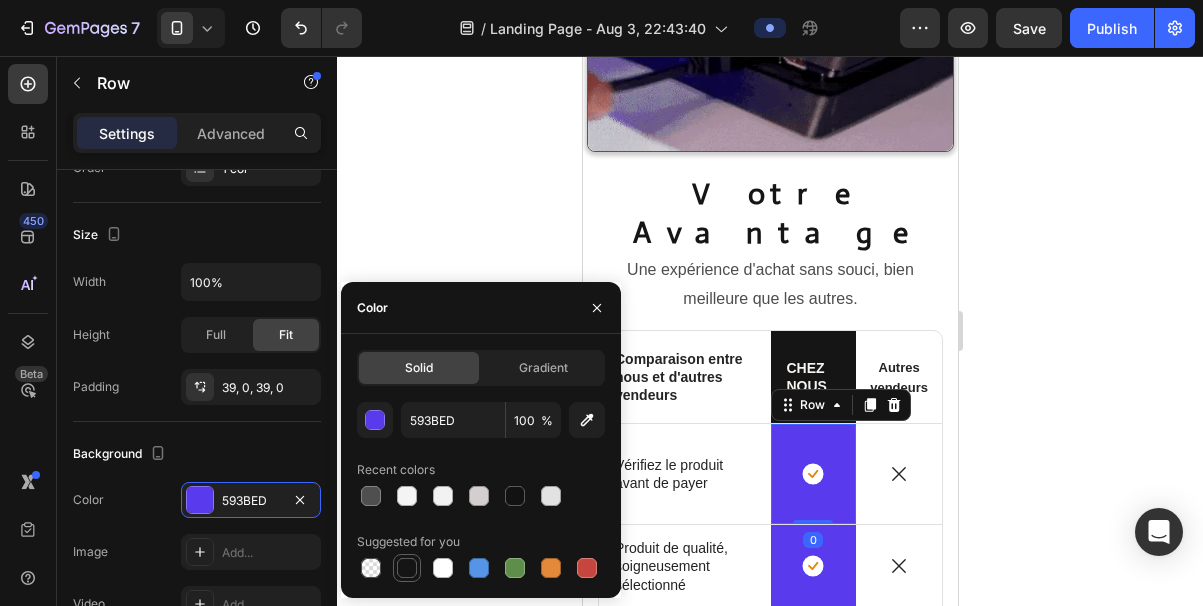 click at bounding box center [407, 568] 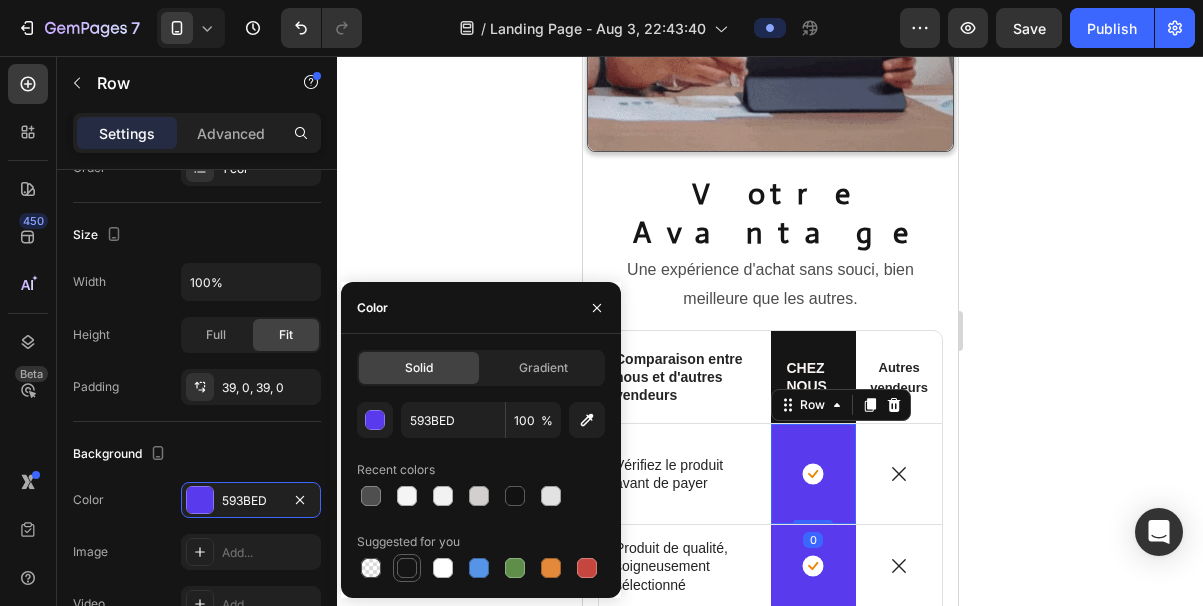 type on "151515" 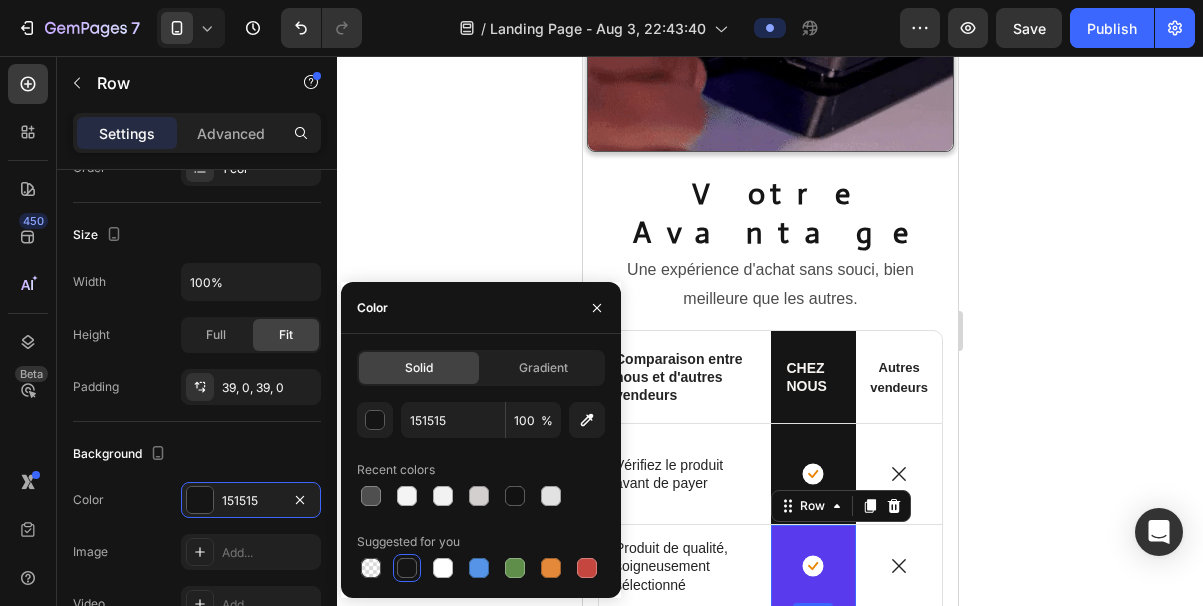 click on "Icon Row   0" at bounding box center (813, 566) 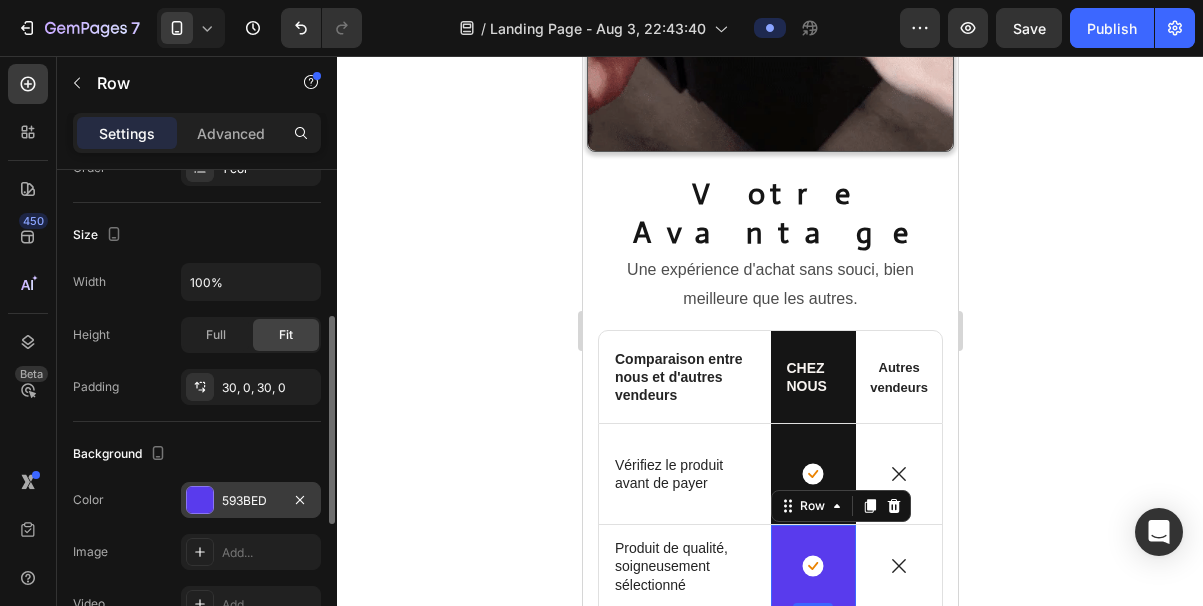 click at bounding box center (200, 500) 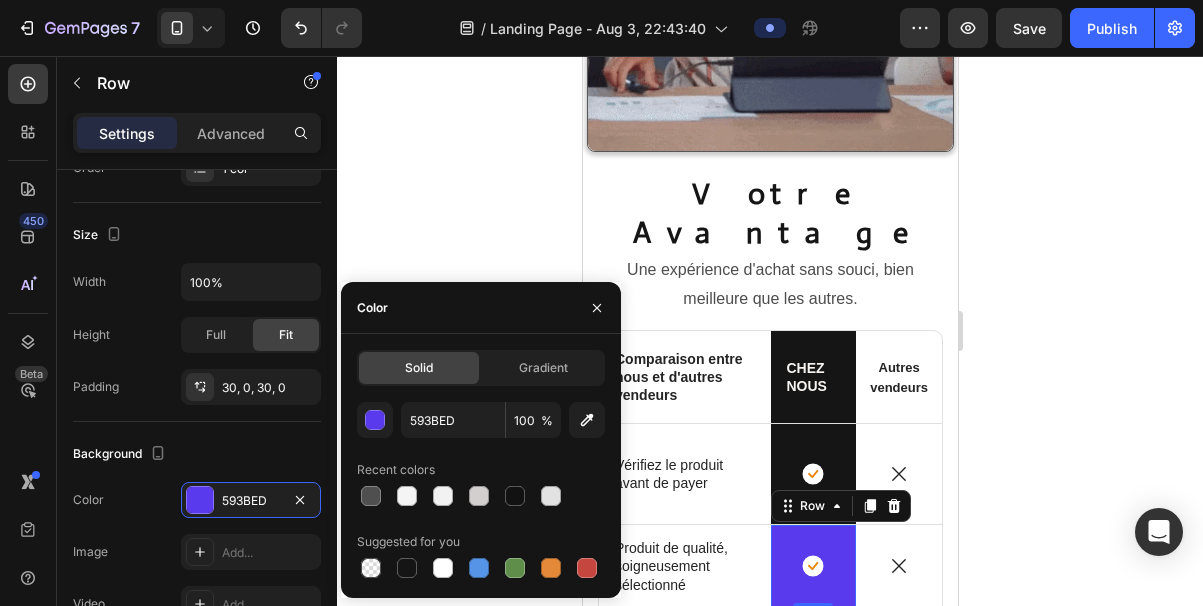 click 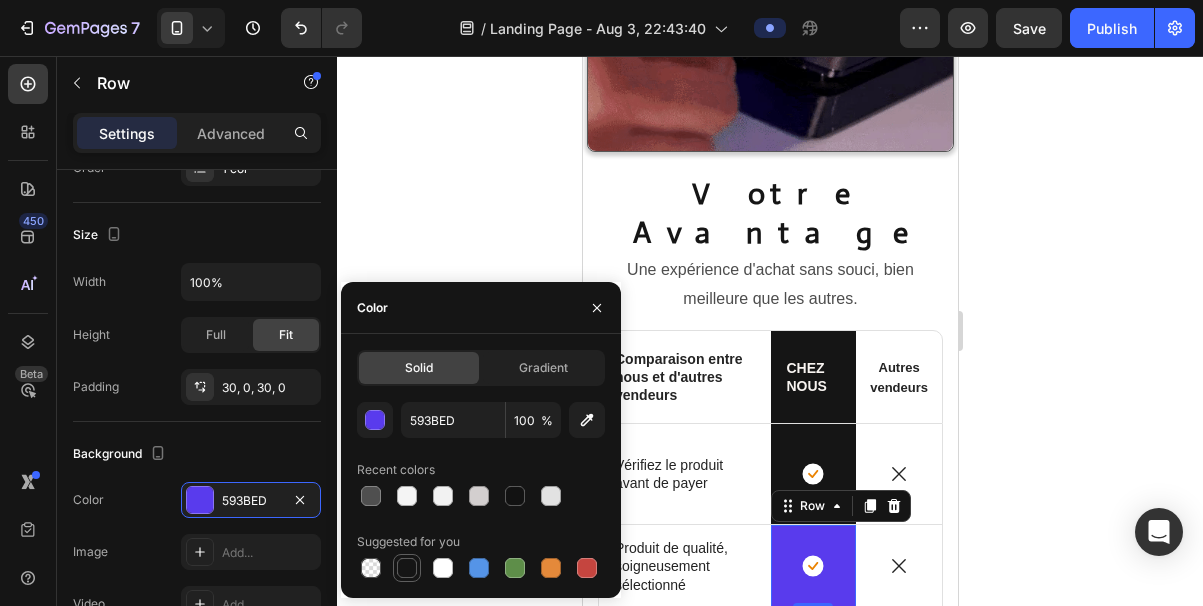 click at bounding box center [407, 568] 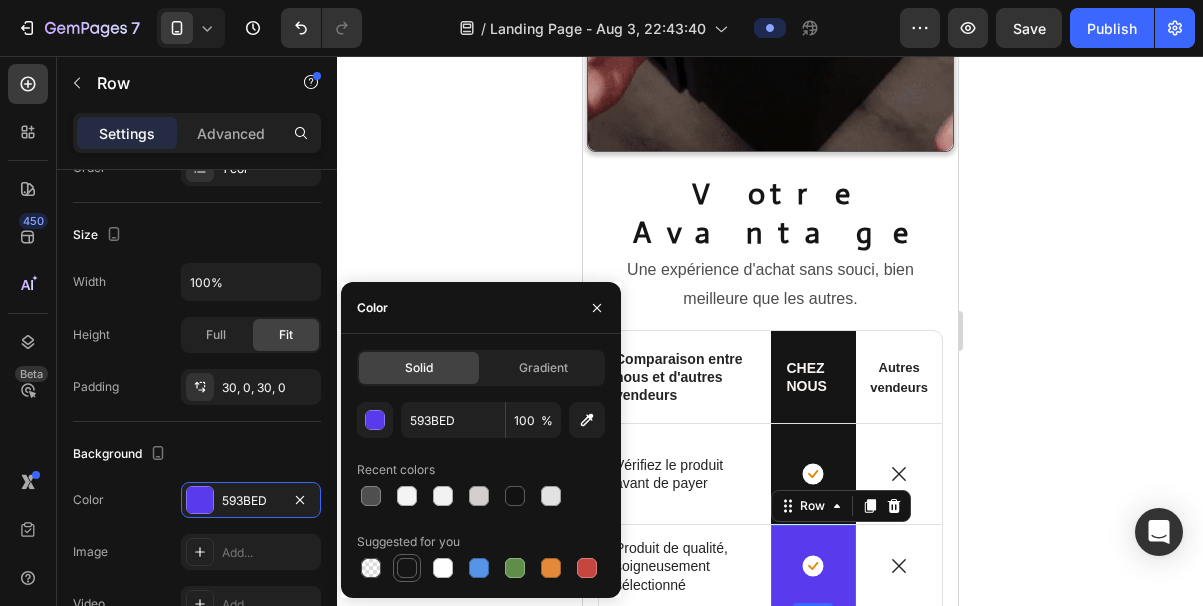 type on "151515" 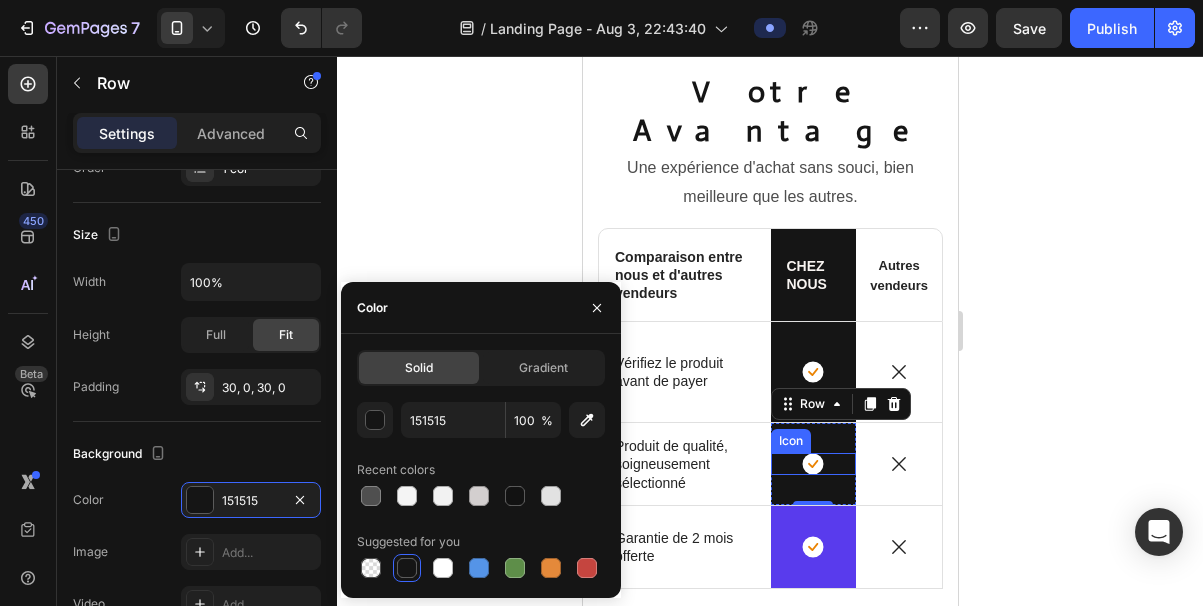 scroll, scrollTop: 3272, scrollLeft: 0, axis: vertical 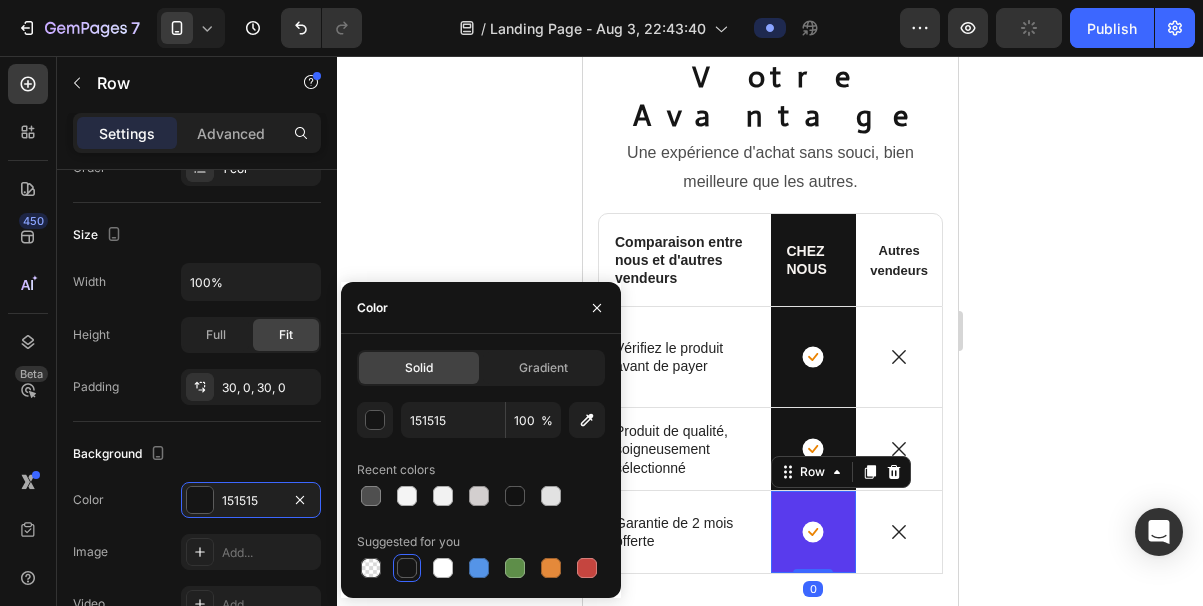 click on "Icon Row   0" at bounding box center [813, 532] 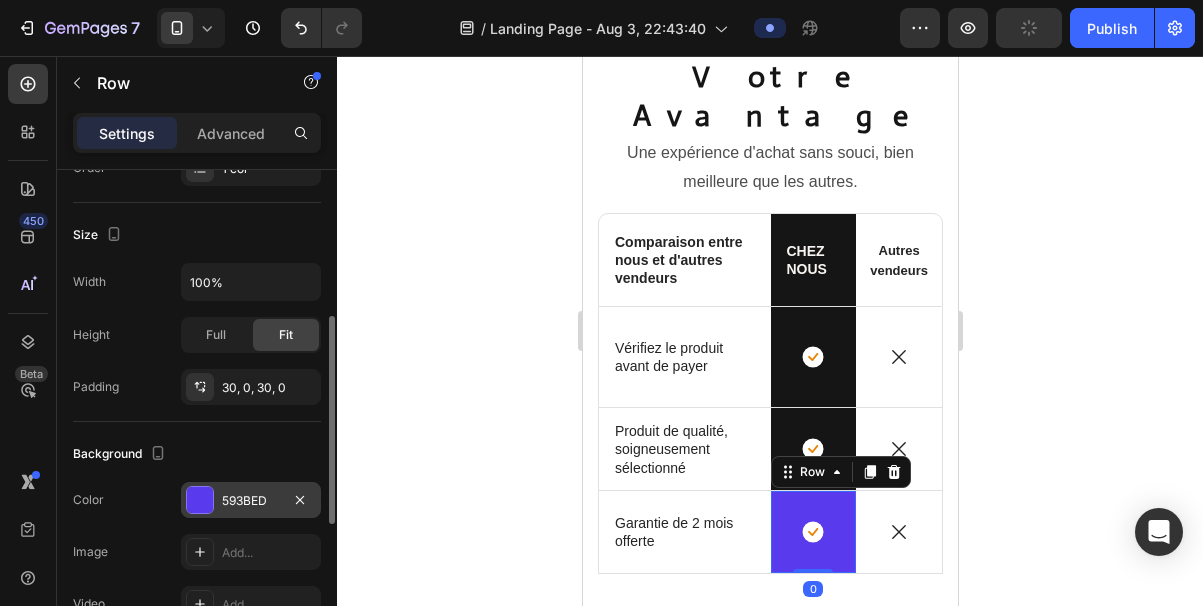 click at bounding box center (200, 500) 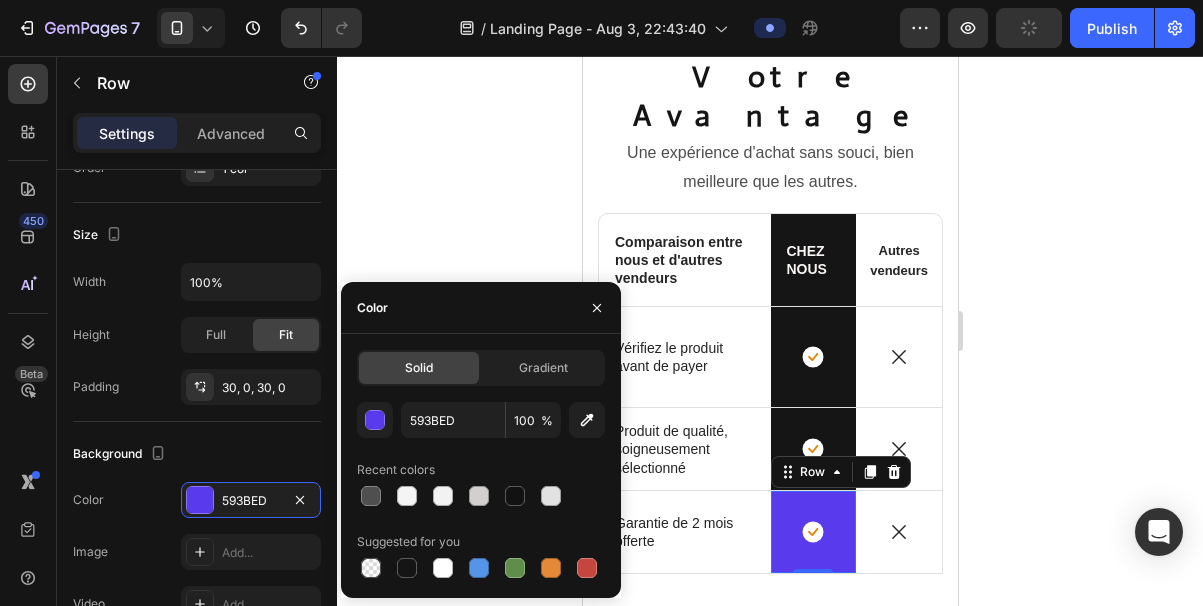 click 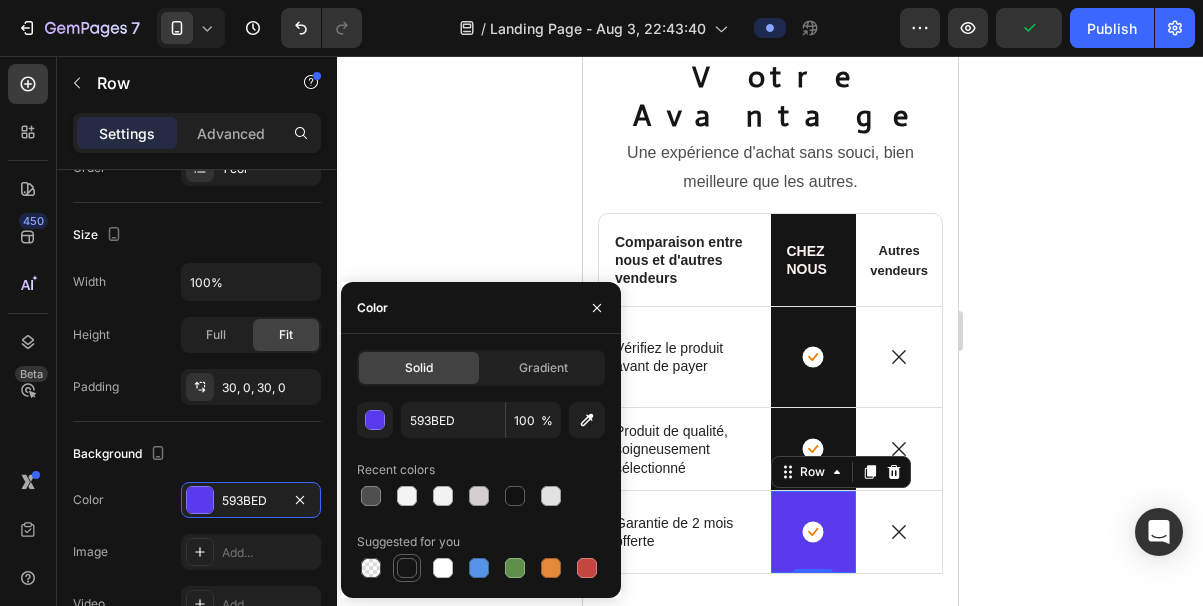 click at bounding box center [407, 568] 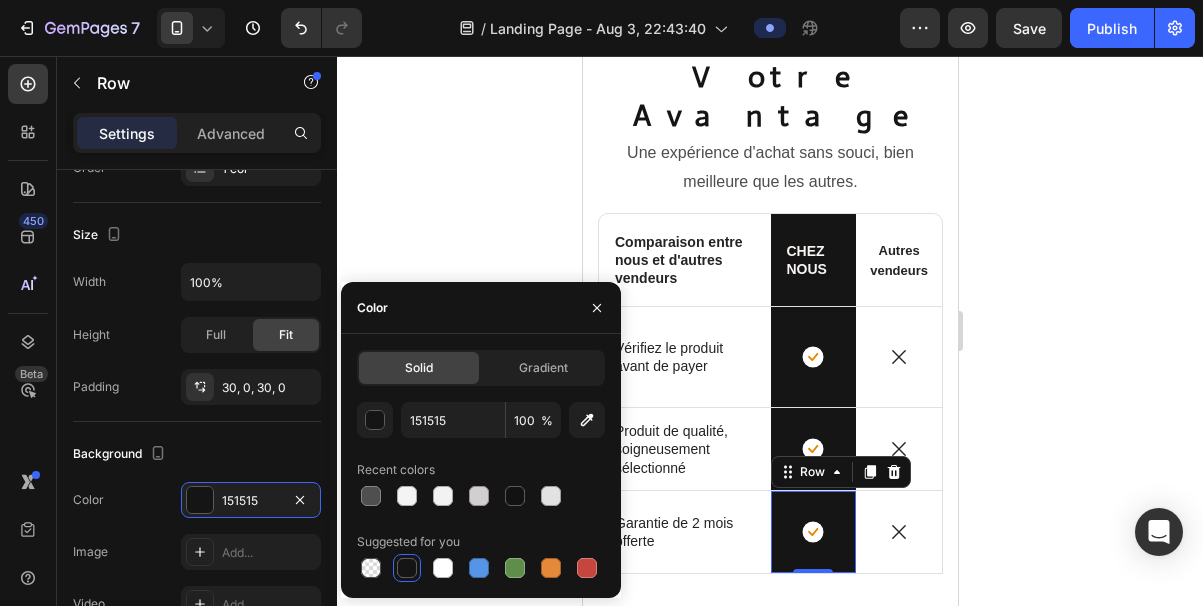click 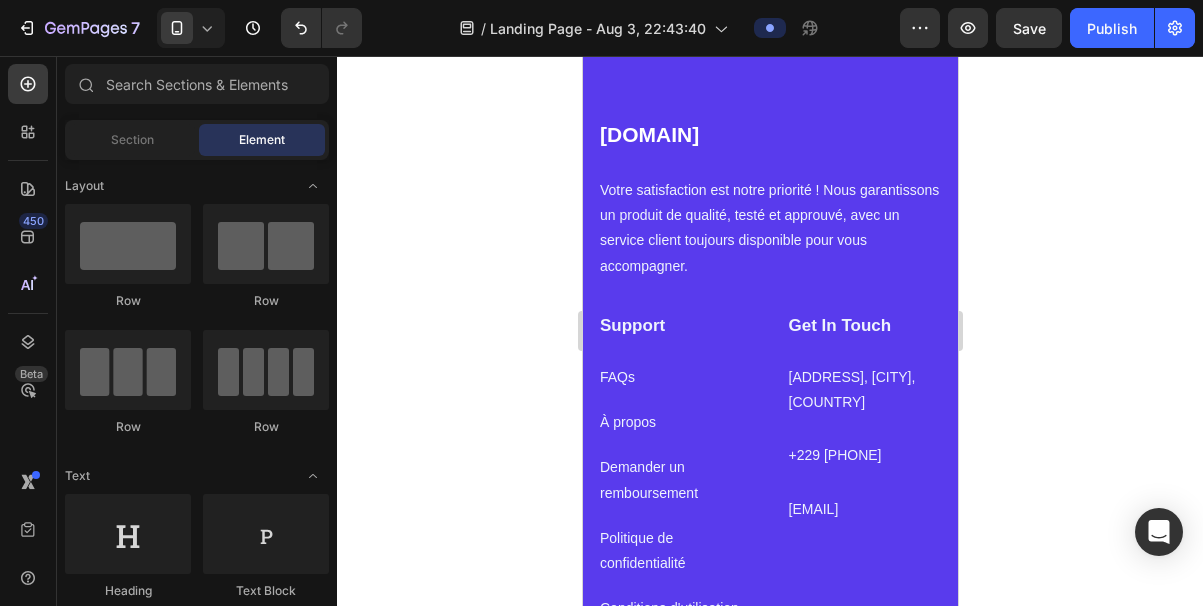 scroll, scrollTop: 4352, scrollLeft: 0, axis: vertical 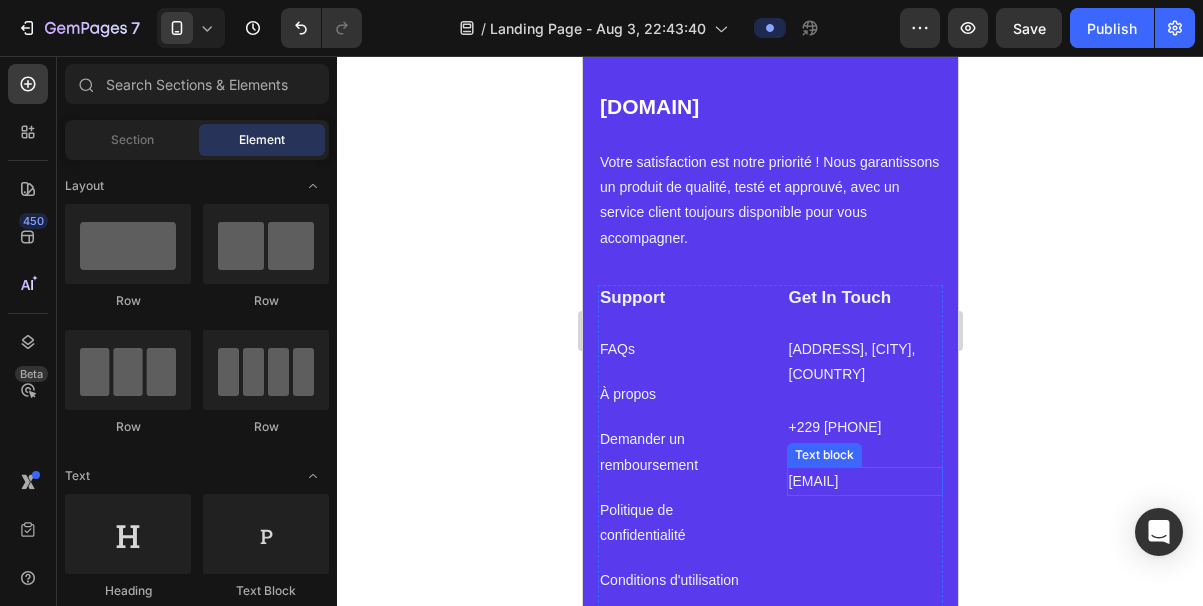 click on "[EMAIL]" at bounding box center [864, 481] 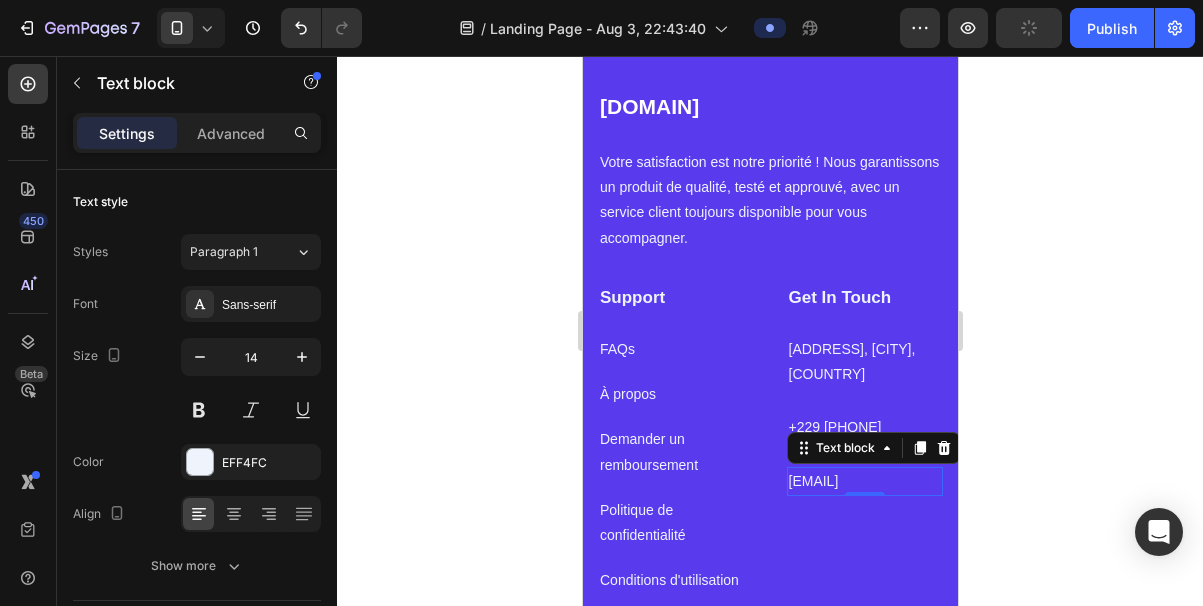 click on "[EMAIL]" at bounding box center (864, 481) 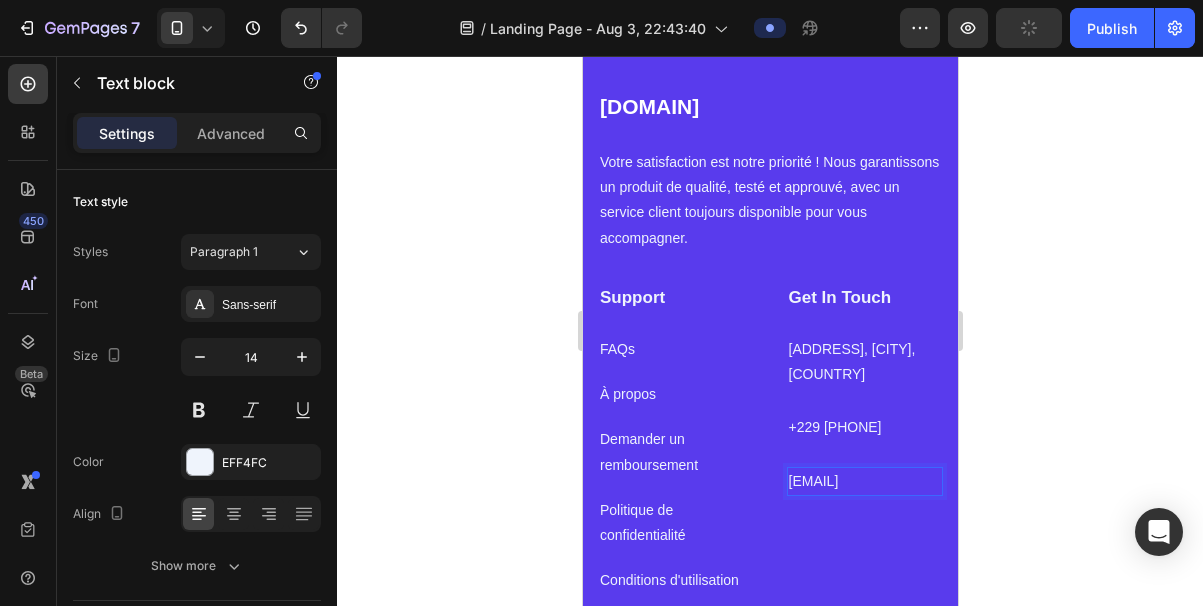 click on "[EMAIL]" at bounding box center (864, 481) 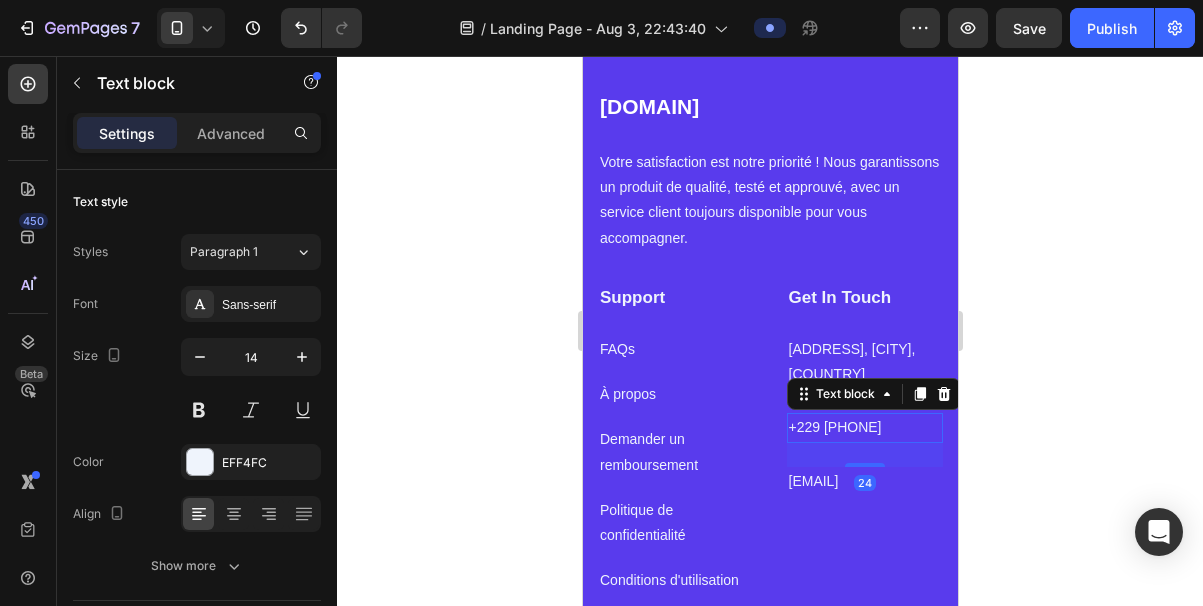 scroll, scrollTop: 346, scrollLeft: 0, axis: vertical 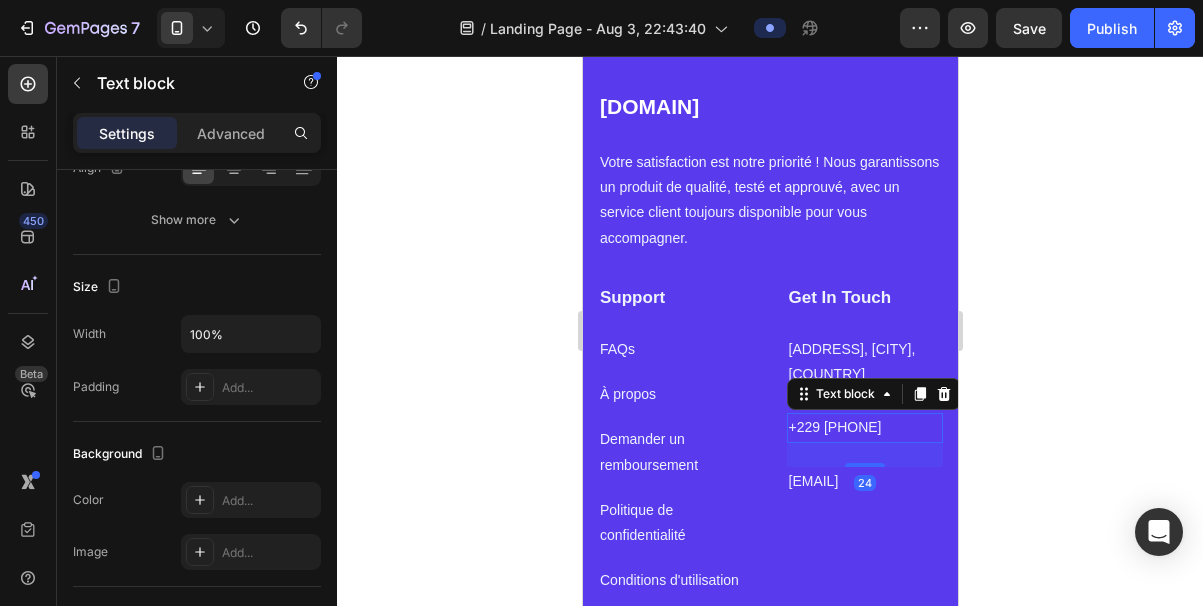 click on "+229 [PHONE]" at bounding box center [864, 427] 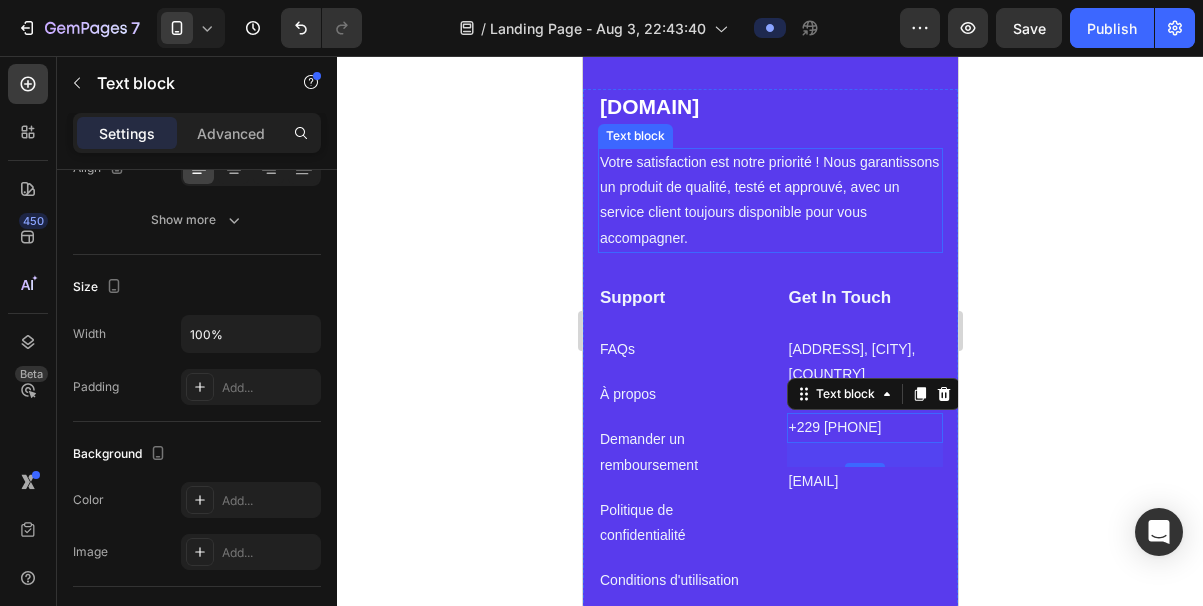 click on "Votre satisfaction est notre priorité ! Nous garantissons un produit de qualité, testé et approuvé, avec un service client toujours disponible pour vous accompagner." at bounding box center [769, 200] 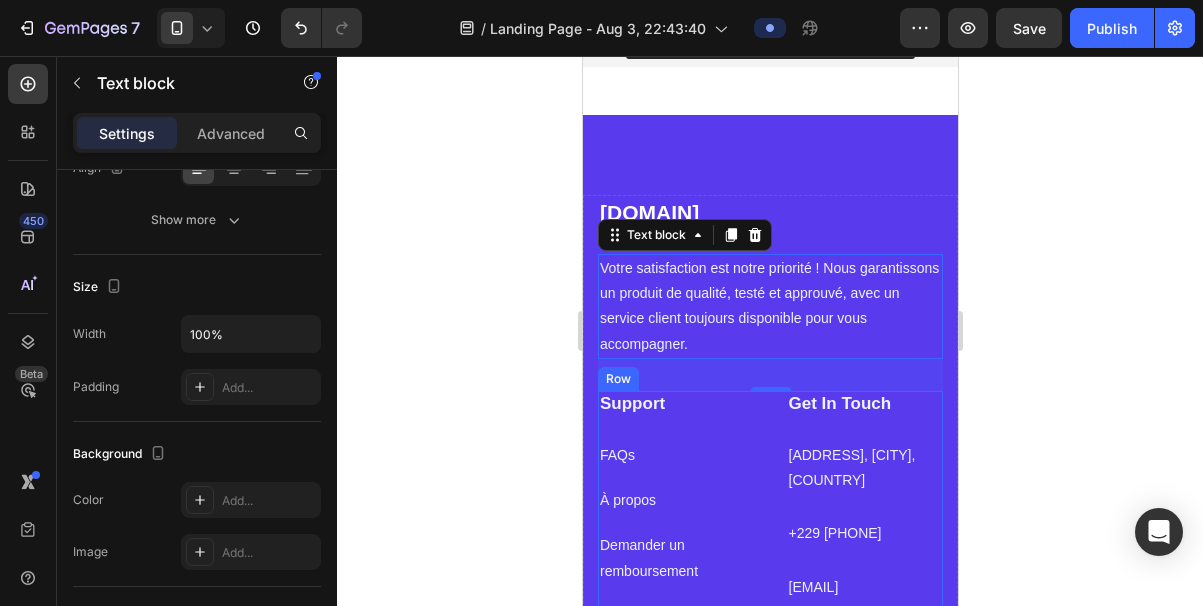scroll, scrollTop: 4236, scrollLeft: 0, axis: vertical 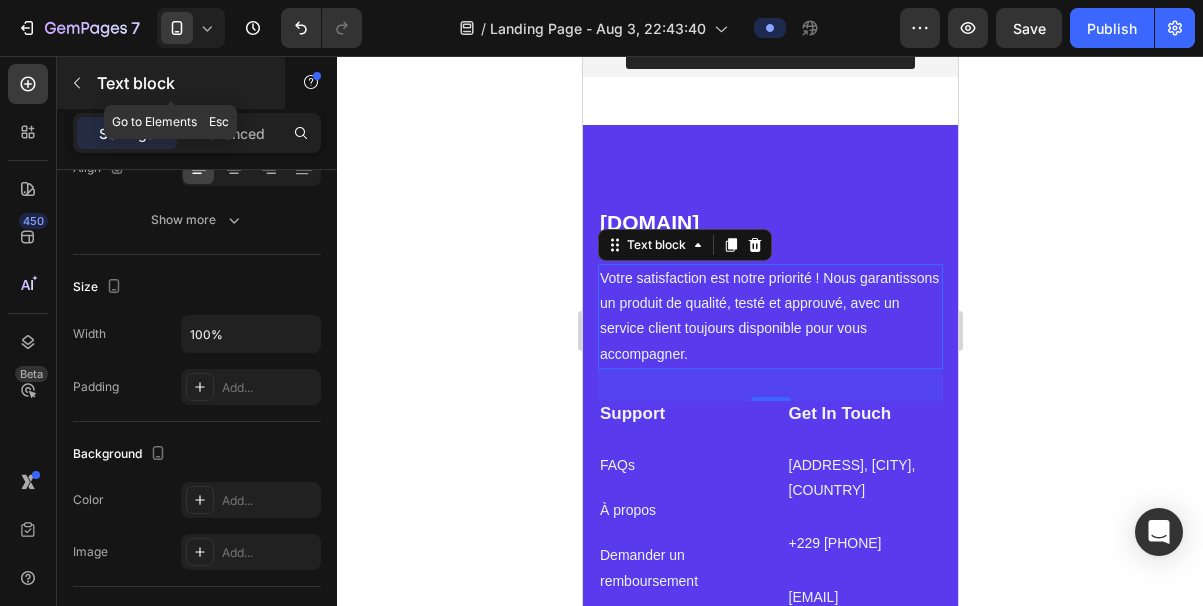 click 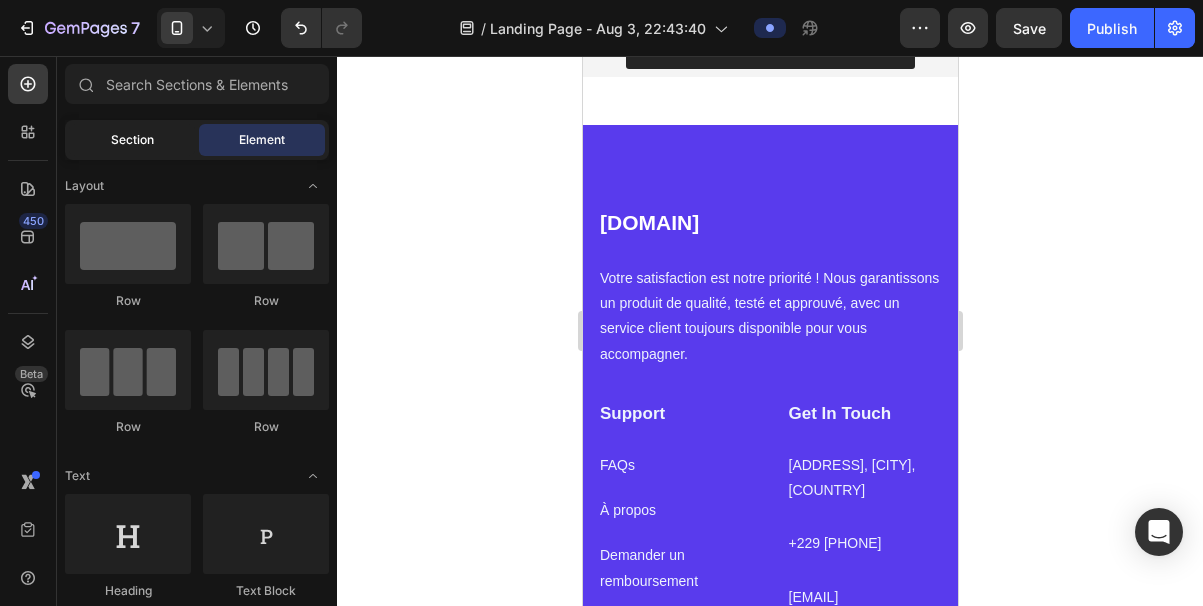 click on "Section" 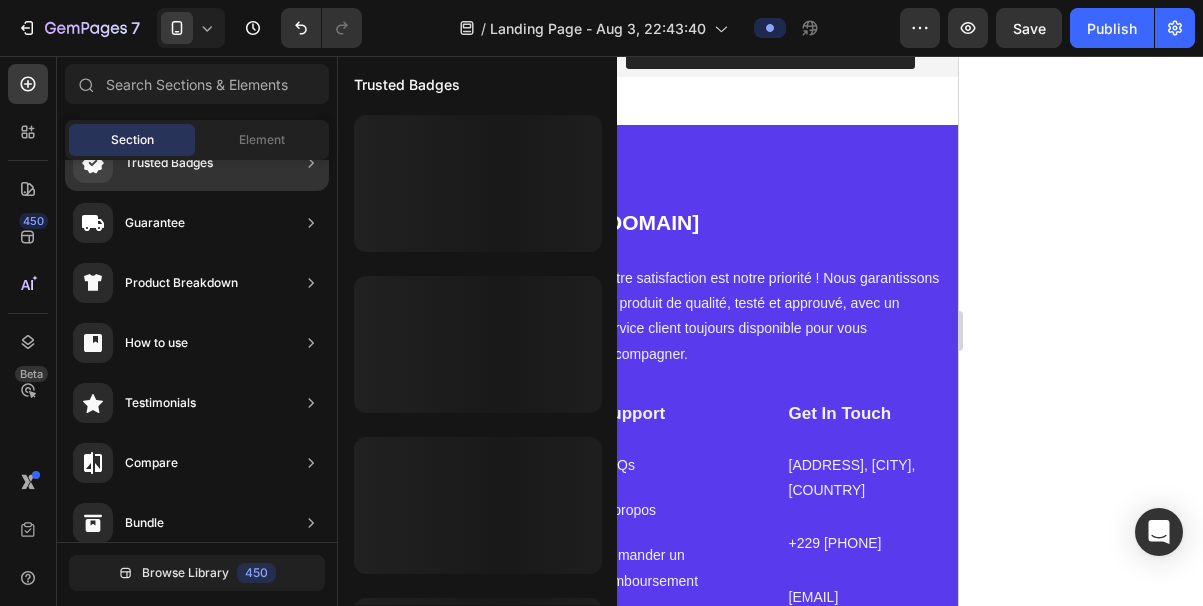scroll, scrollTop: 778, scrollLeft: 0, axis: vertical 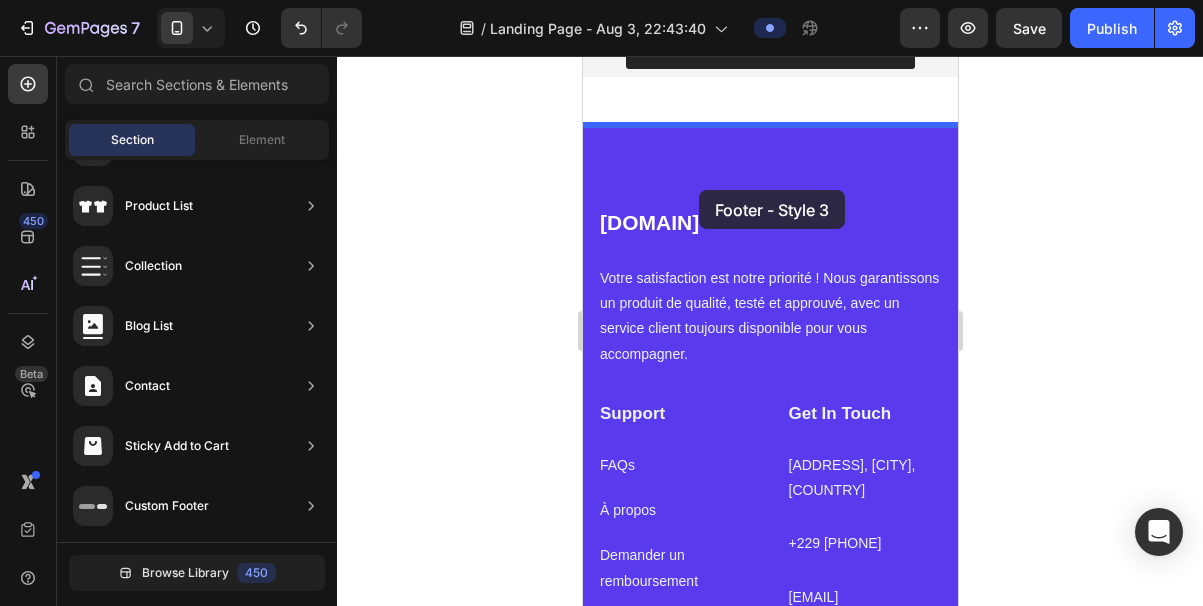 drag, startPoint x: 997, startPoint y: 551, endPoint x: 698, endPoint y: 190, distance: 468.74515 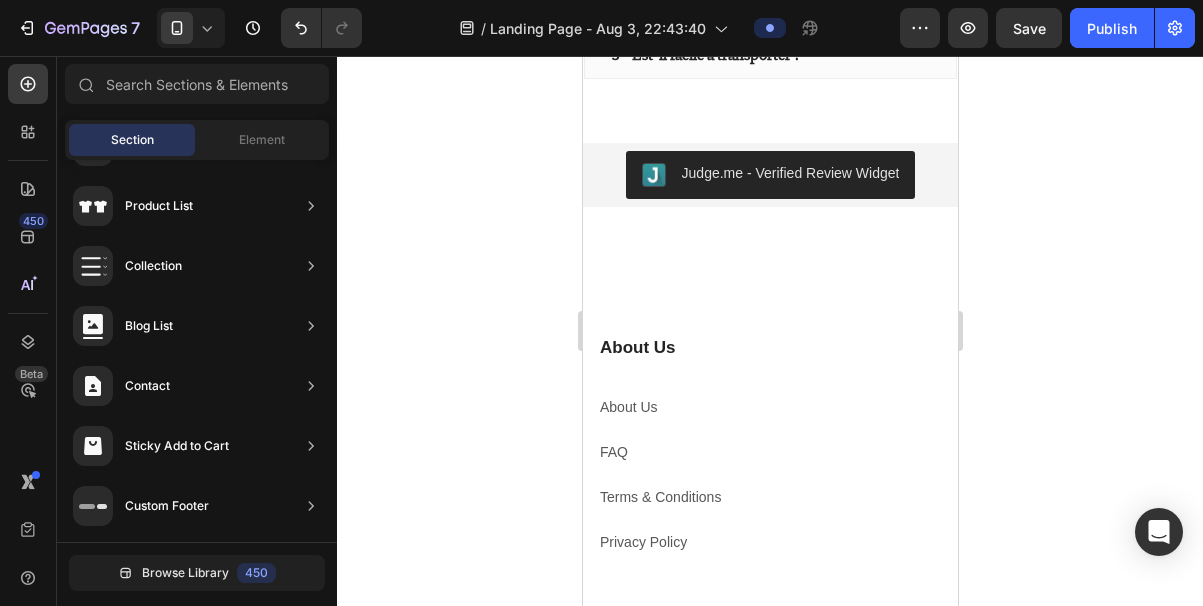 scroll, scrollTop: 3576, scrollLeft: 0, axis: vertical 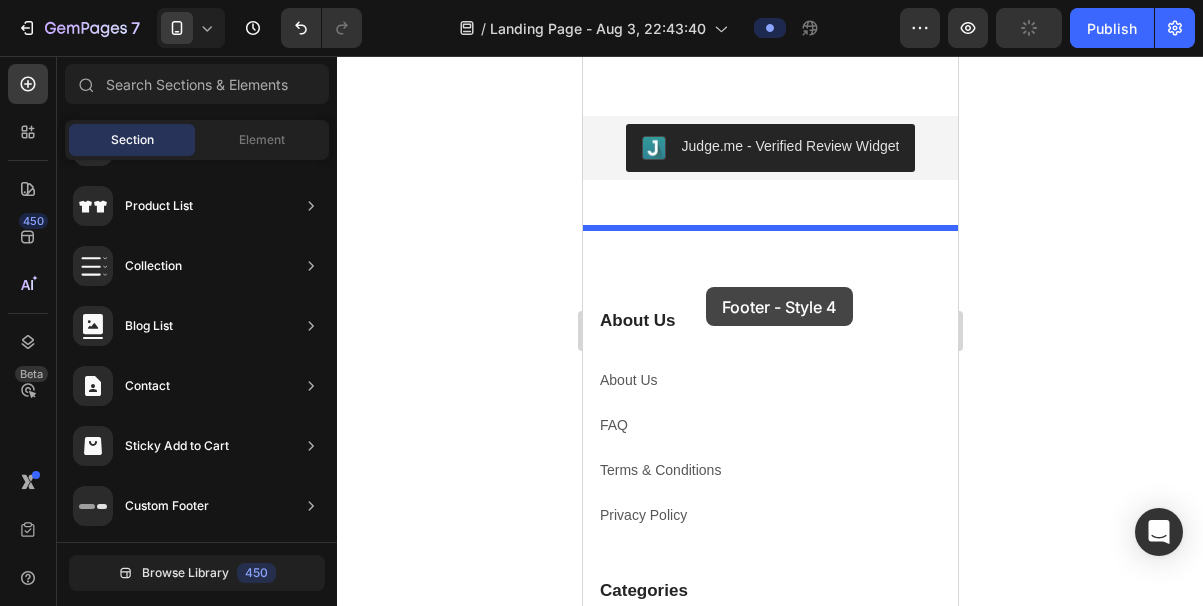 drag, startPoint x: 1041, startPoint y: 486, endPoint x: 705, endPoint y: 287, distance: 390.50864 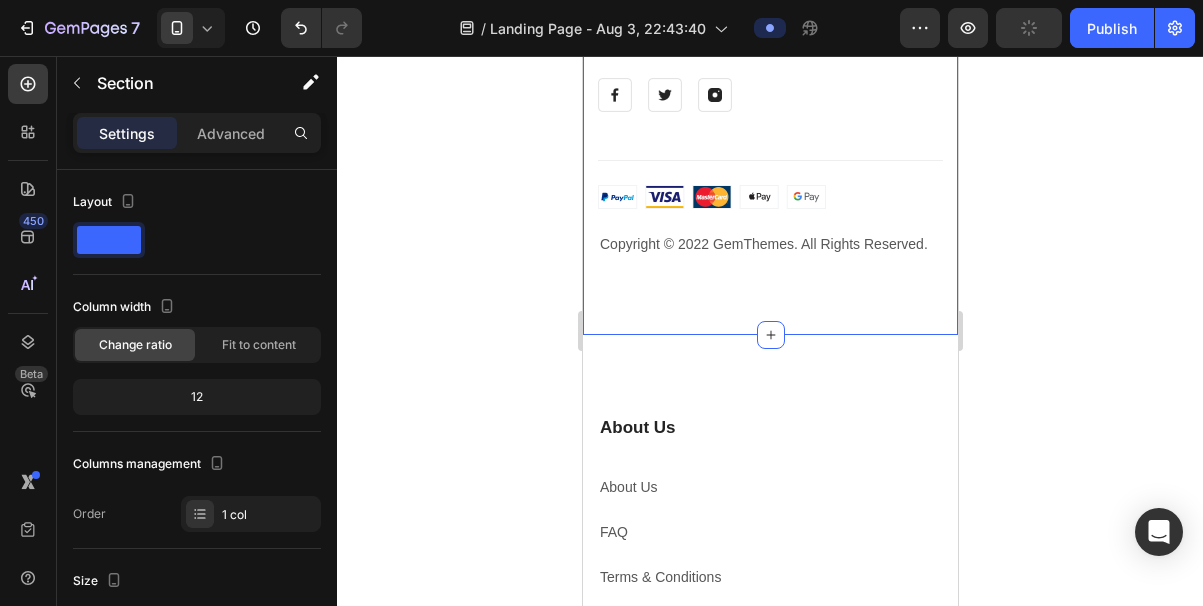 scroll, scrollTop: 4688, scrollLeft: 0, axis: vertical 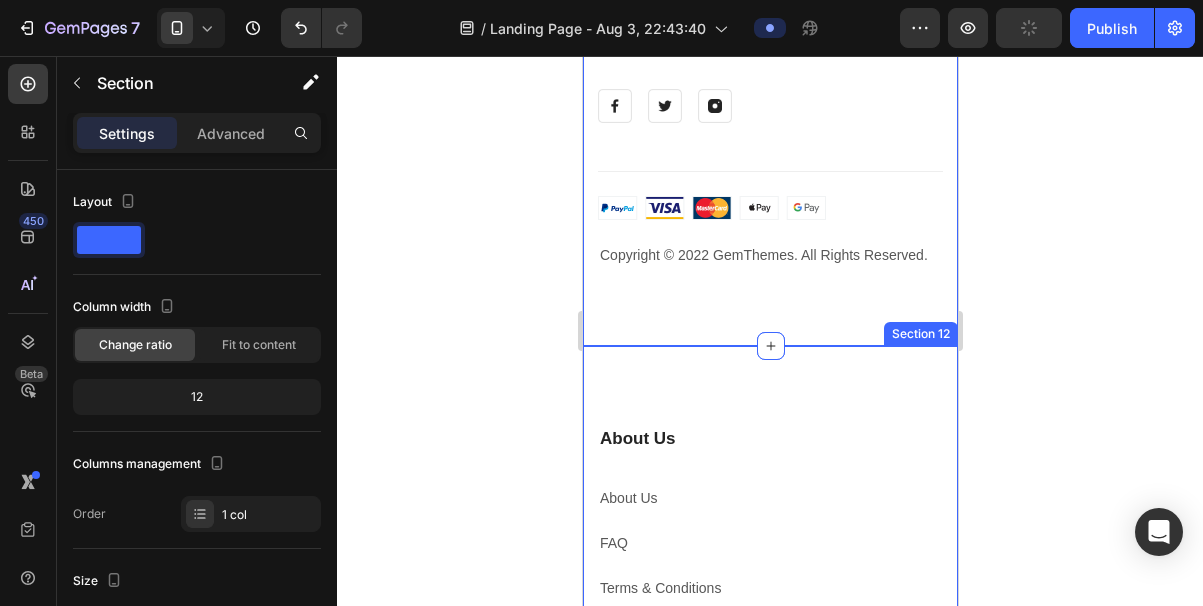 click on "About Us  Heading About Us Text block FAQ Text block Terms & Conditions Text block Privacy Policy Text block Categories Heading Earrings Text block Necklaces Text block Jewelry Box Text block Studs Text block Our Newsletter Heading Sign up for the latest Ice offers and exclusives Text block Email Field
Submit Button Row Newsletter Image Image Image Image Row Row                Title Line Image Copyright © 2022 GemThemes. All Rights Reserved. Text block Row Copyright © 2022 GemThemes. All Rights Reserved. Text block Image Row Section 12" at bounding box center [769, 897] 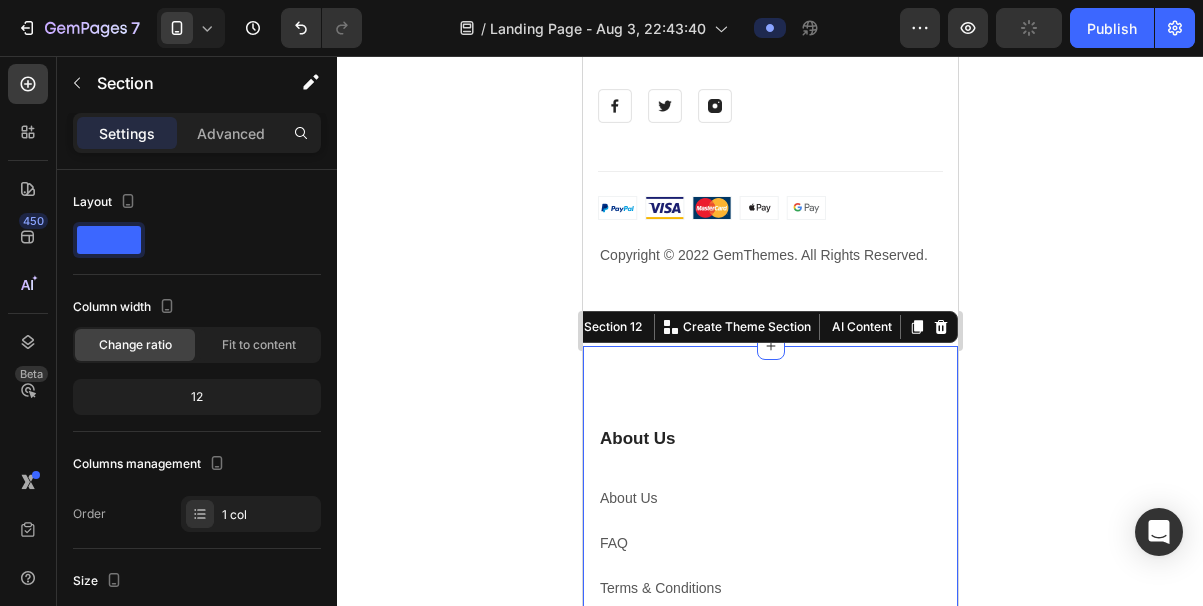 scroll, scrollTop: 346, scrollLeft: 0, axis: vertical 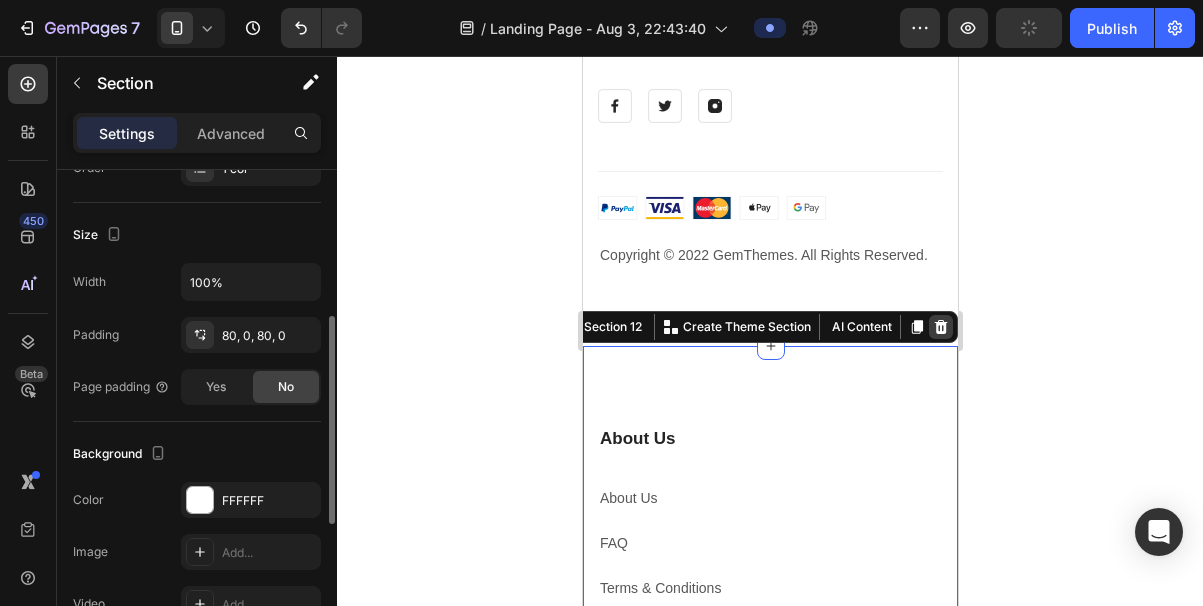 click 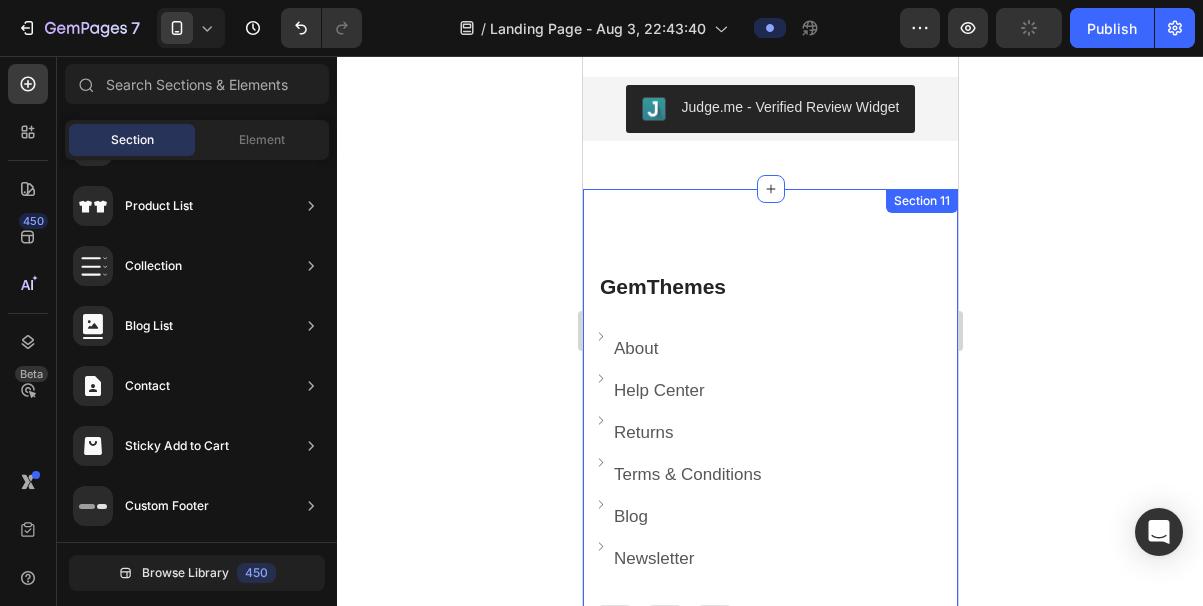 scroll, scrollTop: 4156, scrollLeft: 0, axis: vertical 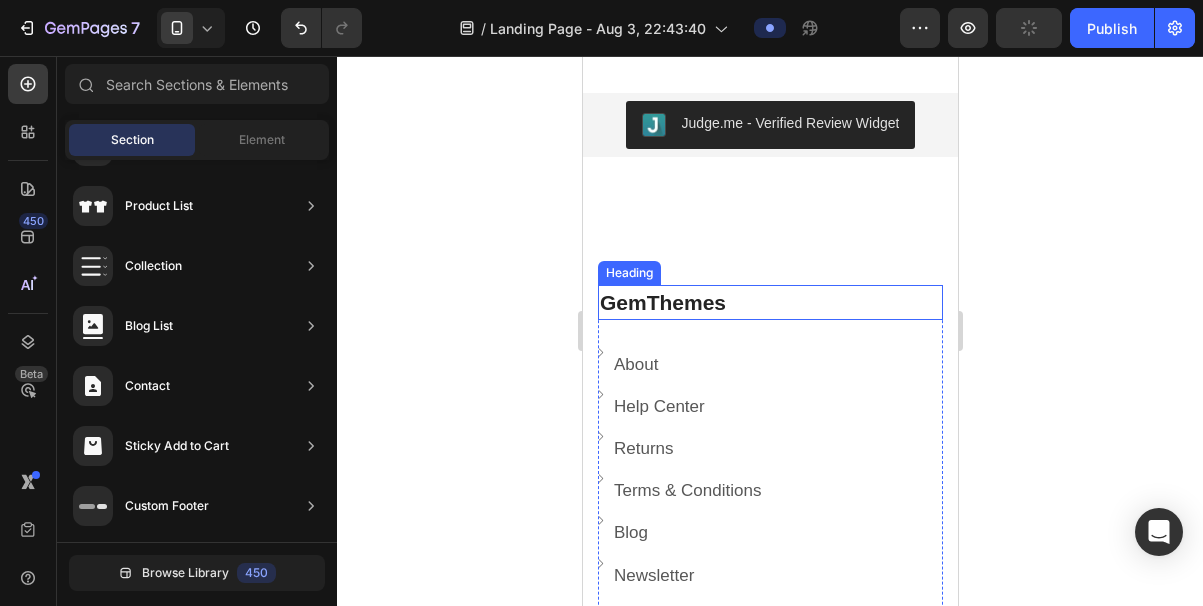click on "GemThemes" at bounding box center [769, 303] 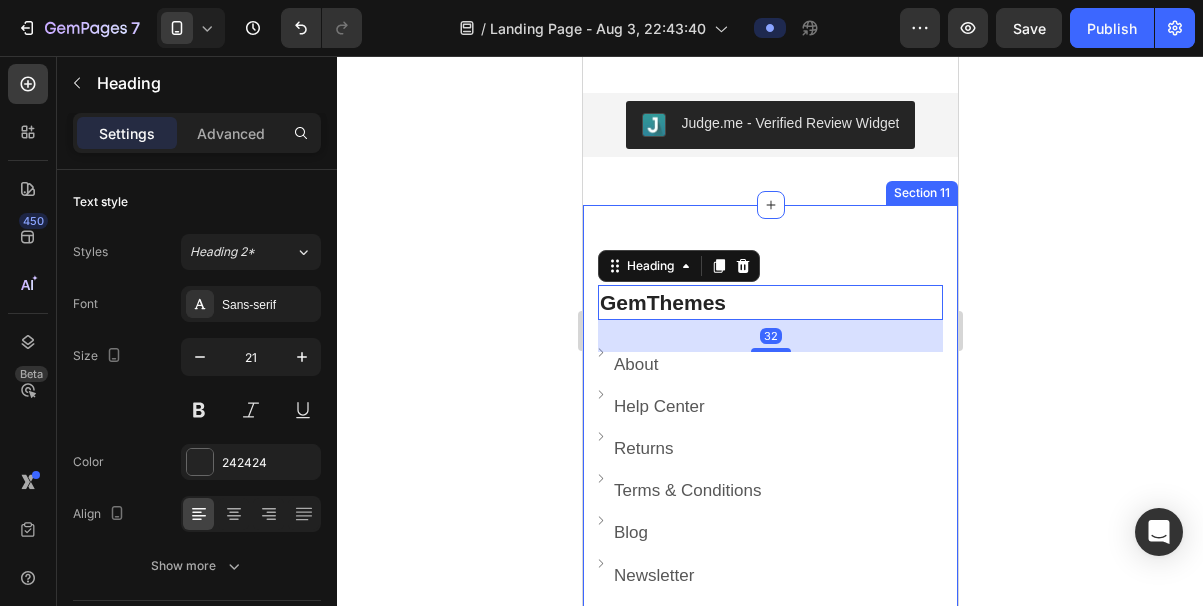 click on "GemThemes Heading   32 Image About Text block Row Image Help Center Text block Row Image Returns Text block Row Image Terms & Conditions Text block Row Image Blog Text block Row Image Newsletter Text block Row Row Image Image Image Row Row                Title Line Row Copyright © 2022 GemThemes. All Rights Reserved. Heading Image Row Section 11" at bounding box center [769, 541] 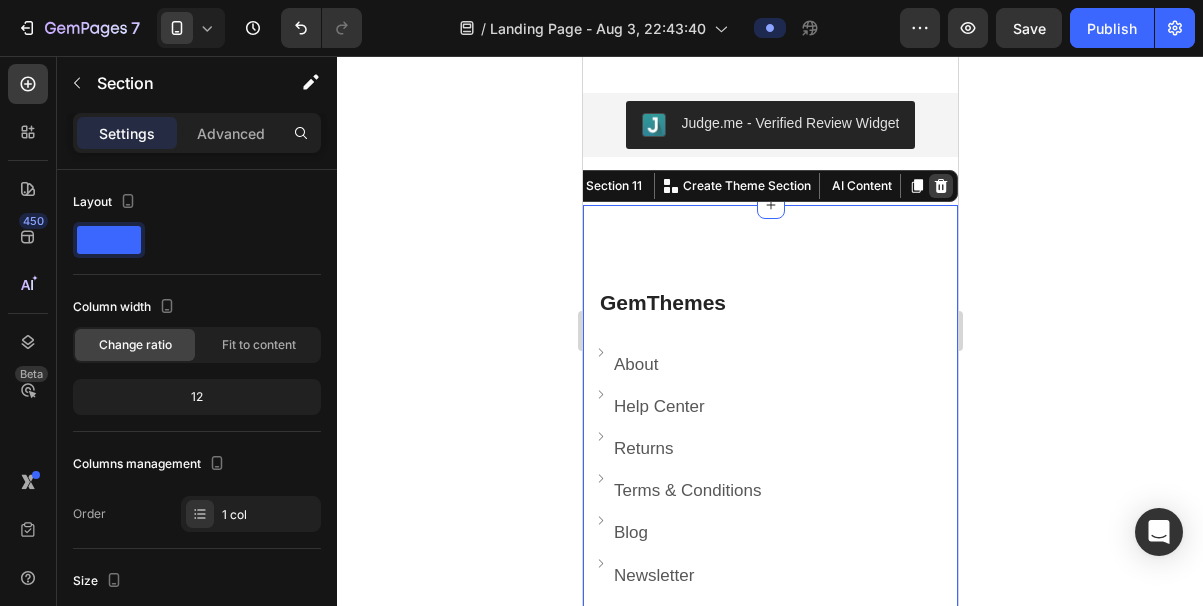 click 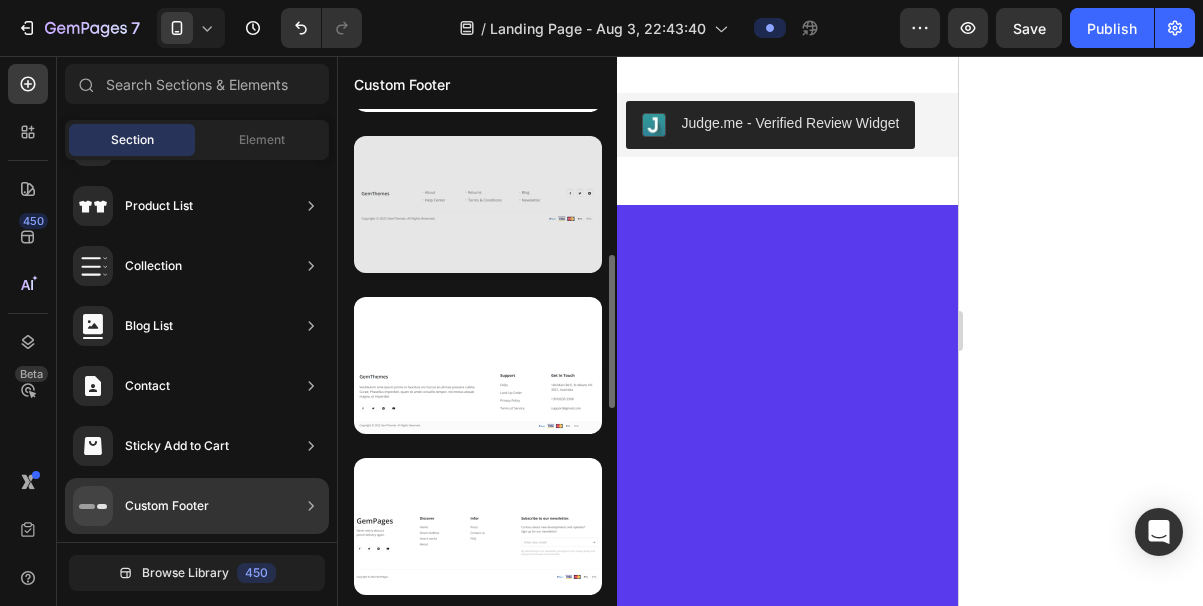 scroll, scrollTop: 464, scrollLeft: 0, axis: vertical 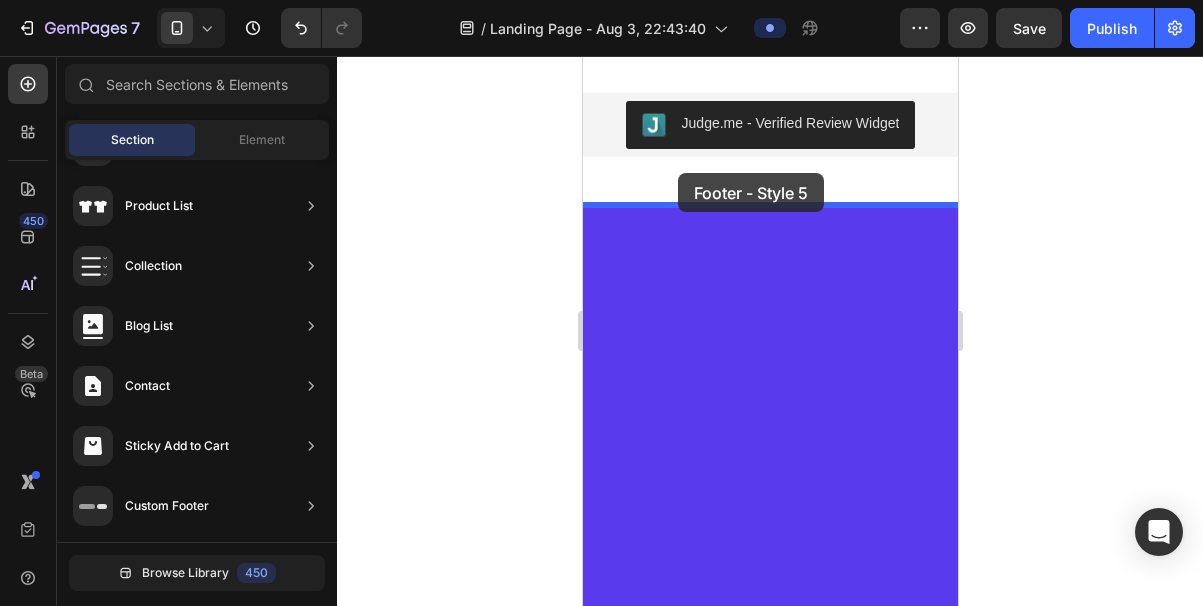 drag, startPoint x: 1019, startPoint y: 440, endPoint x: 677, endPoint y: 173, distance: 433.88132 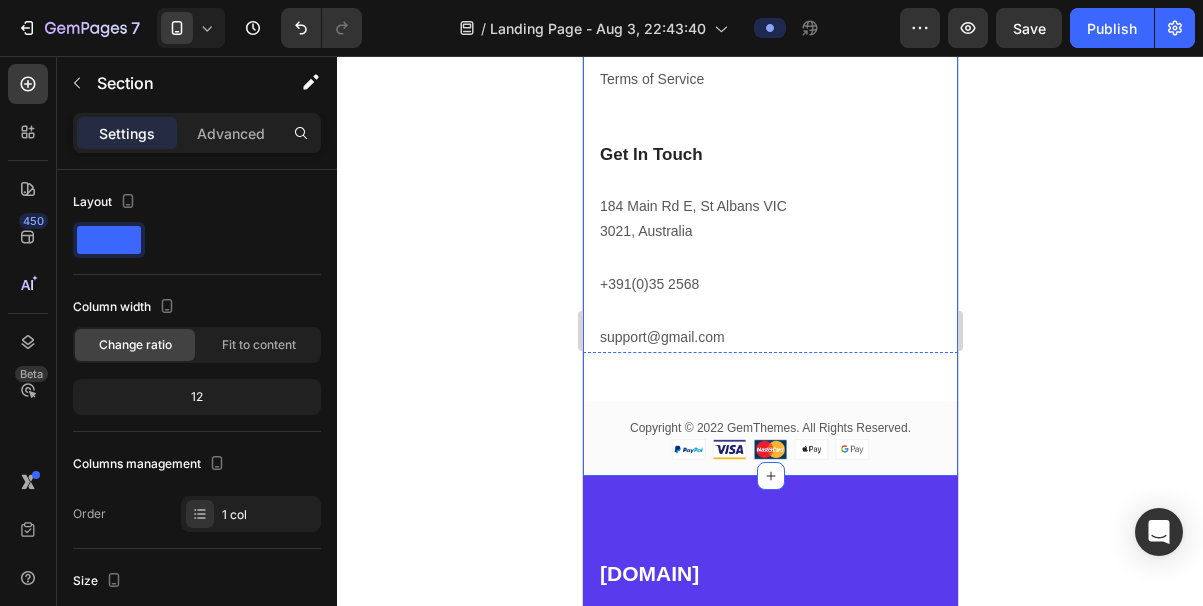 scroll, scrollTop: 4814, scrollLeft: 0, axis: vertical 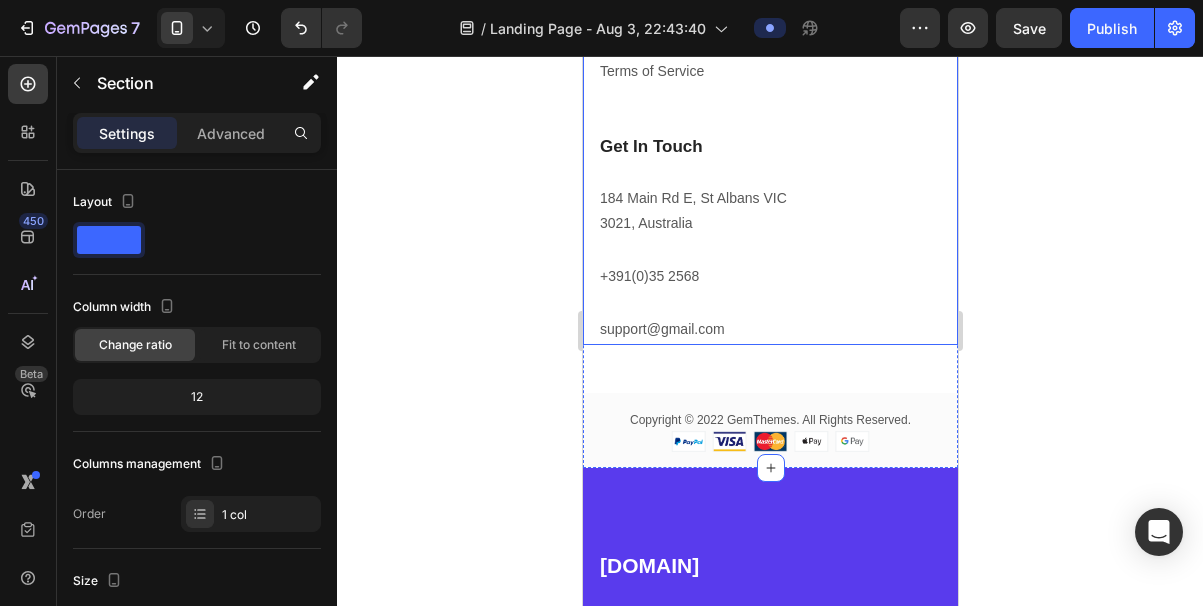click on "GemThemes Heading Vestibulum ante ipsum primis in faucibus orci luctus et ultrices posuere cubilia Curae; Phasellus imperdiet, quam sit amet convallis tempor, nisl metus aliquet magna, et imperdiet Text block Image Image Image Image Row Support Heading FAQs Text block Look Up Order Text block Privacy Policy Text block Terms of Service Text block Get In Touch Heading [NUMBER] Main Rd E, [CITY] [STATE] [ZIP], [COUNTRY] Text block +391(0)35 2568 Text block [EMAIL] Text block Row Row" at bounding box center [769, -14] 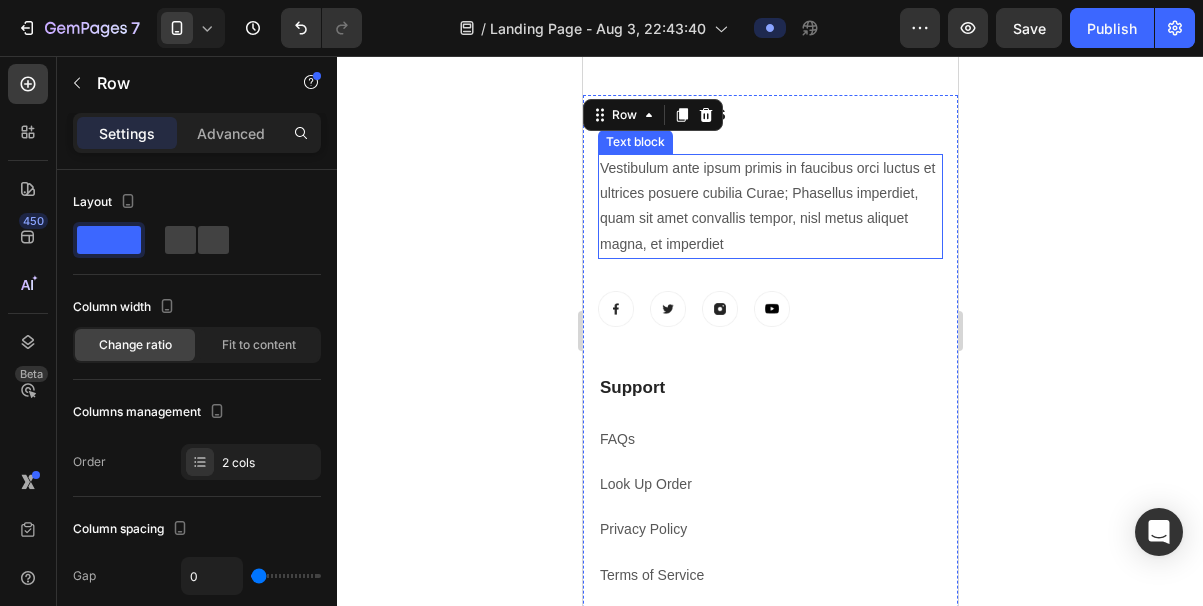 scroll, scrollTop: 4448, scrollLeft: 0, axis: vertical 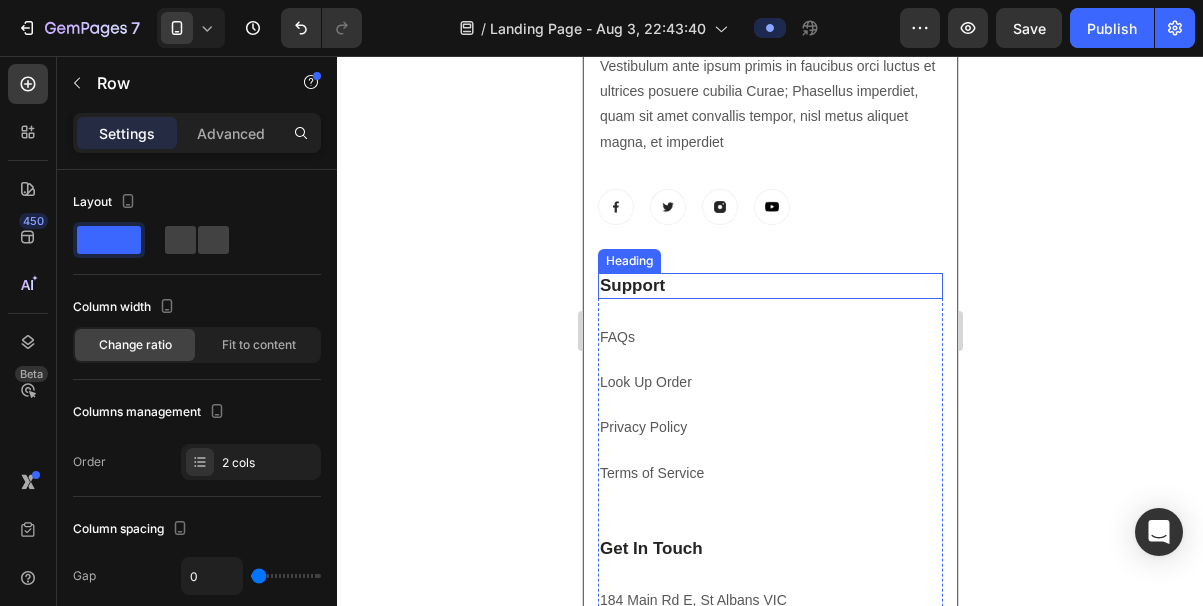 click on "Support" at bounding box center [769, 286] 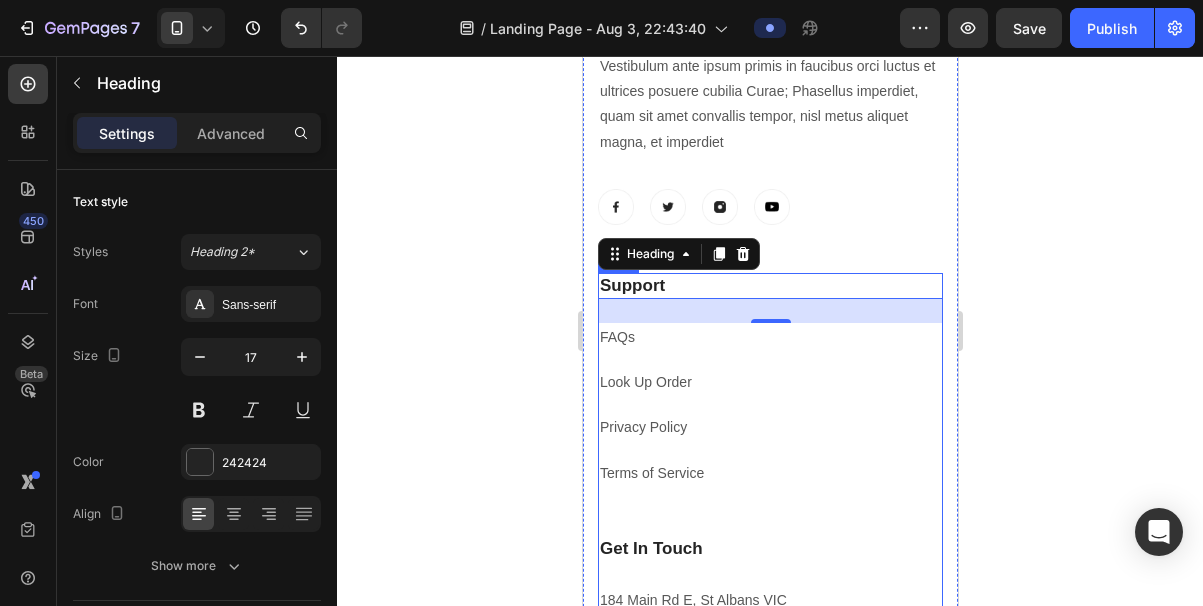 click on "Support Heading   24 FAQs Text block Look Up Order Text block Privacy Policy Text block Terms of Service Text block" at bounding box center (769, 404) 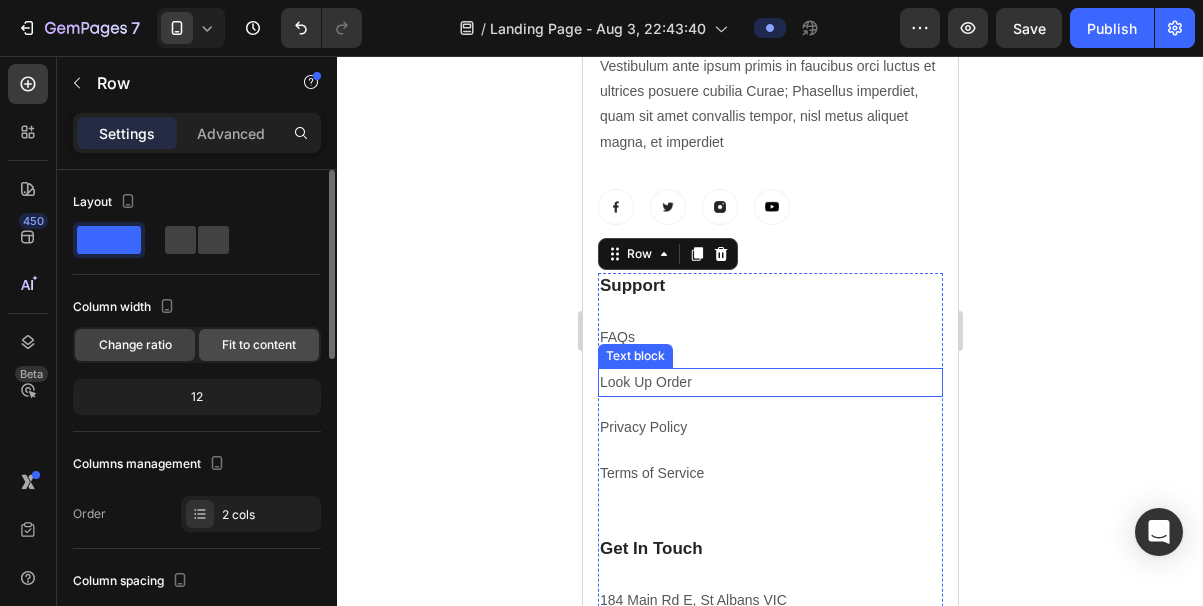 click on "Fit to content" 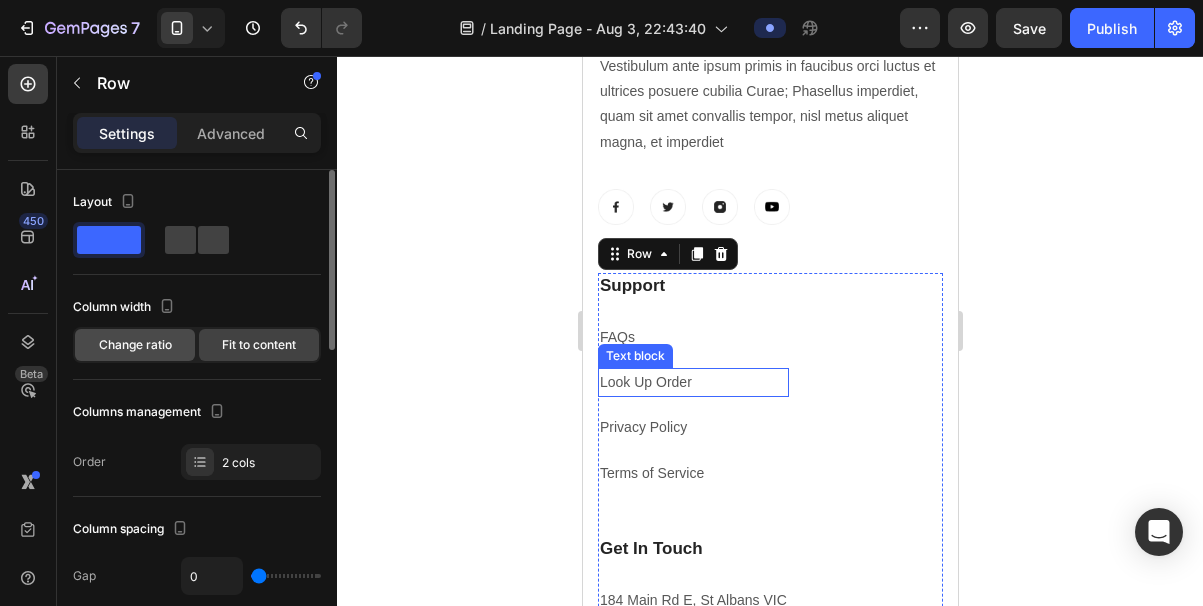 click on "Change ratio" 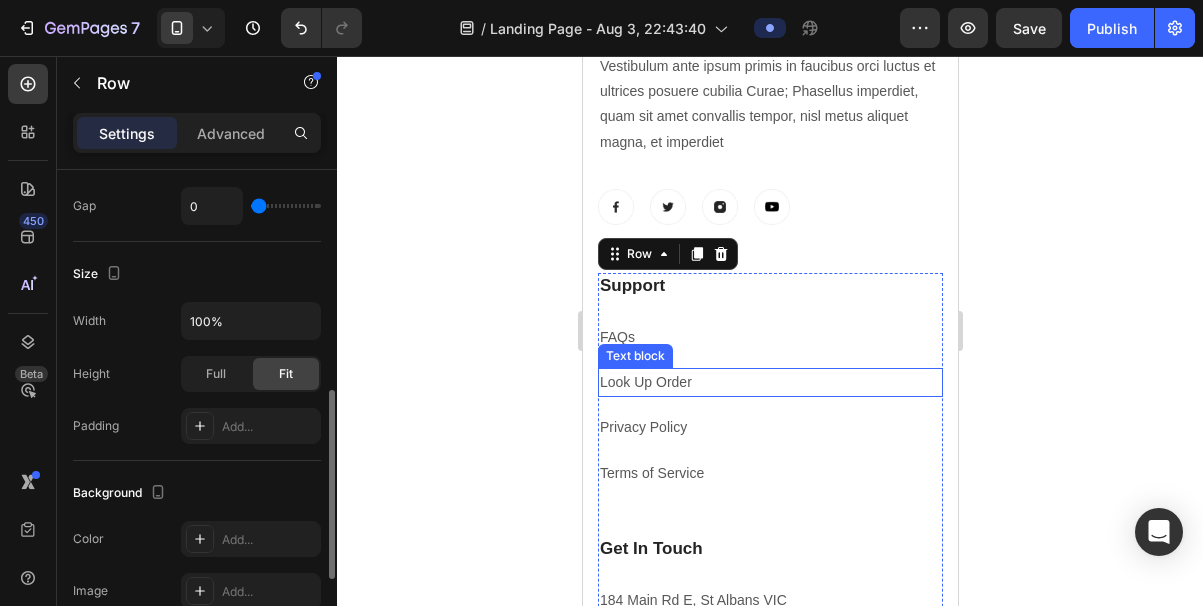 scroll, scrollTop: 485, scrollLeft: 0, axis: vertical 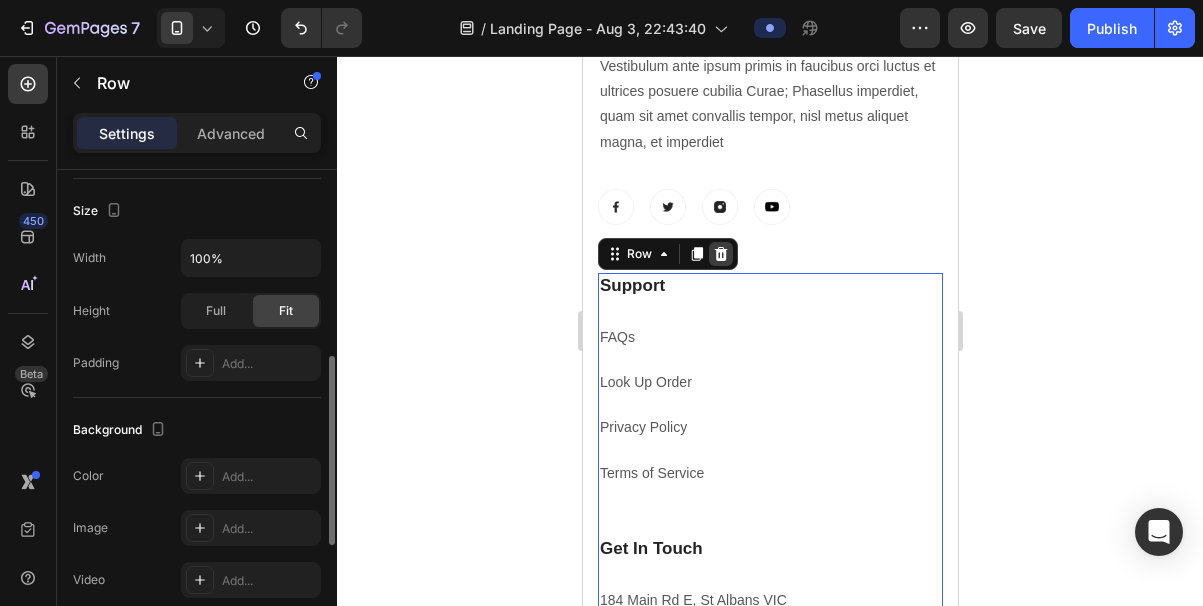 click 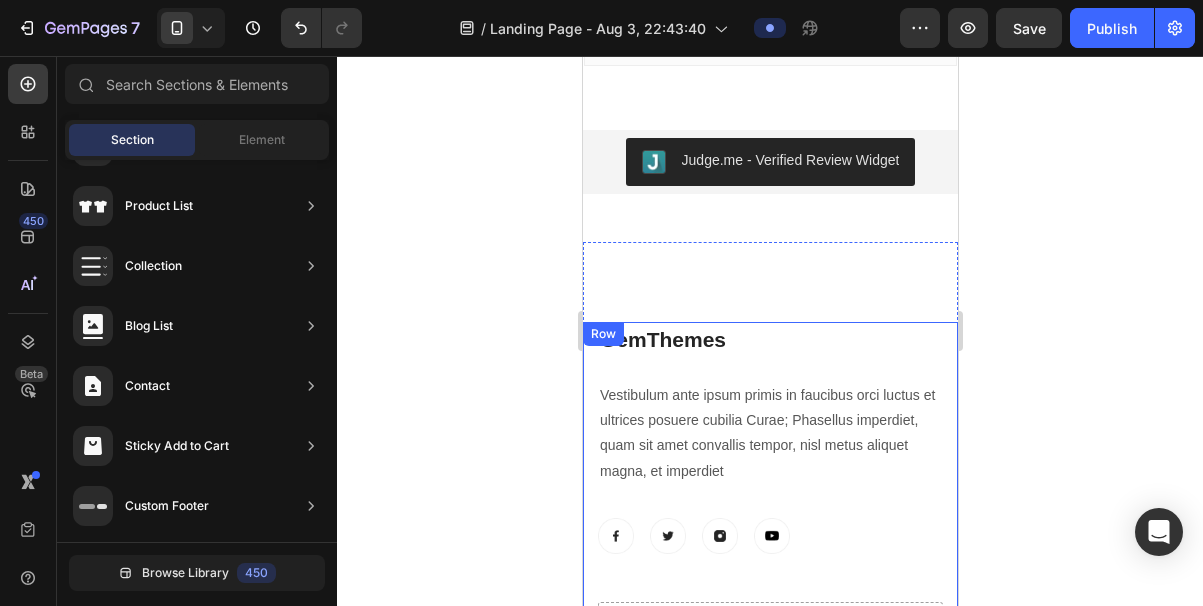 scroll, scrollTop: 4131, scrollLeft: 0, axis: vertical 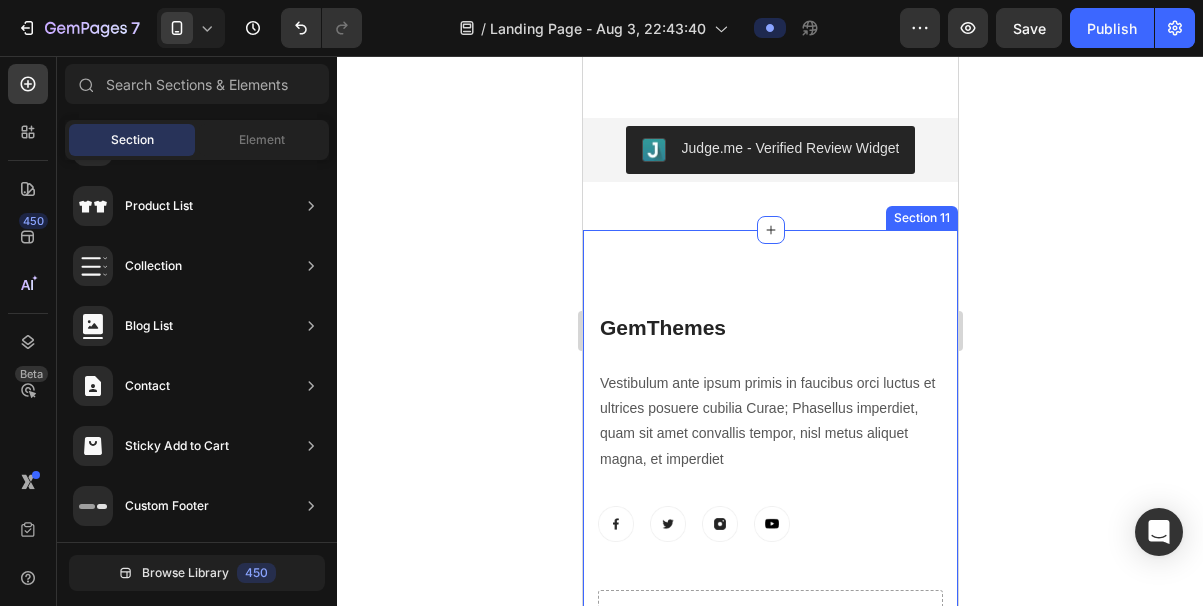 click on "GemThemes Heading Vestibulum ante ipsum primis in faucibus orci luctus et ultrices posuere cubilia Curae; Phasellus imperdiet, quam sit amet convallis tempor, nisl metus aliquet magna, et imperdiet Text block Image Image Image Image Row
Drop element here Row Copyright © 2022 GemThemes. All Rights Reserved. Text block Image Row Row Section 11" at bounding box center (769, 501) 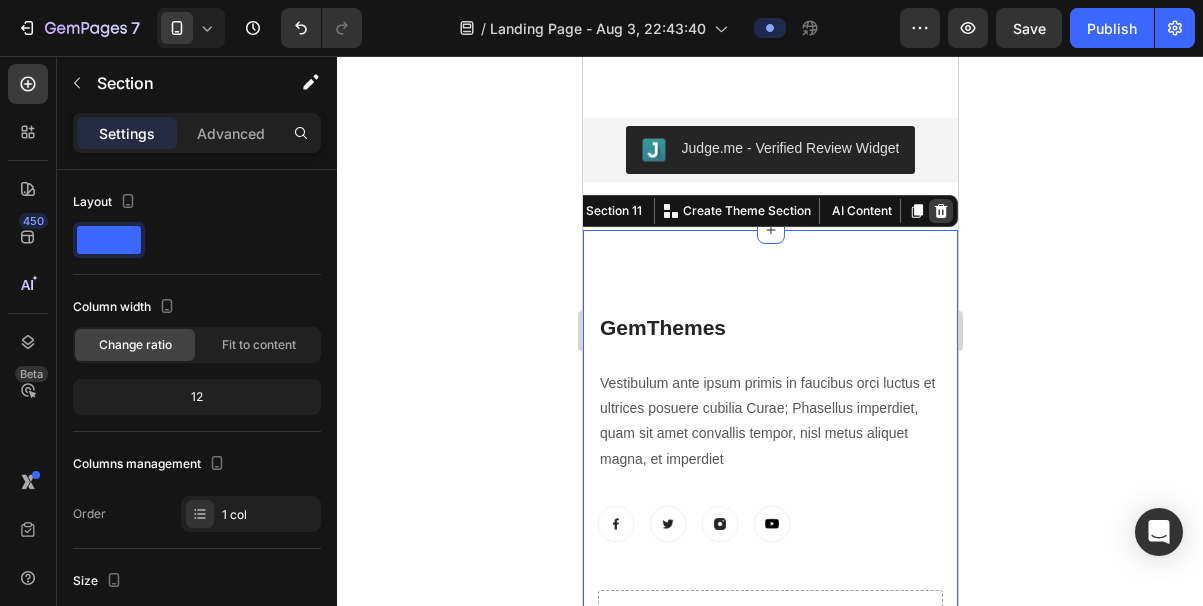 click 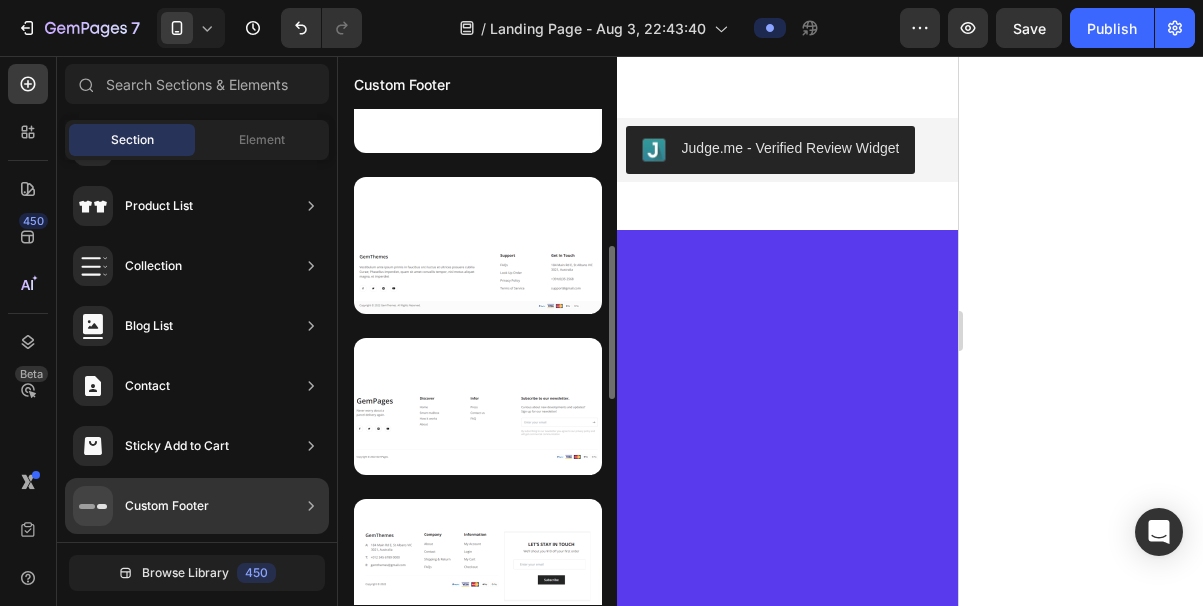 scroll, scrollTop: 586, scrollLeft: 0, axis: vertical 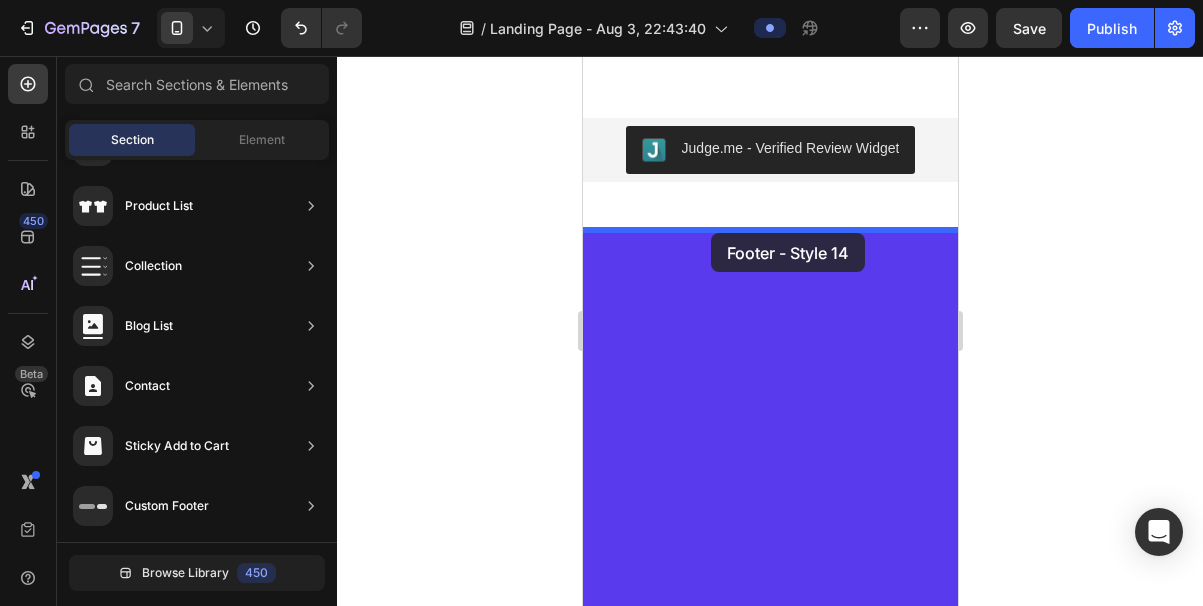 drag, startPoint x: 1035, startPoint y: 516, endPoint x: 710, endPoint y: 233, distance: 430.94547 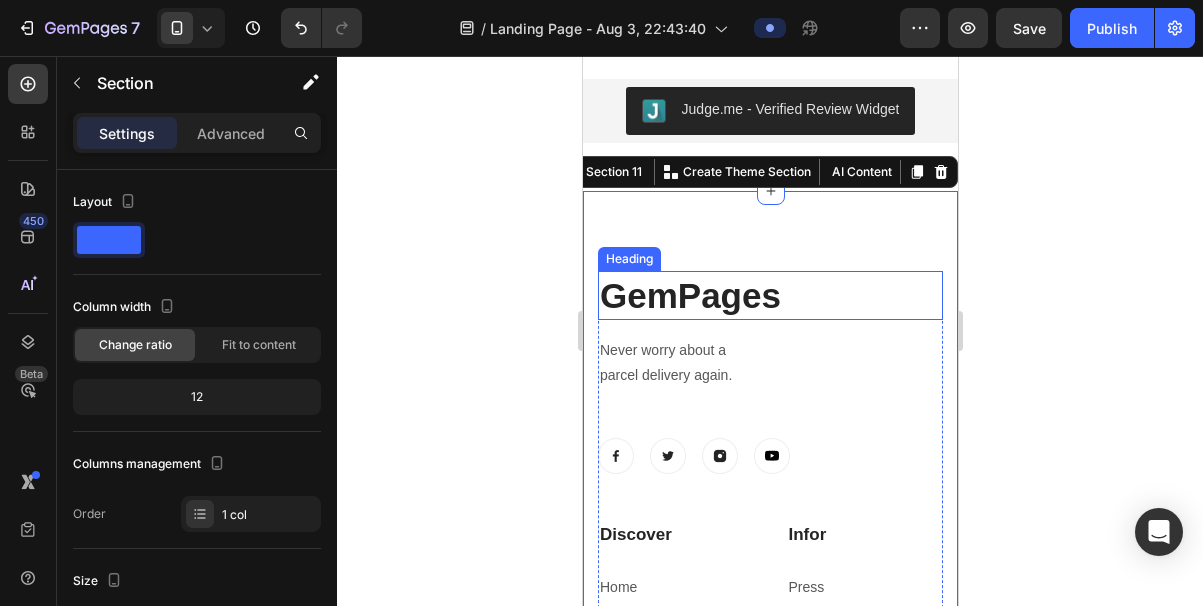 scroll, scrollTop: 4163, scrollLeft: 0, axis: vertical 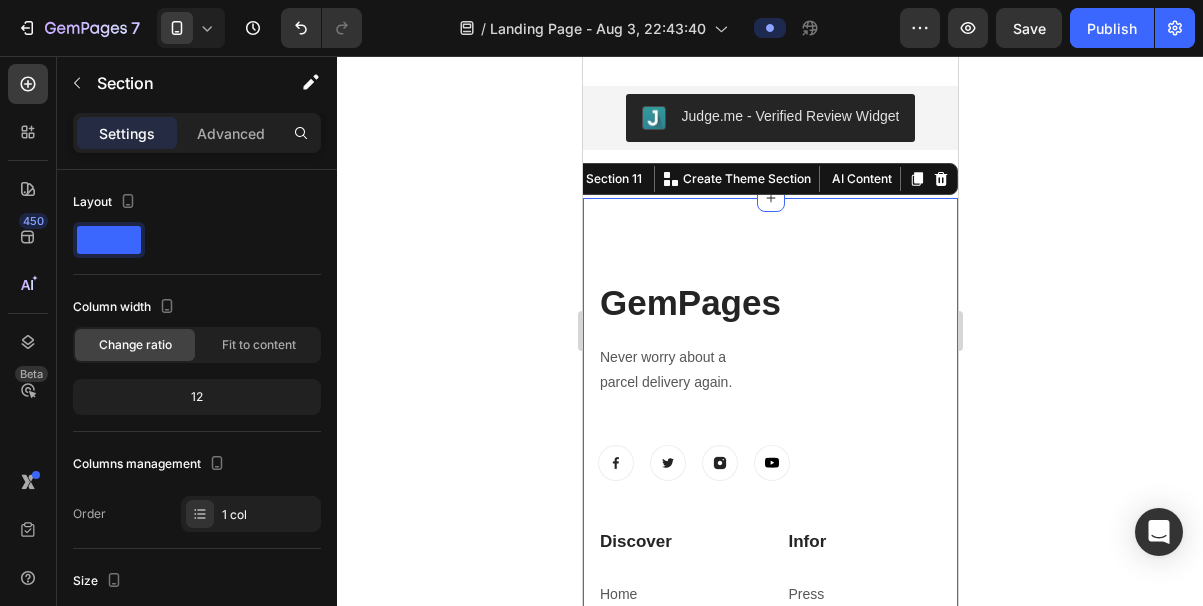 click on "GemPages Heading Never worry about a  parcel delivery again. Text block Image Image Image Image Row Discover Heading Home Text block Smart mailbox Text block How it works Text block About  Text block Infor Heading Press Text block Contact us Text block FAQ Text block Row Subscribe to our newsletter.  Heading Curious about new developments and updates? Sign up for our newsletter! Text block Email Field
Submit Button Row Newsletter By subscribing to our newsletter you agree to our privacy policy and will get commercial communication Text block Row Copyright © 2022 GemPages. Text block Image Image Row Section 11   You can create reusable sections Create Theme Section AI Content Write with GemAI What would you like to describe here? Tone and Voice Persuasive Product SSD Portable 4 et 6 Terra : Le disque dur ultra-rapide et nomade Show more Generate" at bounding box center (769, 685) 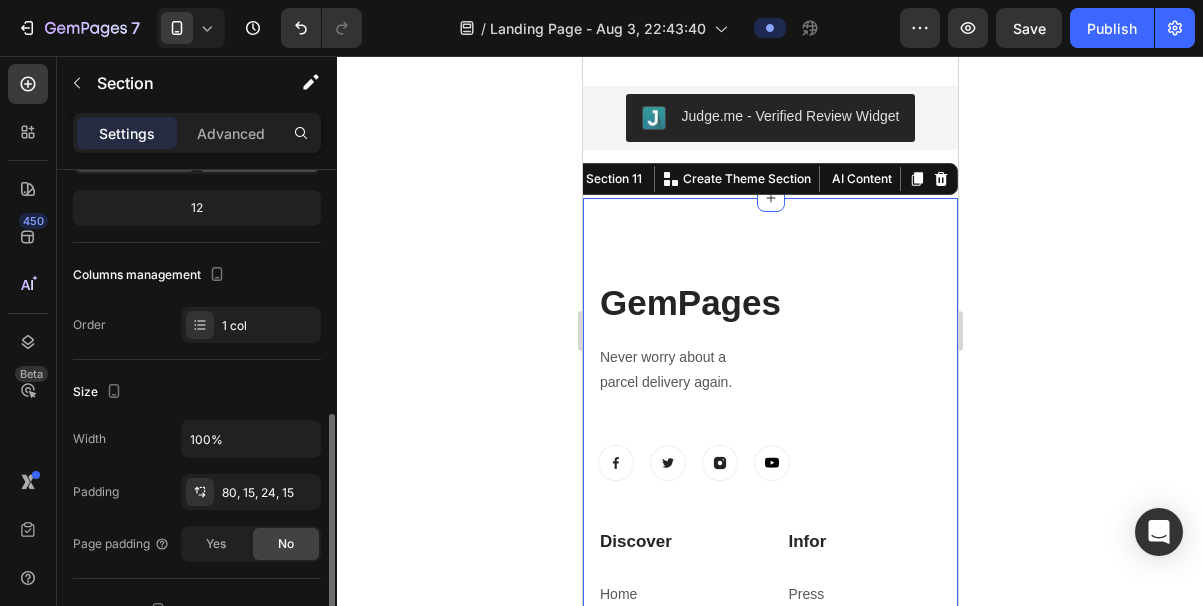scroll, scrollTop: 416, scrollLeft: 0, axis: vertical 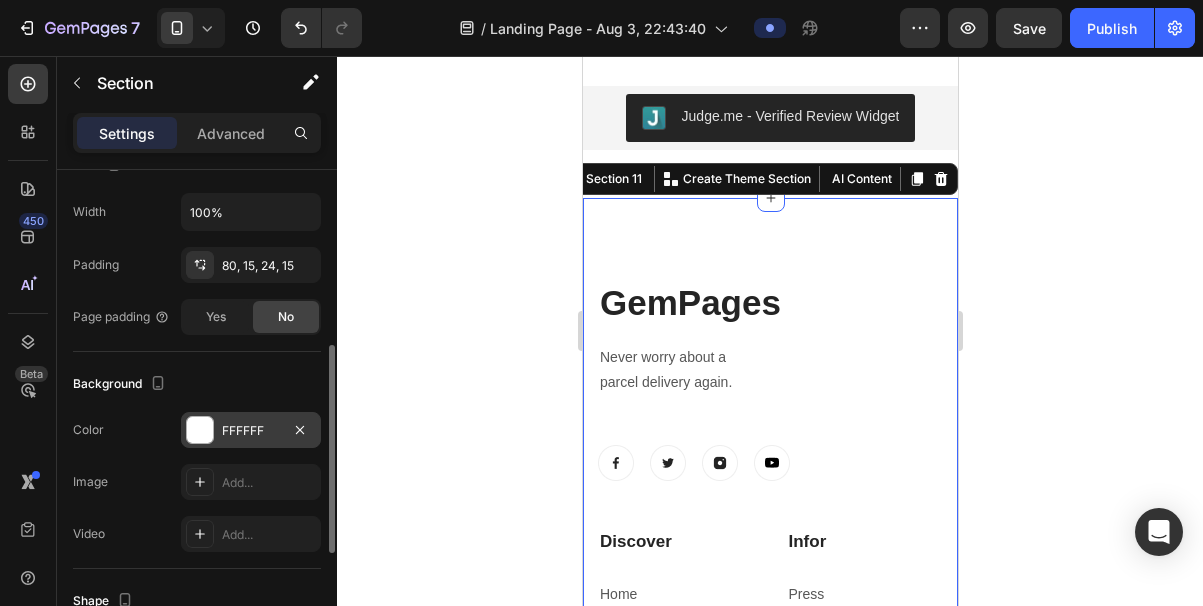 click on "FFFFFF" at bounding box center [251, 430] 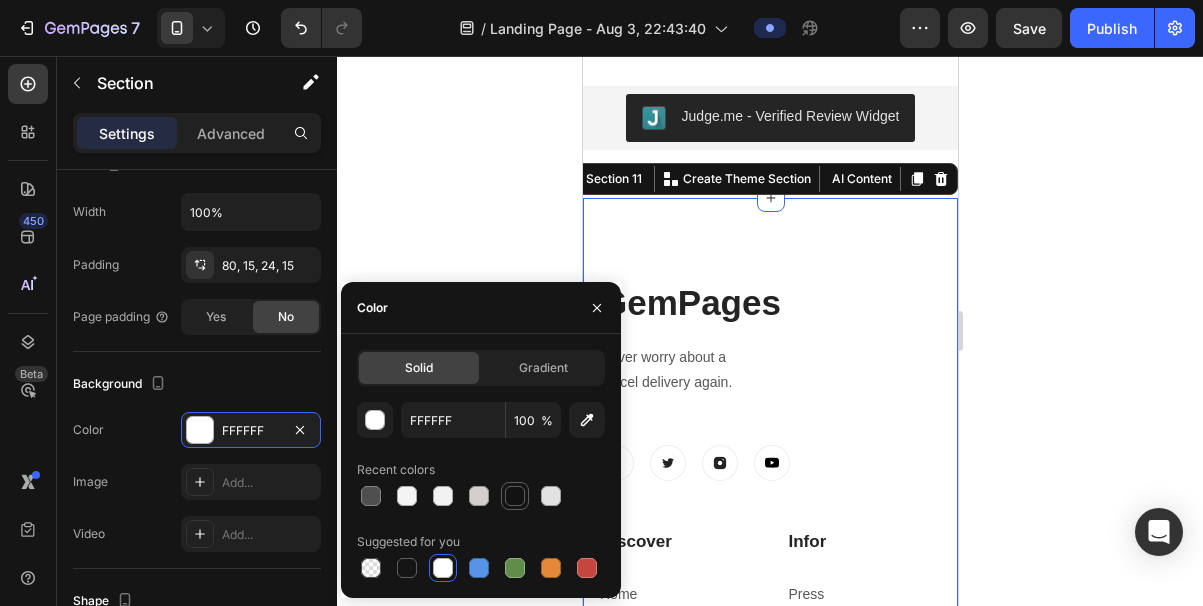 click at bounding box center (515, 496) 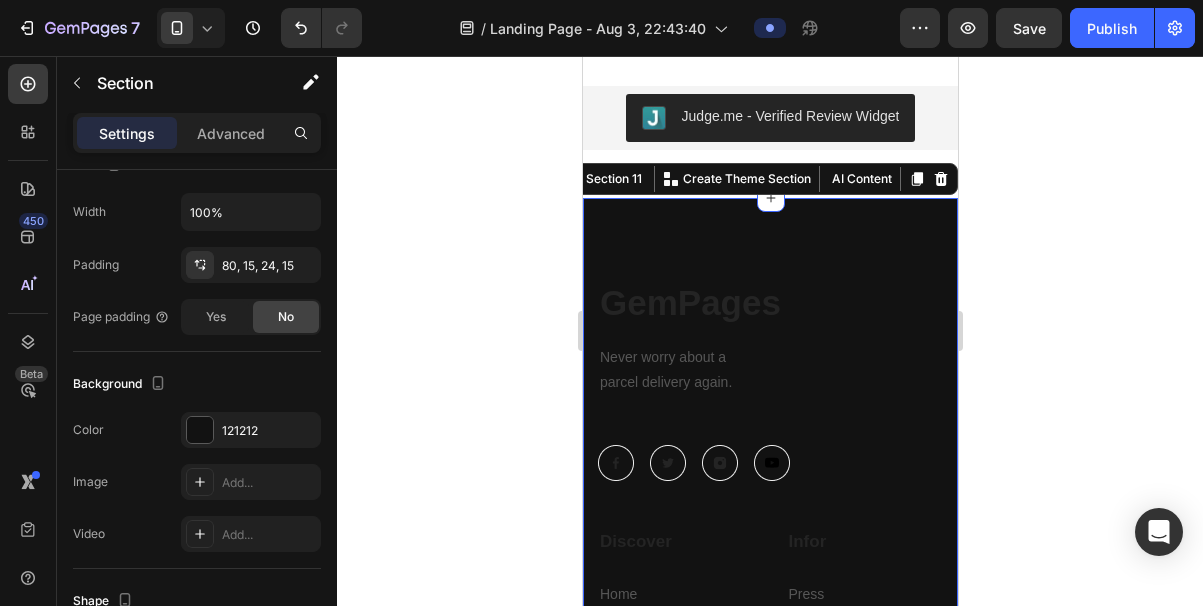click 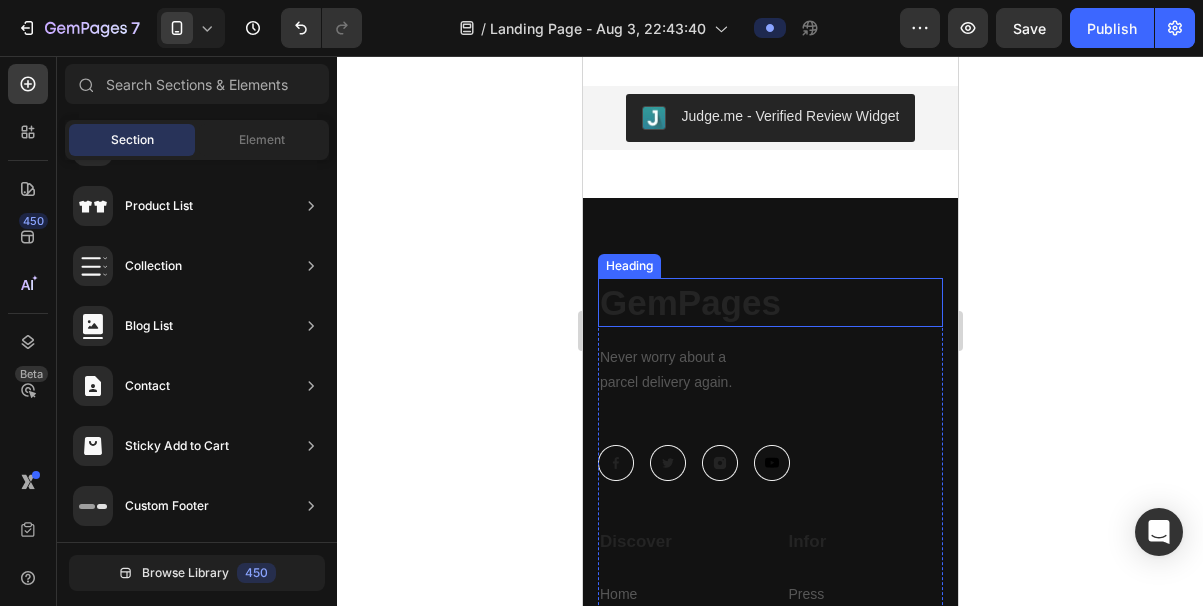 click on "GemPages" at bounding box center (769, 303) 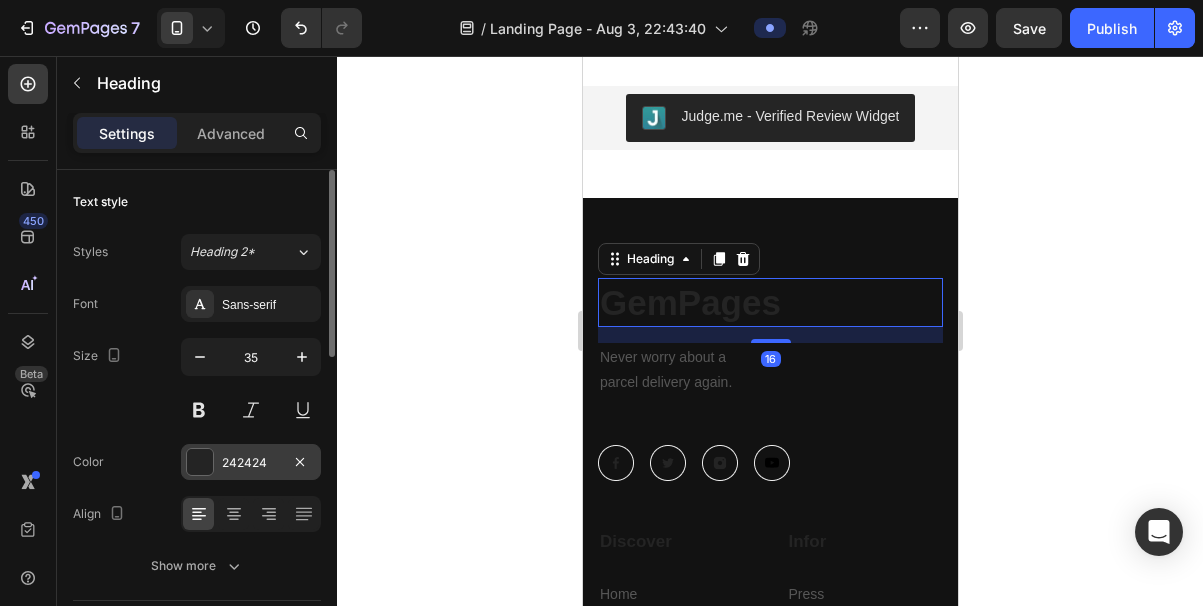 click at bounding box center (200, 462) 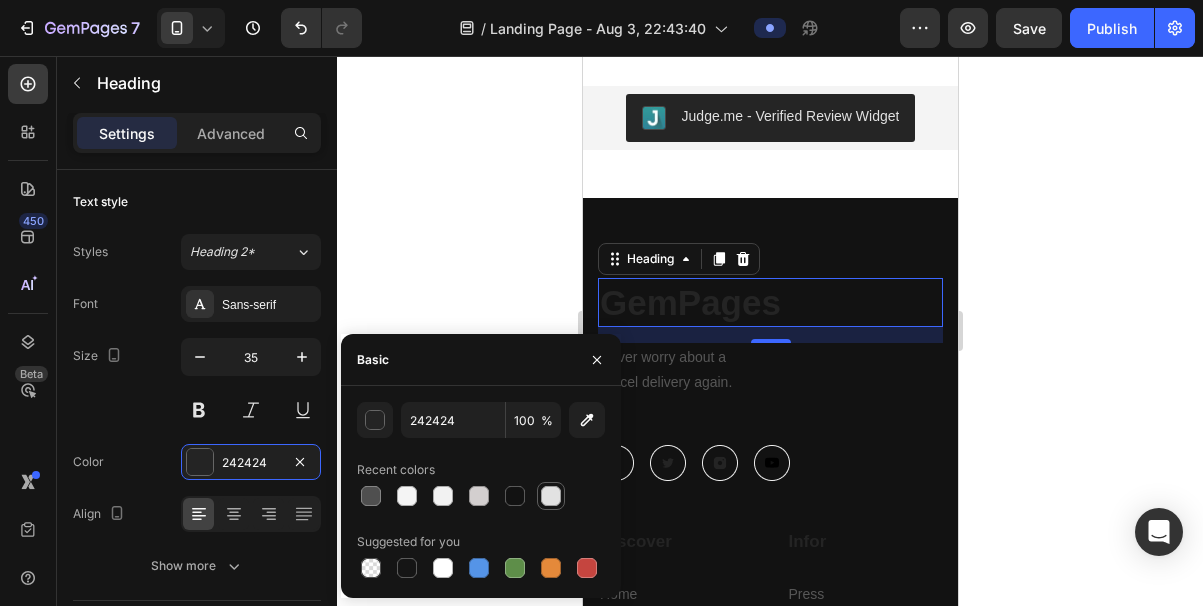 click at bounding box center (551, 496) 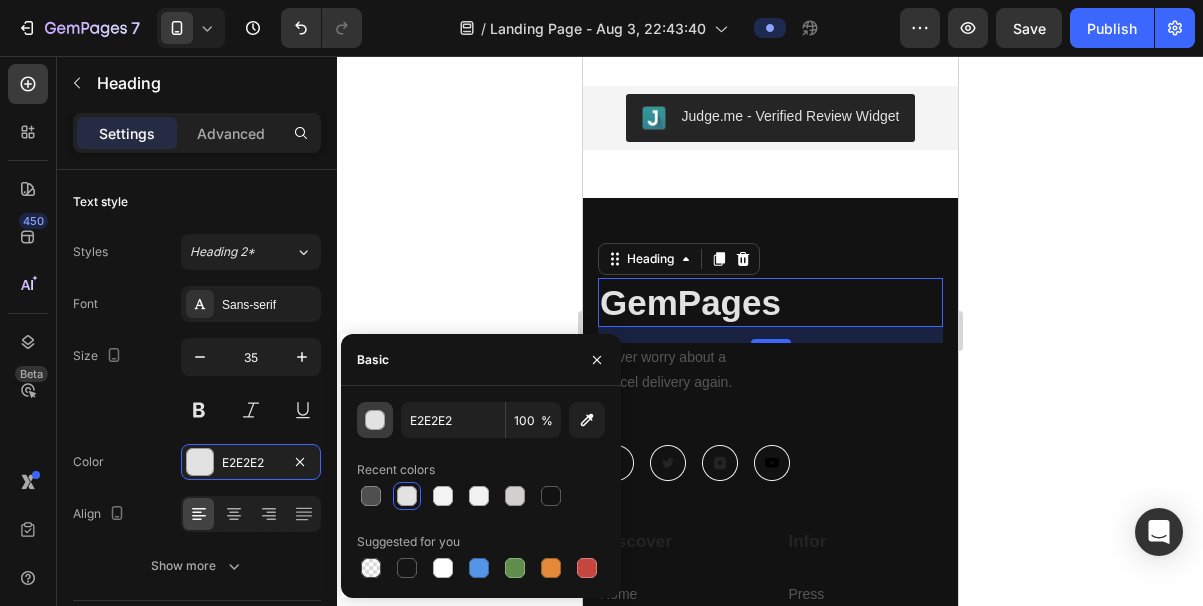click at bounding box center [375, 420] 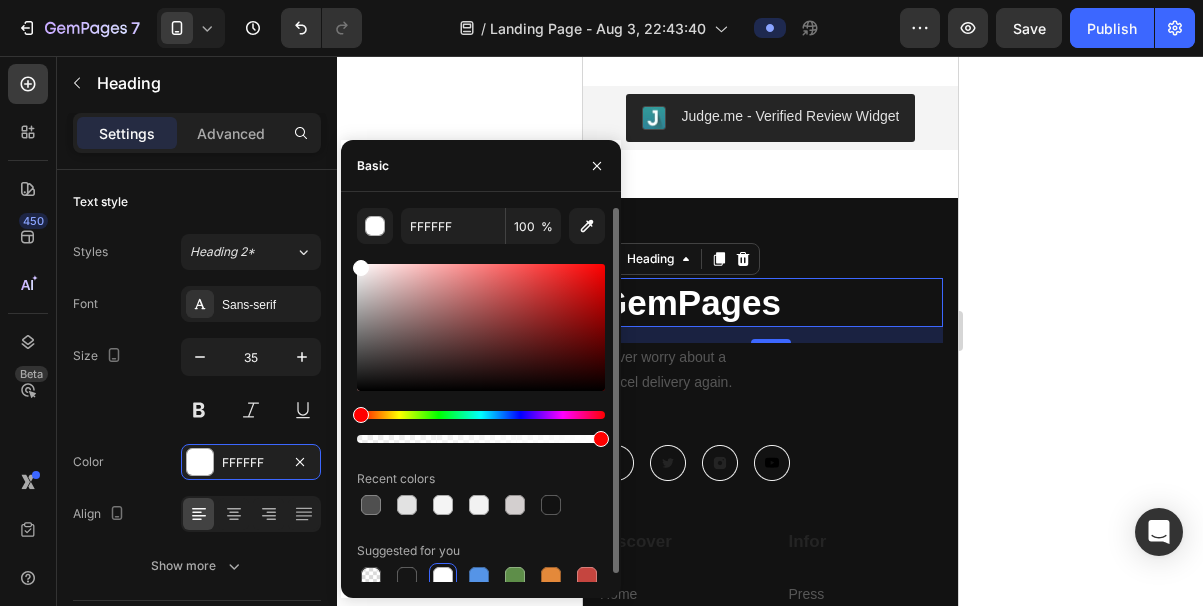 drag, startPoint x: 358, startPoint y: 279, endPoint x: 343, endPoint y: 243, distance: 39 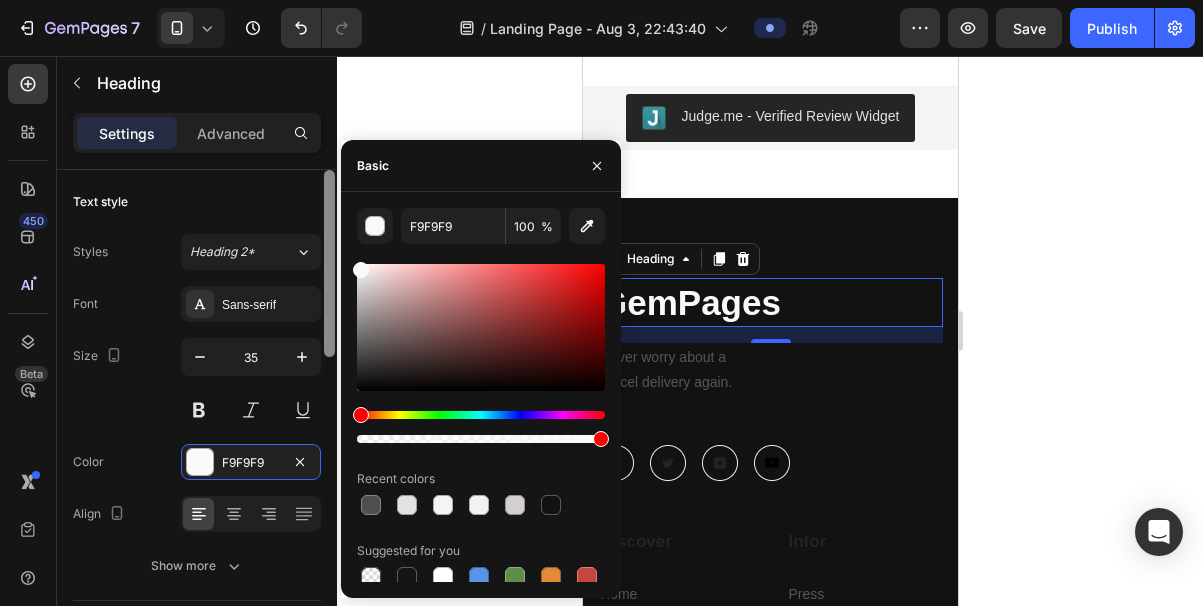 type on "FFFFFF" 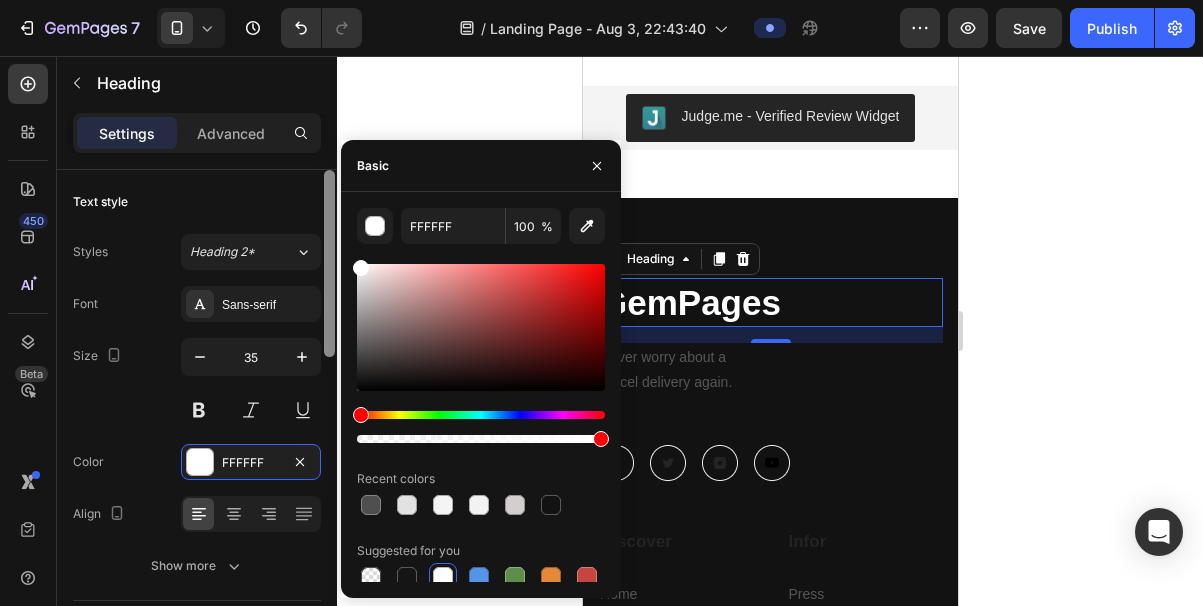 drag, startPoint x: 357, startPoint y: 266, endPoint x: 333, endPoint y: 244, distance: 32.55764 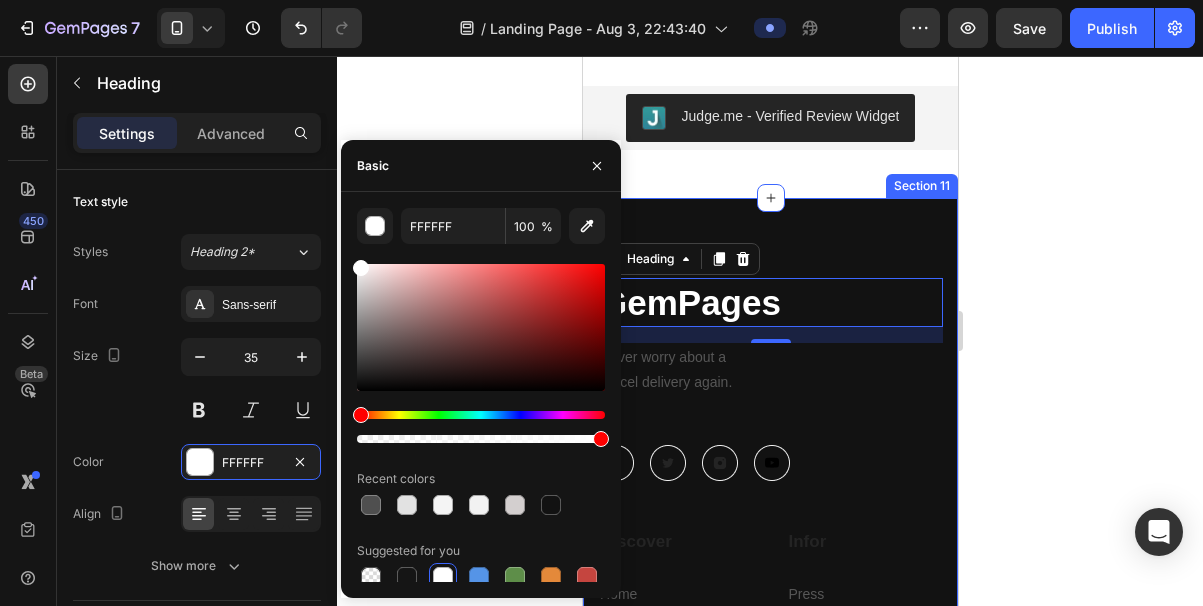 click 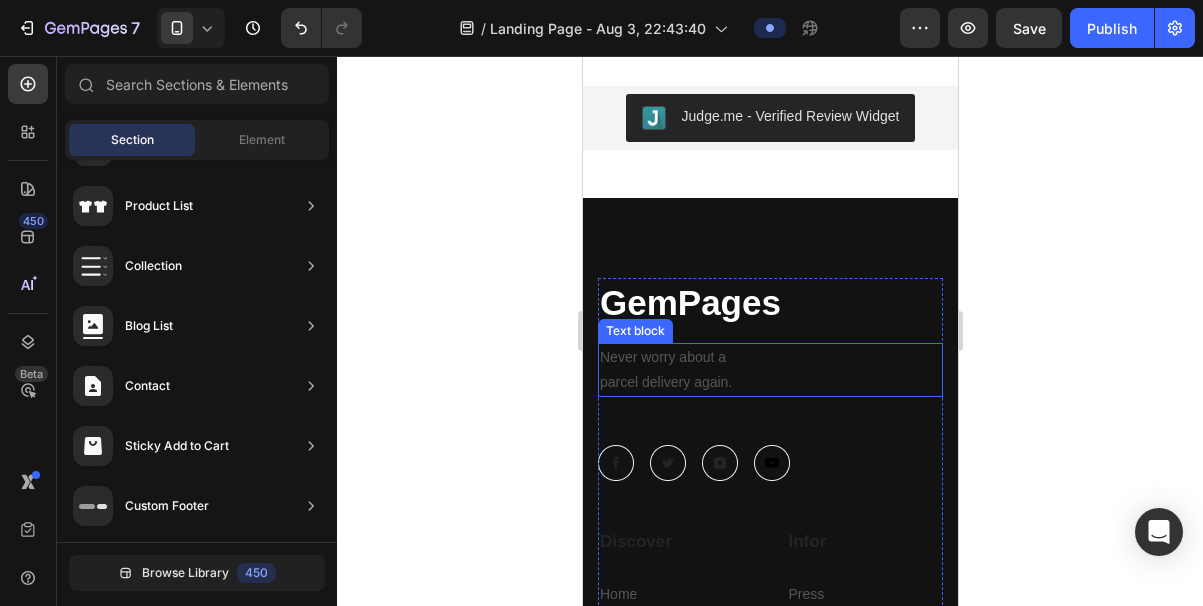 click on "Never worry about a" at bounding box center (769, 357) 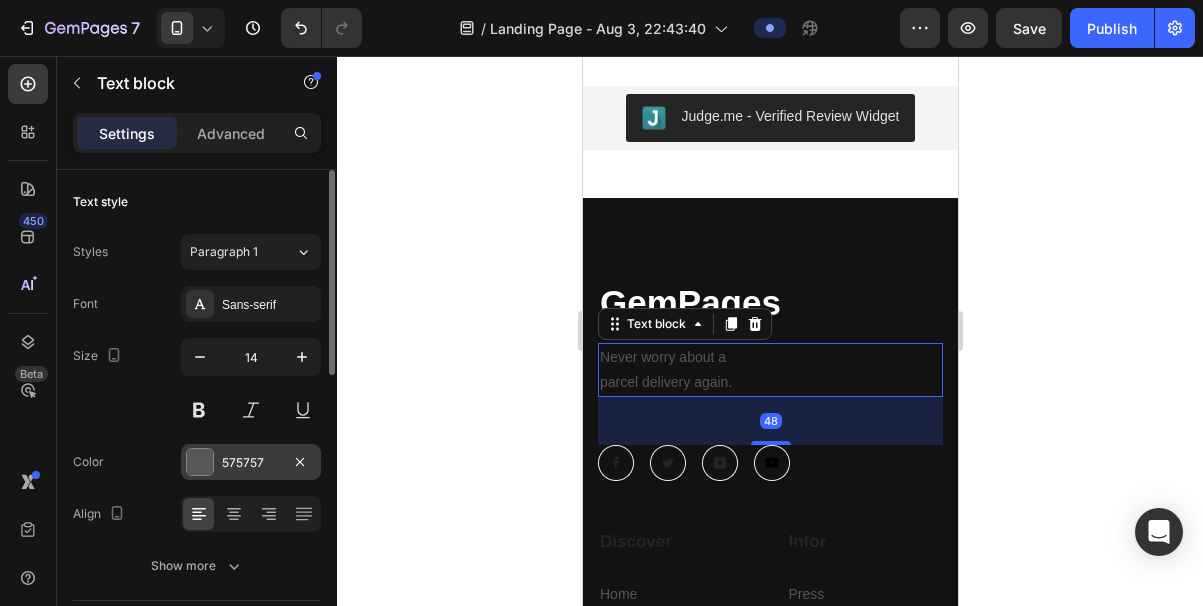 click at bounding box center (200, 462) 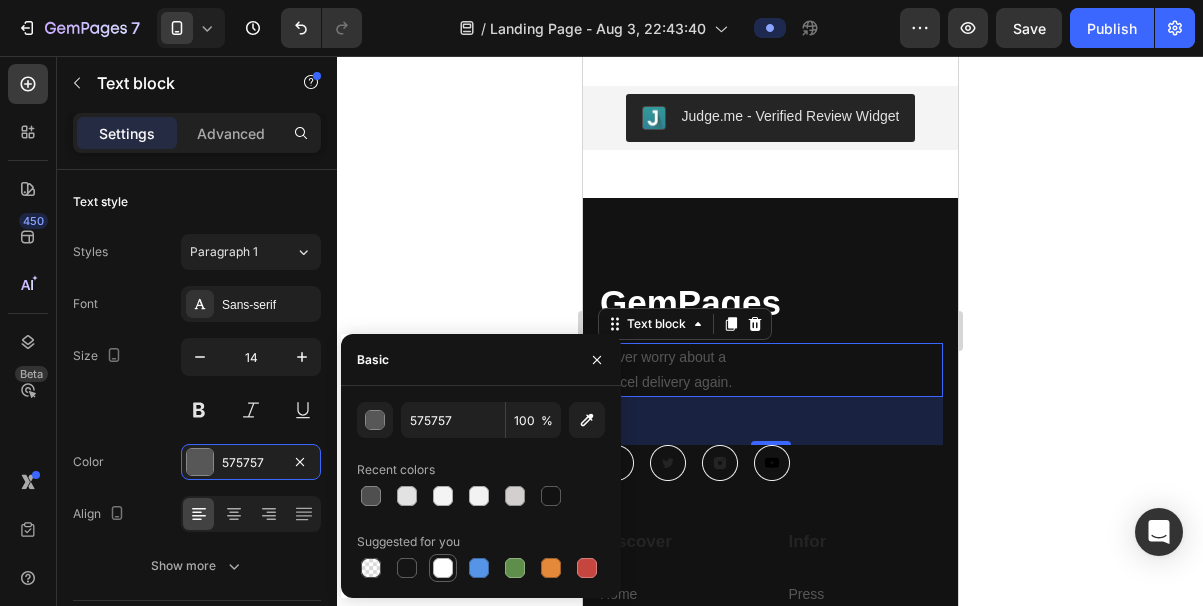 click at bounding box center (443, 568) 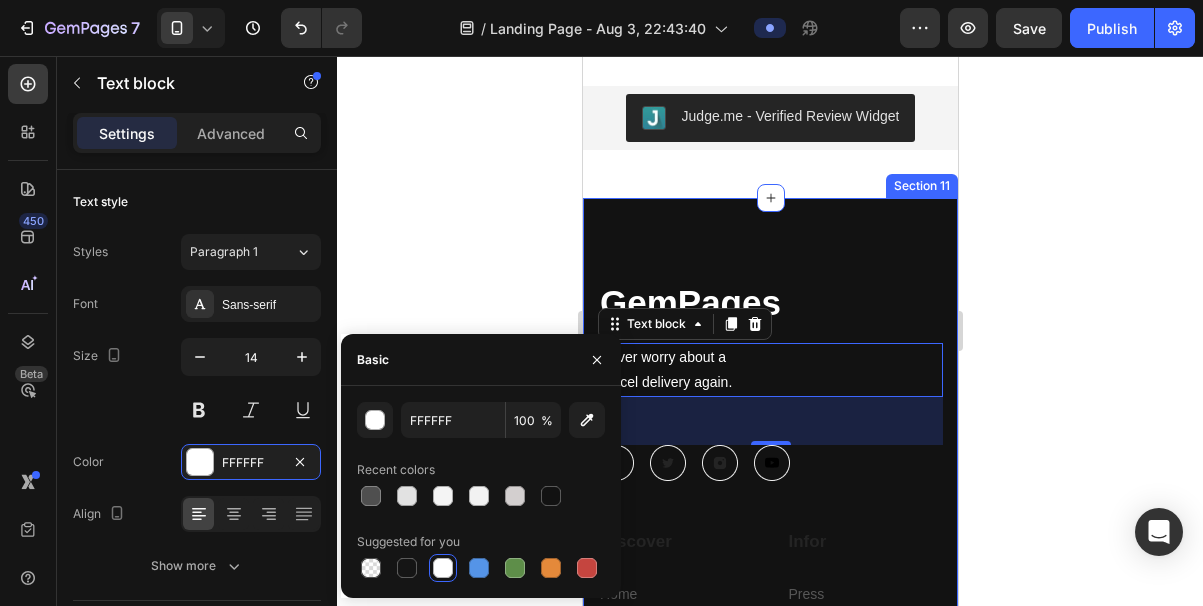 click 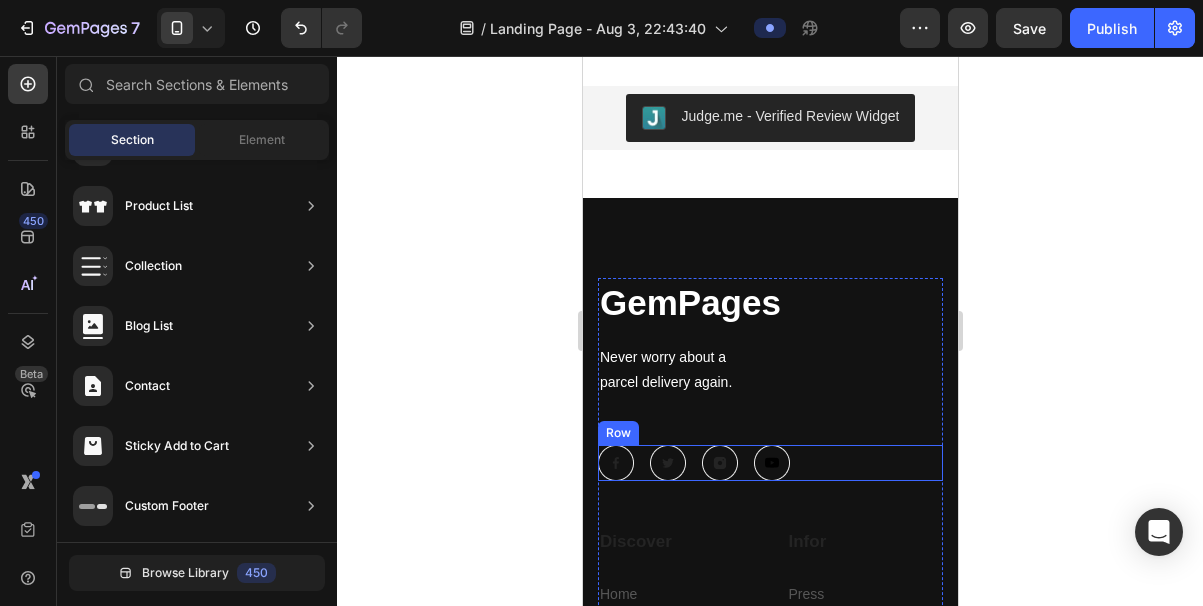 click on "Image Image Image Image Row" at bounding box center [769, 463] 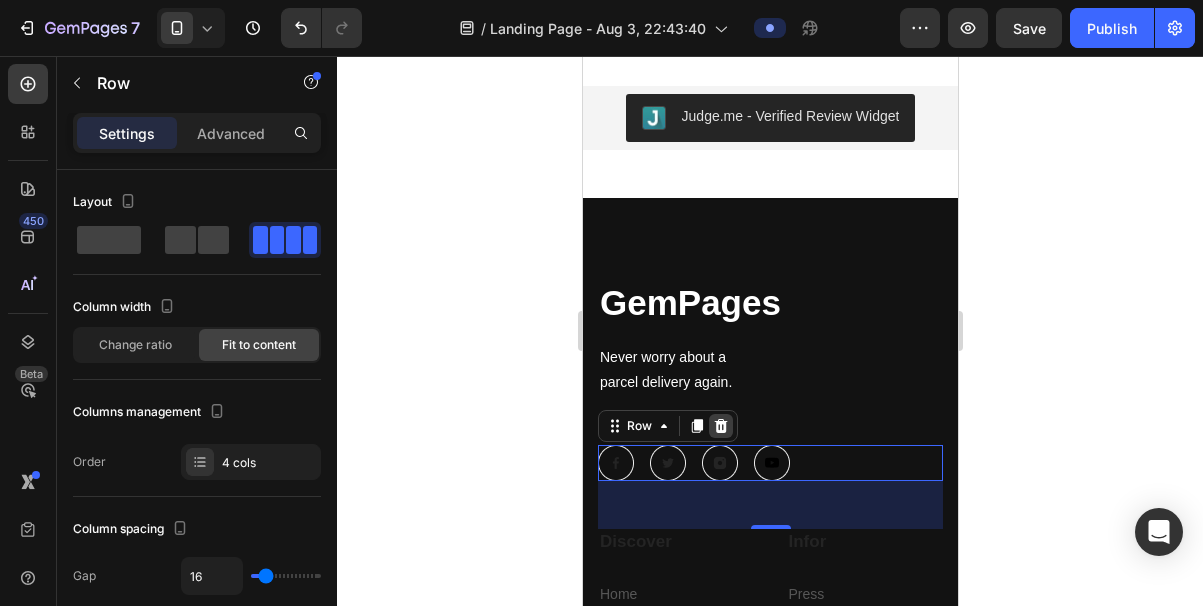 click 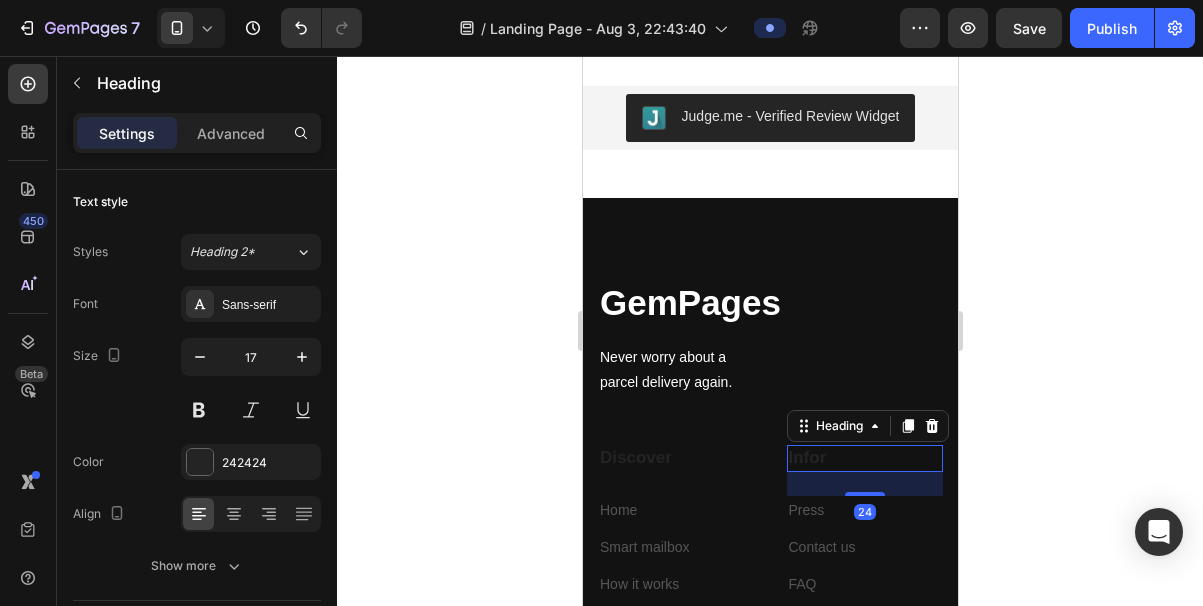 click on "Infor" at bounding box center [864, 458] 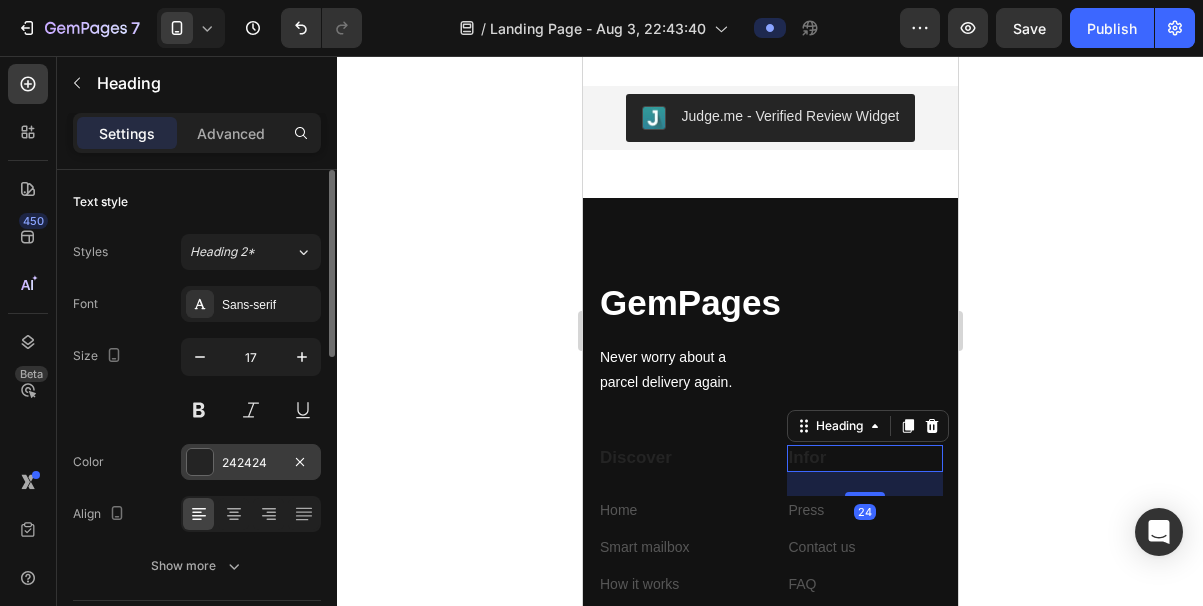 click at bounding box center (200, 462) 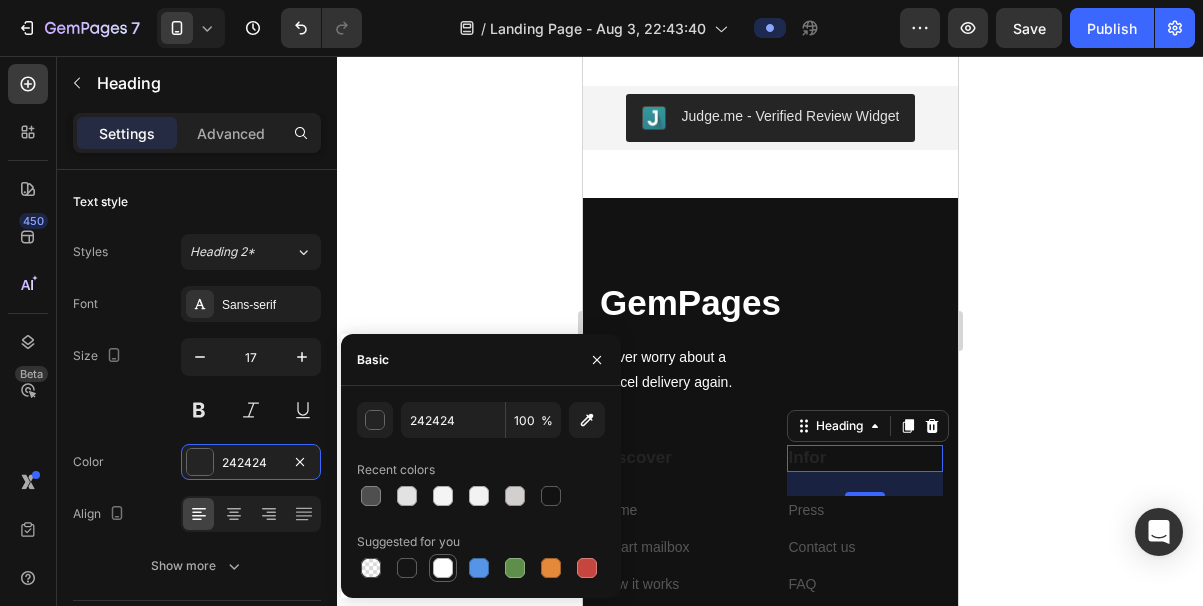 click at bounding box center (443, 568) 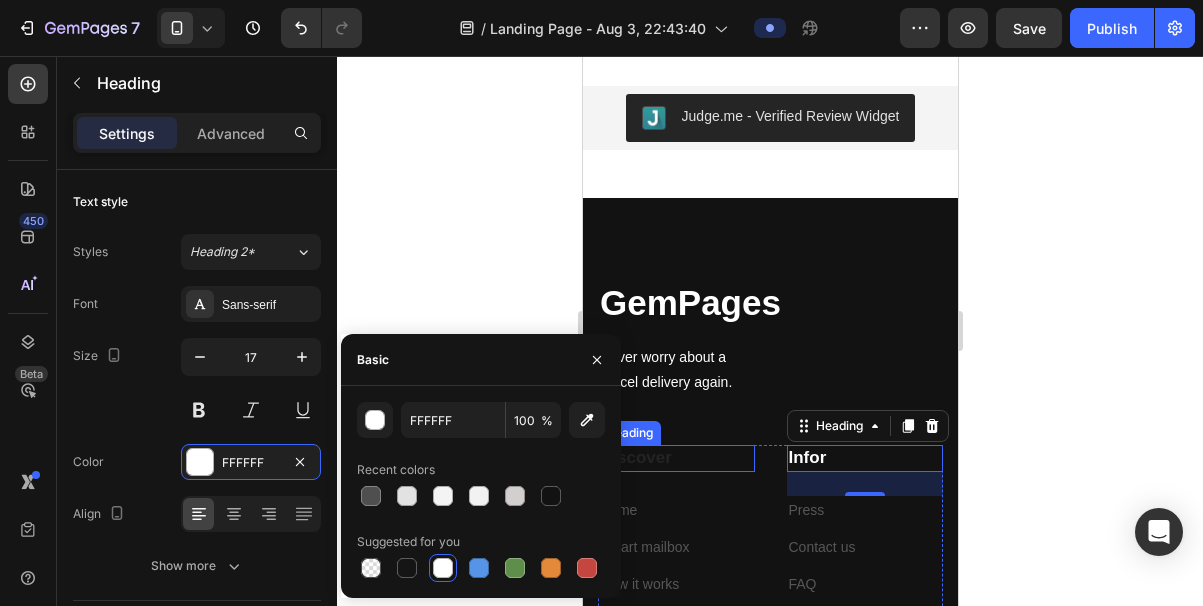 click on "Discover" at bounding box center [675, 458] 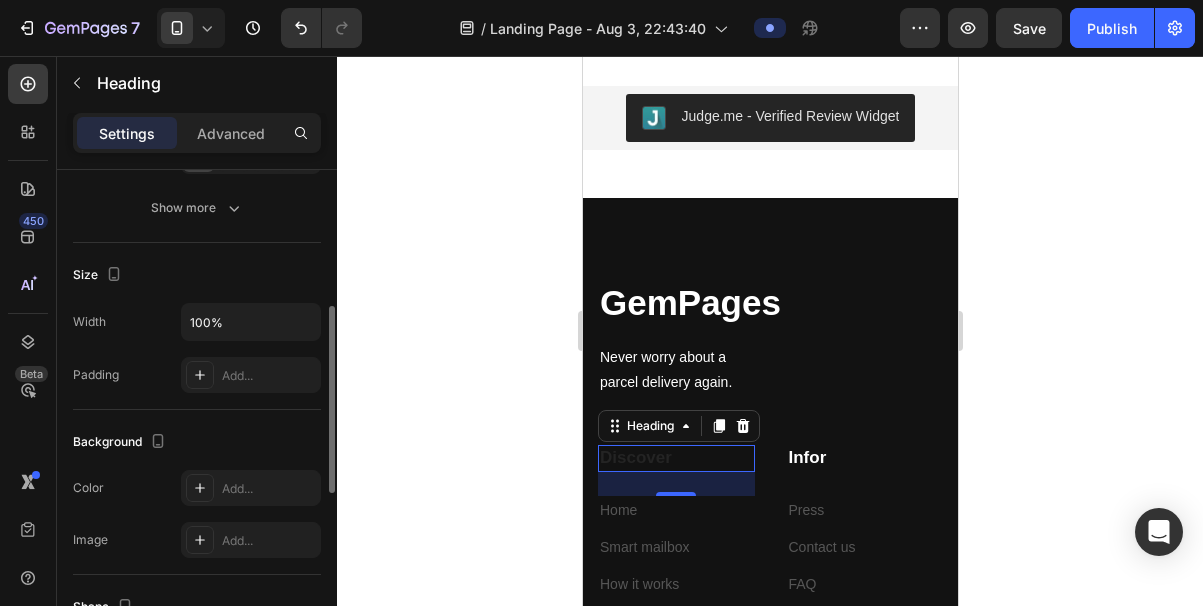 scroll, scrollTop: 0, scrollLeft: 0, axis: both 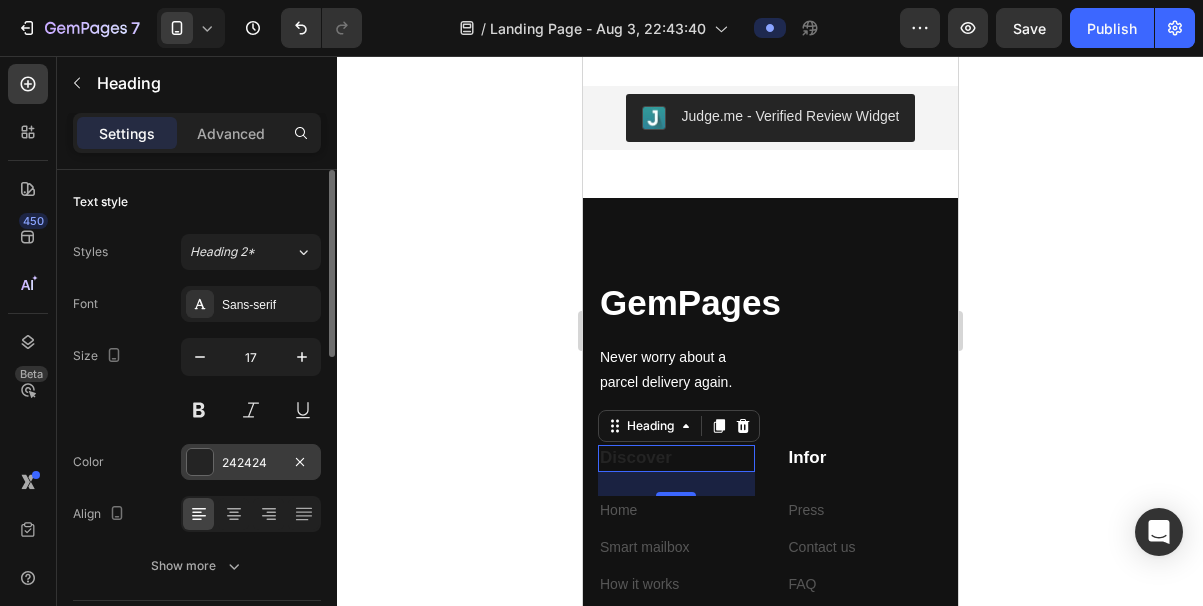 click at bounding box center [200, 462] 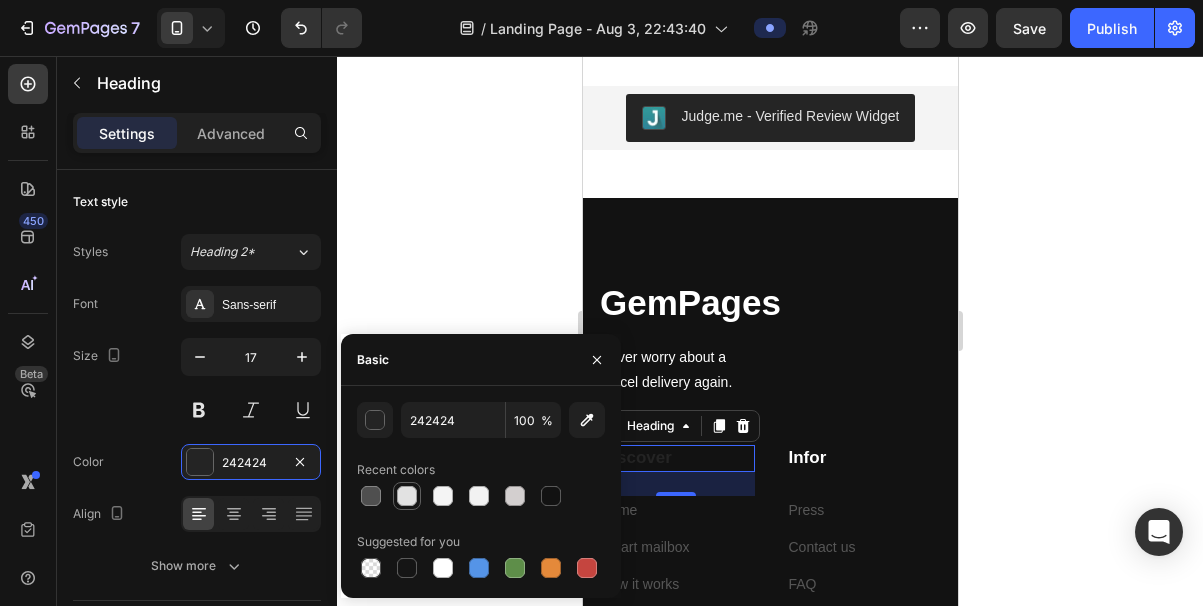 click at bounding box center [407, 496] 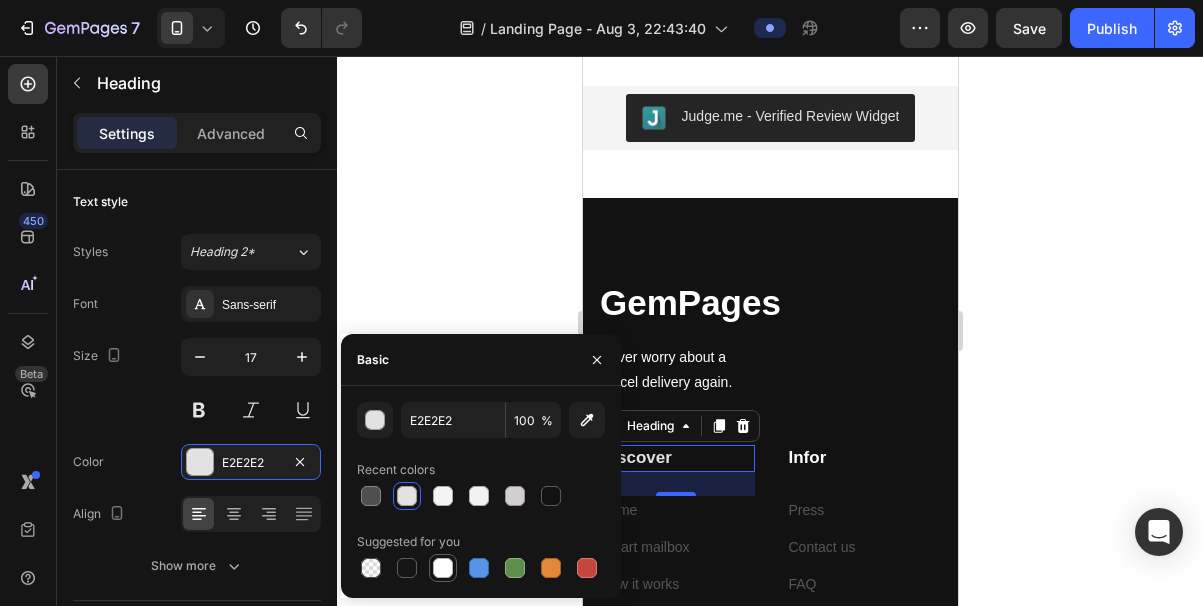click at bounding box center (443, 568) 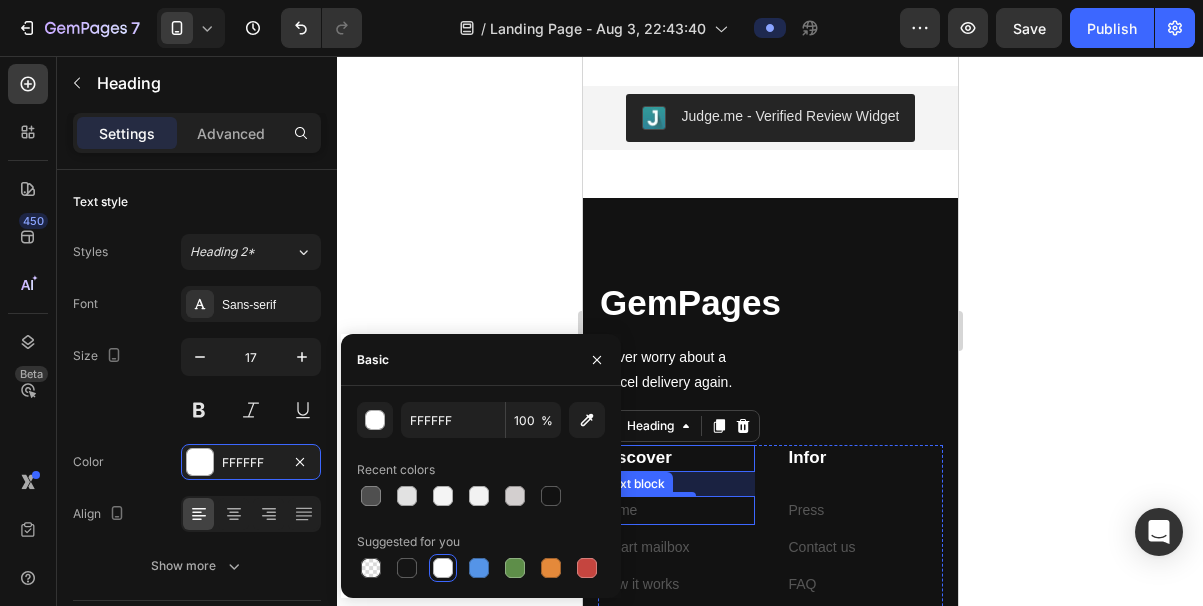 click on "Home" at bounding box center [675, 510] 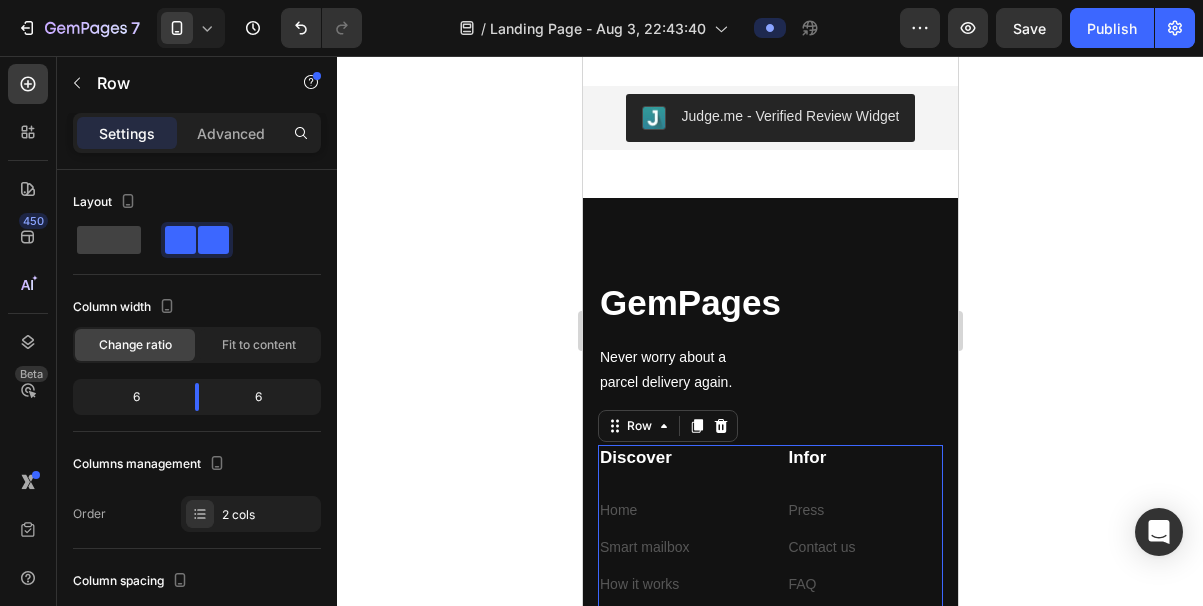 click on "Discover Heading Home Text block Smart mailbox Text block How it works Text block About  Text block Infor Heading Press Text block Contact us Text block FAQ Text block Row   48" at bounding box center [769, 540] 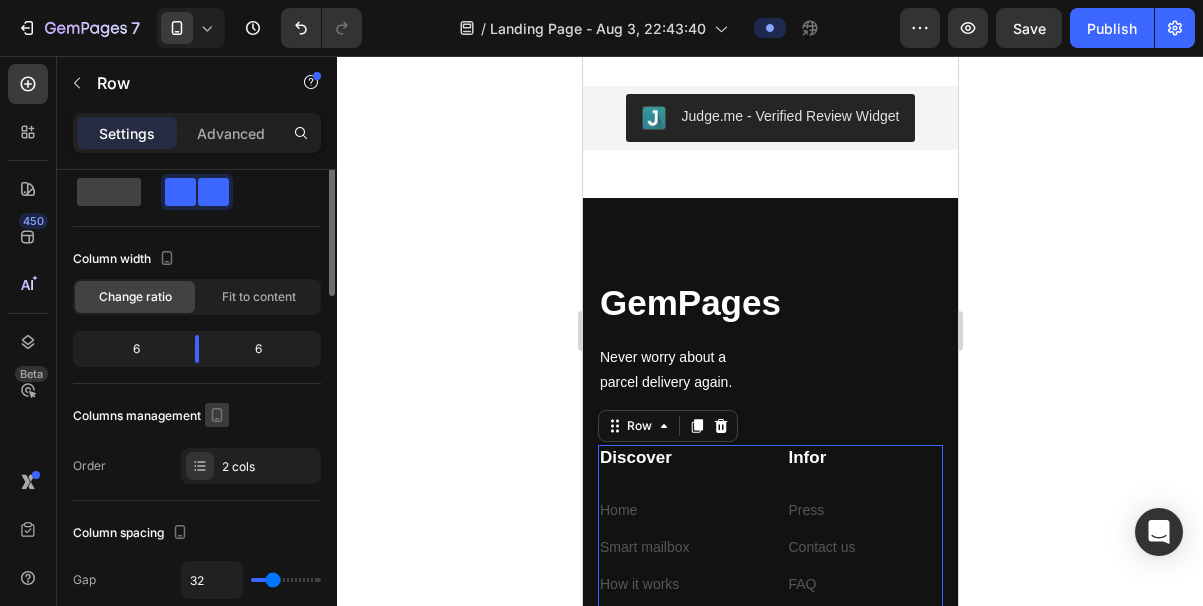 scroll, scrollTop: 0, scrollLeft: 0, axis: both 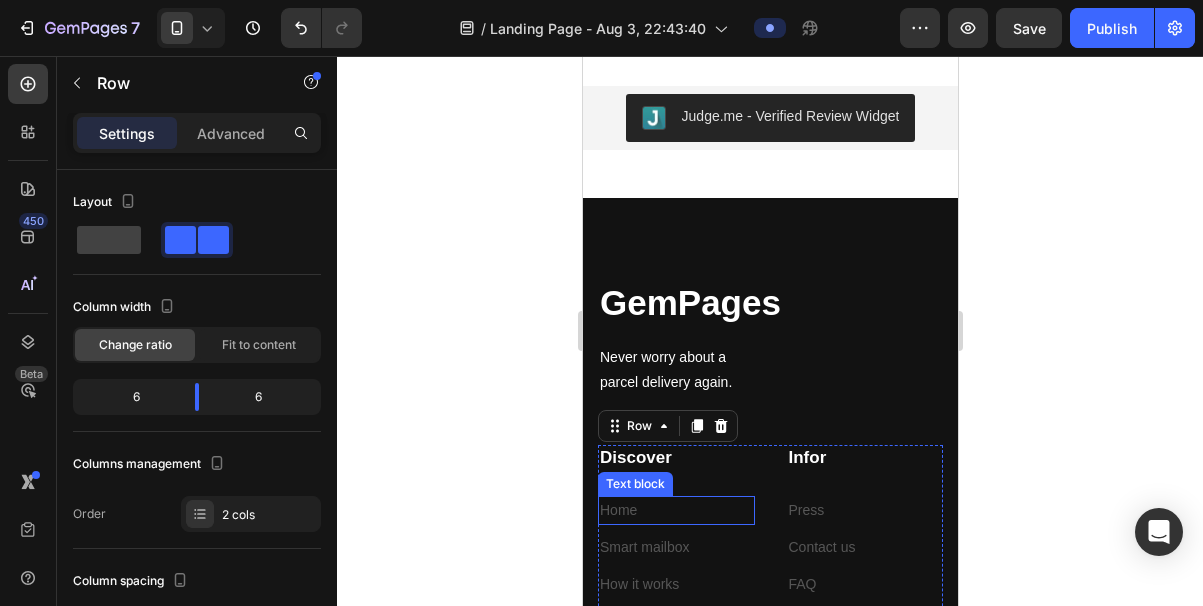 click on "Home" at bounding box center [675, 510] 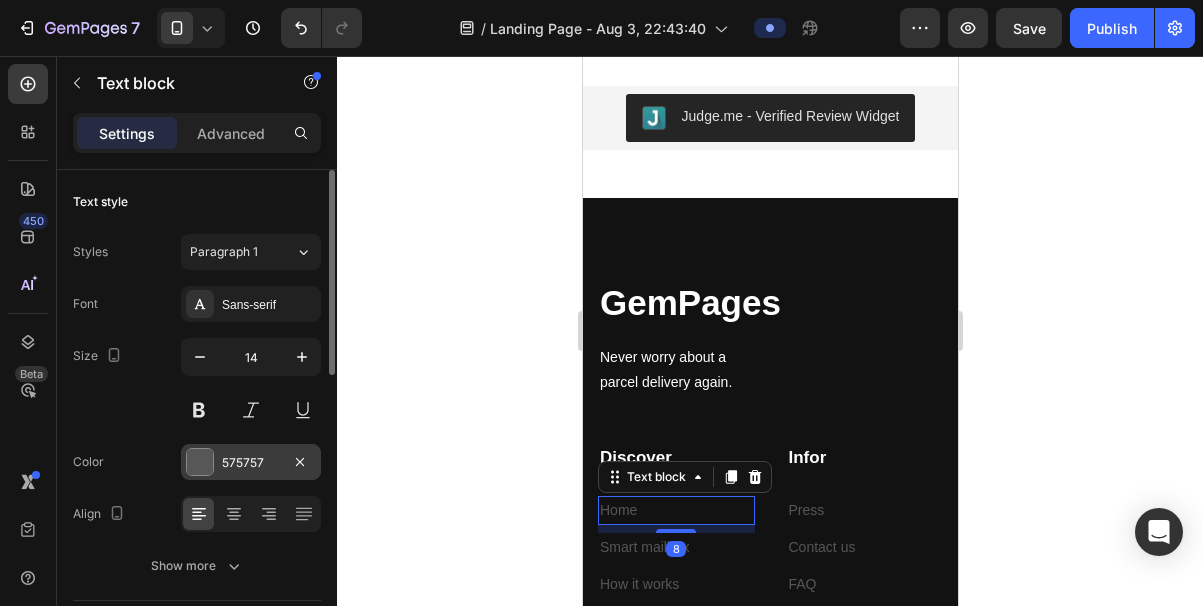 click at bounding box center (200, 462) 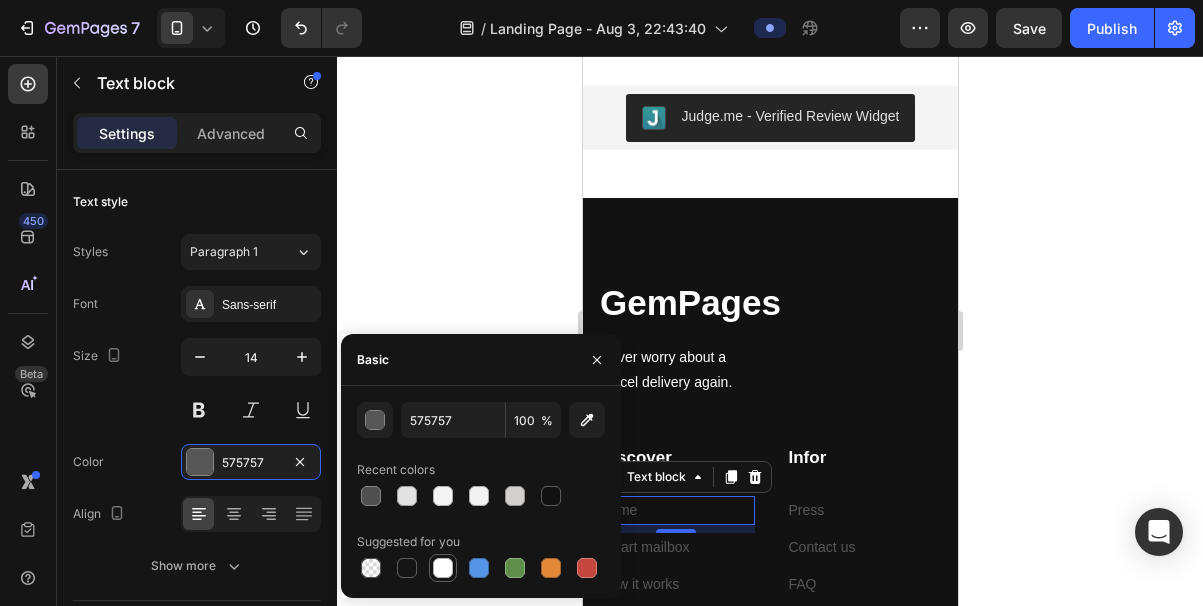 click at bounding box center [443, 568] 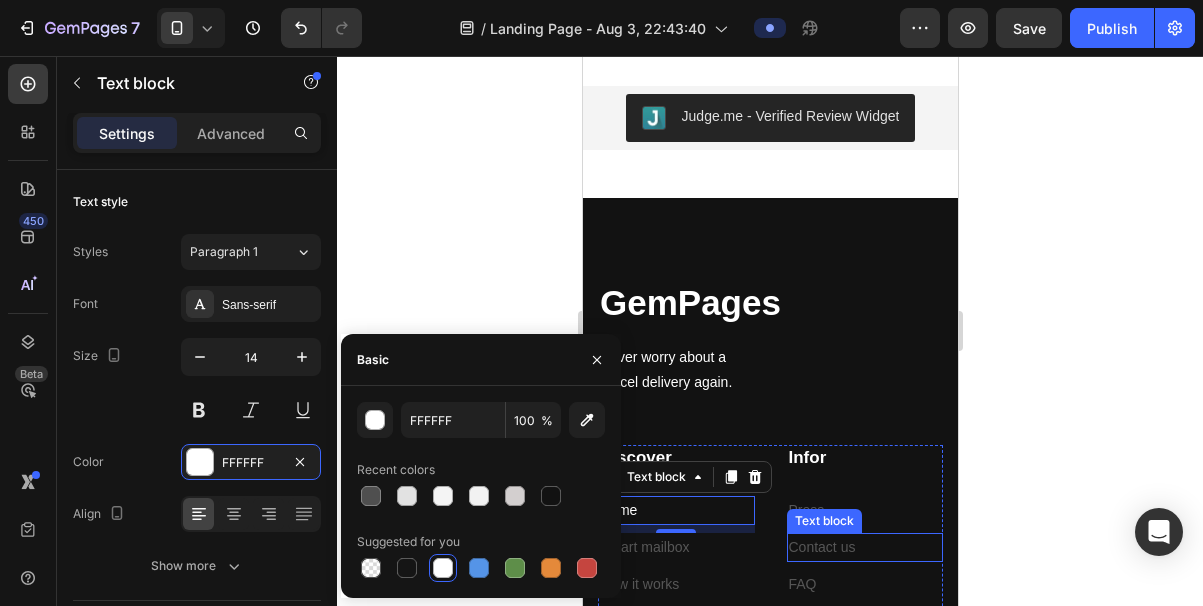 click on "Contact us" at bounding box center (864, 547) 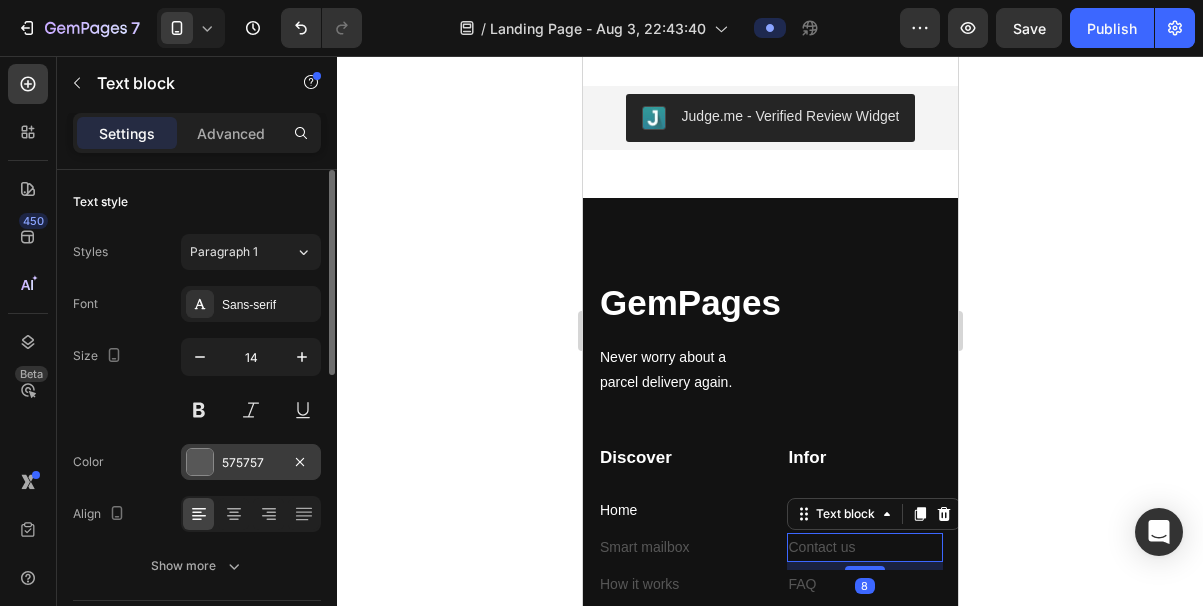 click at bounding box center [200, 462] 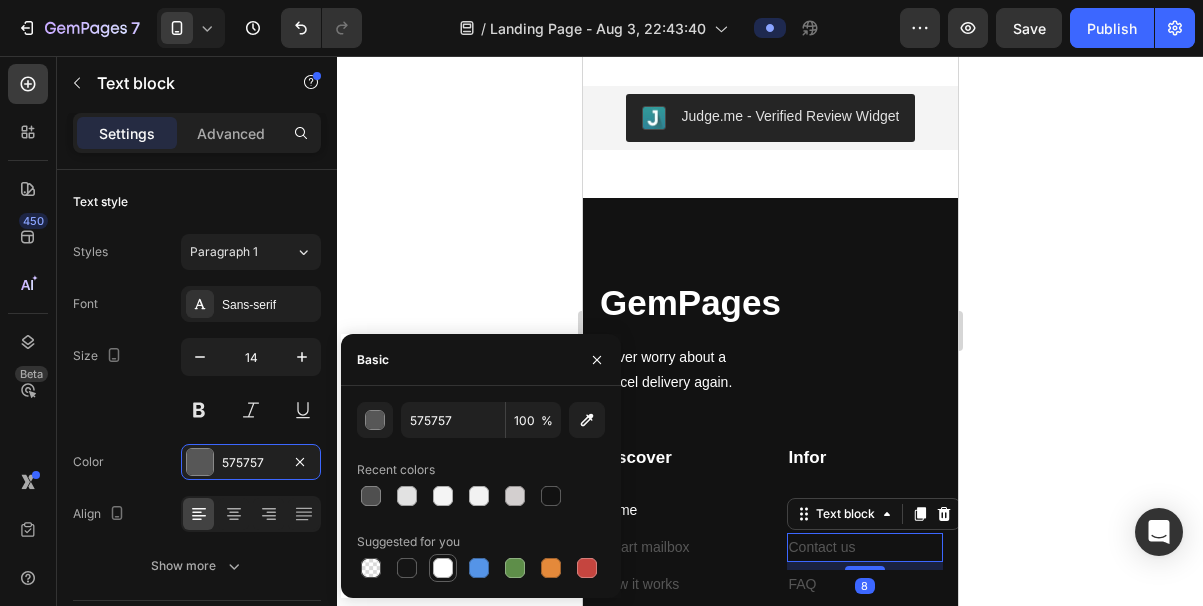 click at bounding box center [443, 568] 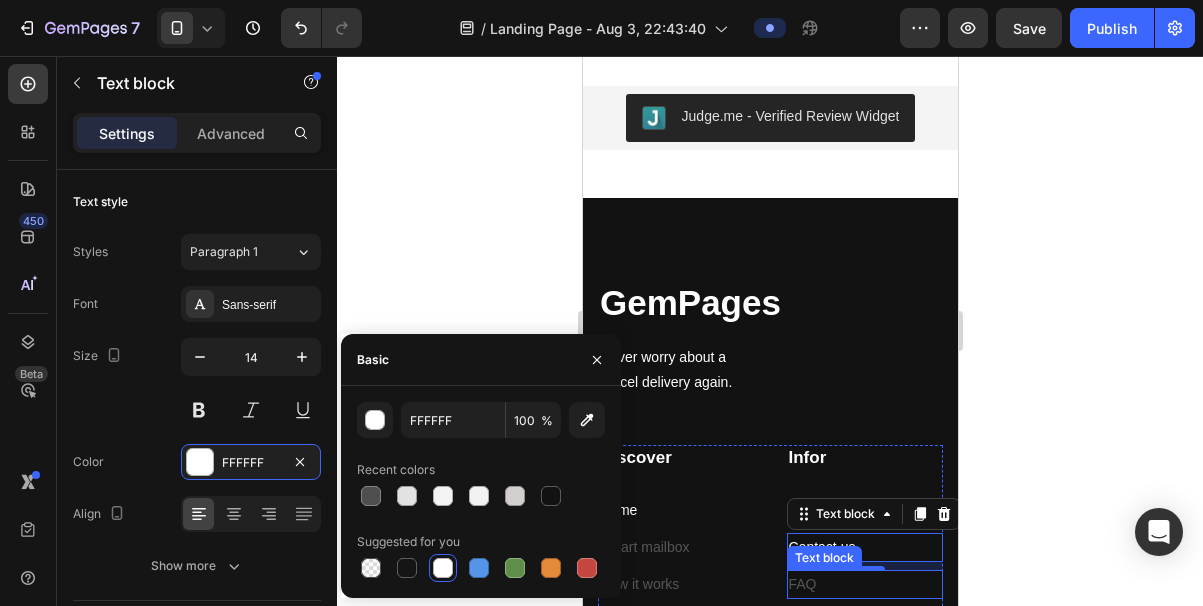 click on "FAQ" at bounding box center (864, 584) 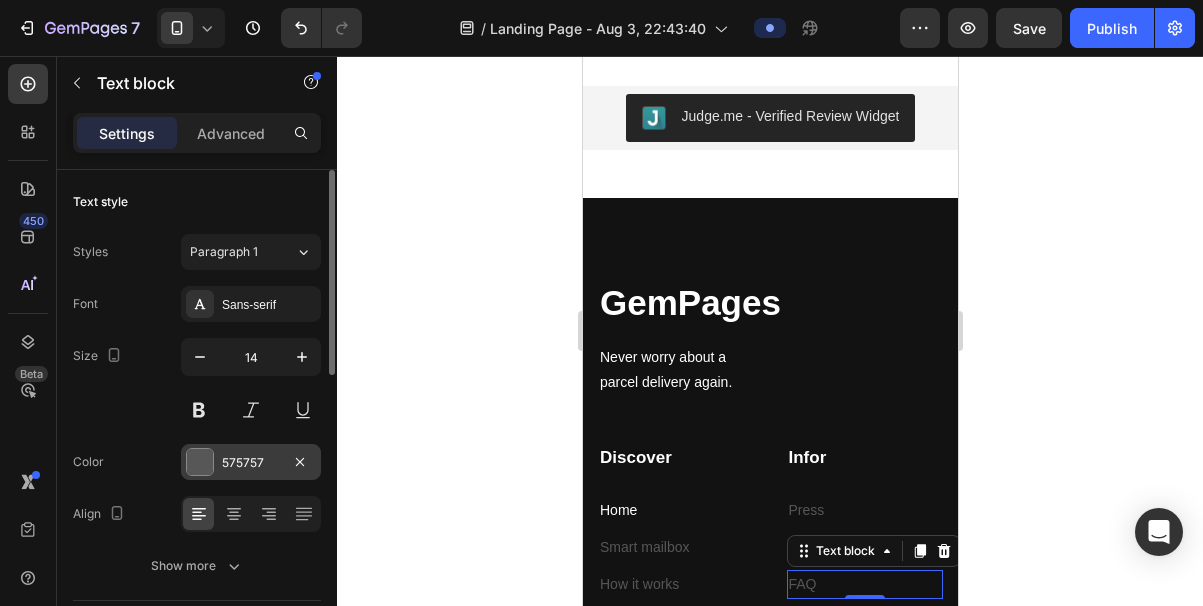 click at bounding box center [200, 462] 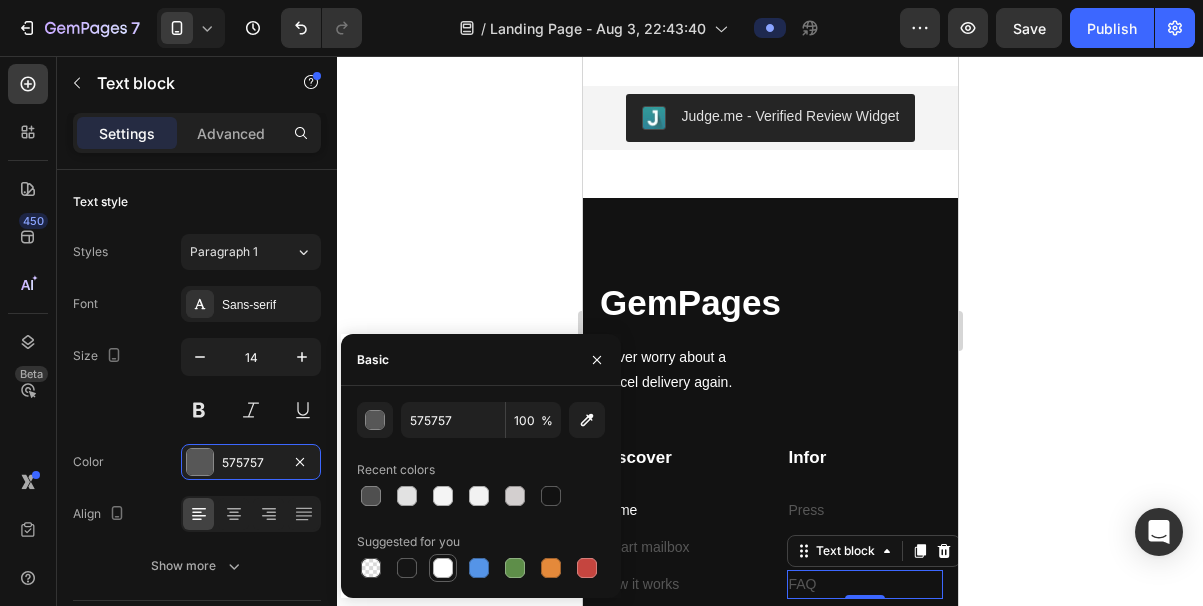 click at bounding box center (443, 568) 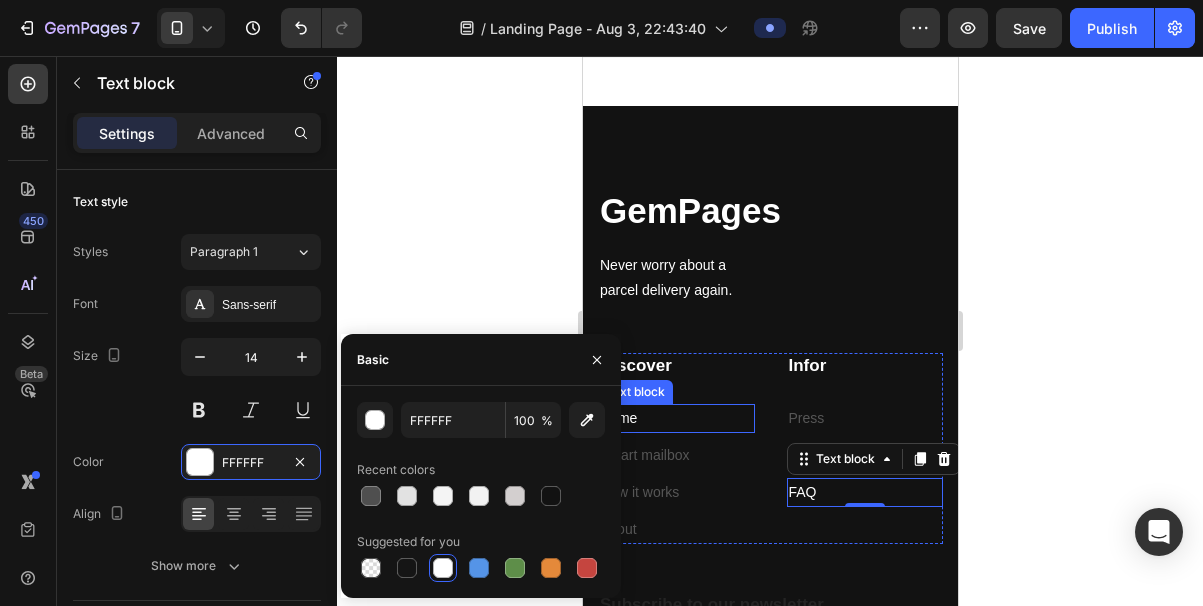 scroll, scrollTop: 4262, scrollLeft: 0, axis: vertical 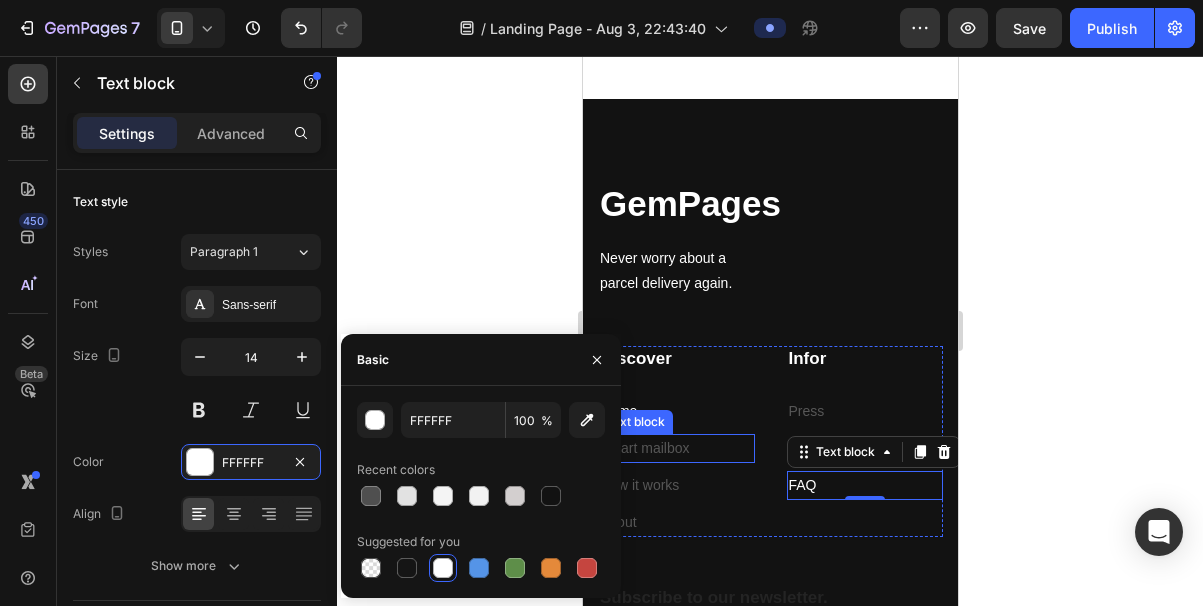 click on "Smart mailbox" at bounding box center (675, 448) 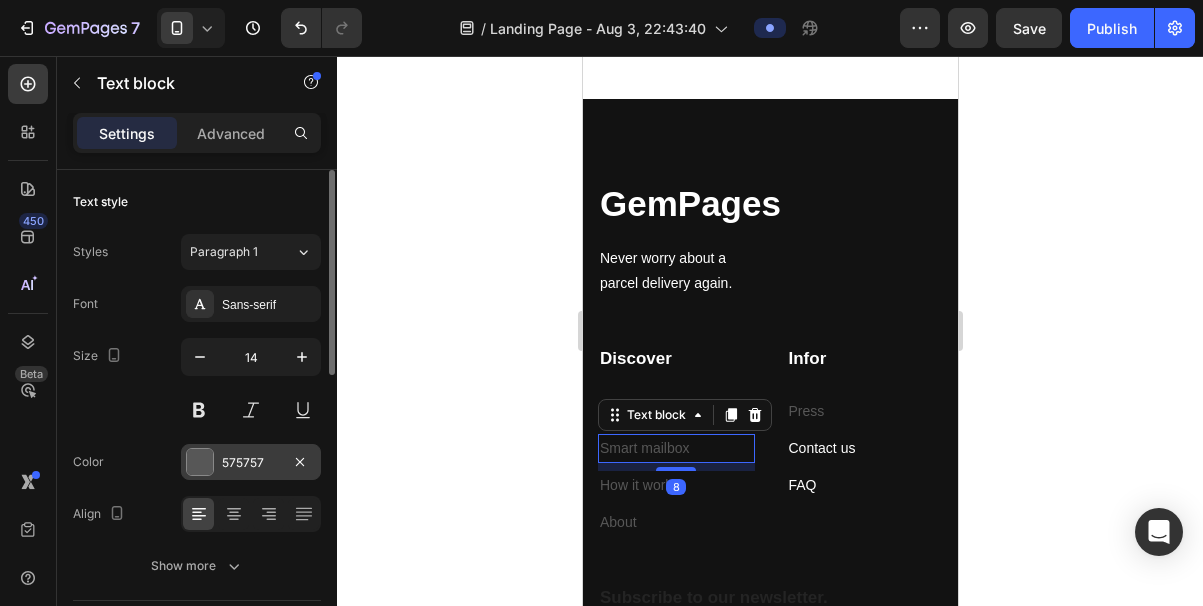 click at bounding box center [200, 462] 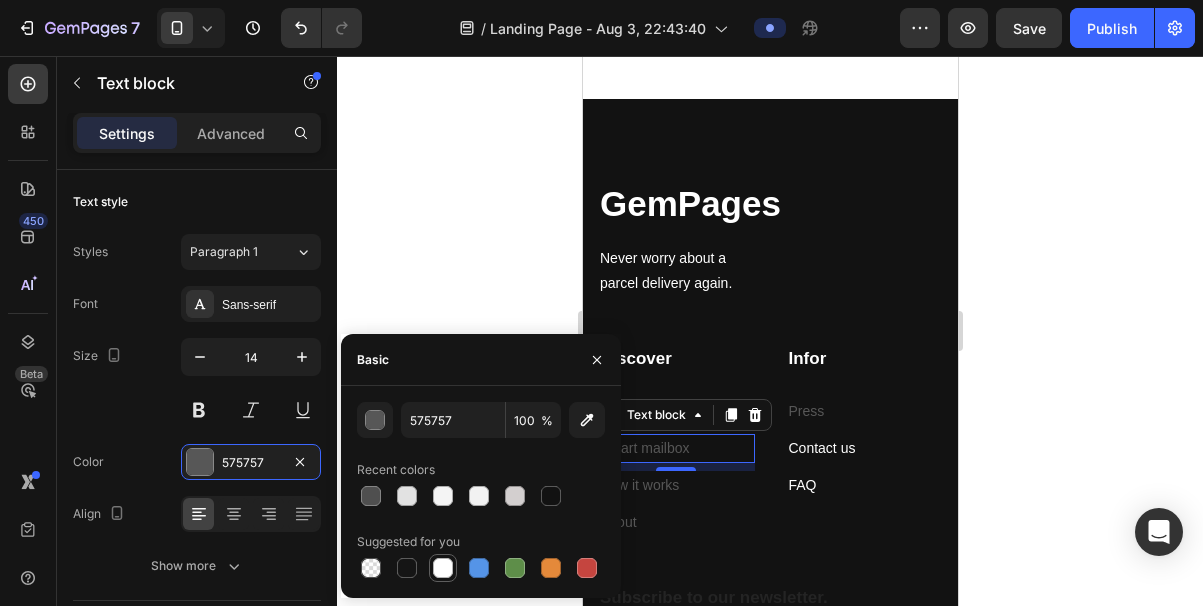 click at bounding box center (443, 568) 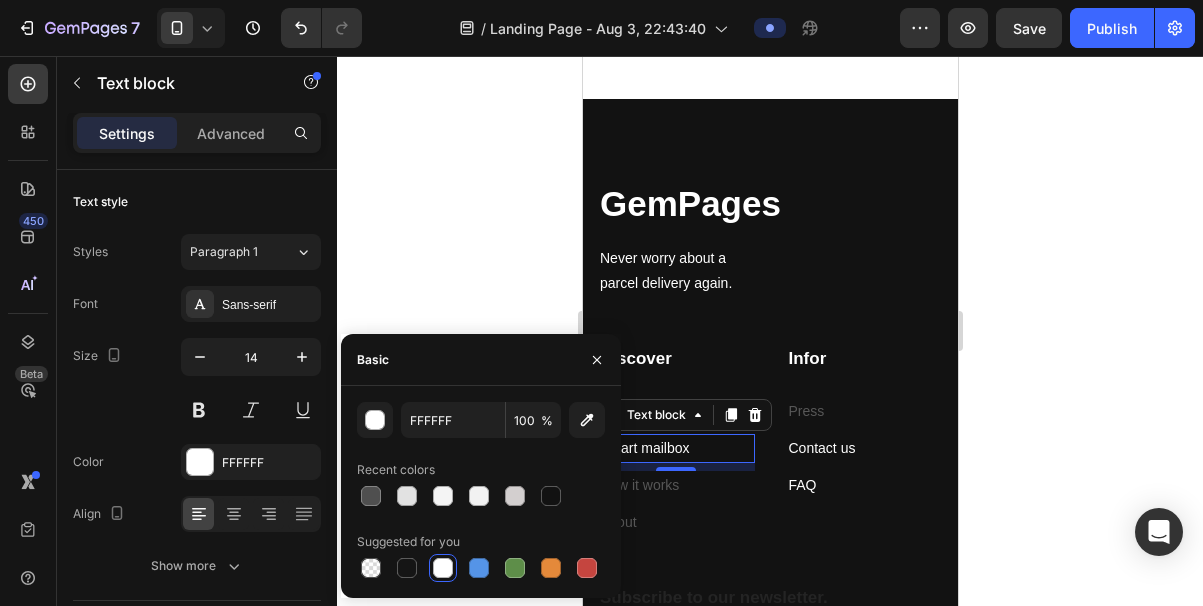 click on "8" at bounding box center (675, 487) 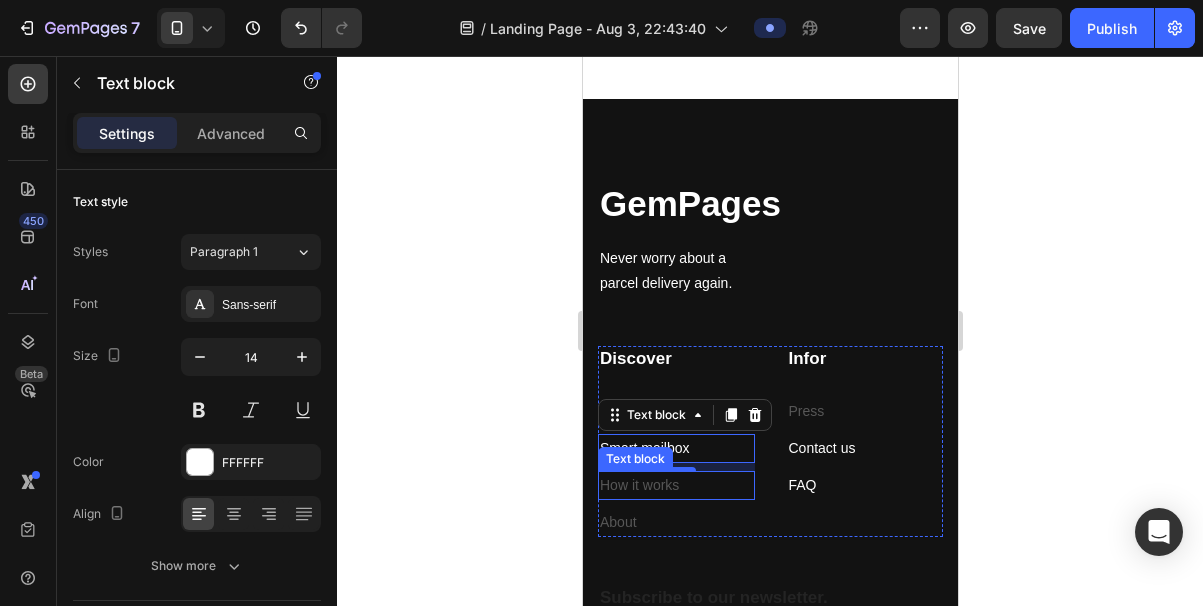 click on "How it works" at bounding box center (675, 485) 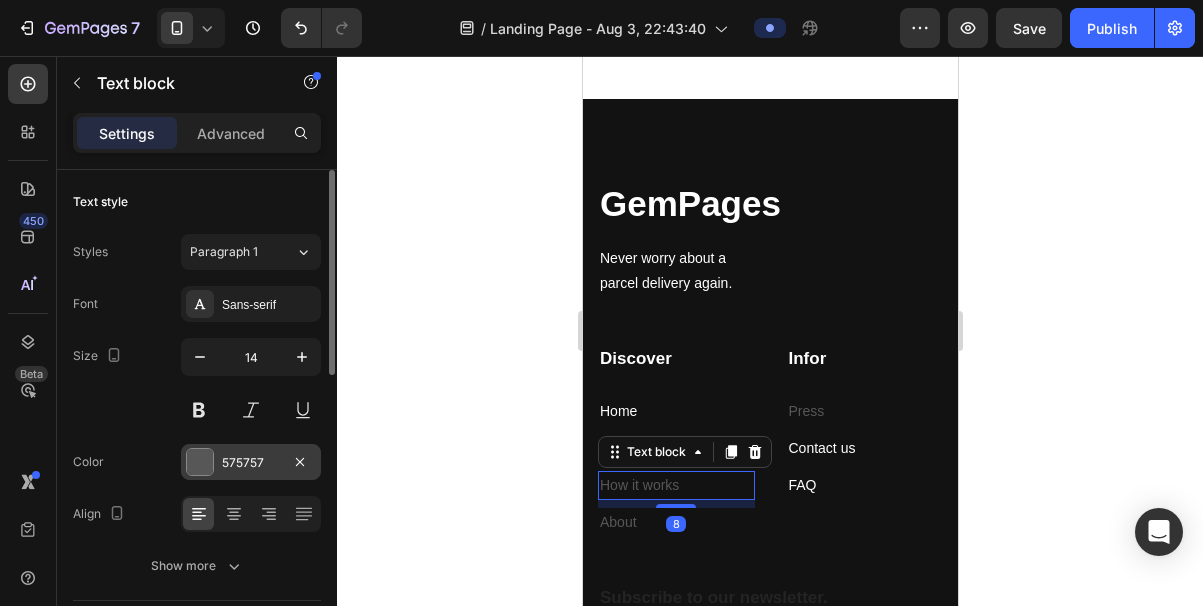 click at bounding box center (200, 462) 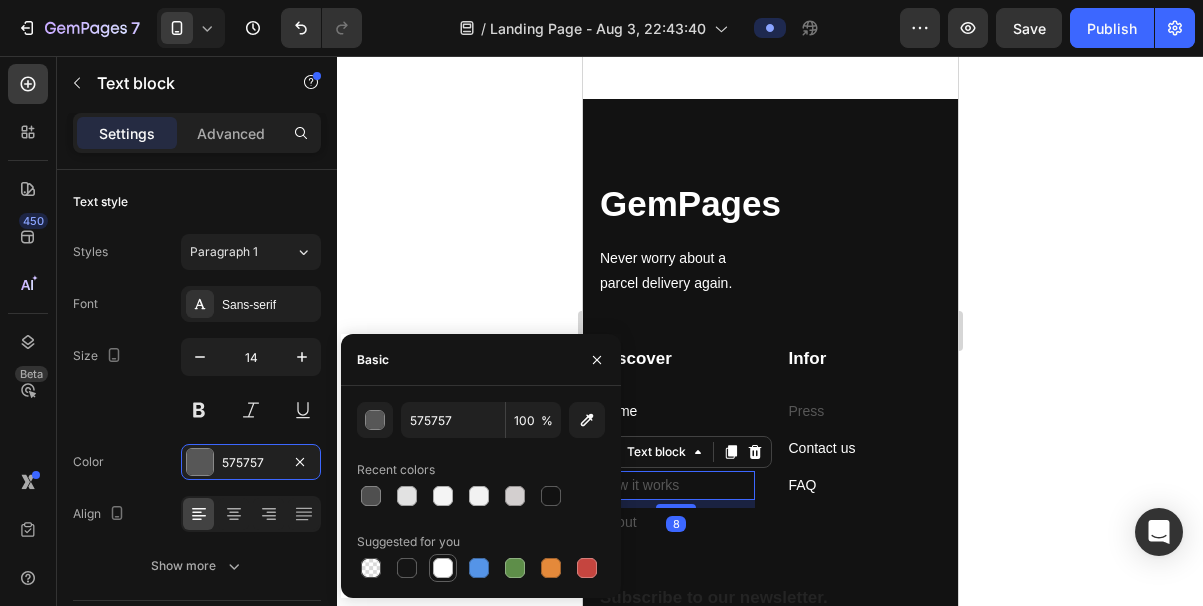 click at bounding box center [443, 568] 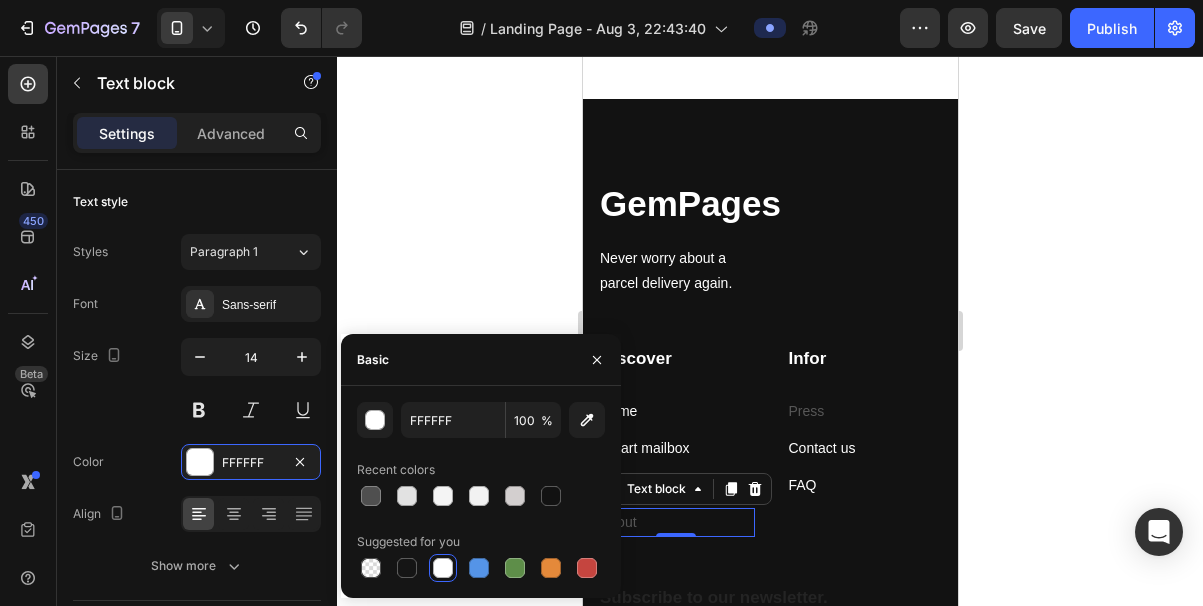 click on "About" at bounding box center (675, 522) 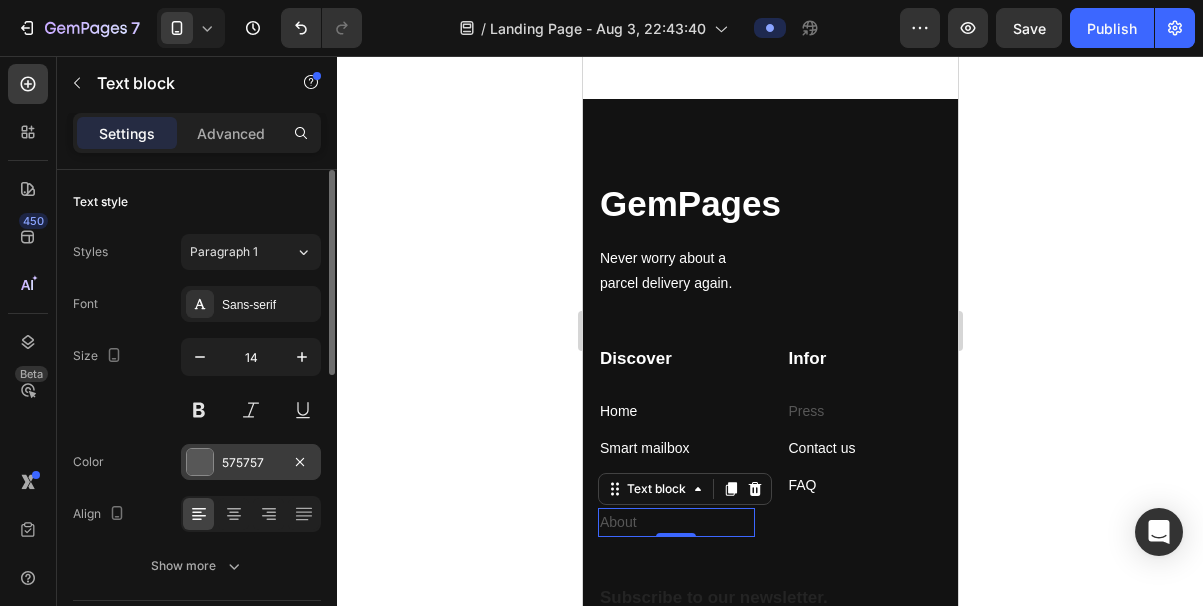 click at bounding box center (200, 462) 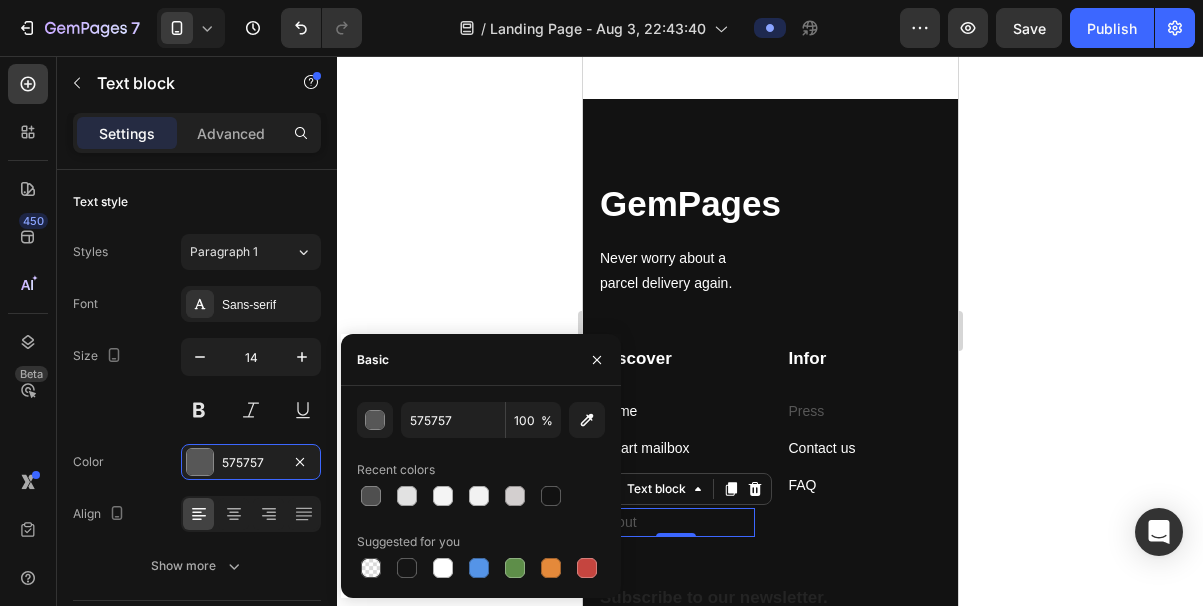 click 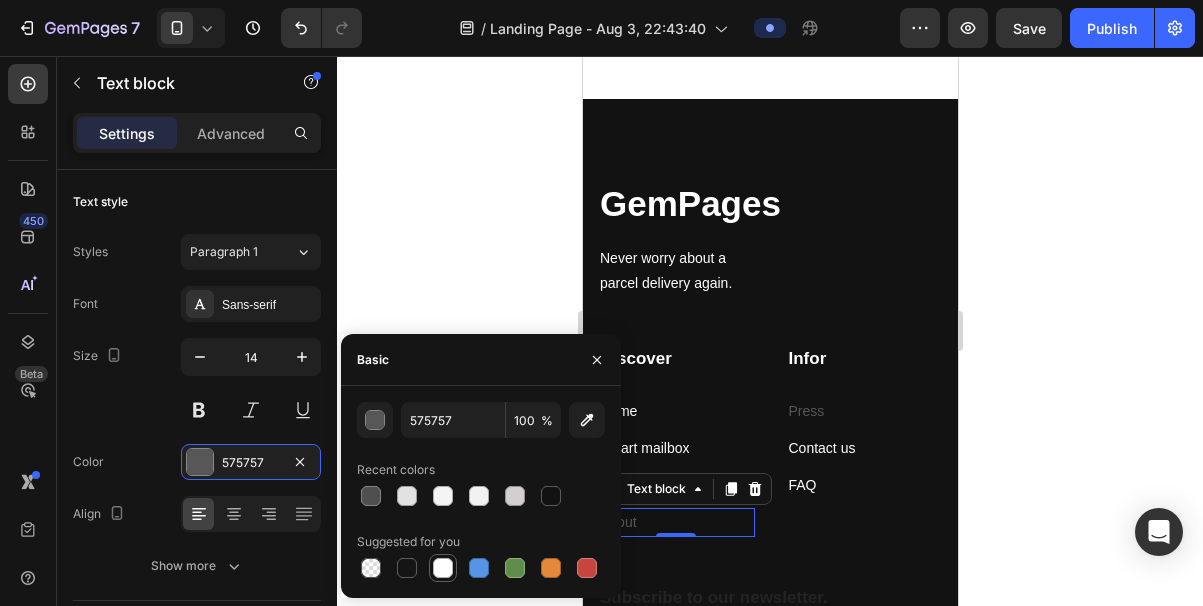 click at bounding box center [443, 568] 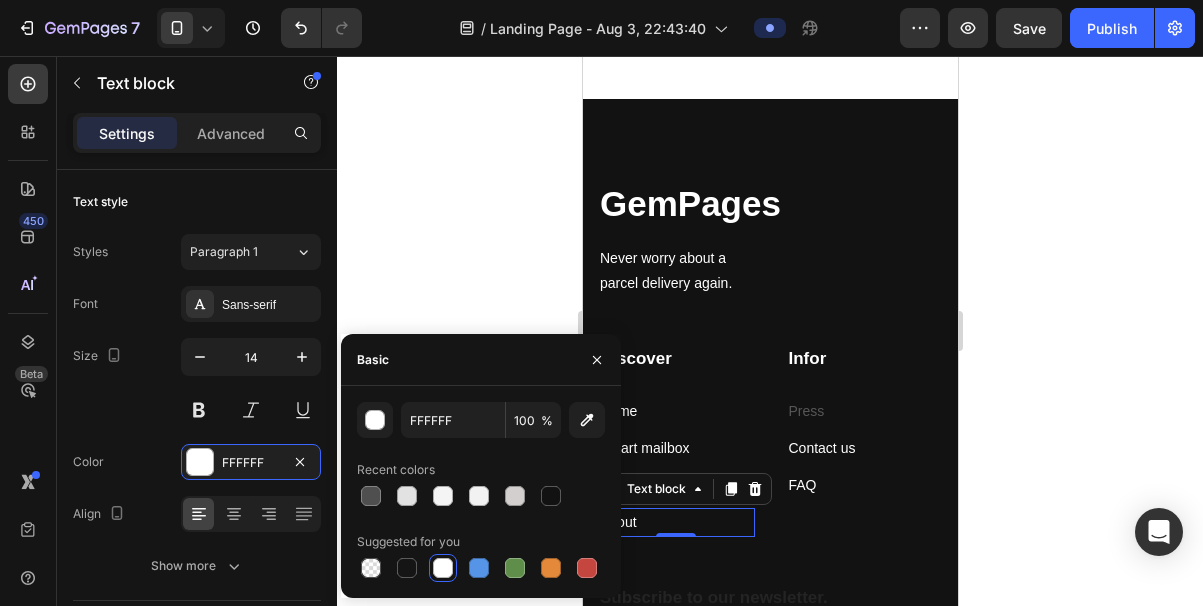 click 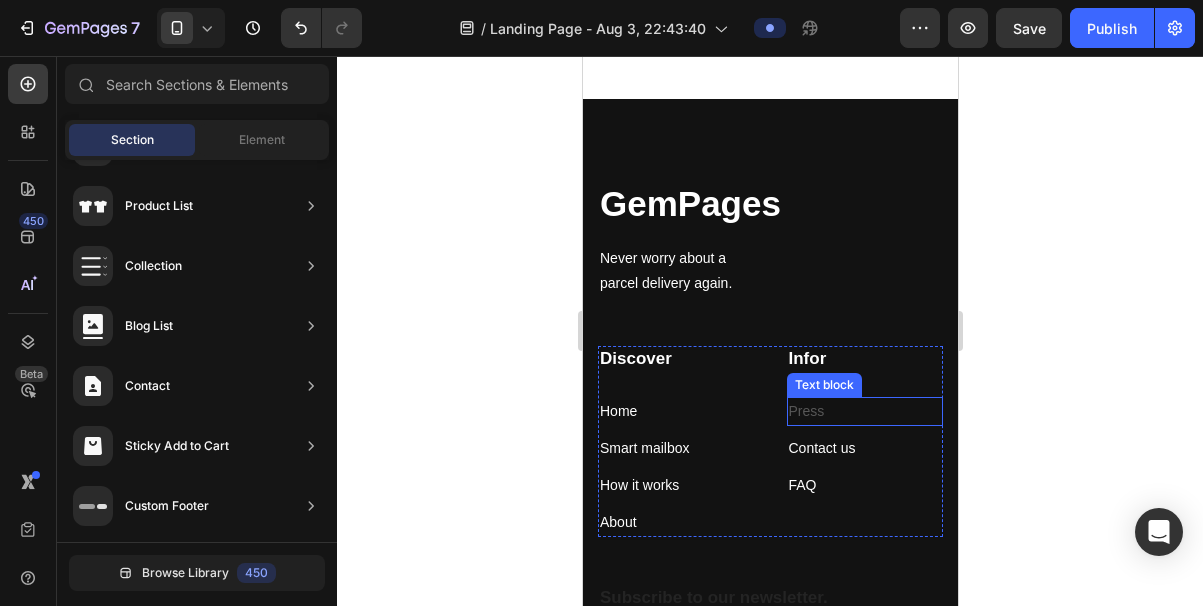 click on "Press" at bounding box center [864, 411] 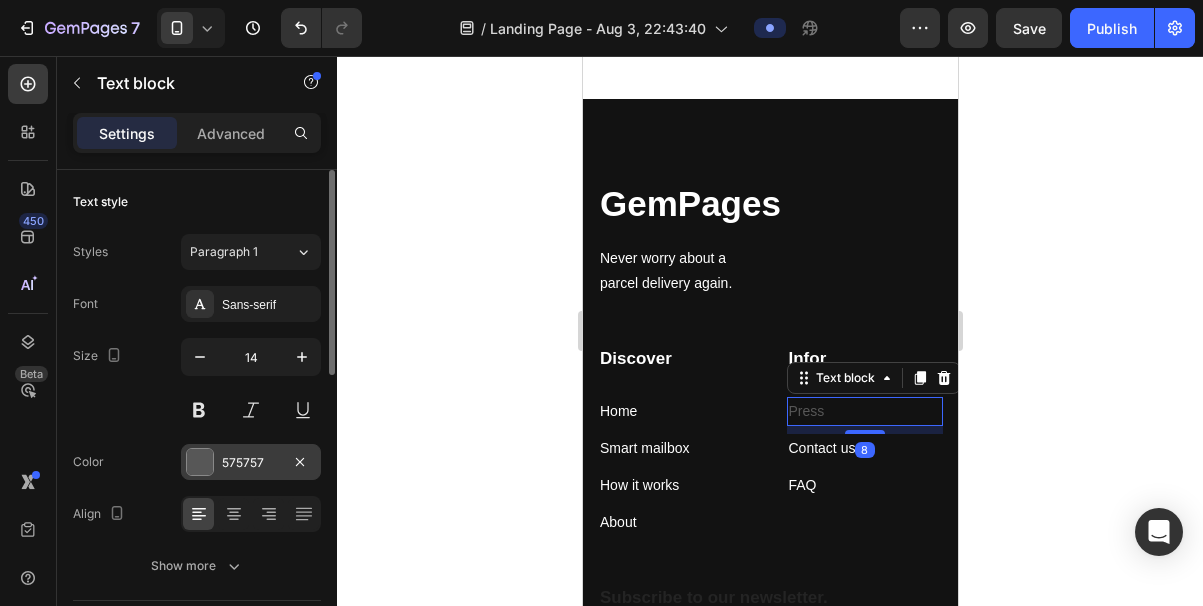 click at bounding box center (200, 462) 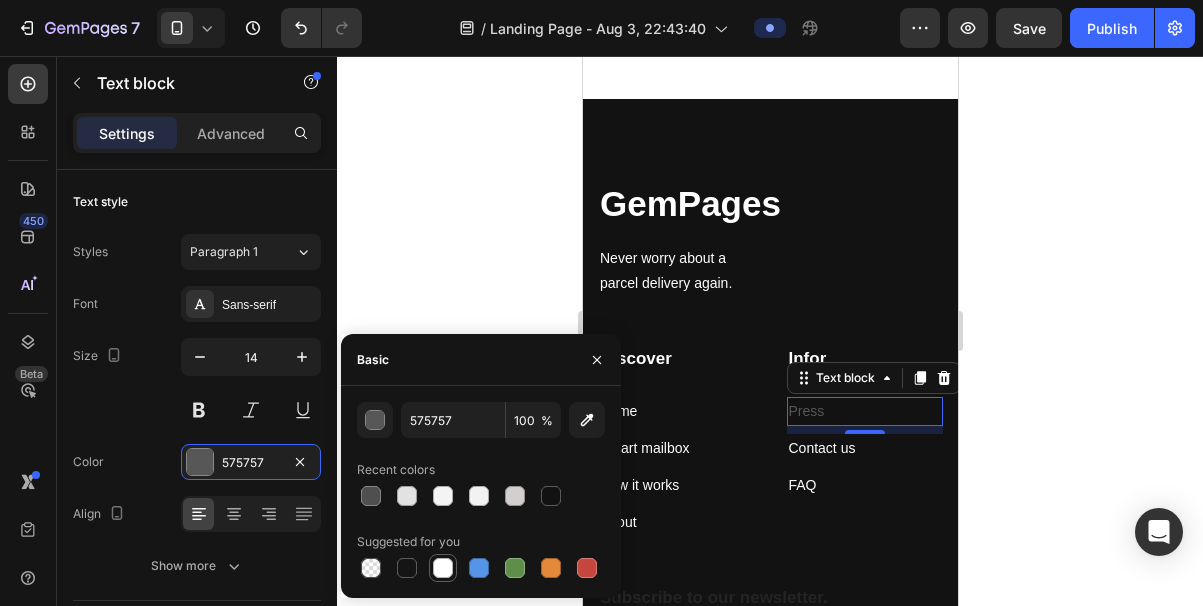 click at bounding box center [443, 568] 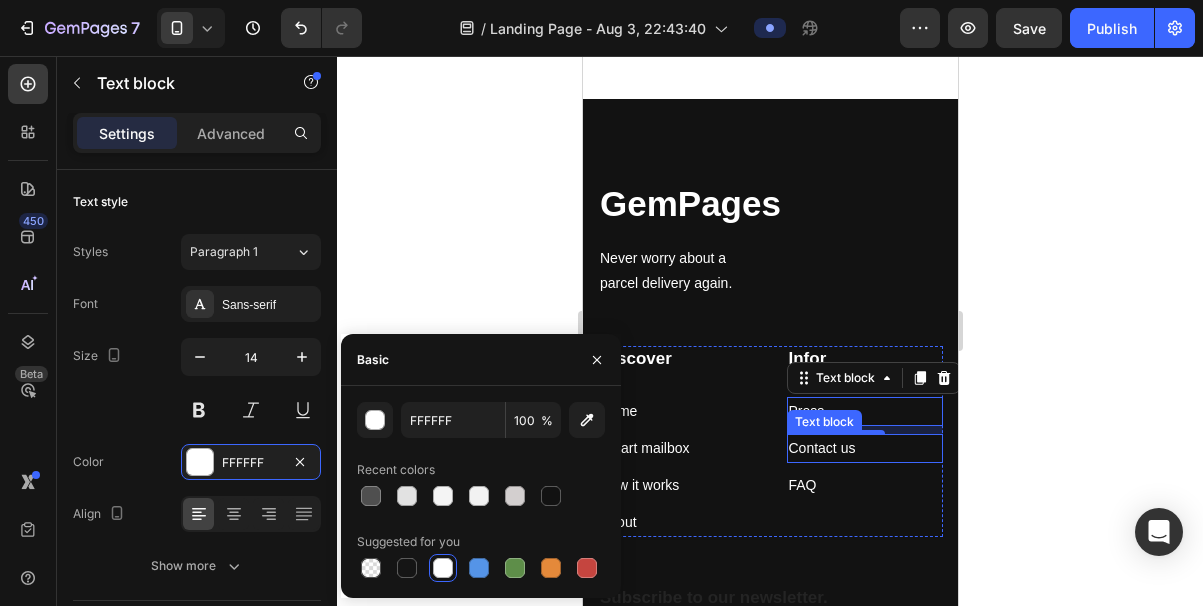 click 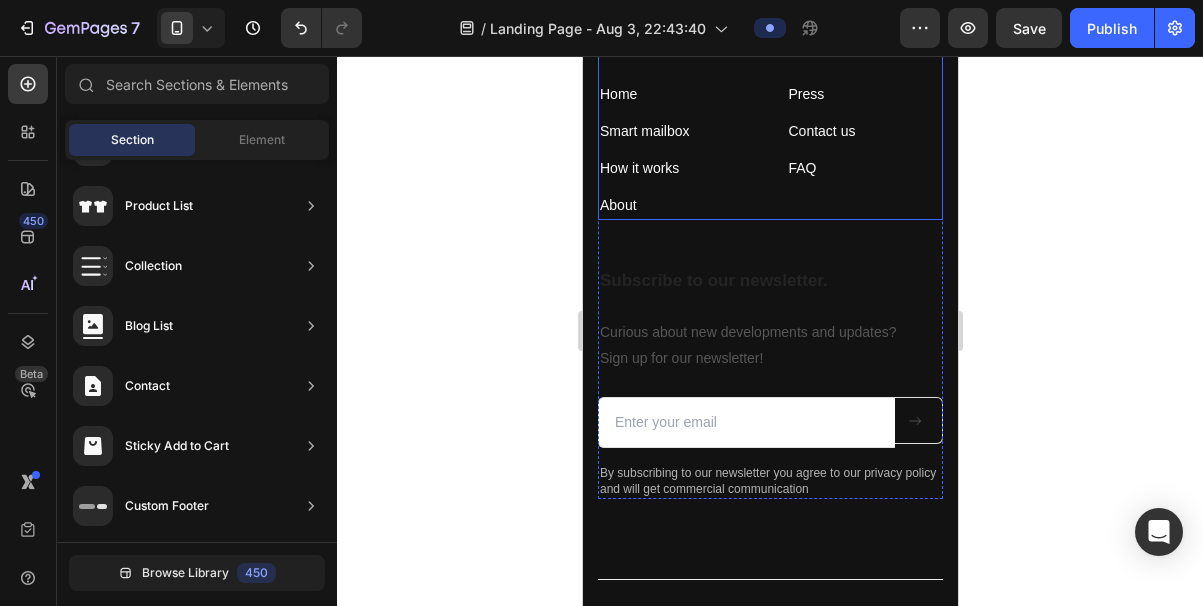 scroll, scrollTop: 4531, scrollLeft: 0, axis: vertical 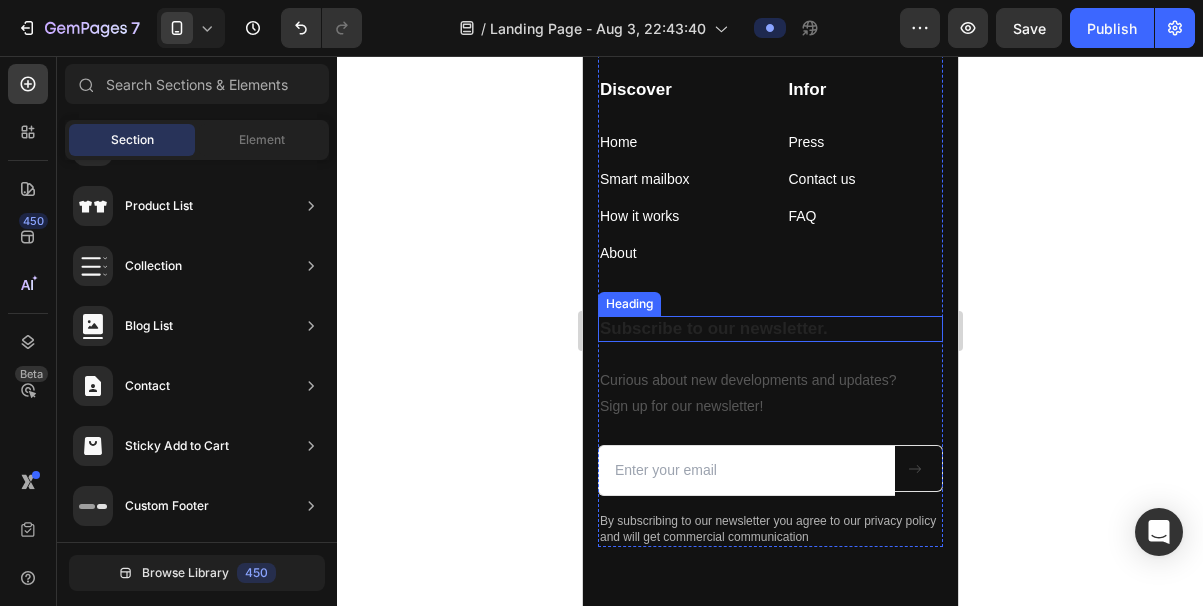 click on "Subscribe to our newsletter." at bounding box center [769, 329] 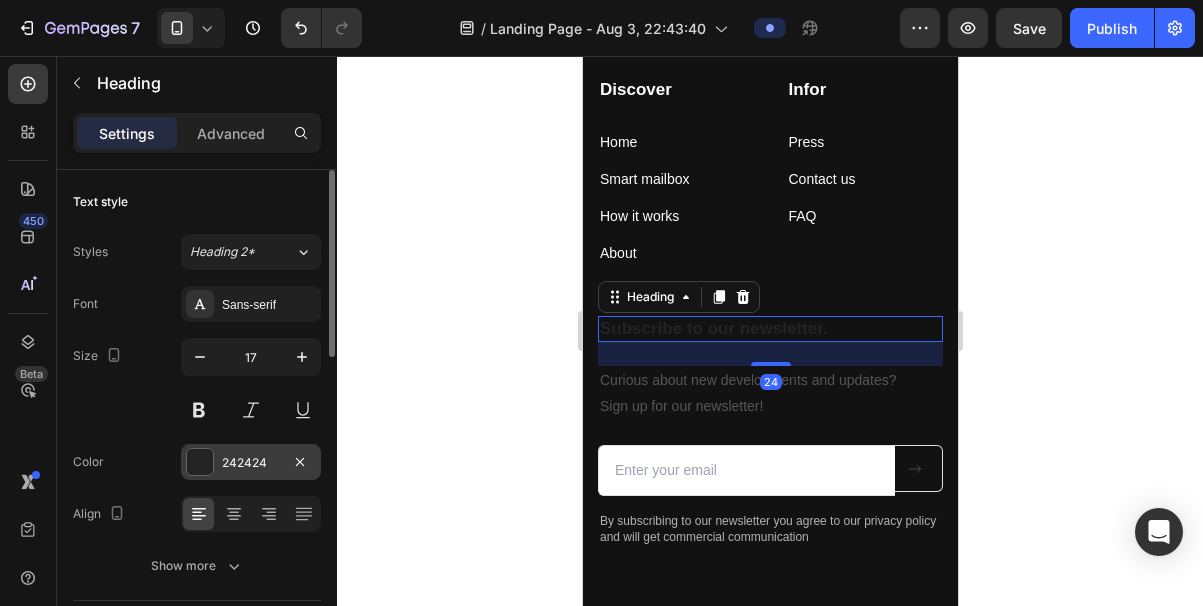click at bounding box center (200, 462) 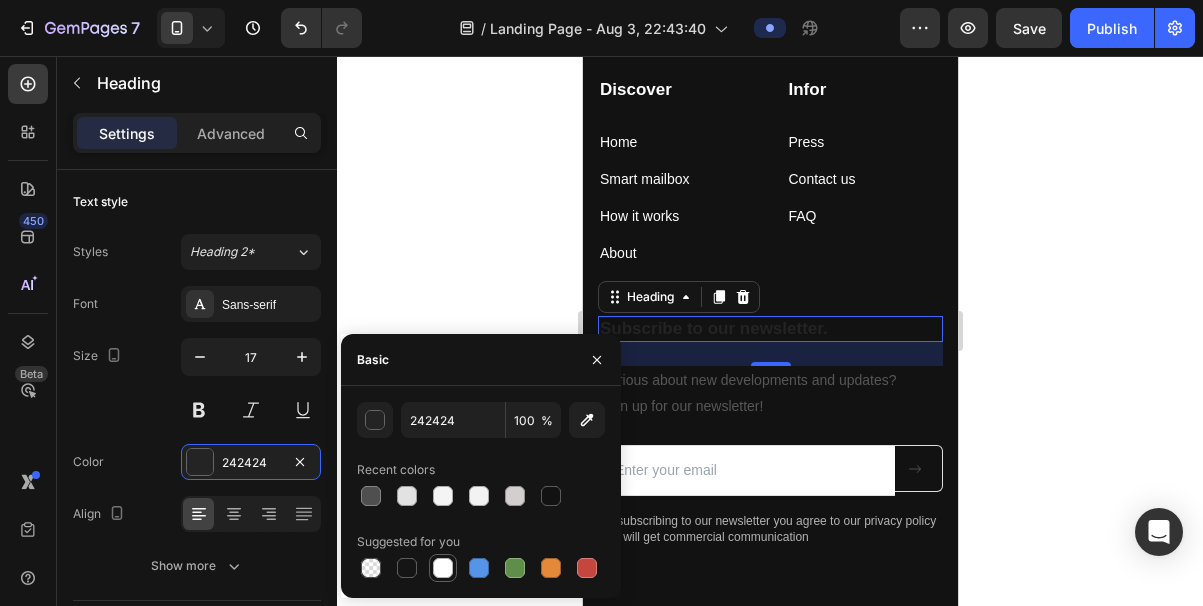 click at bounding box center (443, 568) 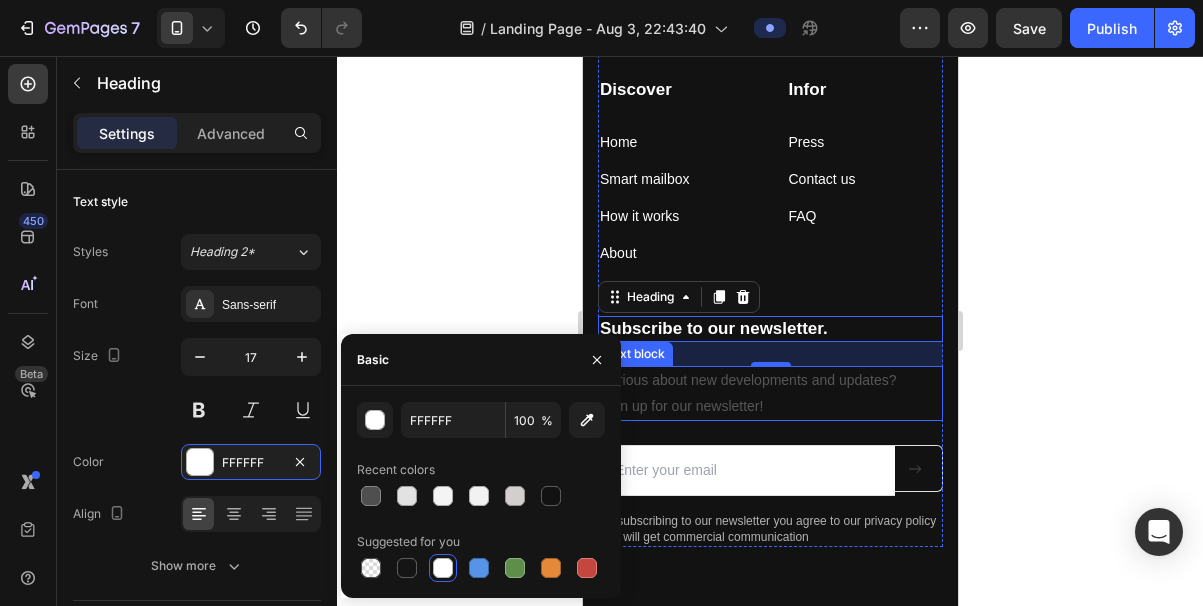 click on "Curious about new developments and updates? Sign up for our newsletter!" at bounding box center (769, 393) 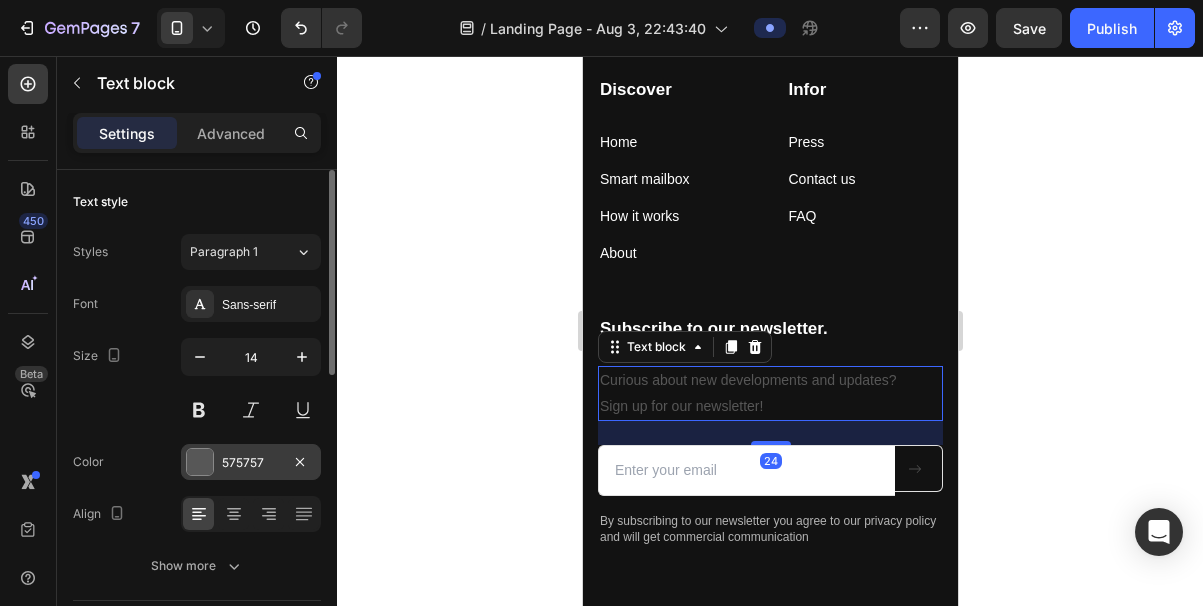 click at bounding box center (200, 462) 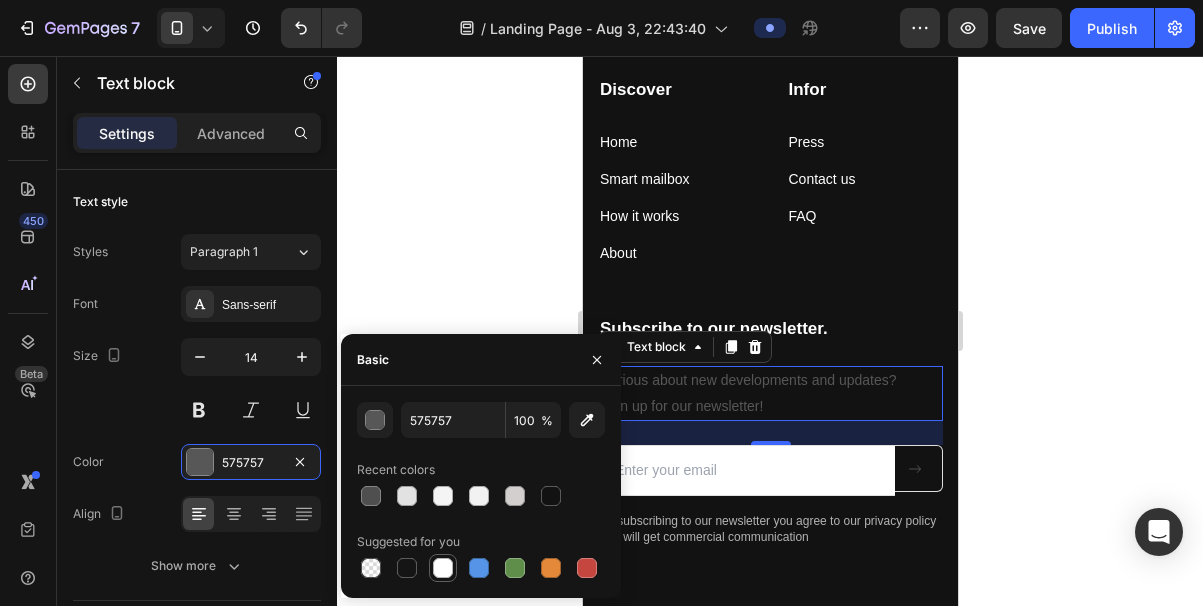 click at bounding box center [443, 568] 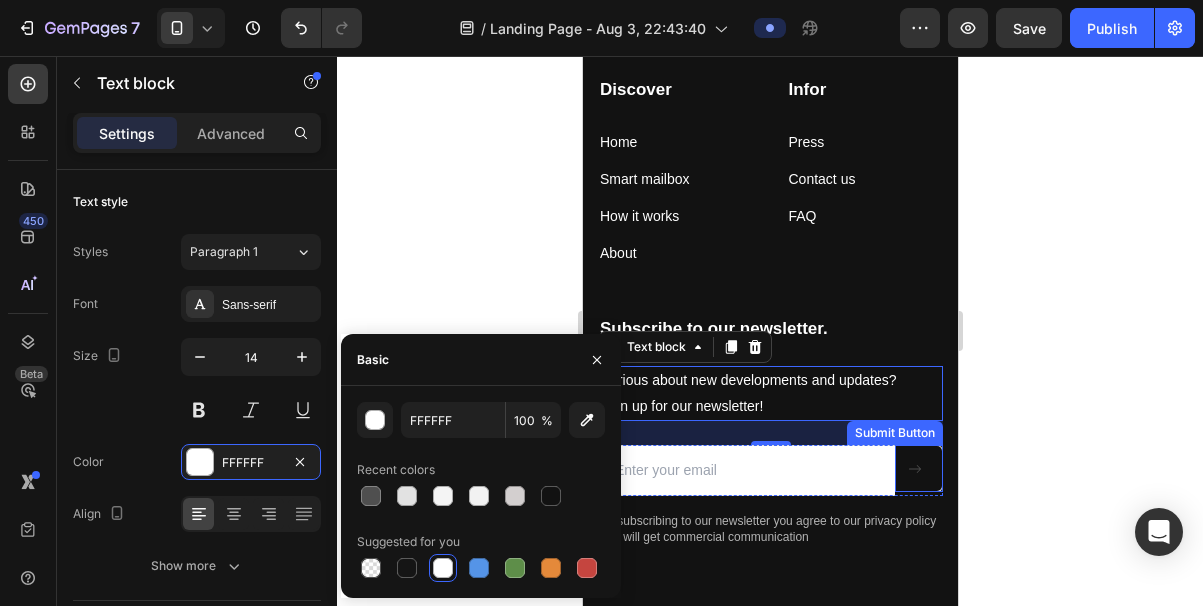 click at bounding box center [918, 468] 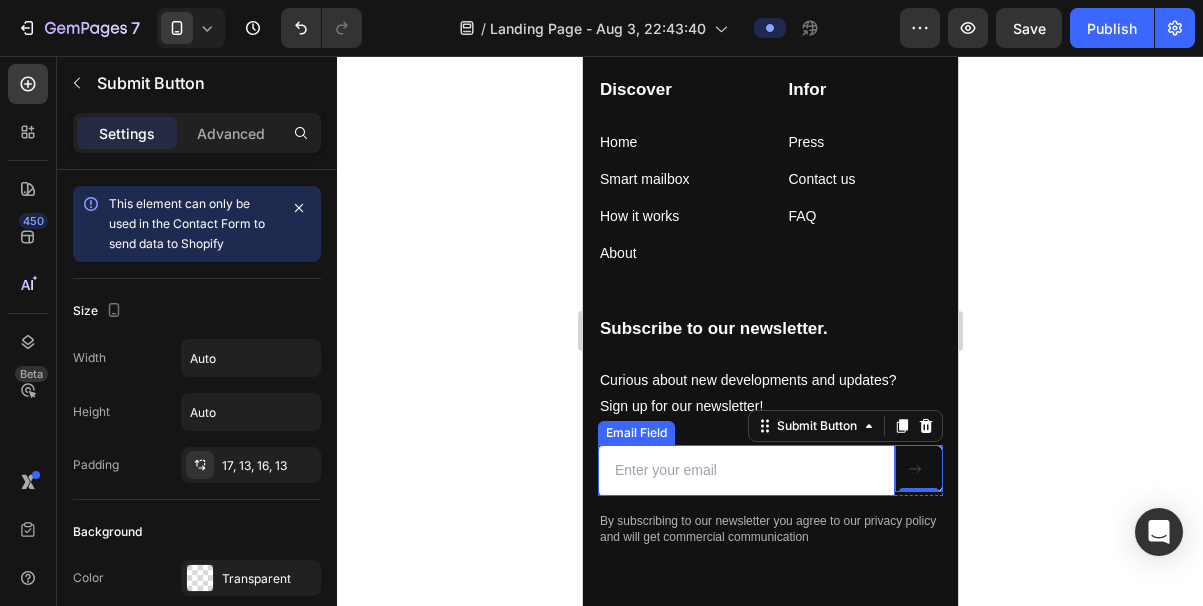 click at bounding box center [745, 470] 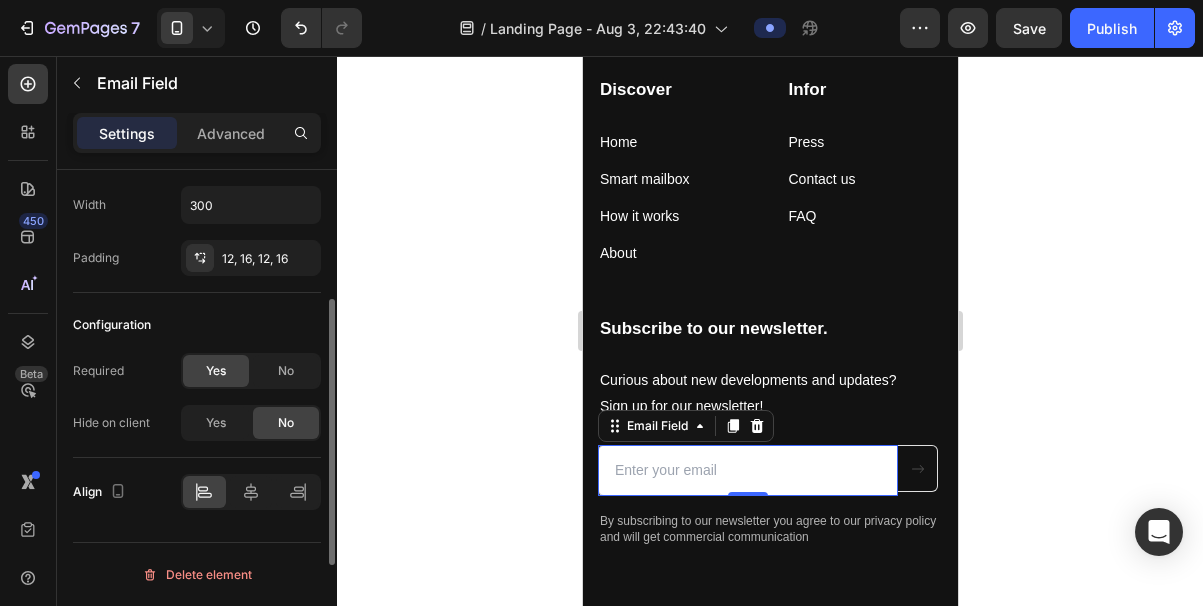 scroll, scrollTop: 0, scrollLeft: 0, axis: both 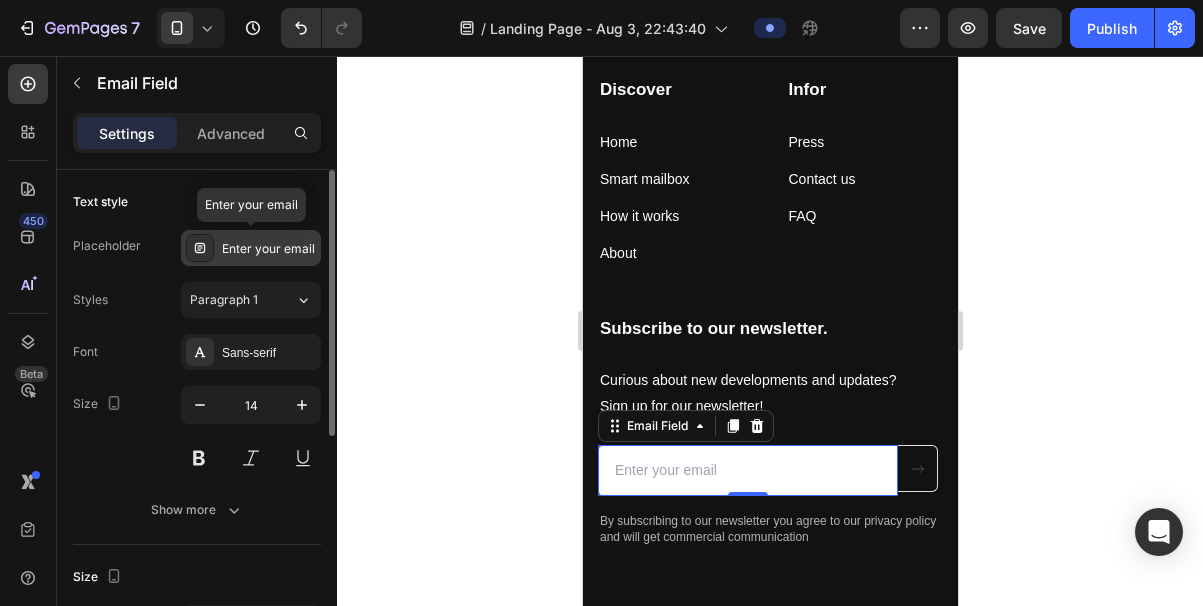click 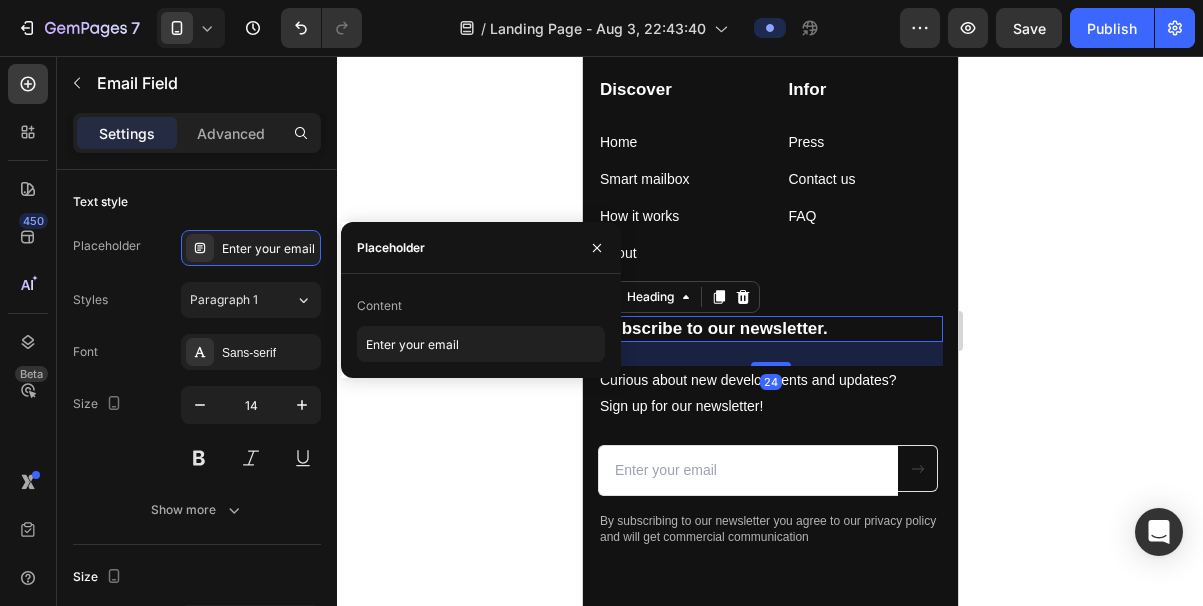 click on "Subscribe to our newsletter." at bounding box center [769, 329] 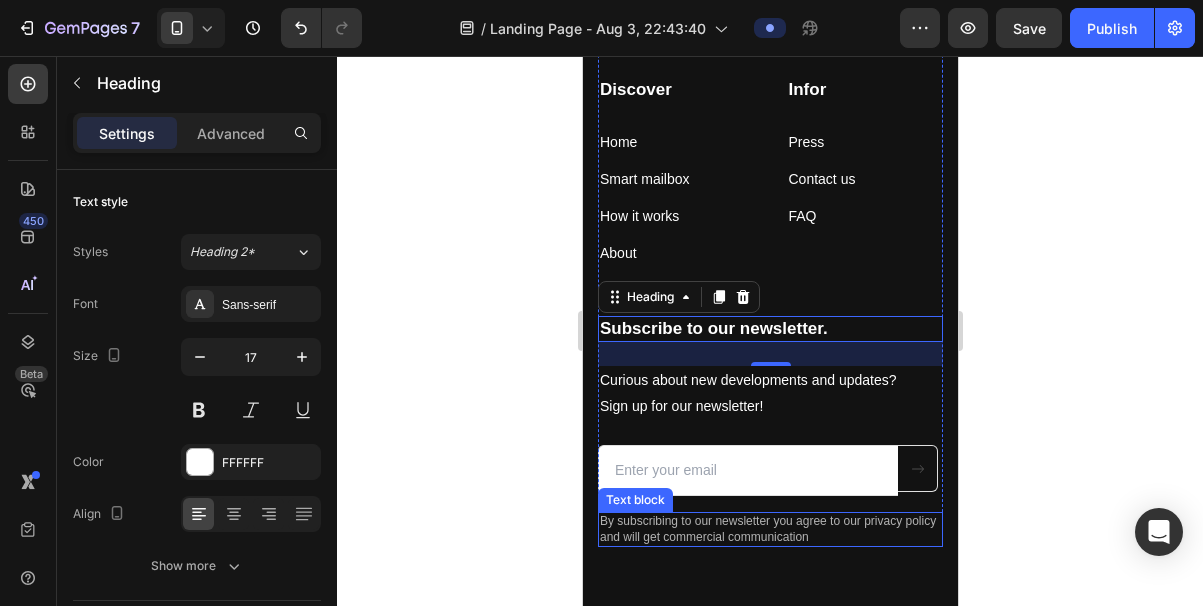 click on "By subscribing to our newsletter you agree to our privacy policy and will get commercial communication" at bounding box center [769, 529] 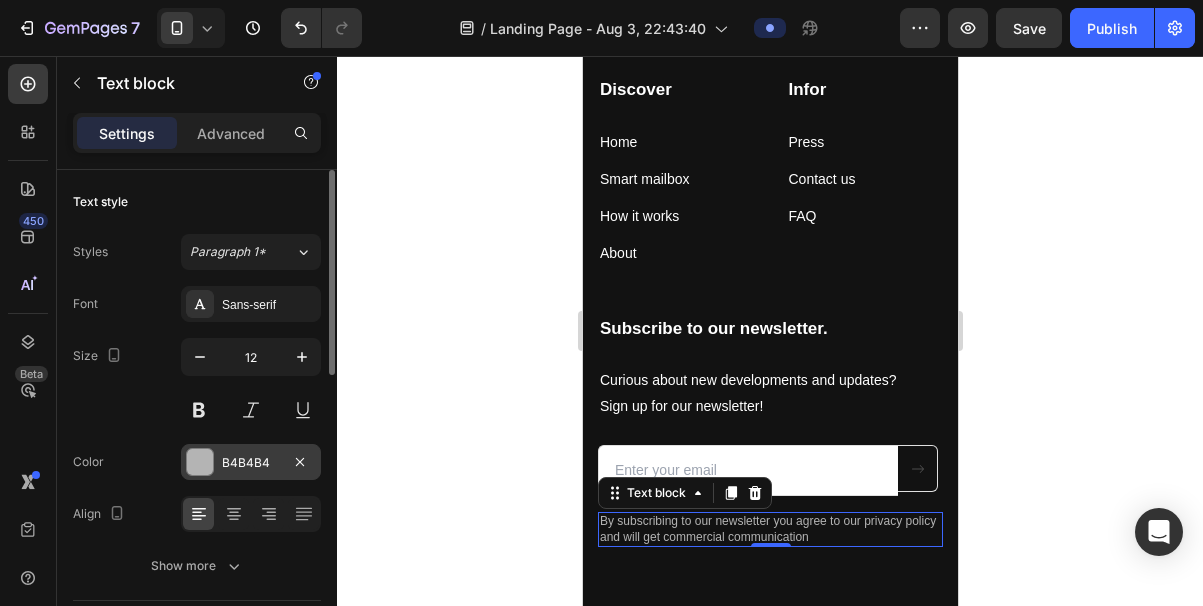 click at bounding box center (200, 462) 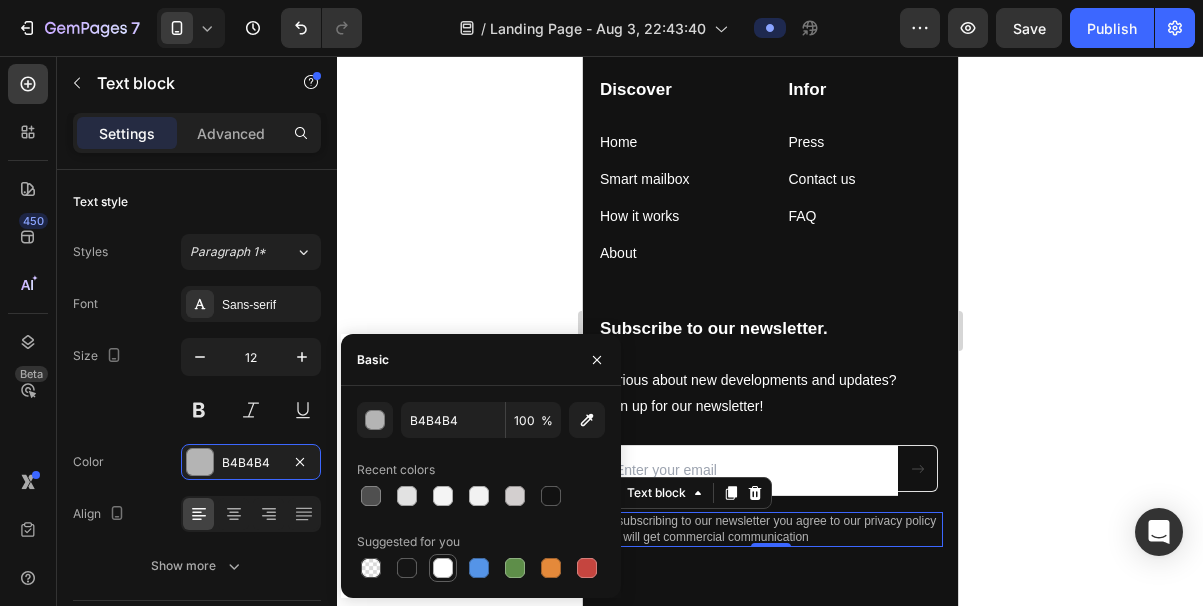 click at bounding box center (443, 568) 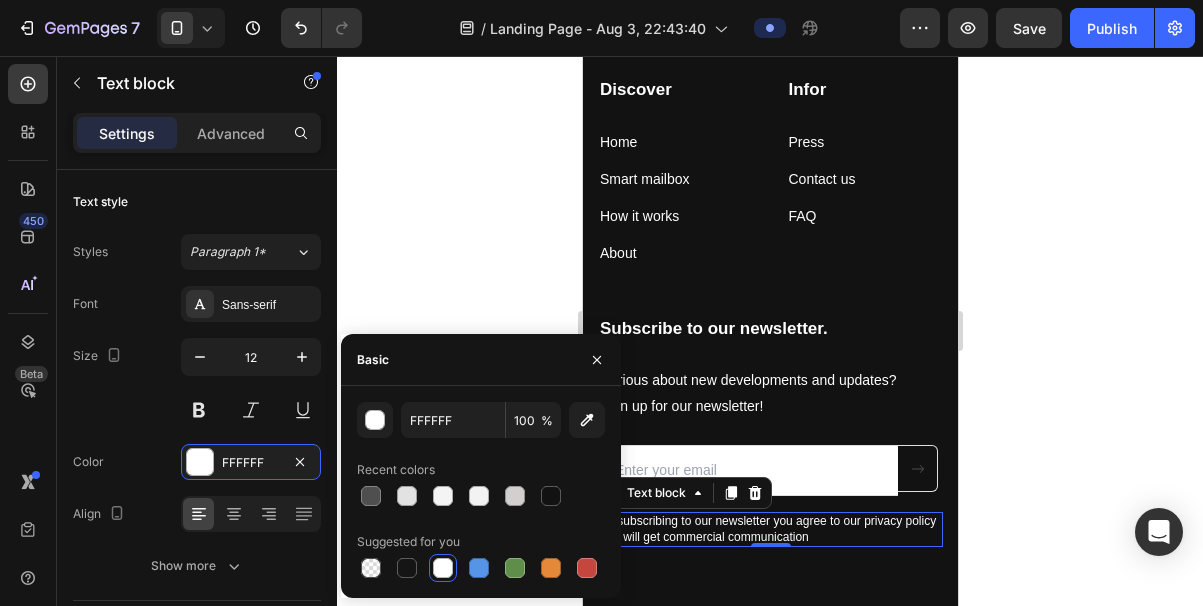 click 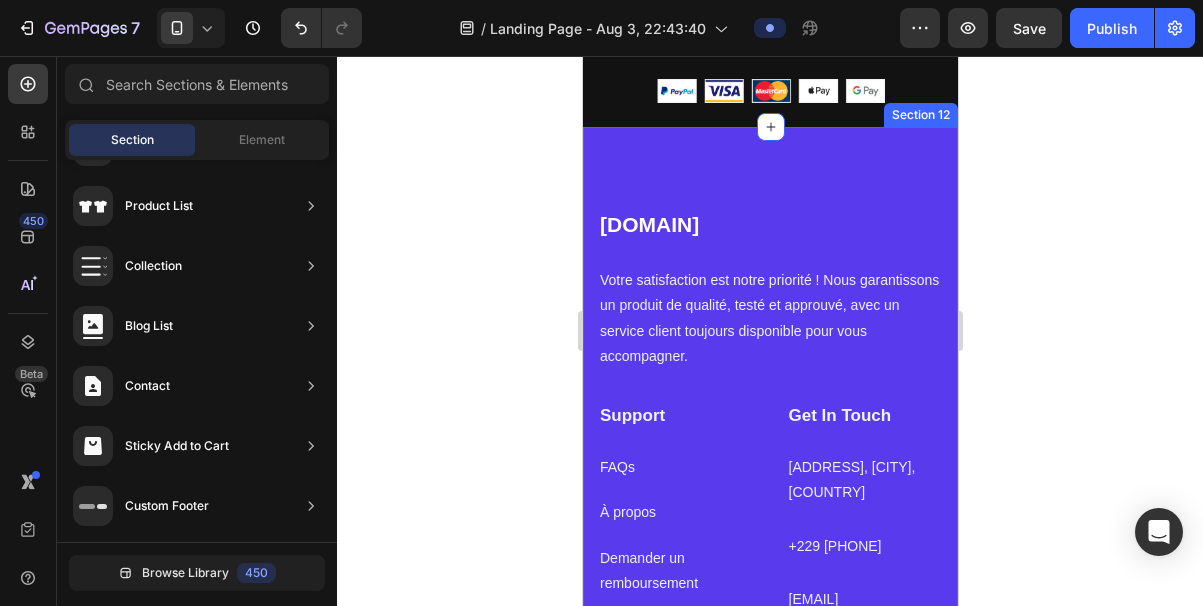 scroll, scrollTop: 5174, scrollLeft: 0, axis: vertical 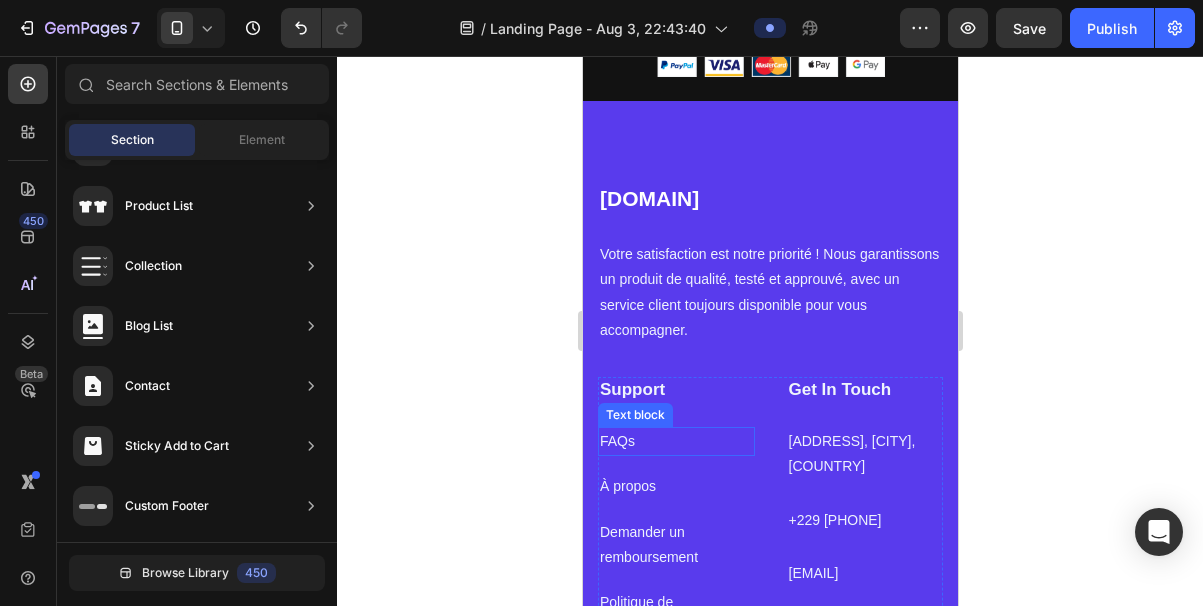 click on "FAQs" at bounding box center (675, 441) 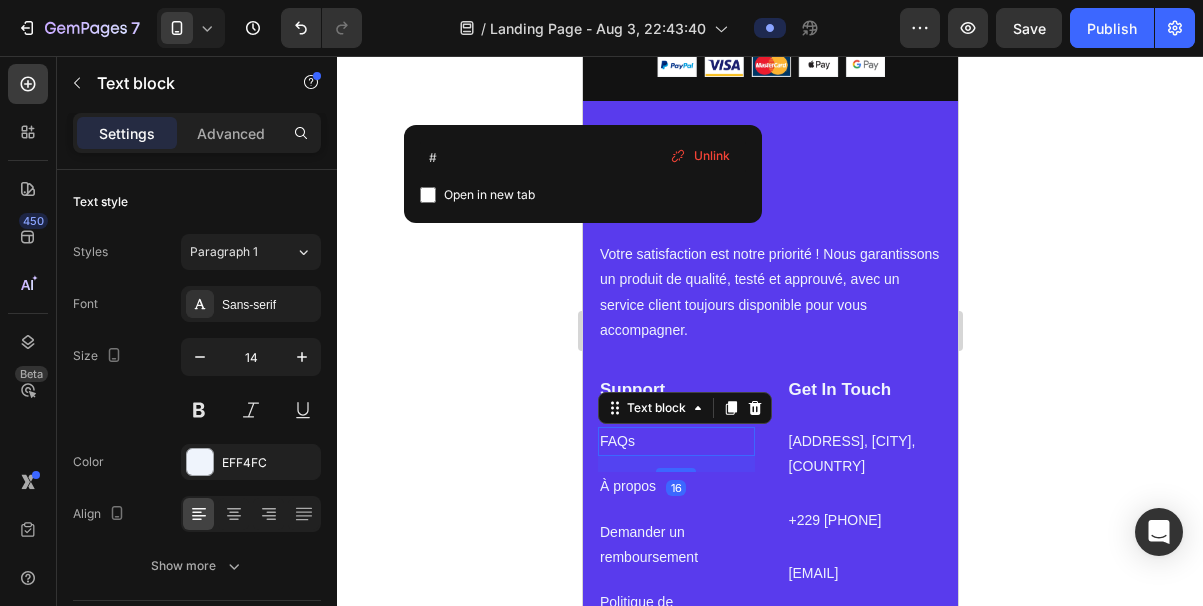 click on "FAQs" at bounding box center [675, 441] 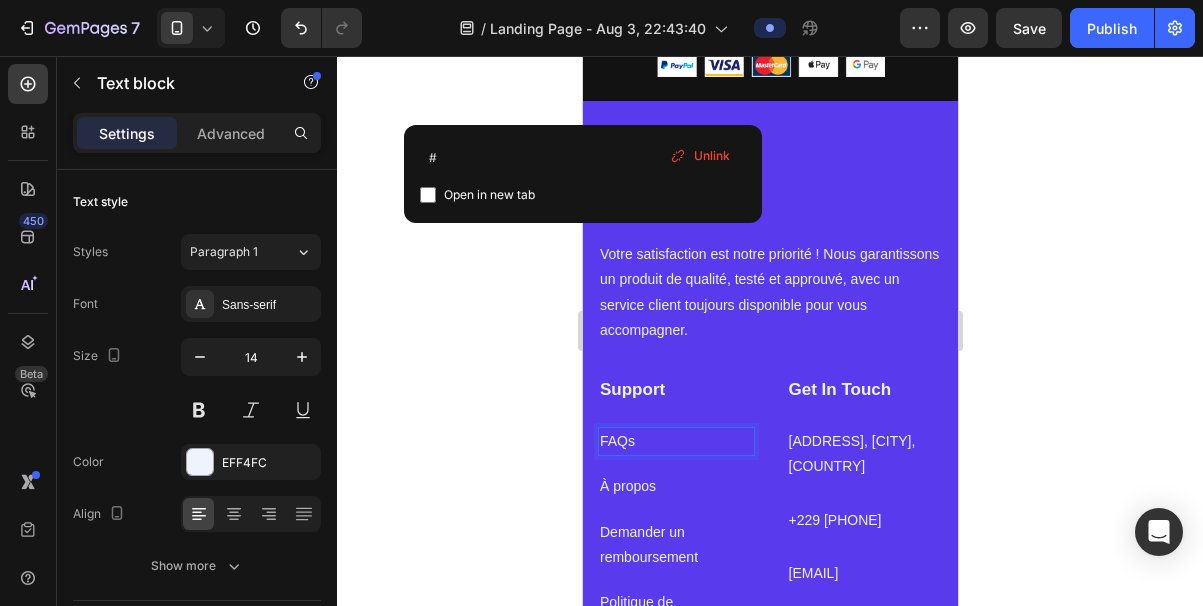 click on "FAQs" at bounding box center [675, 441] 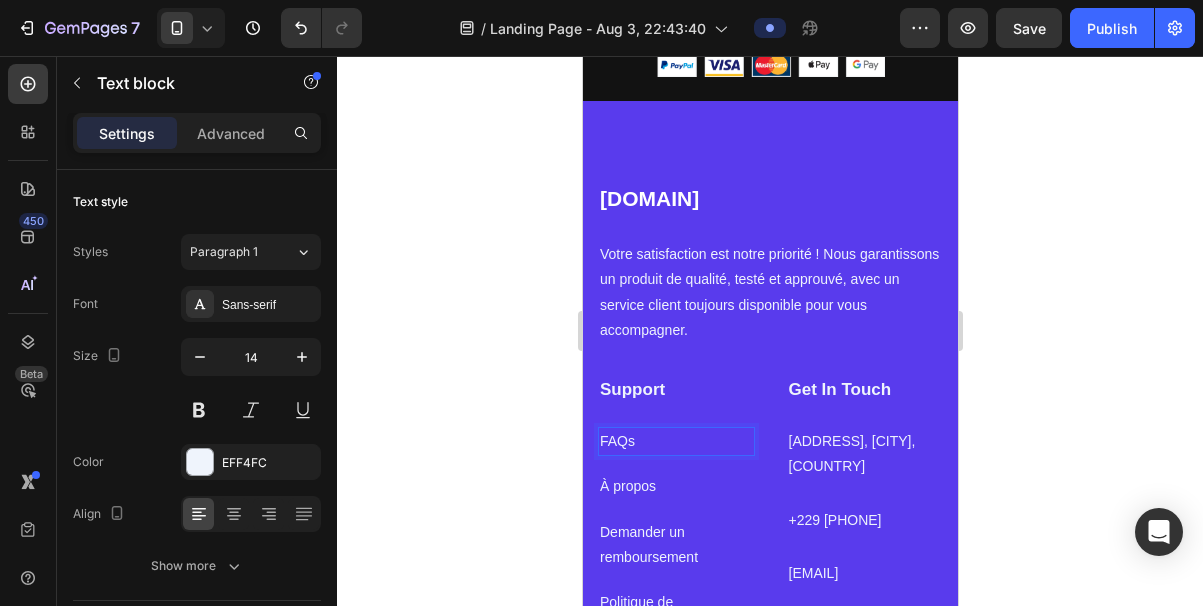 click on "FAQs" at bounding box center (675, 441) 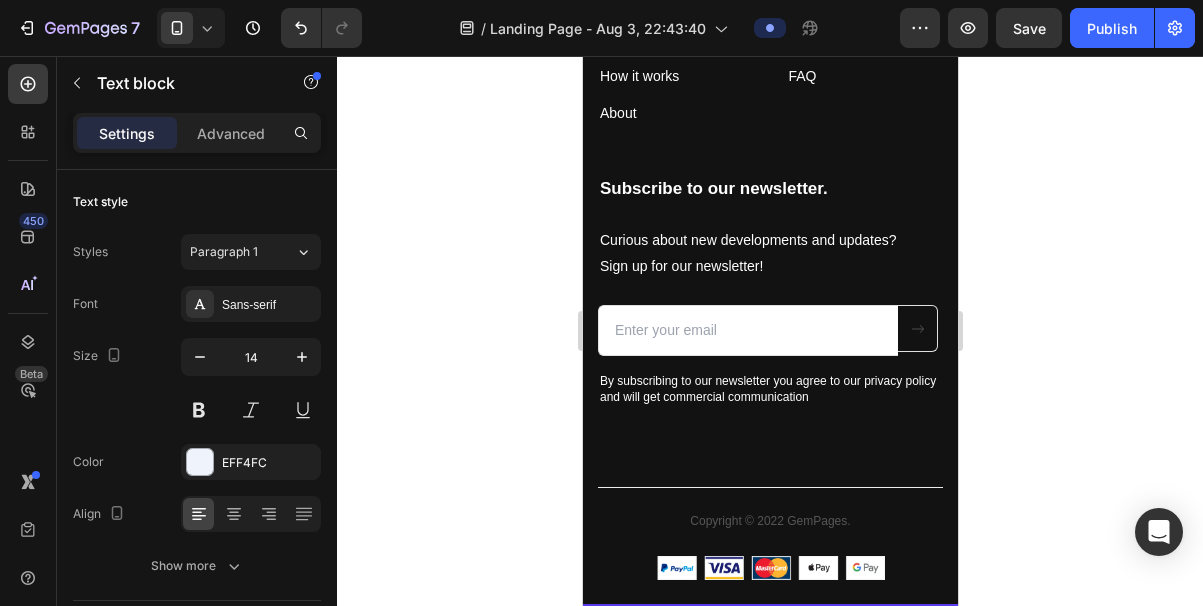 type on "16" 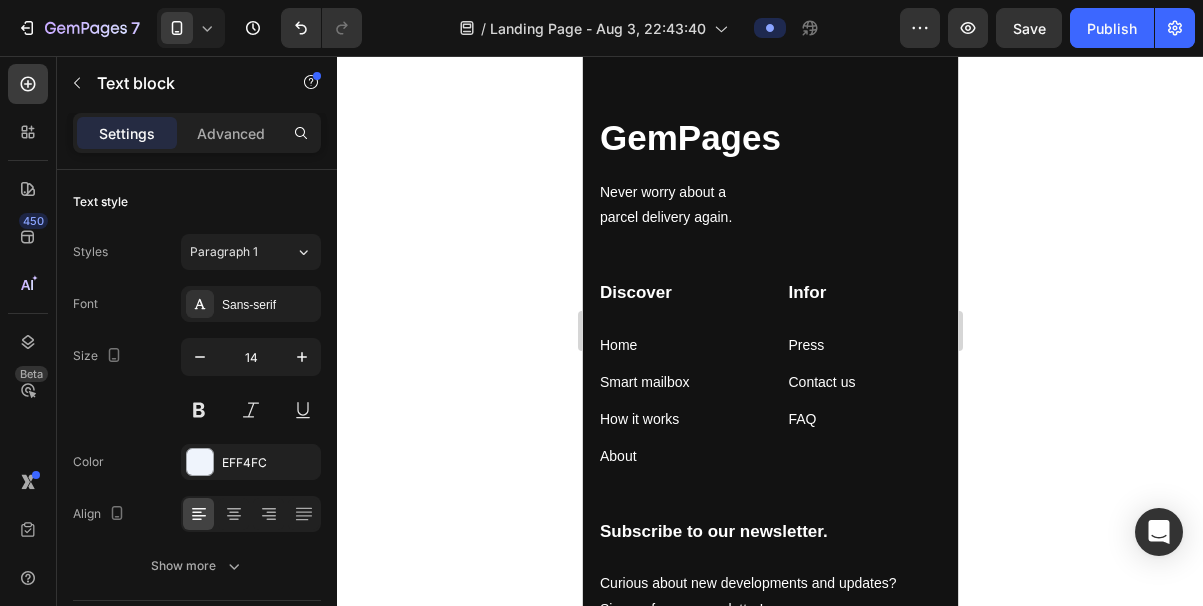 scroll, scrollTop: 4335, scrollLeft: 0, axis: vertical 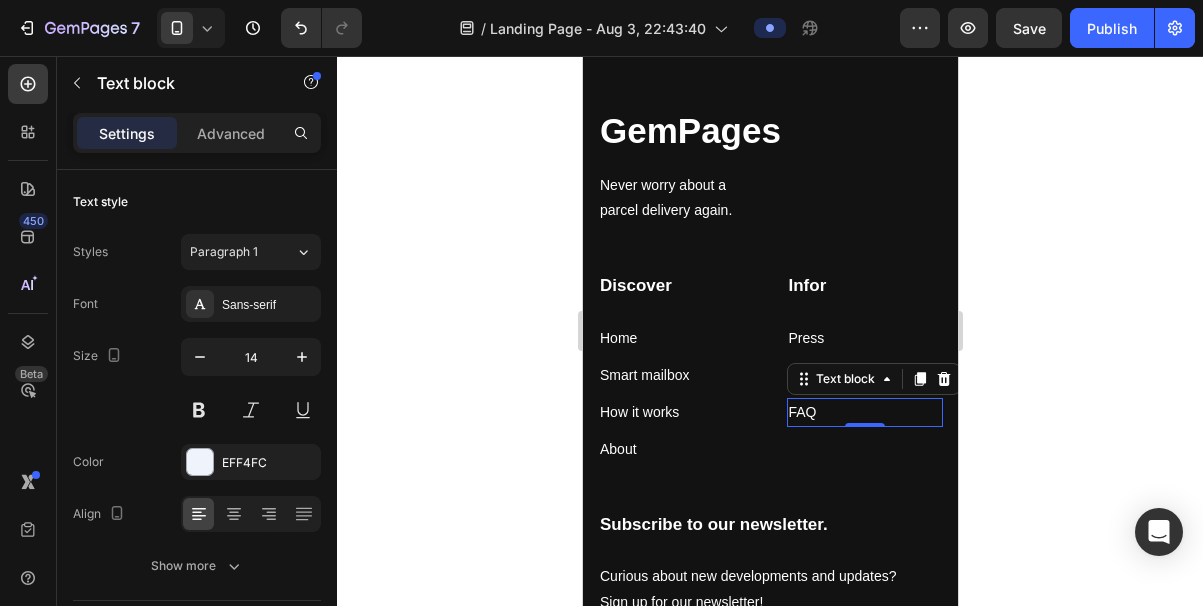 click on "FAQ" at bounding box center (864, 412) 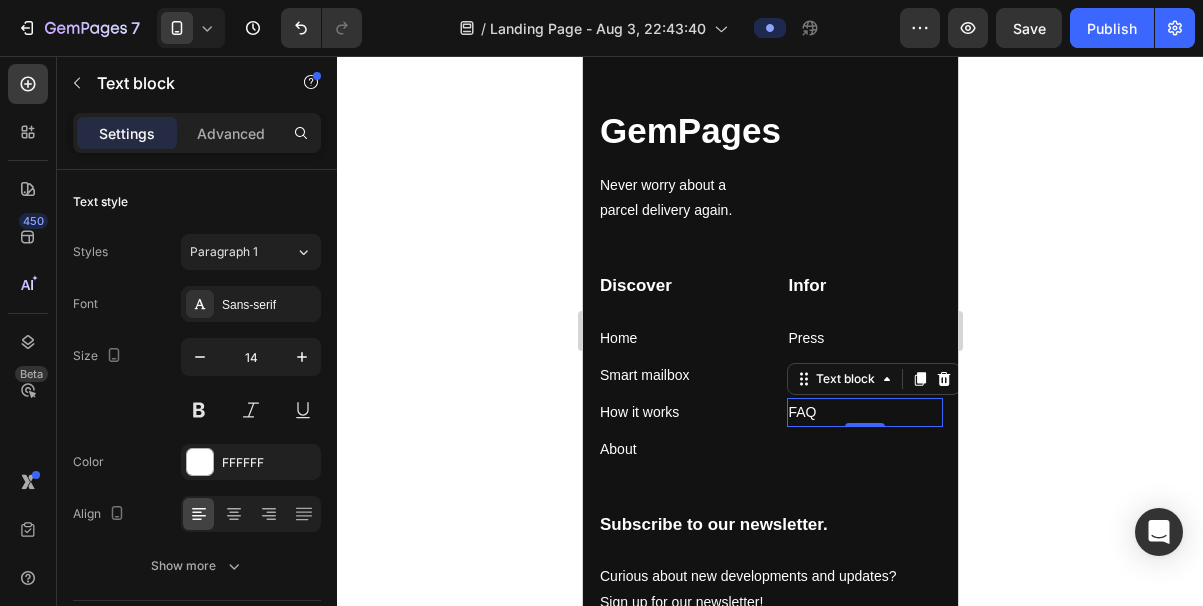 click on "FAQ" at bounding box center (864, 412) 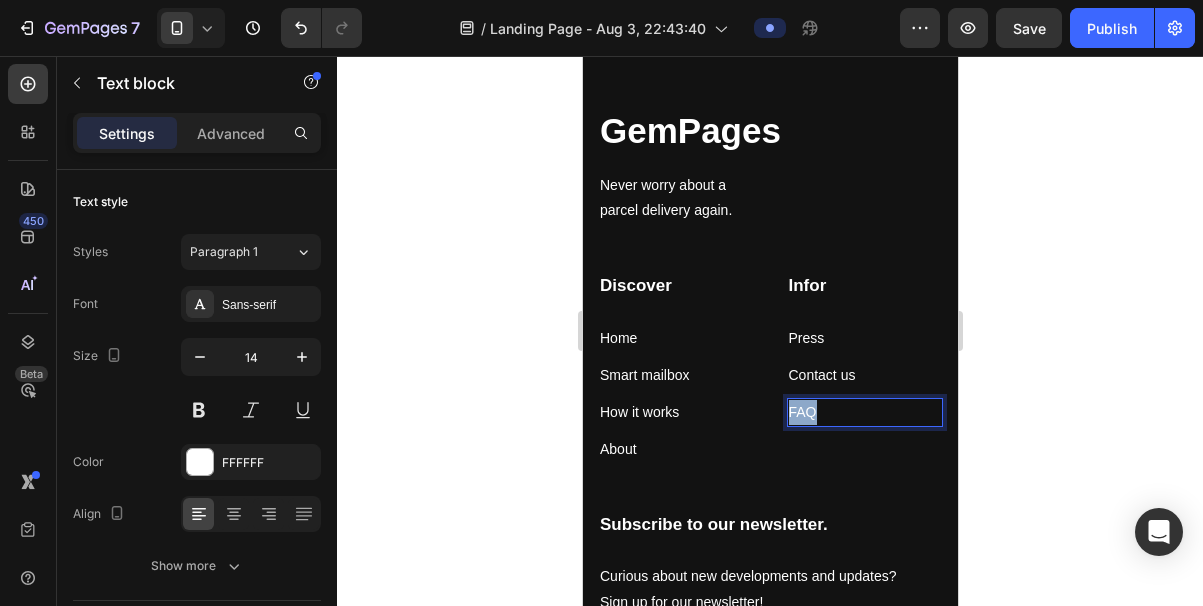 click on "FAQ" at bounding box center (864, 412) 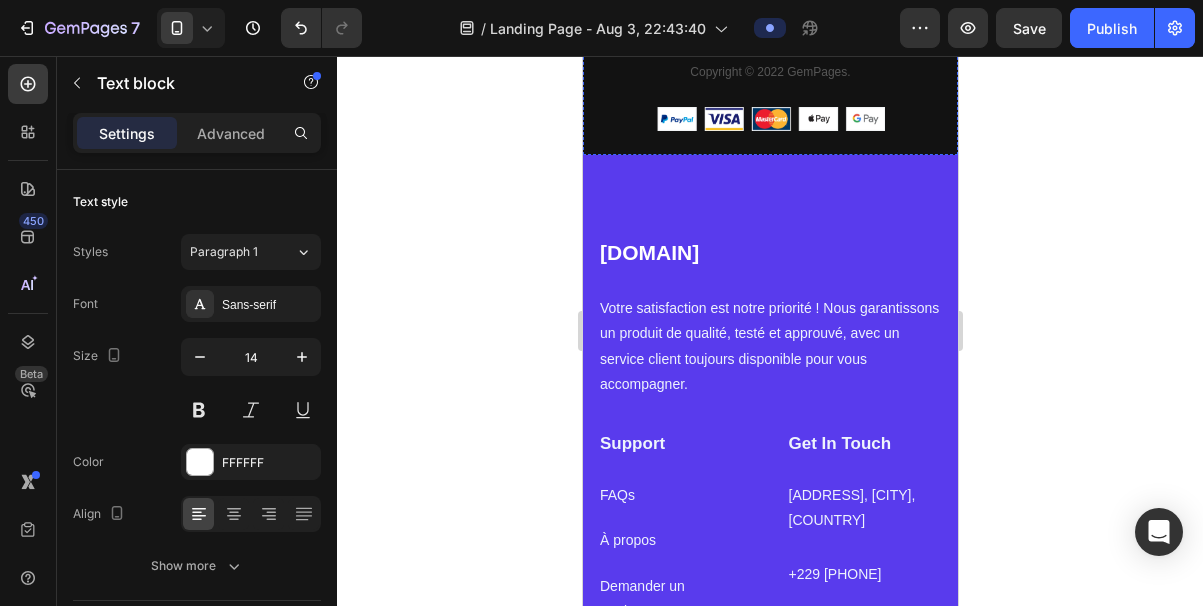 scroll, scrollTop: 5194, scrollLeft: 0, axis: vertical 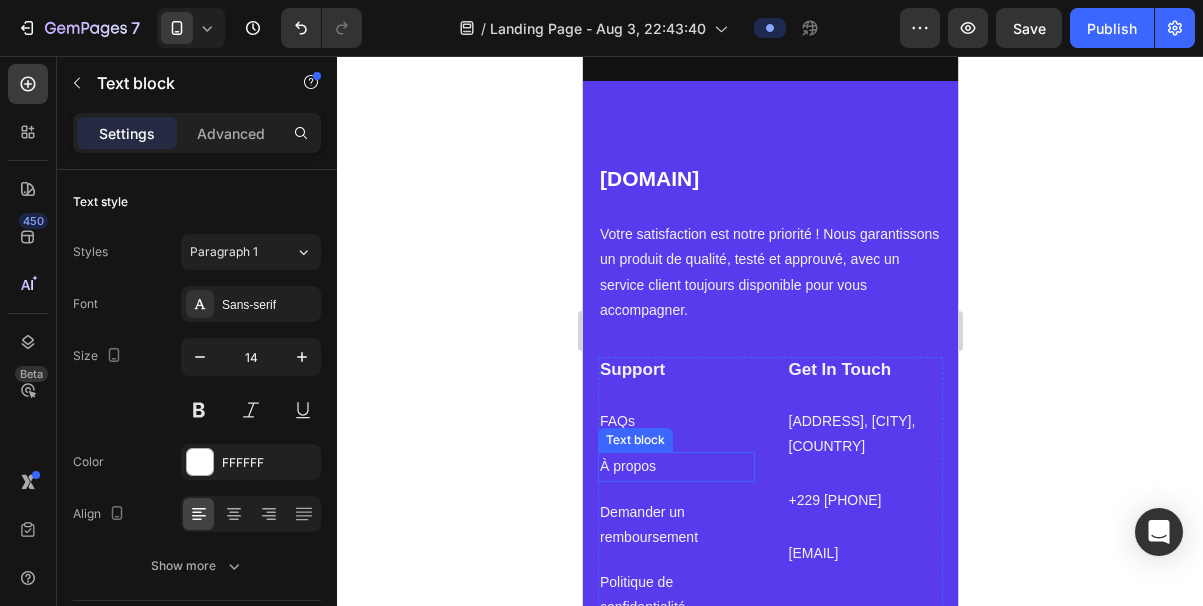 click on "À propos" at bounding box center (675, 466) 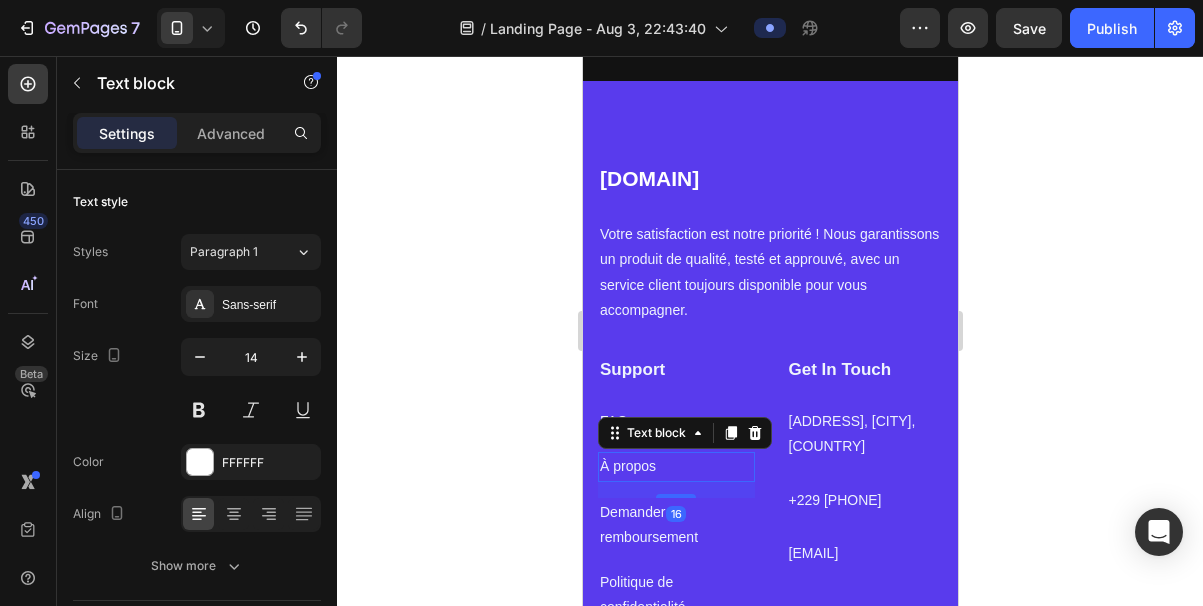 click on "À propos" at bounding box center [675, 466] 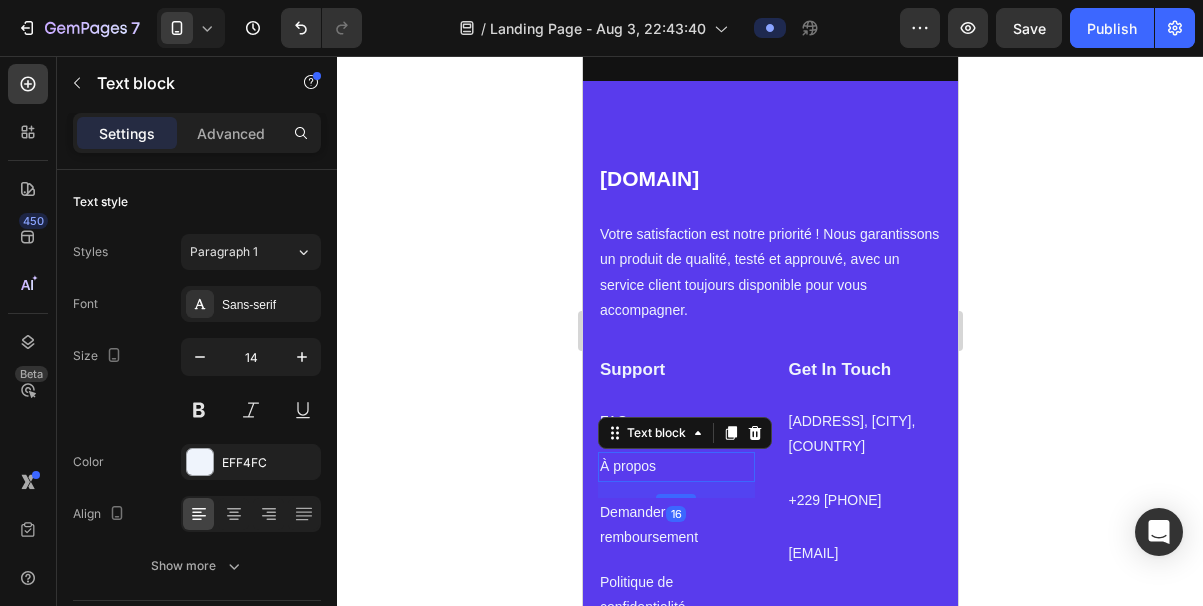 click on "À propos" at bounding box center [675, 466] 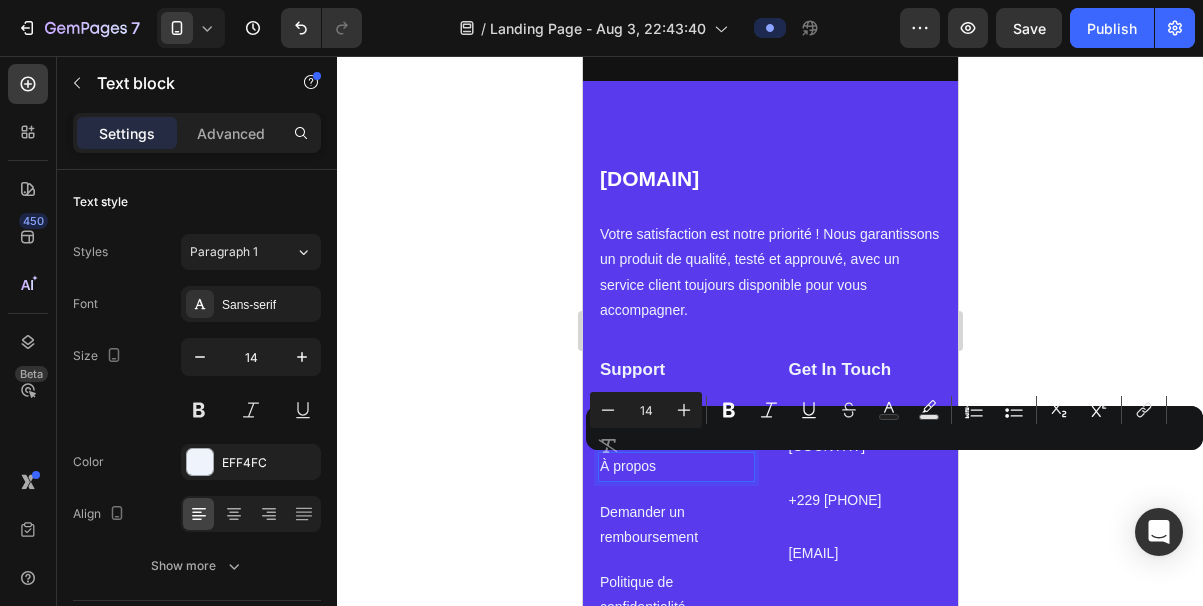 copy on "À propos" 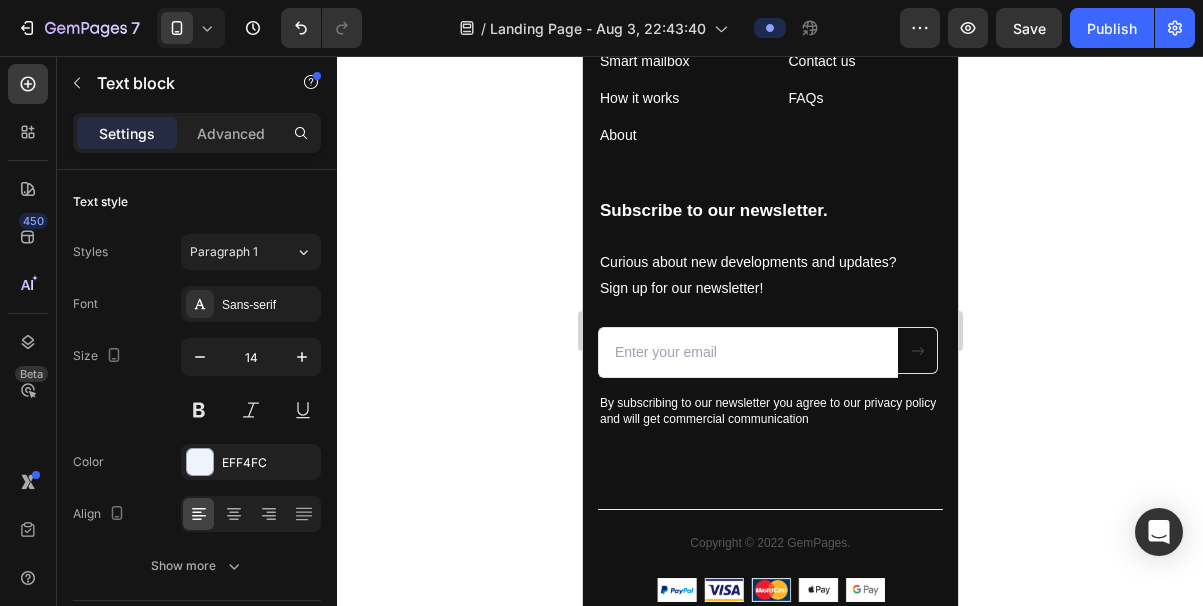 type on "16" 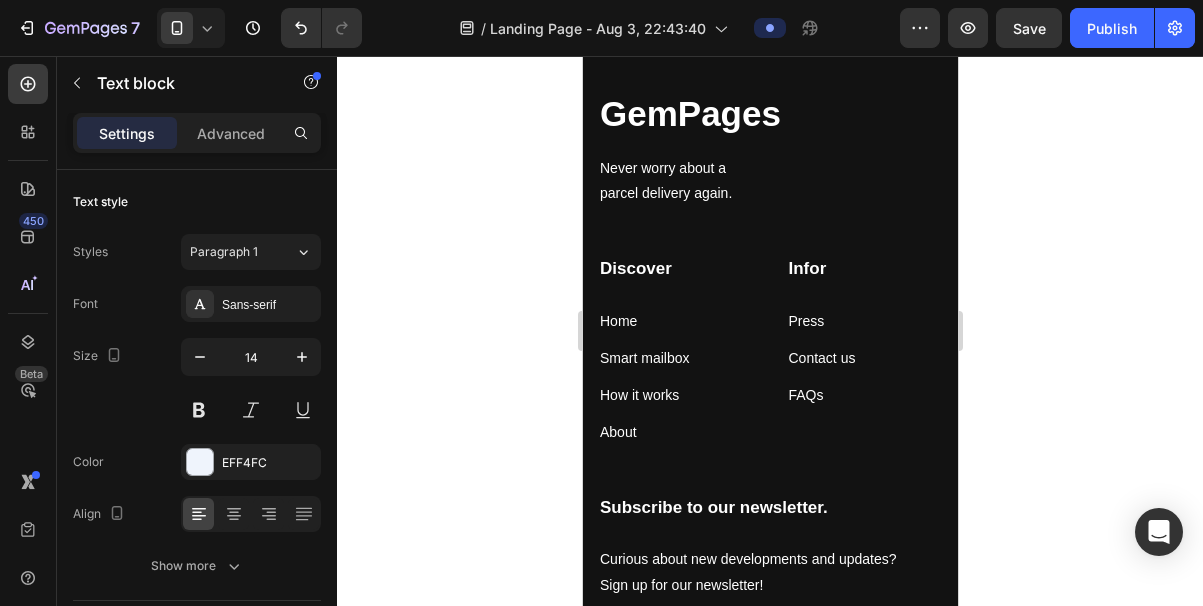 scroll, scrollTop: 4336, scrollLeft: 0, axis: vertical 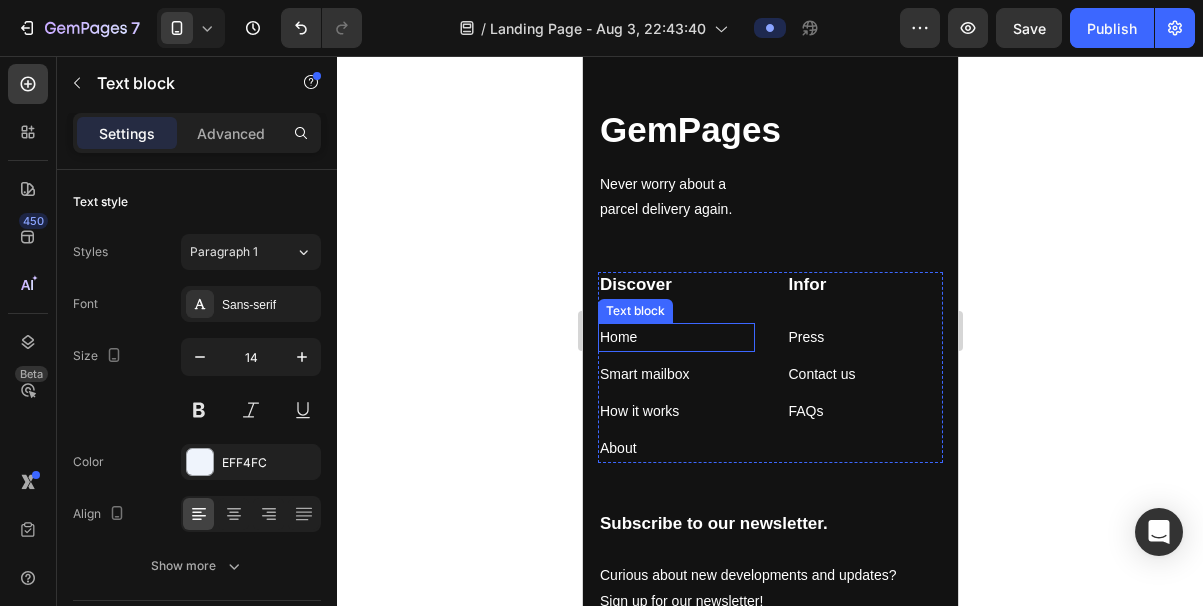 click on "Home" at bounding box center [675, 337] 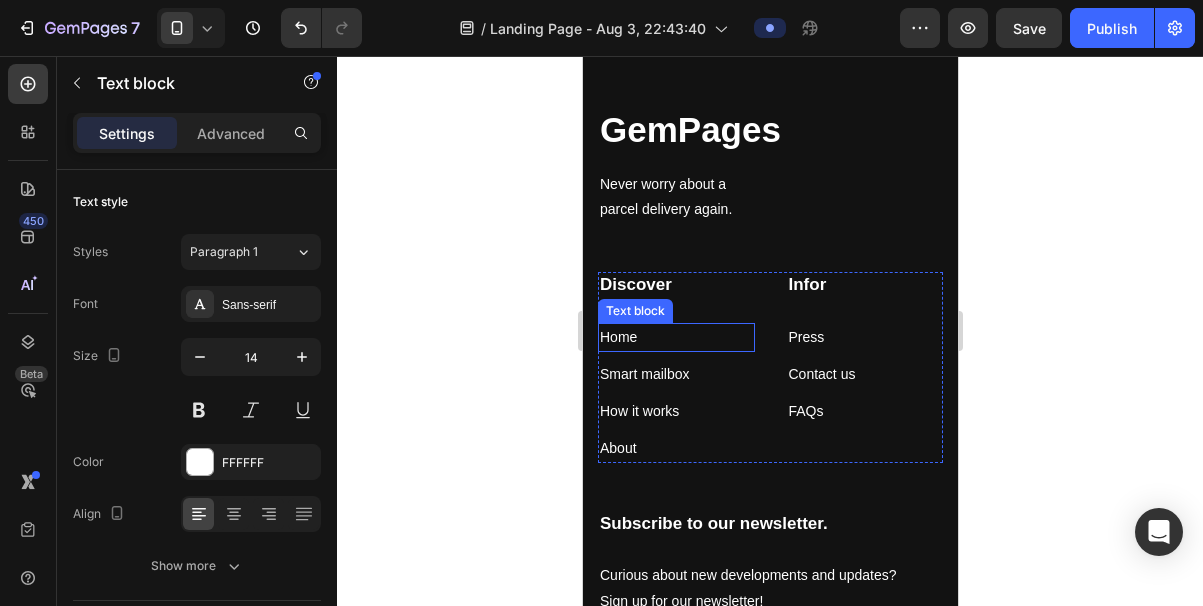 click on "Home" at bounding box center (675, 337) 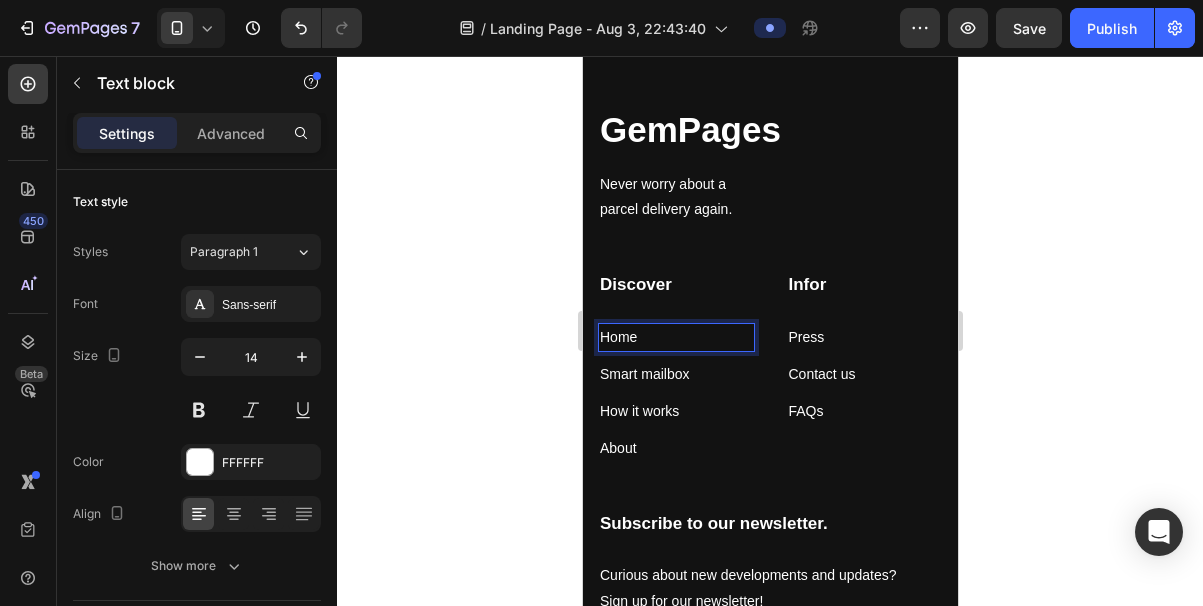 click on "Home" at bounding box center (675, 337) 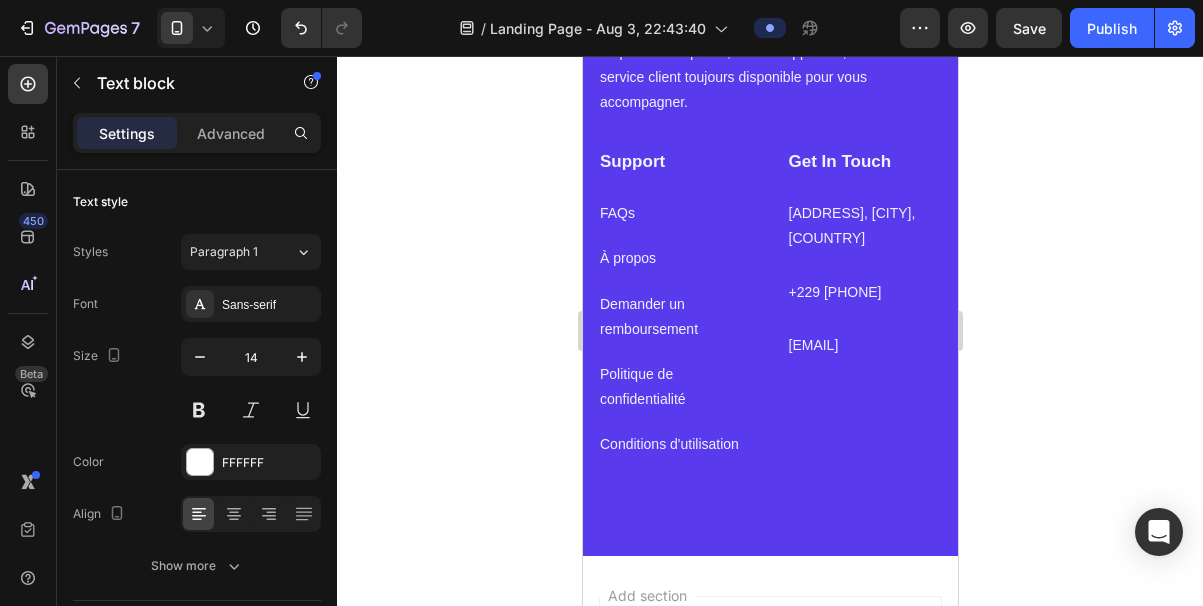 scroll, scrollTop: 5386, scrollLeft: 0, axis: vertical 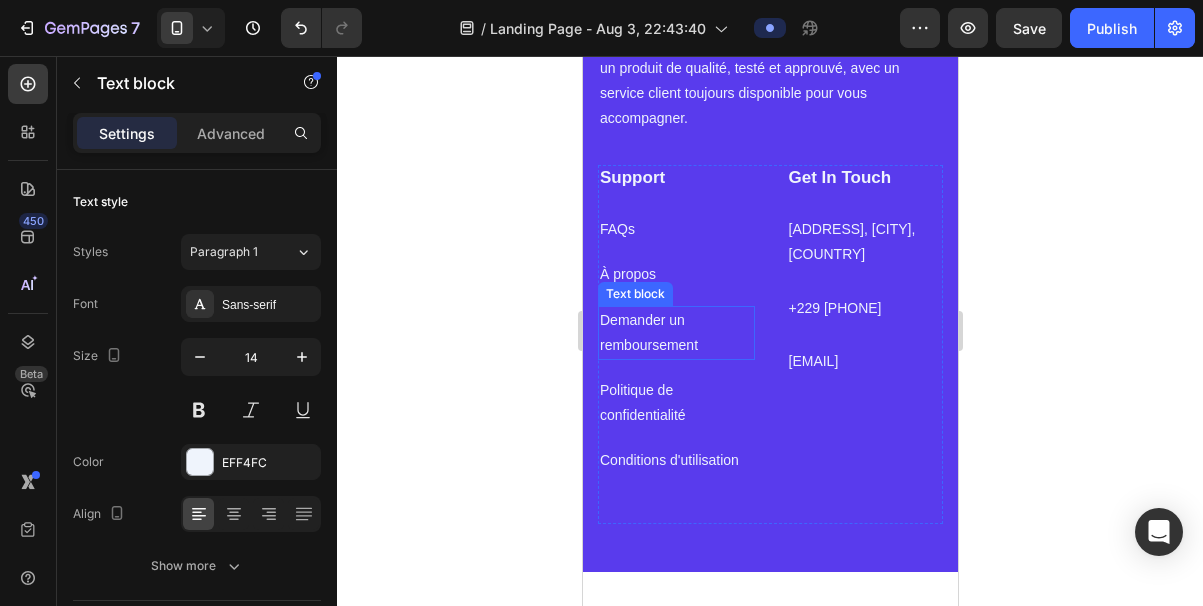 click on "Demander un remboursement" at bounding box center [675, 333] 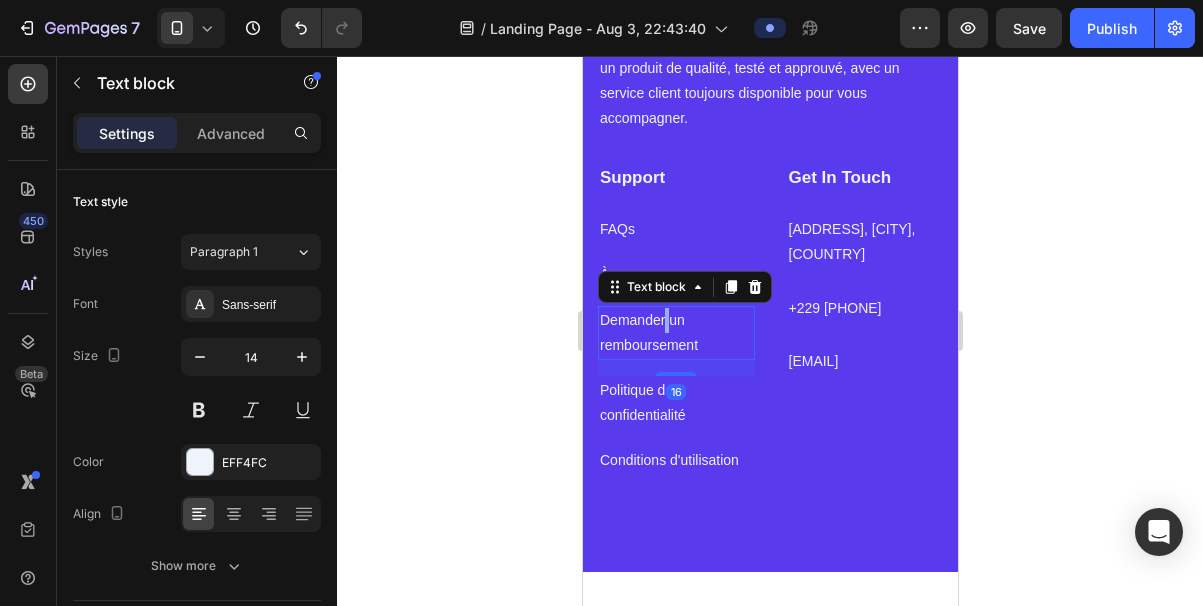 click on "Demander un remboursement" at bounding box center [675, 333] 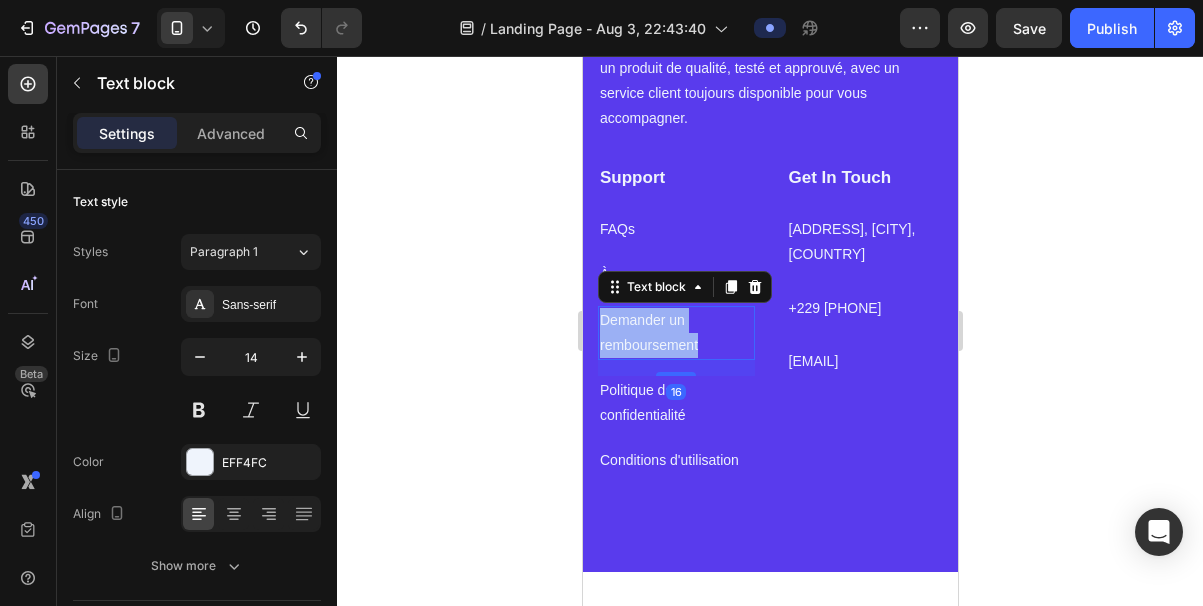 click on "Demander un remboursement" at bounding box center [675, 333] 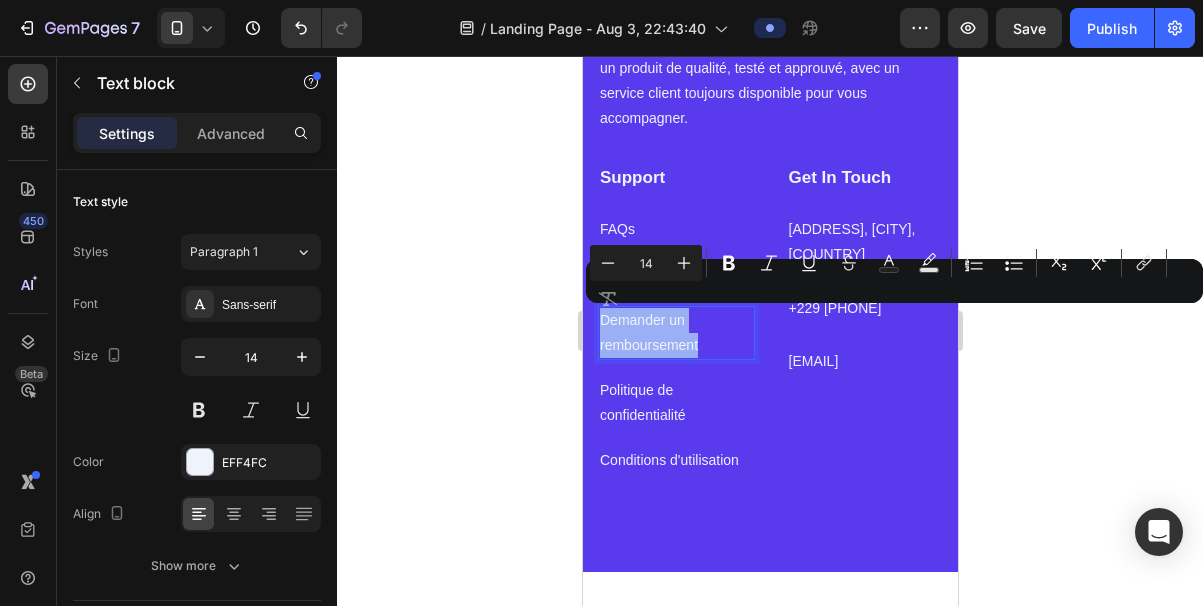 copy on "Demander un remboursement" 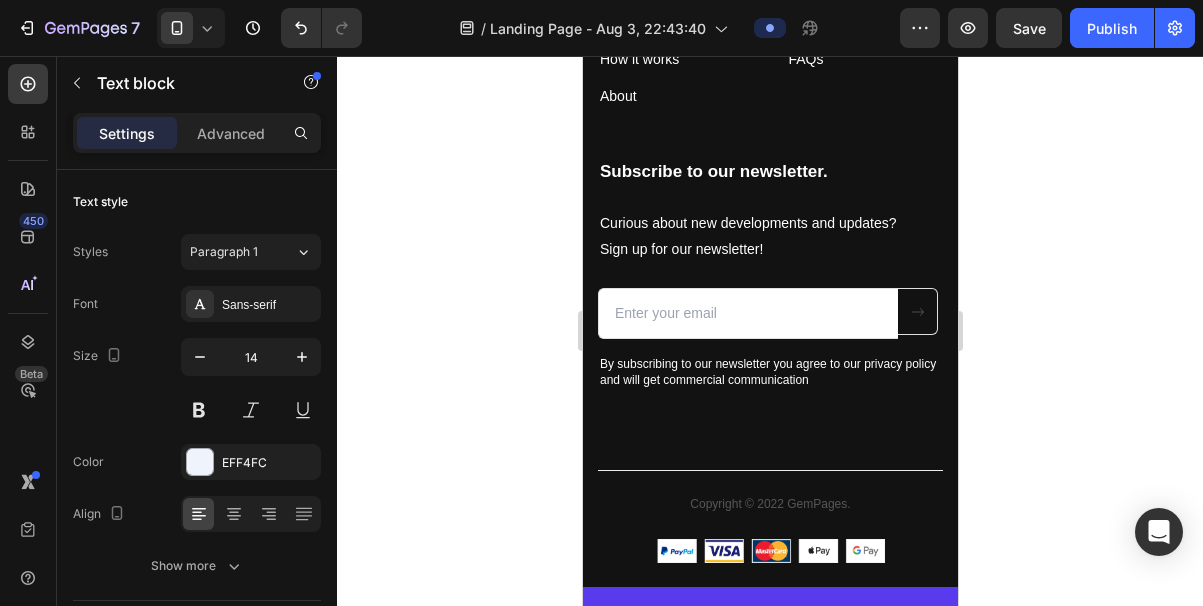 type on "16" 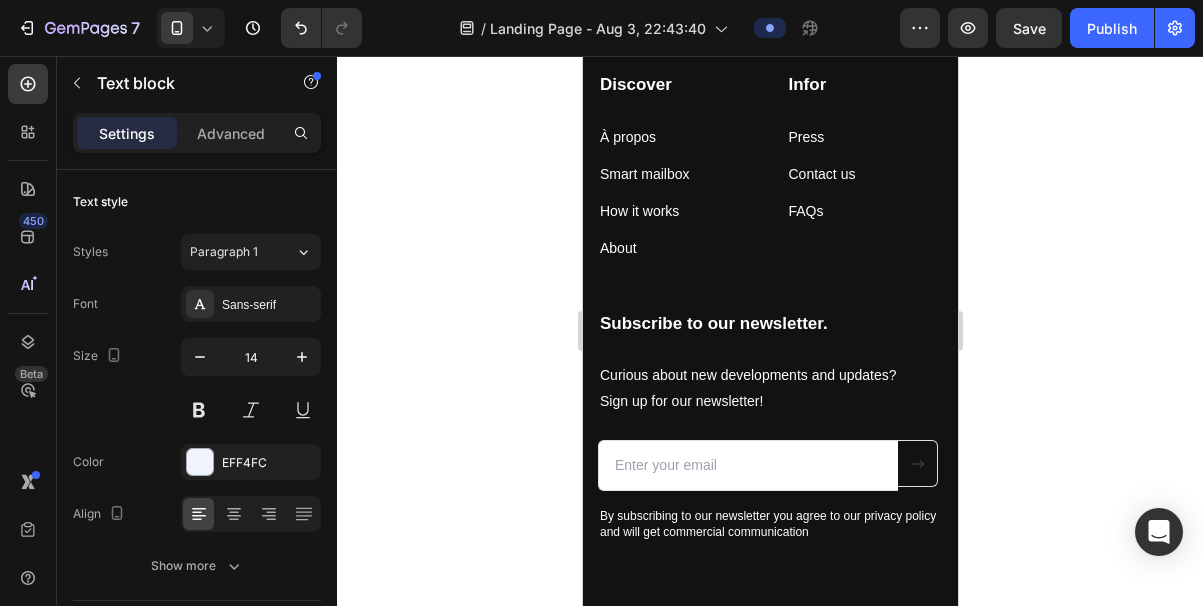 scroll, scrollTop: 4452, scrollLeft: 0, axis: vertical 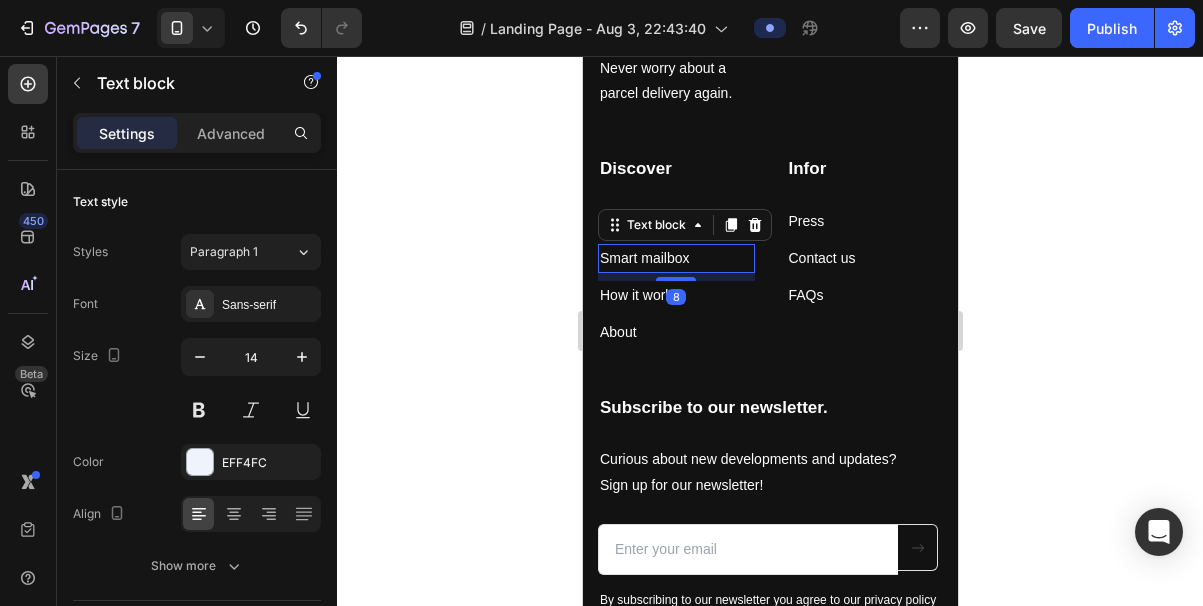 click on "Smart mailbox" at bounding box center [675, 258] 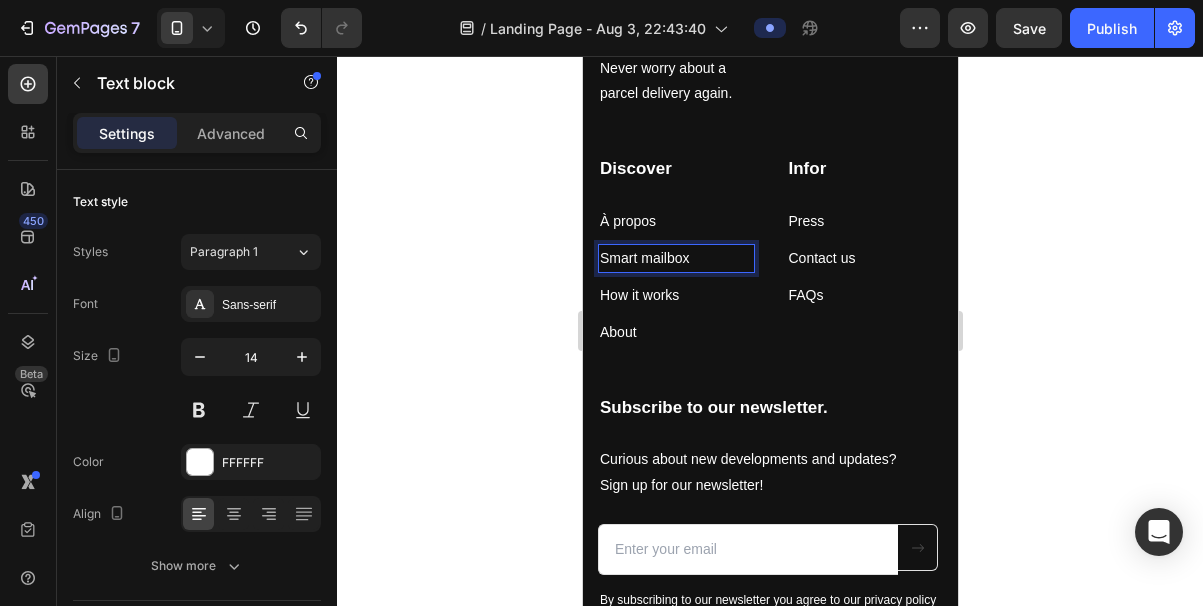 click on "Smart mailbox" at bounding box center [675, 258] 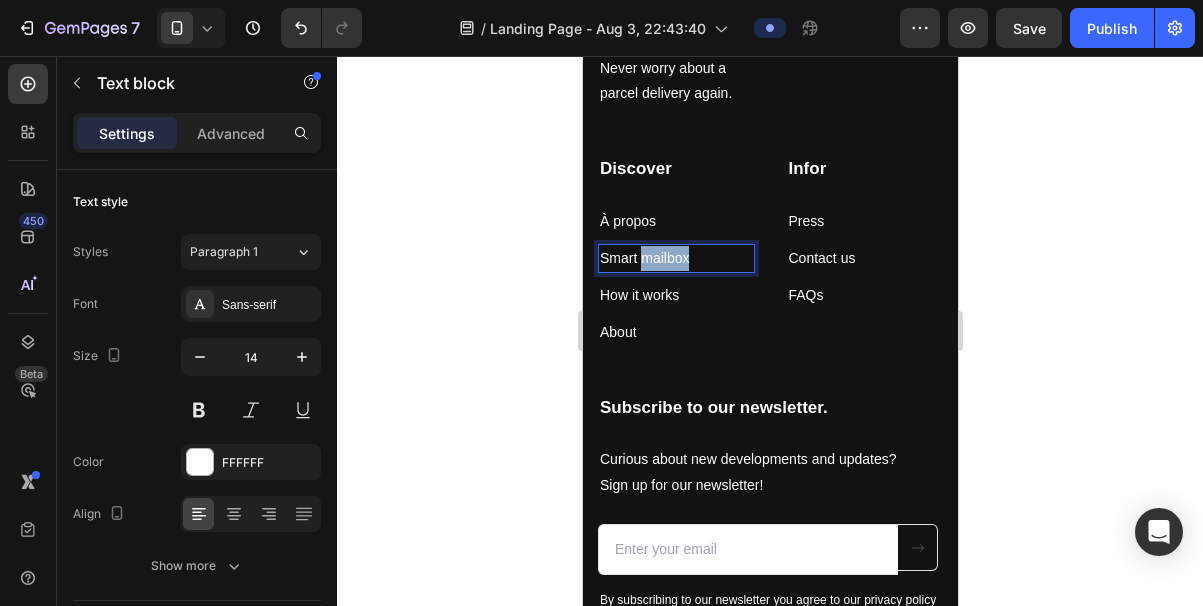 click on "Smart mailbox" at bounding box center (675, 258) 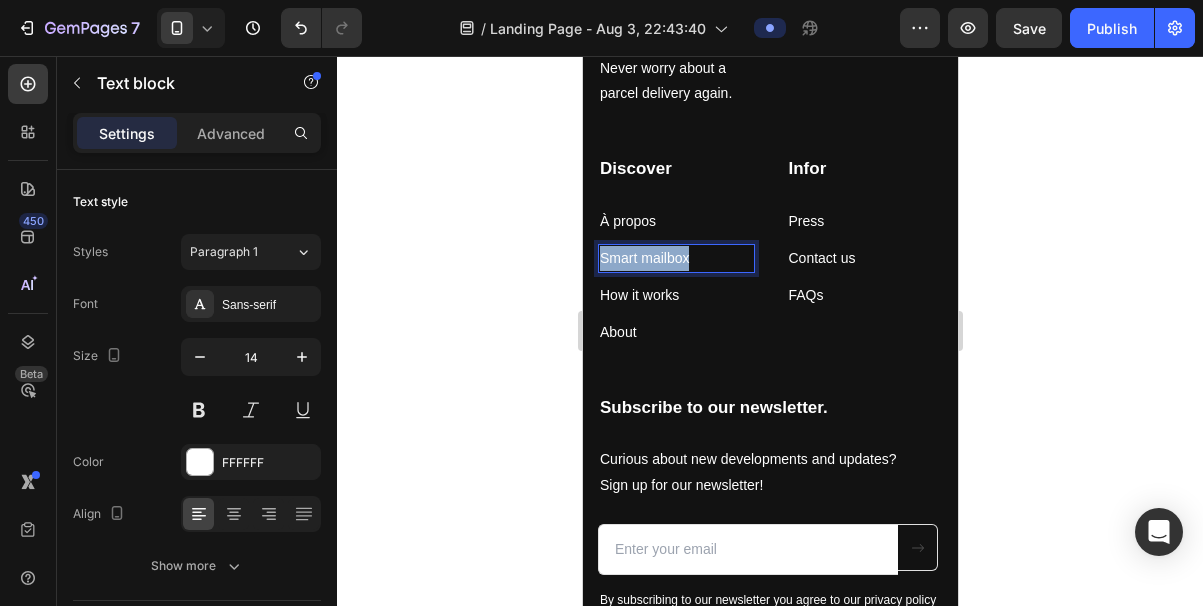 click on "Smart mailbox" at bounding box center [675, 258] 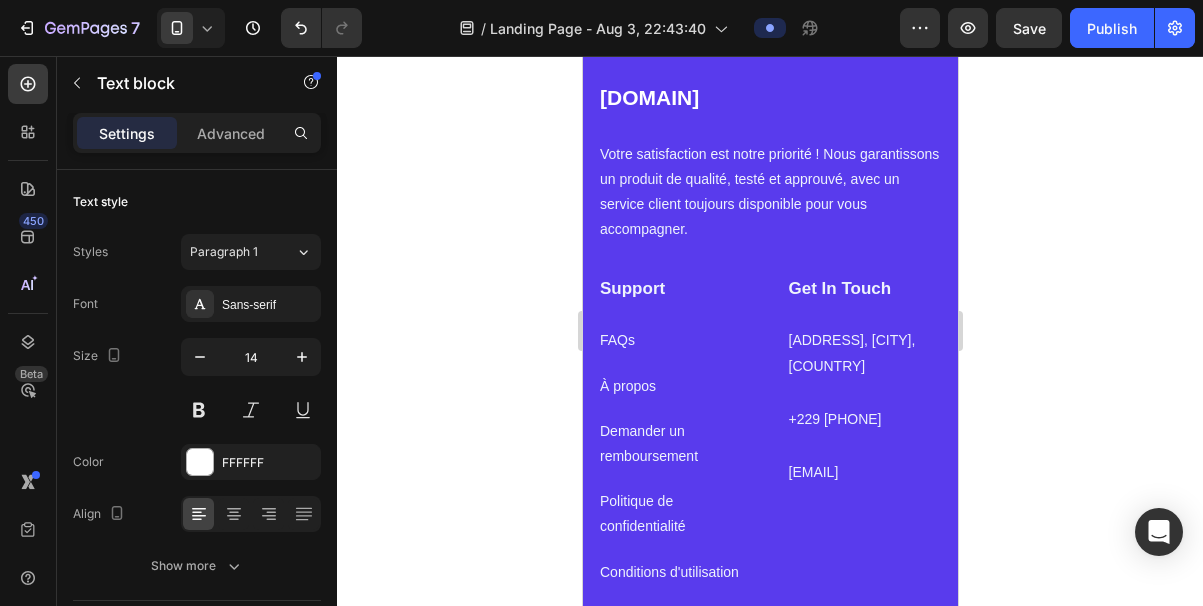 scroll, scrollTop: 5323, scrollLeft: 0, axis: vertical 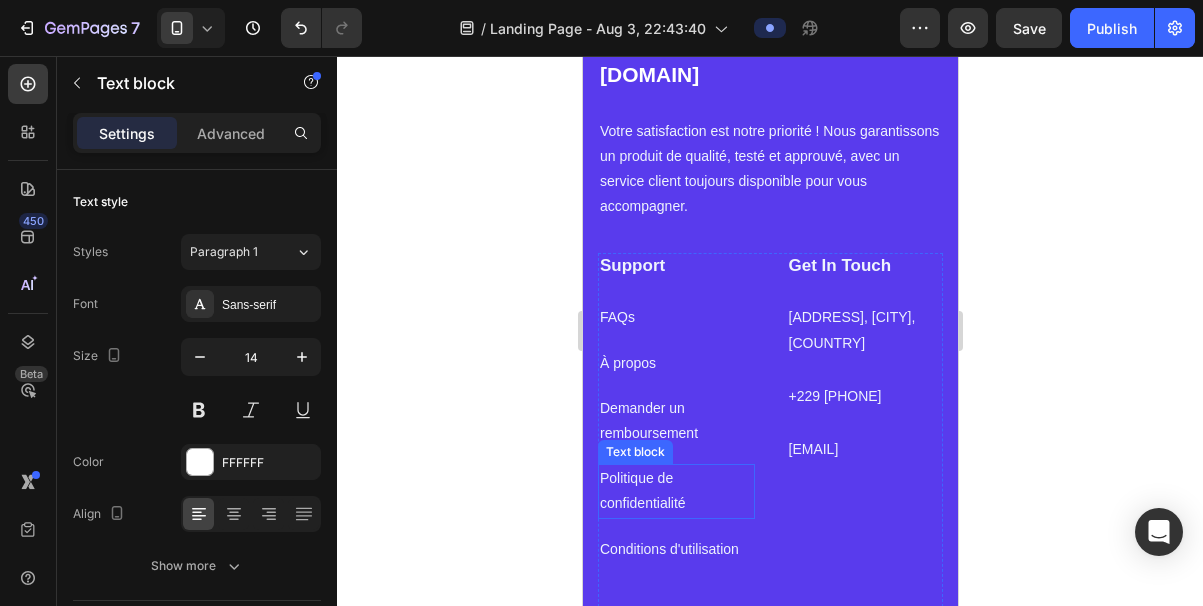 click on "Politique de confidentialité" at bounding box center [675, 491] 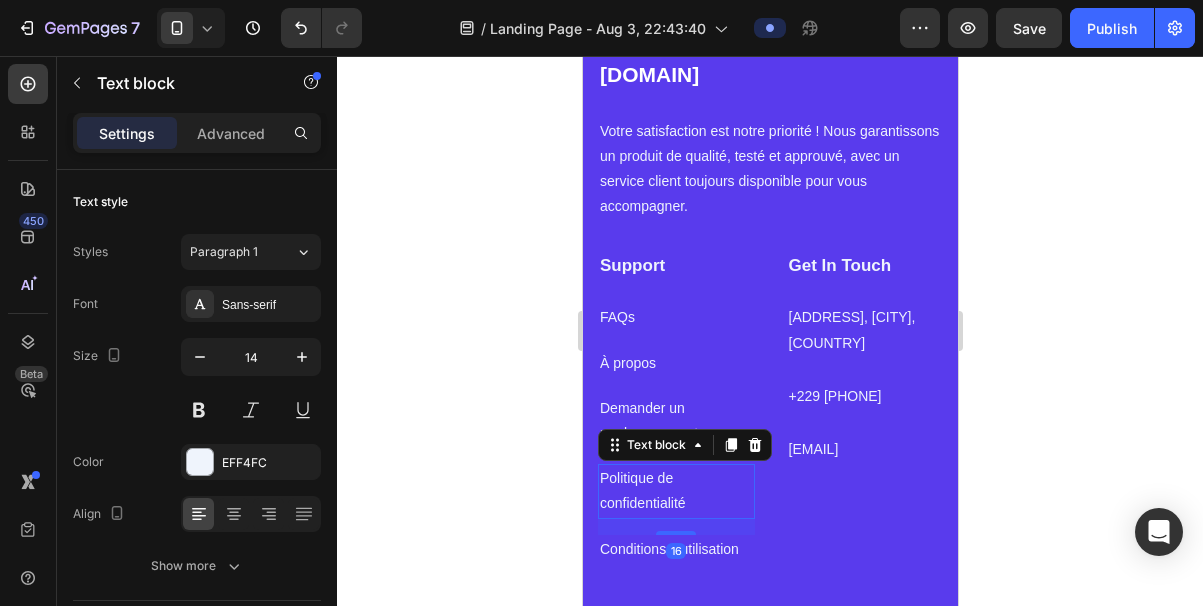 click on "Politique de confidentialité" at bounding box center (675, 491) 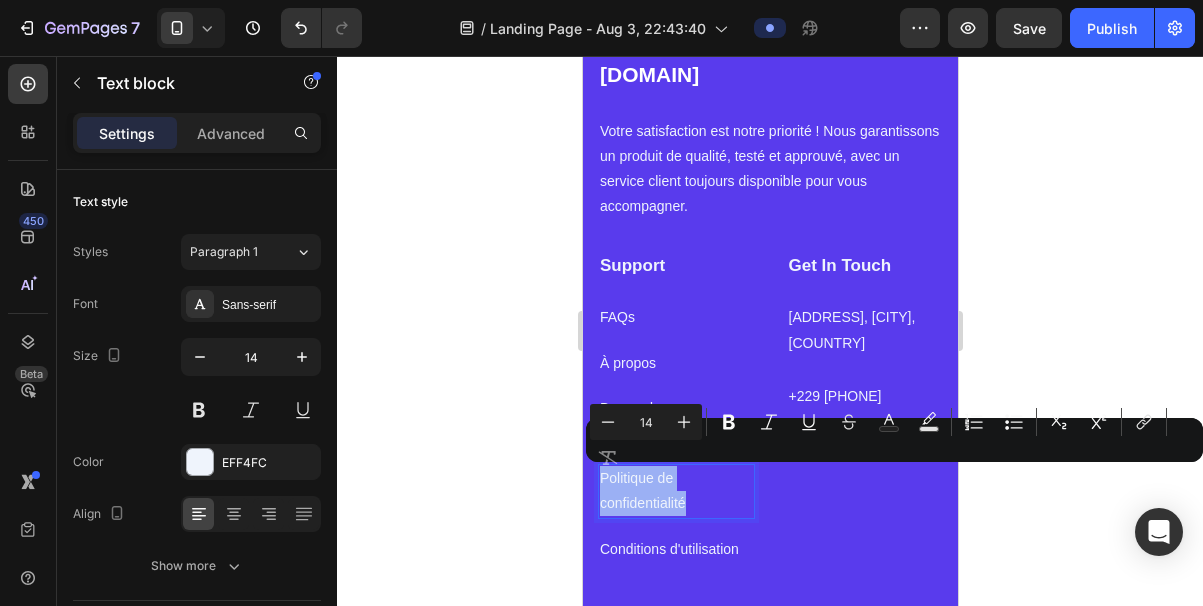 copy on "Politique de confidentialité" 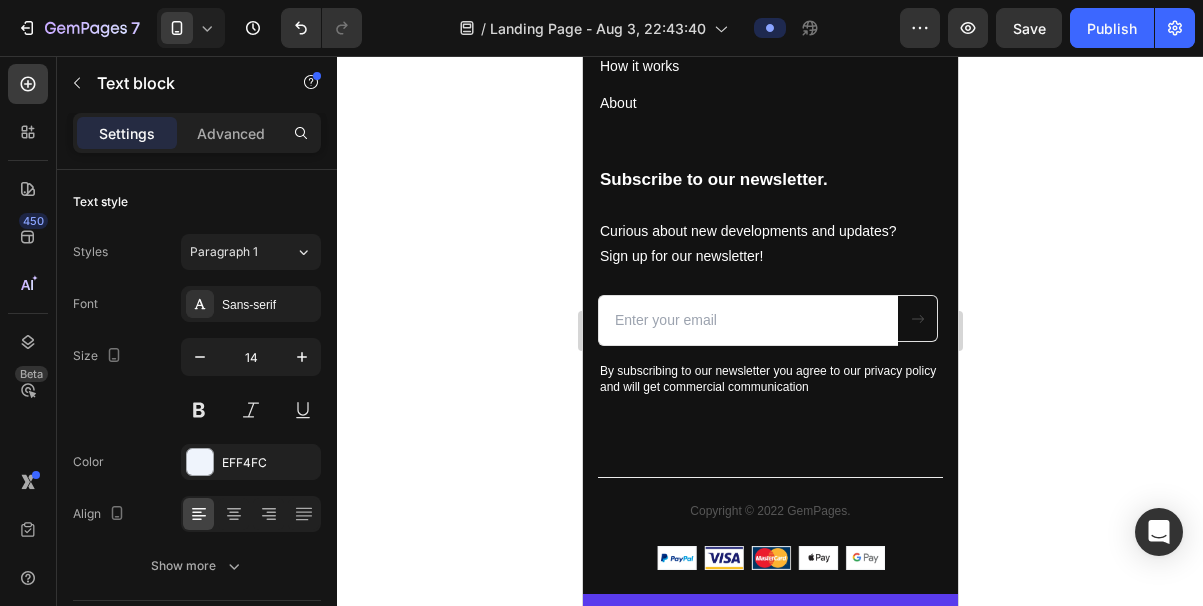 type on "16" 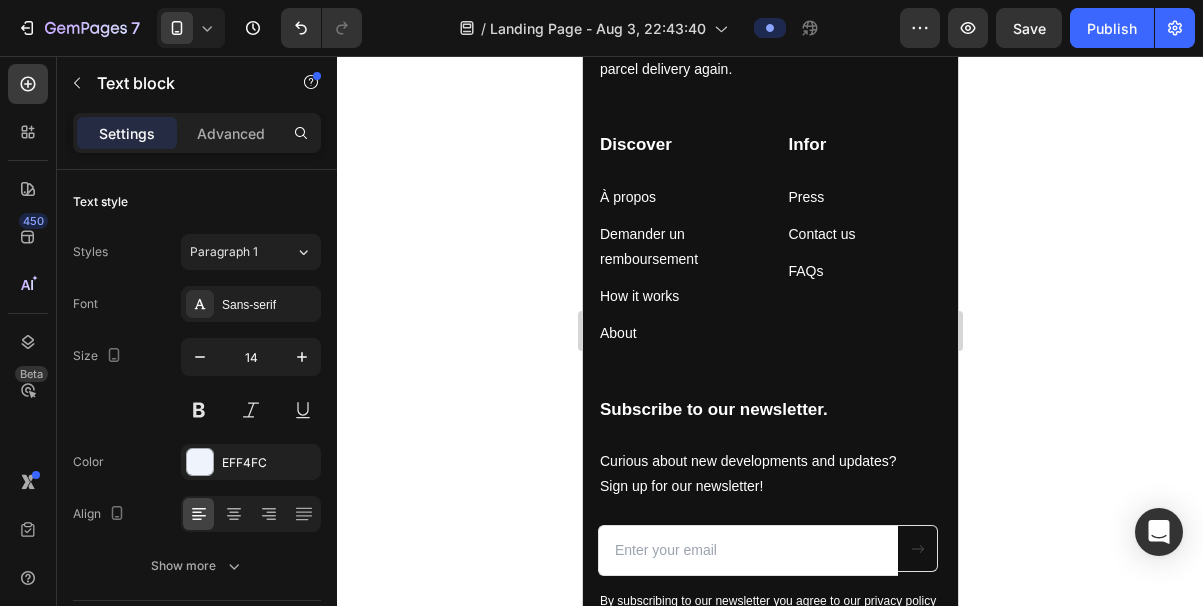 scroll, scrollTop: 4439, scrollLeft: 0, axis: vertical 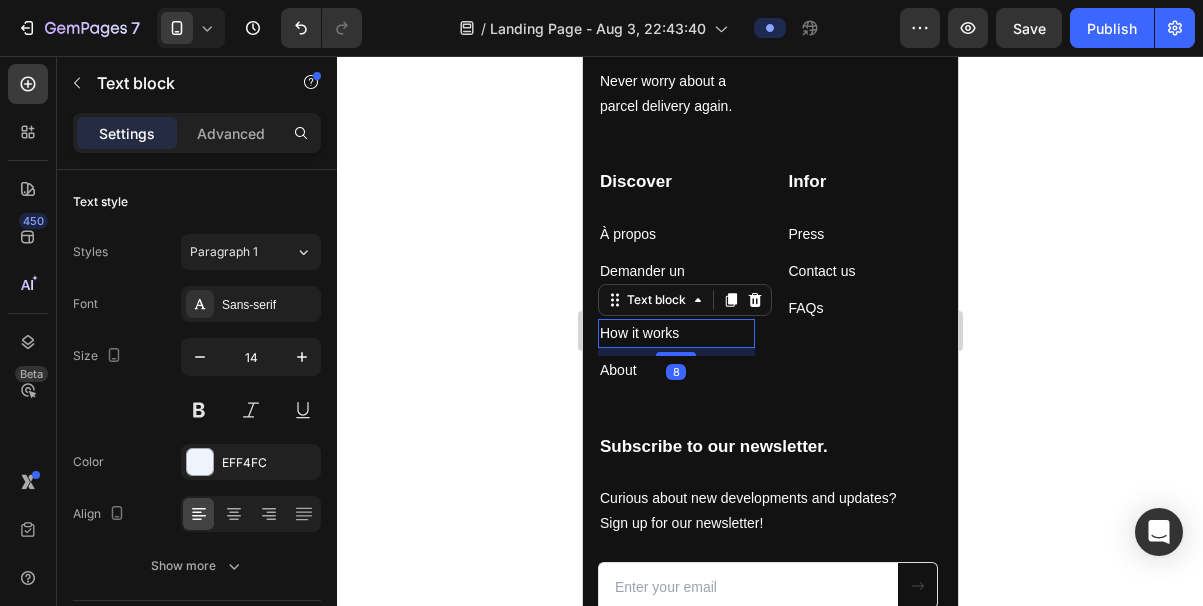 click on "How it works" at bounding box center (675, 333) 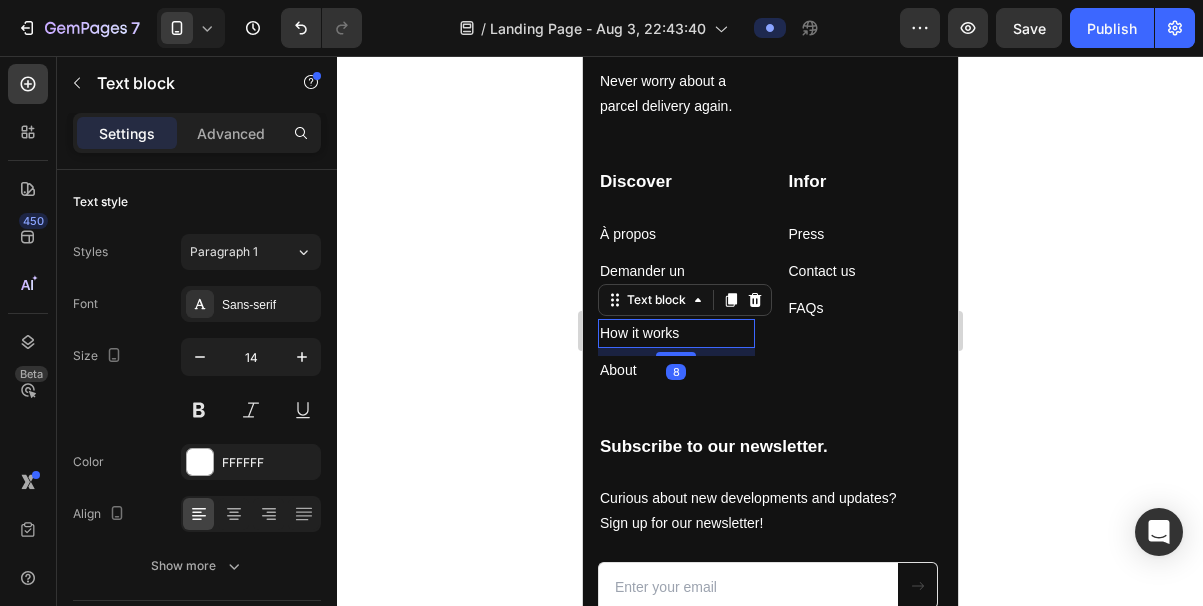 click on "How it works" at bounding box center (675, 333) 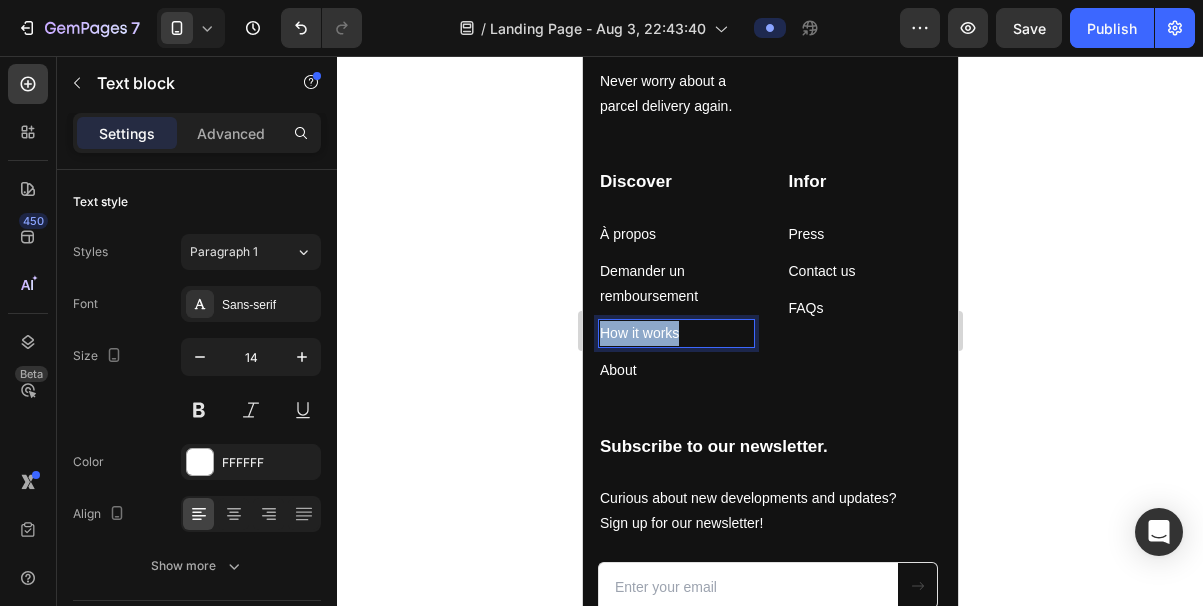 click on "How it works" at bounding box center [675, 333] 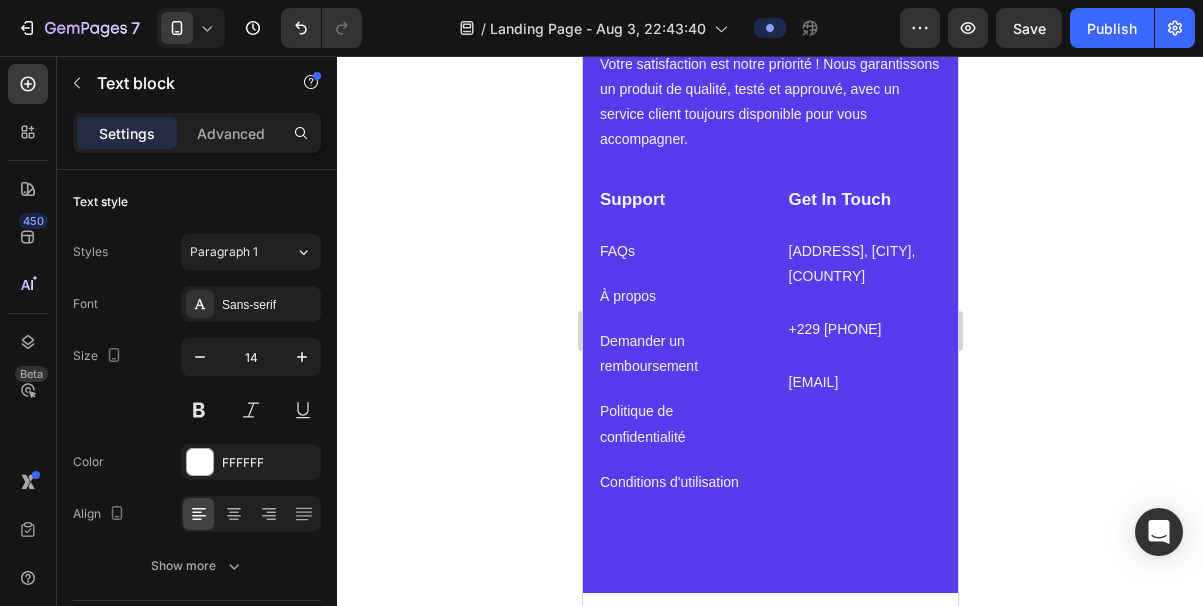 scroll, scrollTop: 5435, scrollLeft: 0, axis: vertical 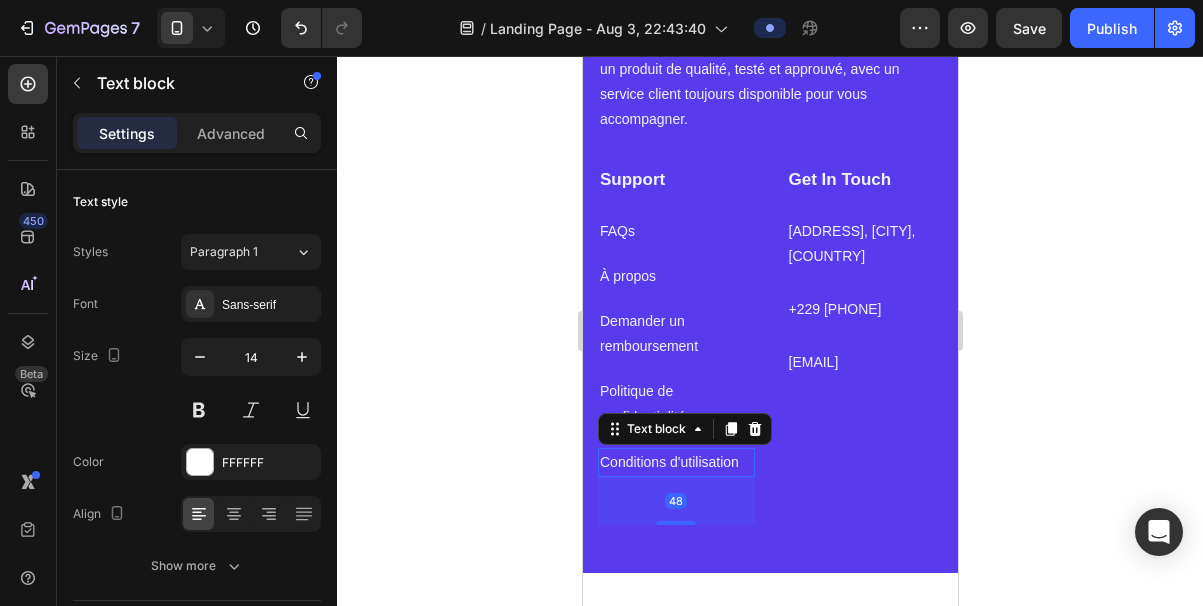 click on "Conditions d'utilisation" at bounding box center (675, 462) 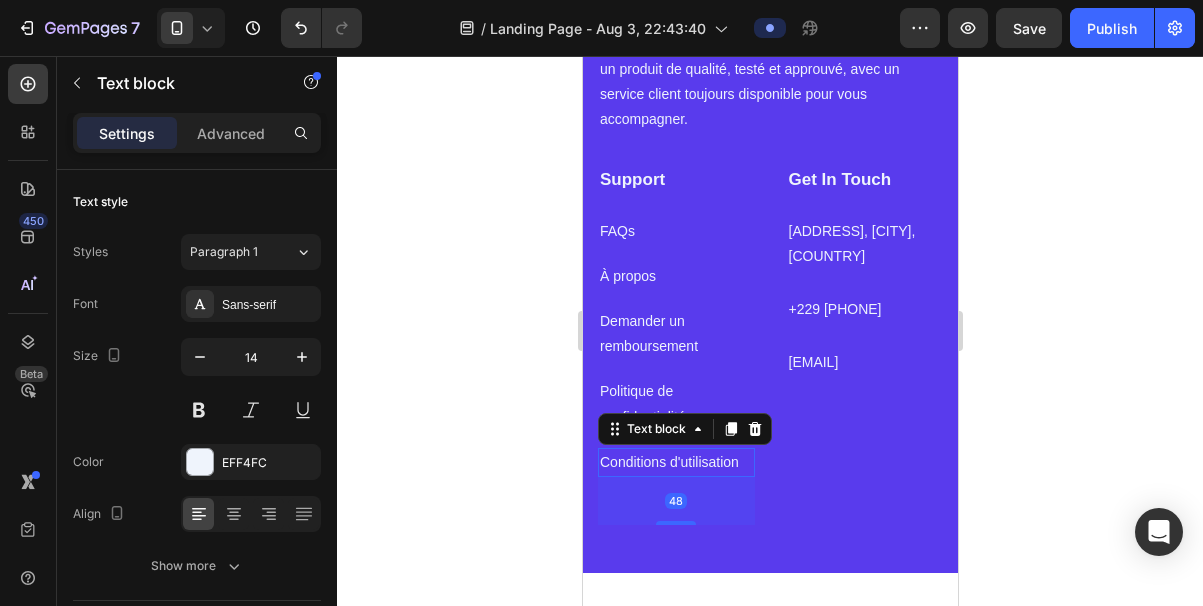 click on "Conditions d'utilisation" at bounding box center [675, 462] 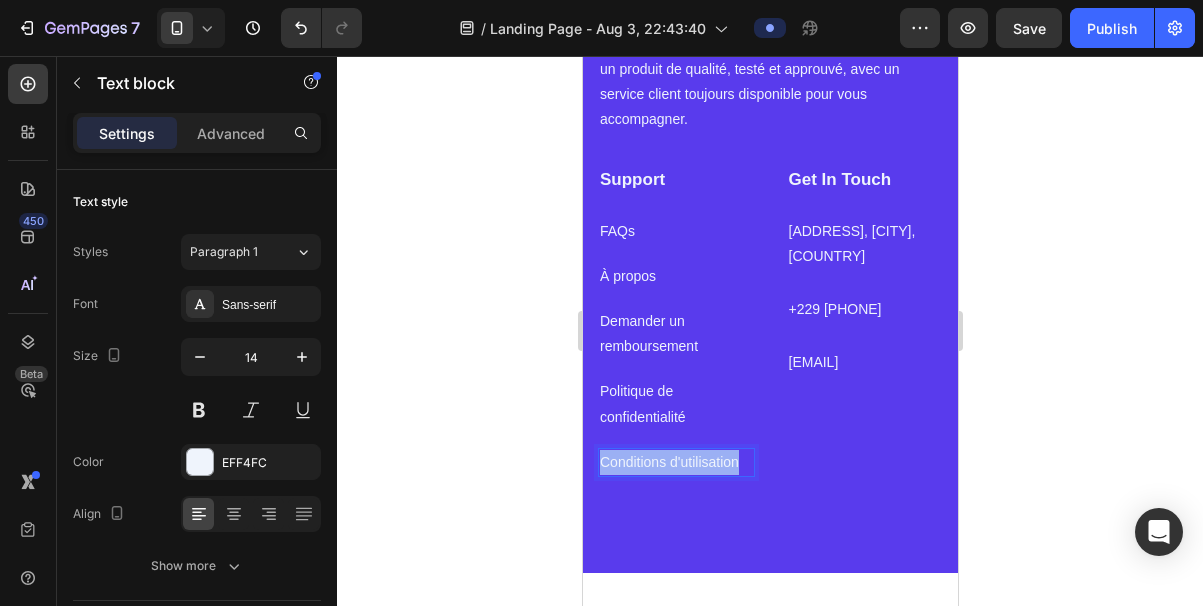 click on "Conditions d'utilisation" at bounding box center [675, 462] 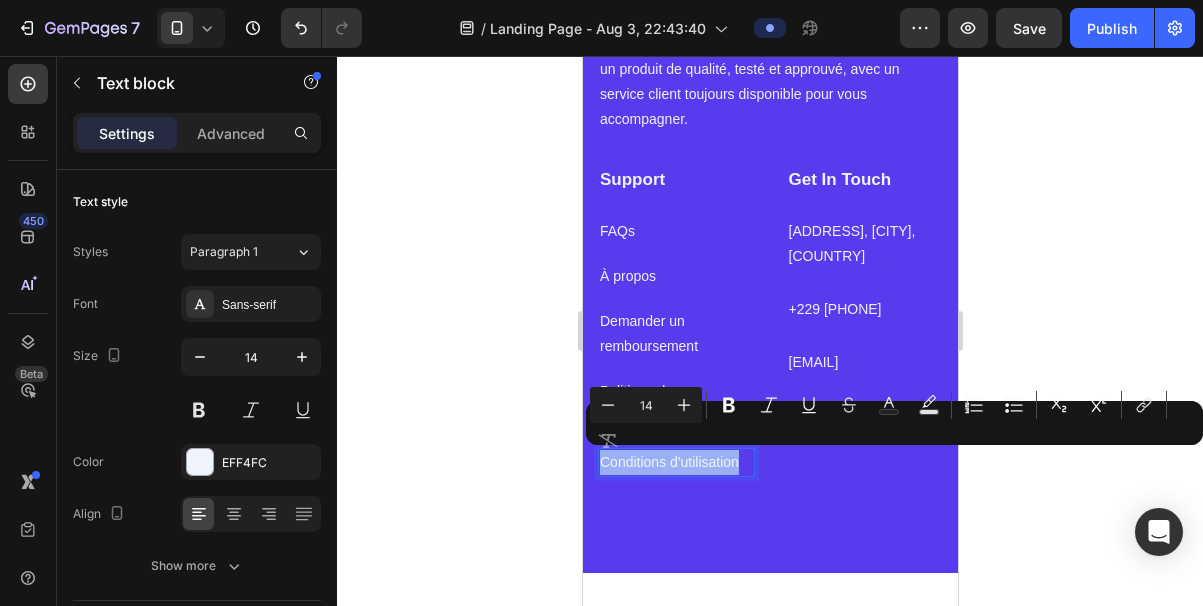 copy on "Conditions d'utilisation" 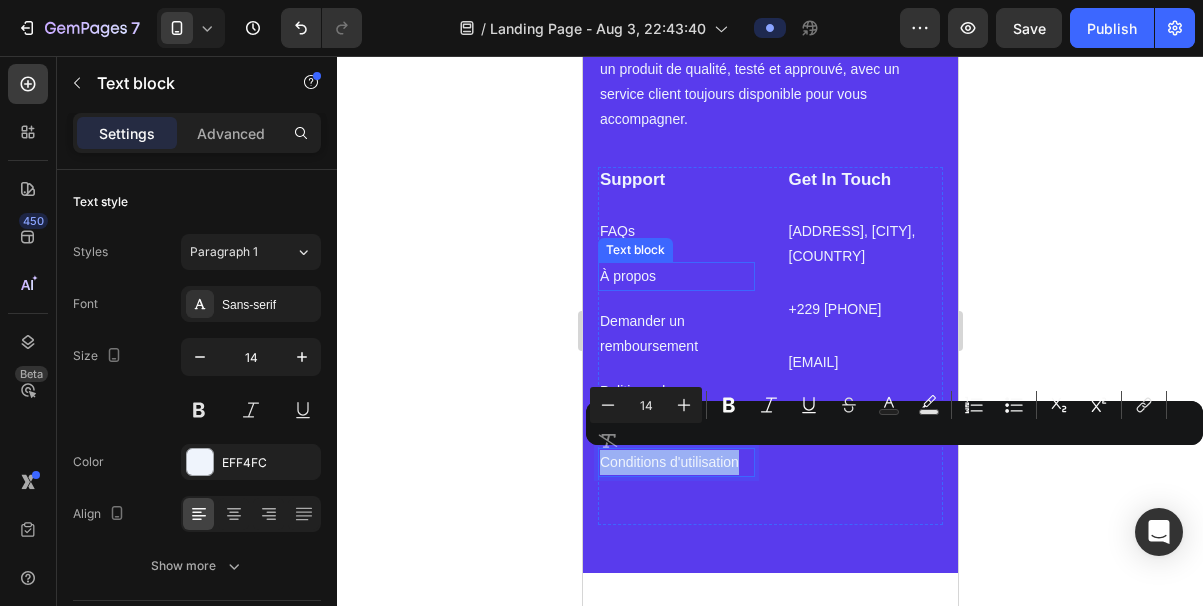 click on "À propos" at bounding box center [675, 276] 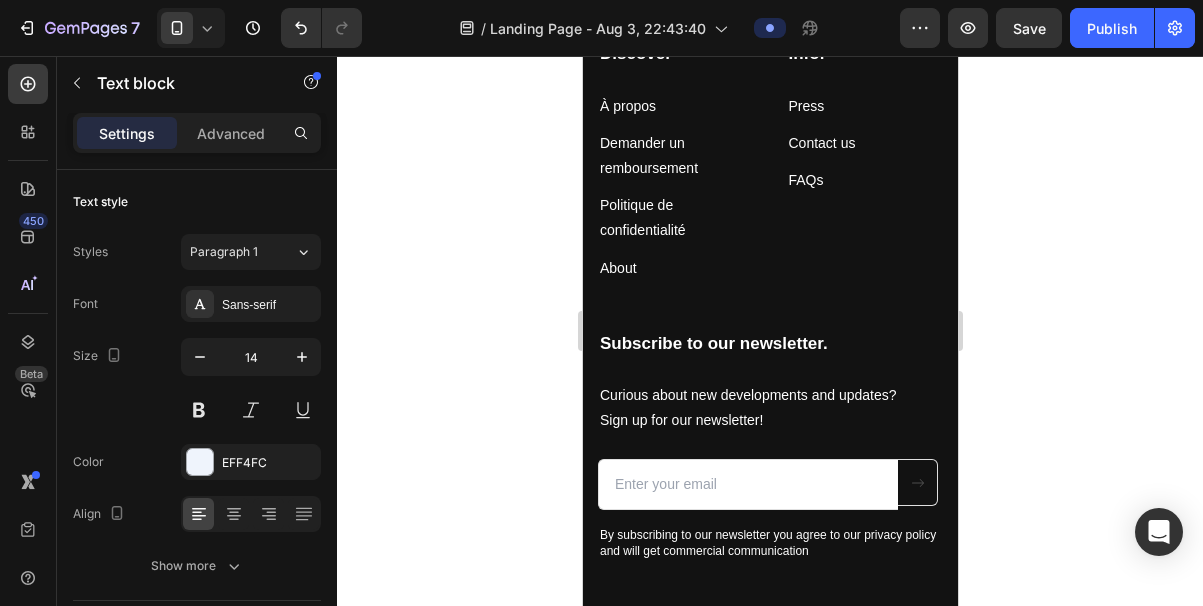 scroll, scrollTop: 4533, scrollLeft: 0, axis: vertical 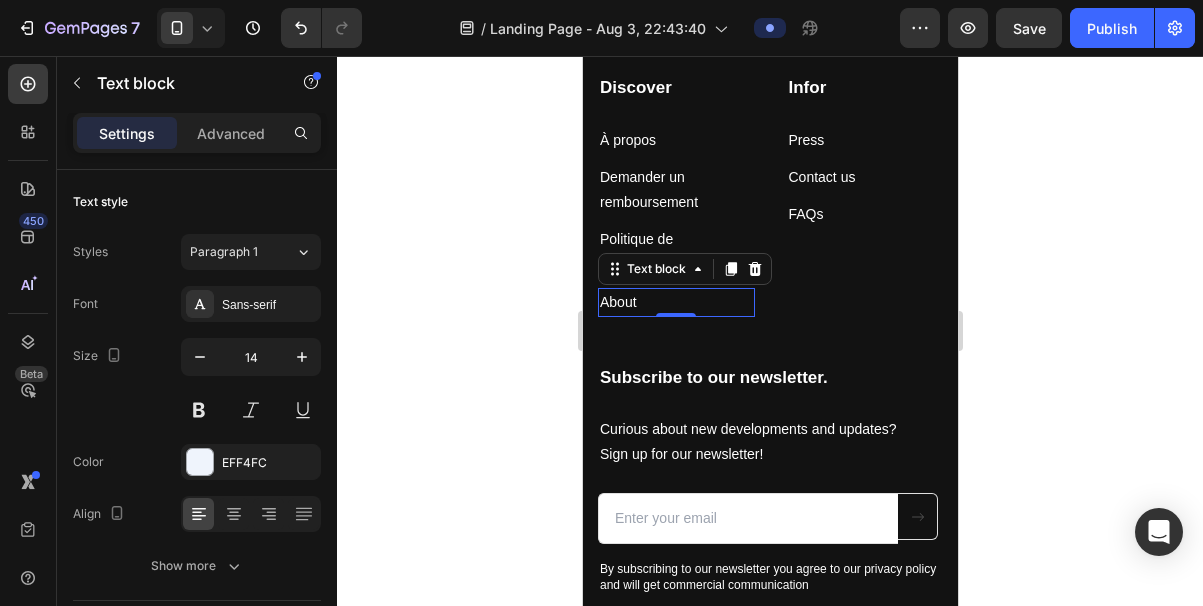 click on "About" at bounding box center [675, 302] 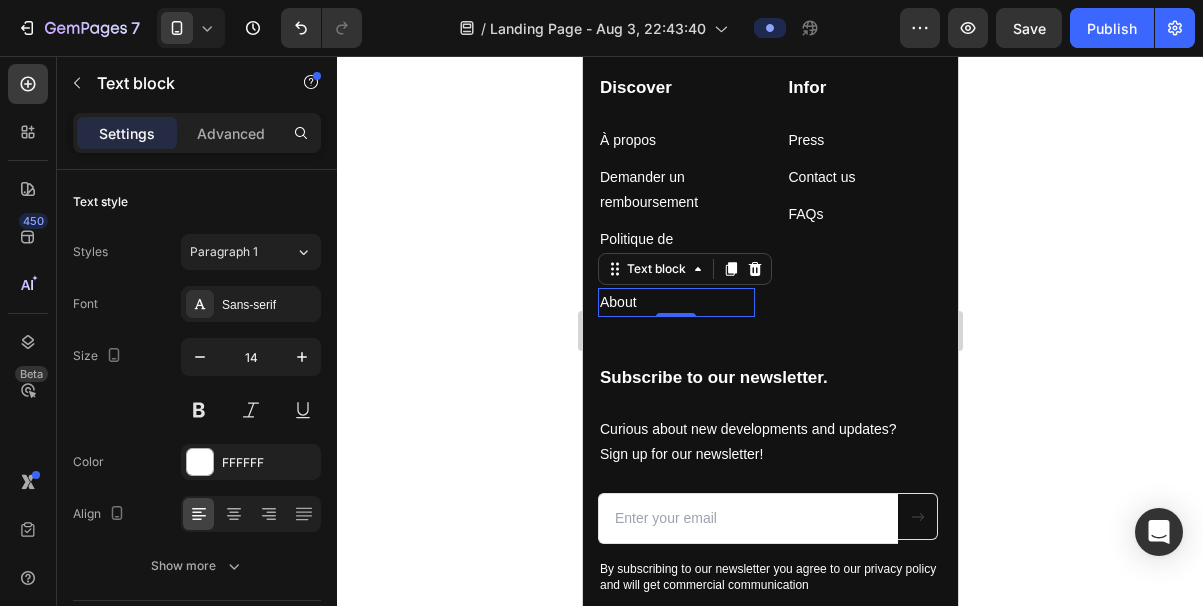click on "About" at bounding box center [675, 302] 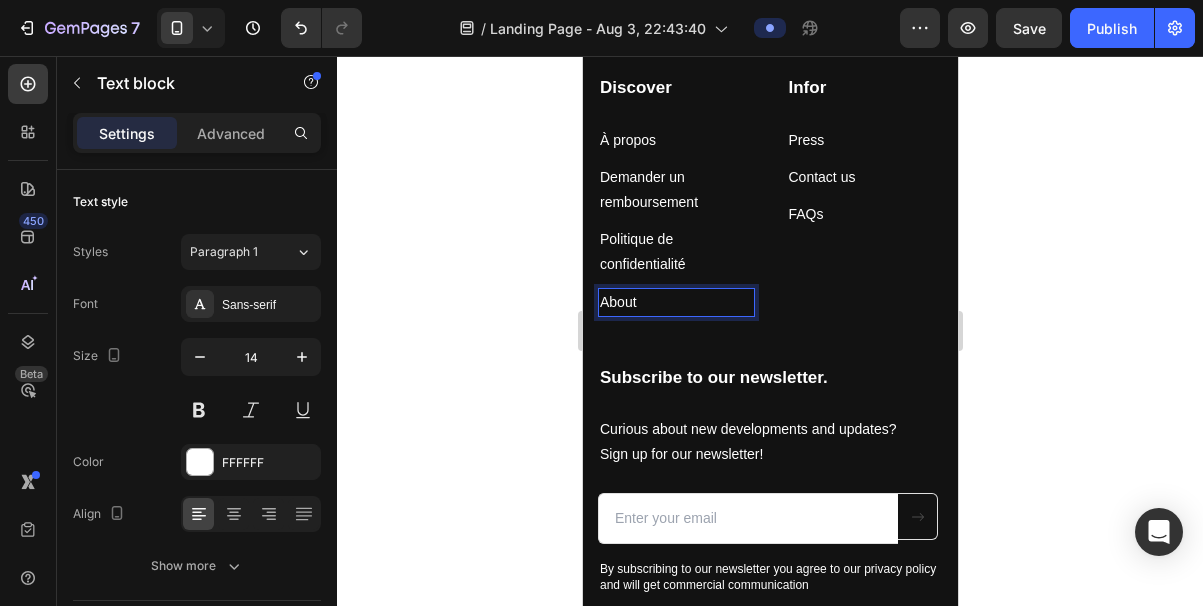 click on "About" at bounding box center [675, 302] 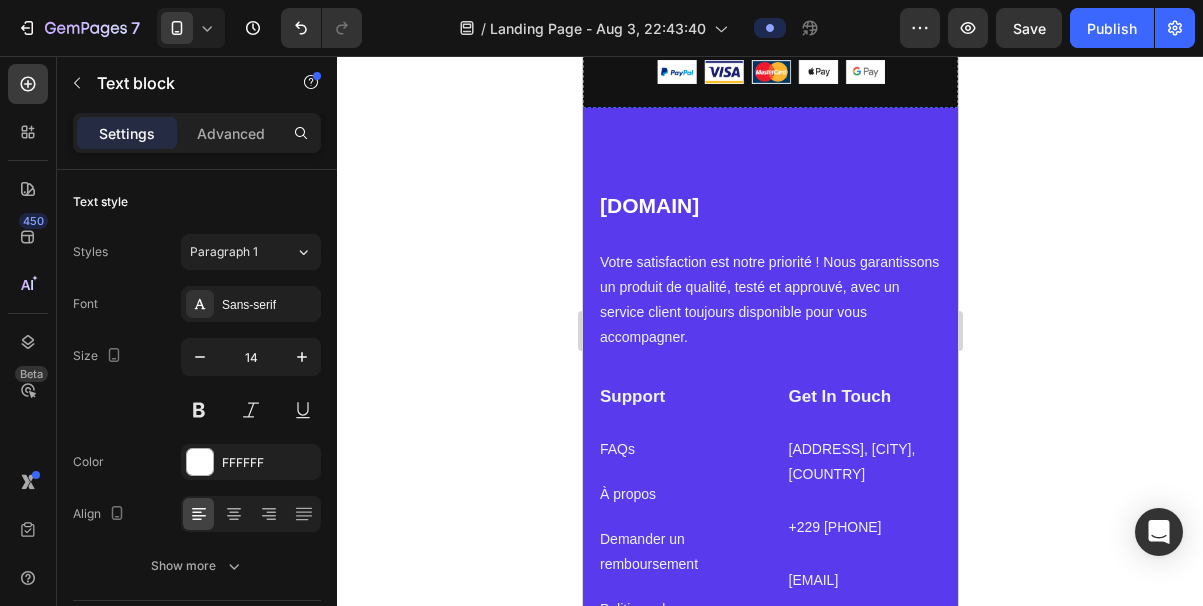 scroll, scrollTop: 5283, scrollLeft: 0, axis: vertical 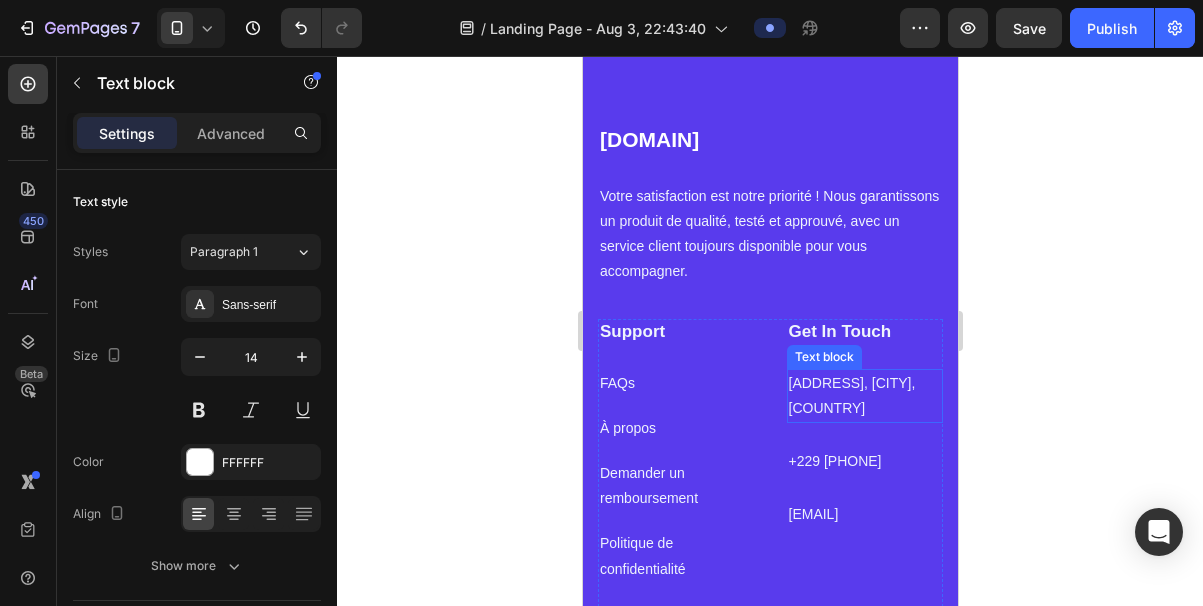 click on "[ADDRESS], [CITY], [COUNTRY]" at bounding box center (864, 396) 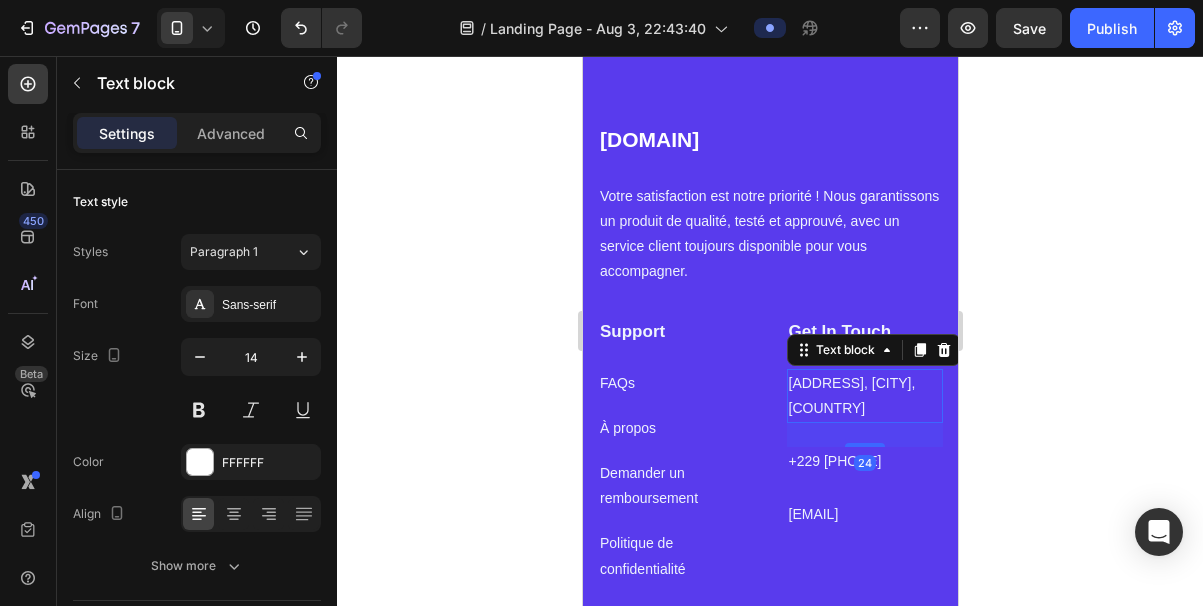 click on "[ADDRESS], [CITY], [COUNTRY]" at bounding box center [864, 396] 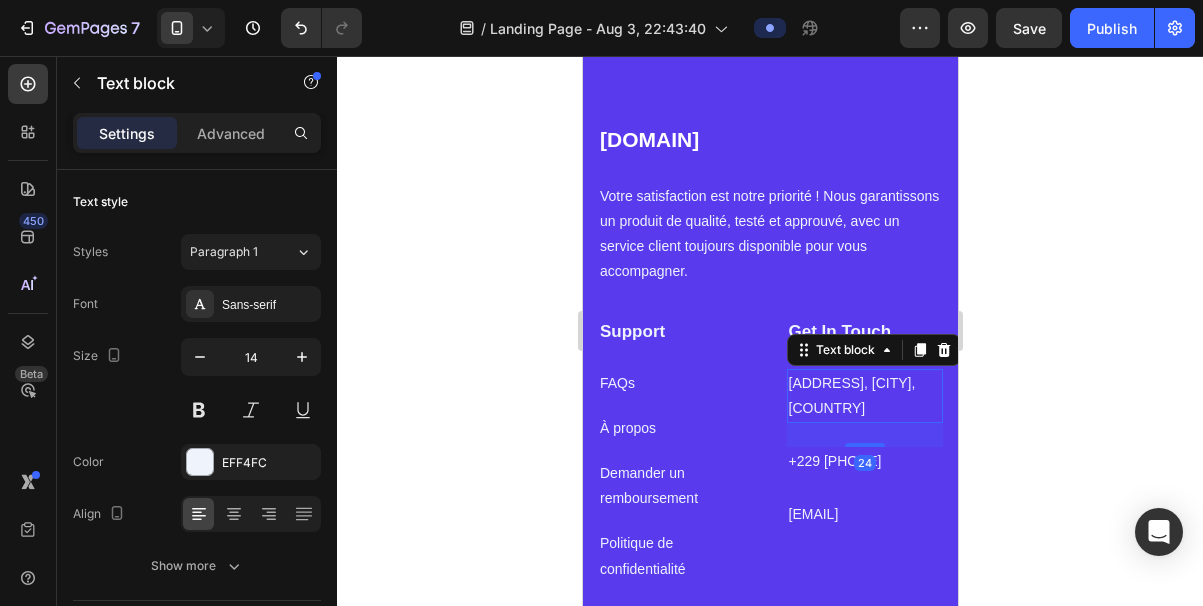 click on "[ADDRESS], [CITY], [COUNTRY]" at bounding box center [864, 396] 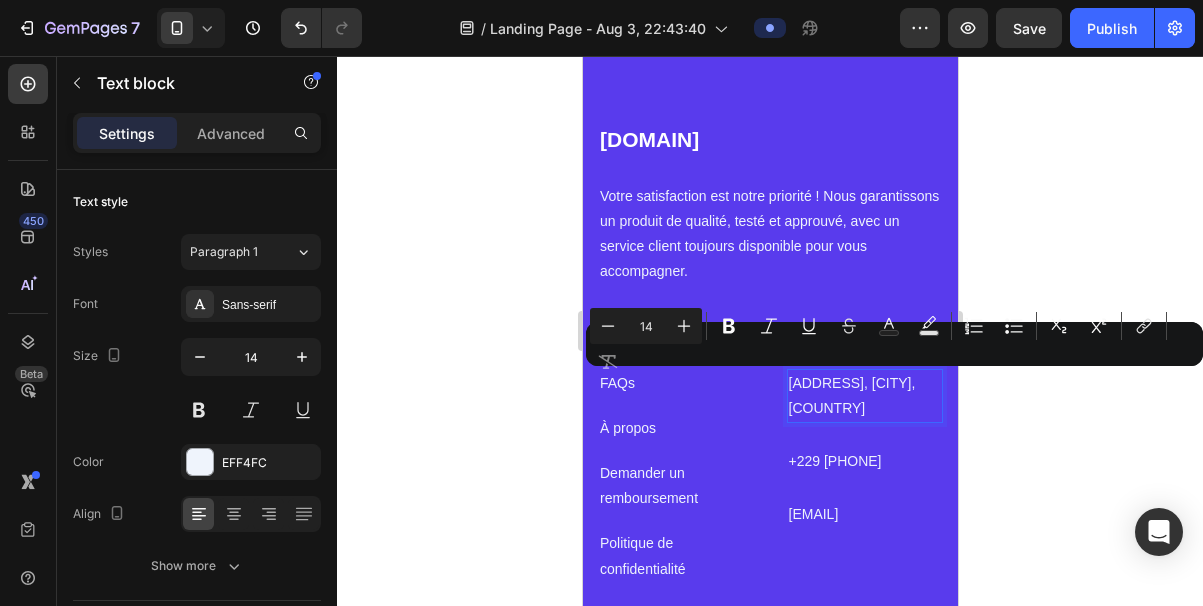 copy on "[ADDRESS], [CITY], [COUNTRY]" 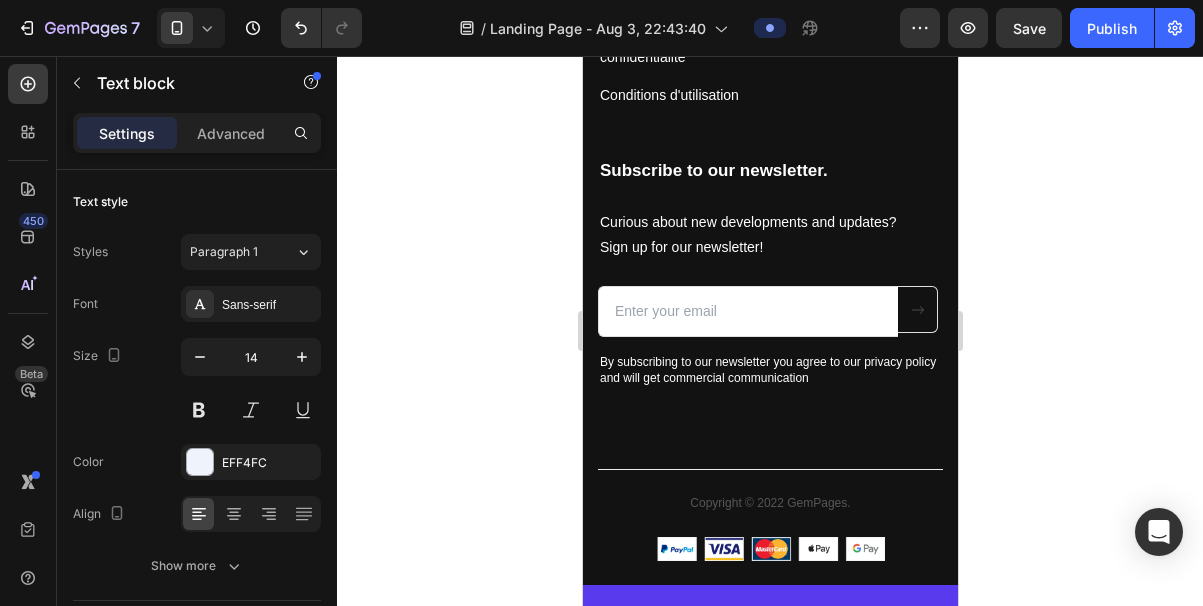 type on "16" 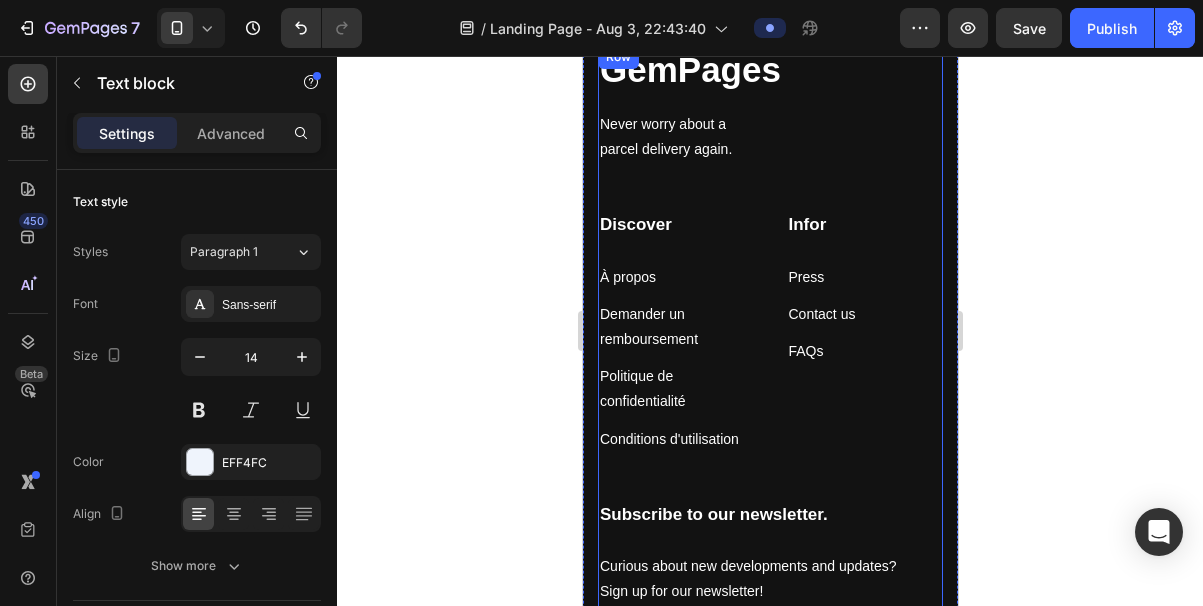 scroll, scrollTop: 4380, scrollLeft: 0, axis: vertical 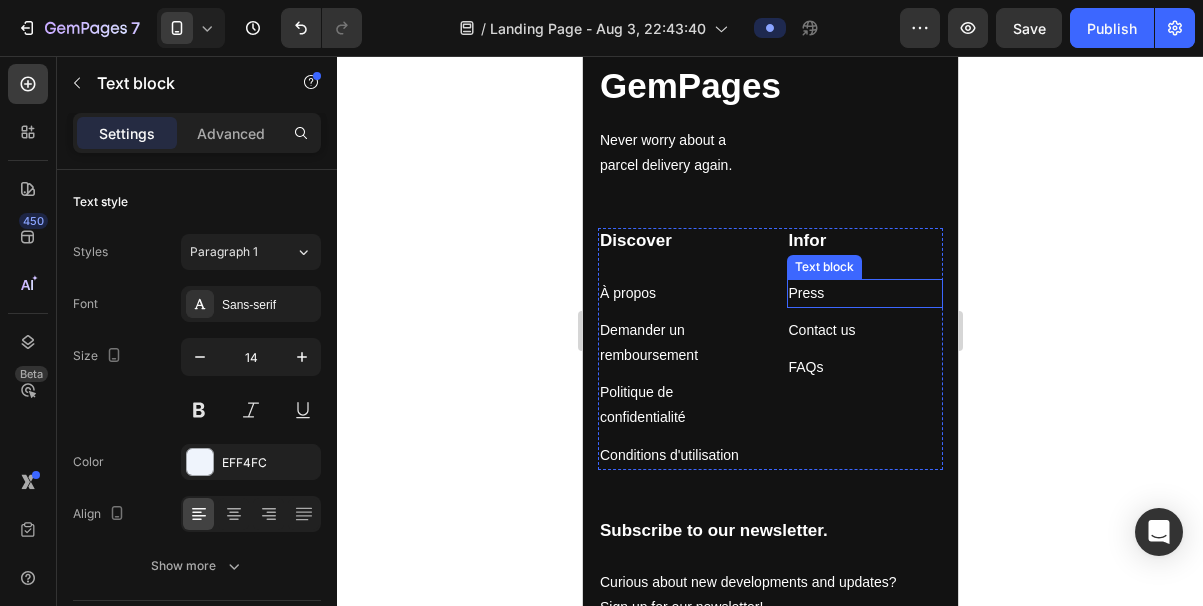 click on "Press" at bounding box center (864, 293) 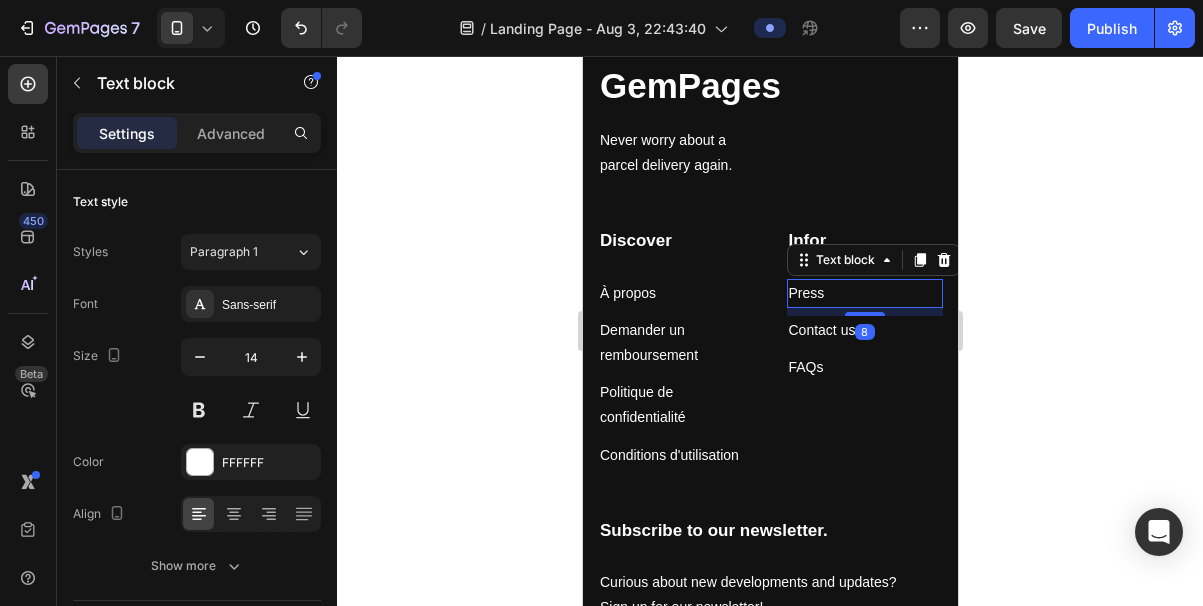 click on "Press" at bounding box center (864, 293) 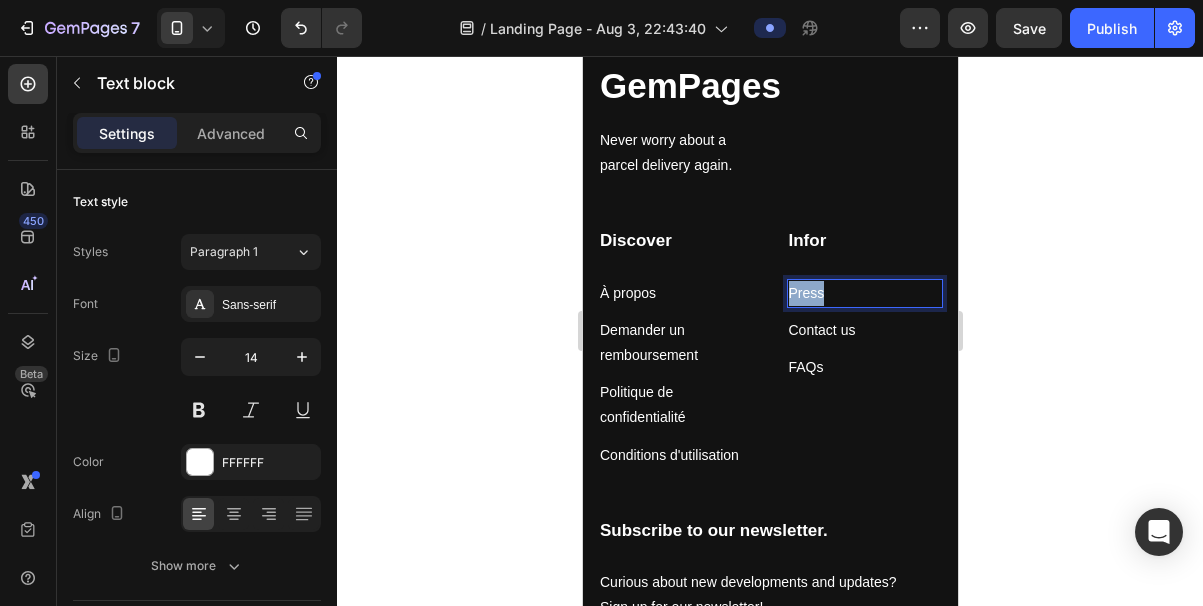 click on "Press" at bounding box center [864, 293] 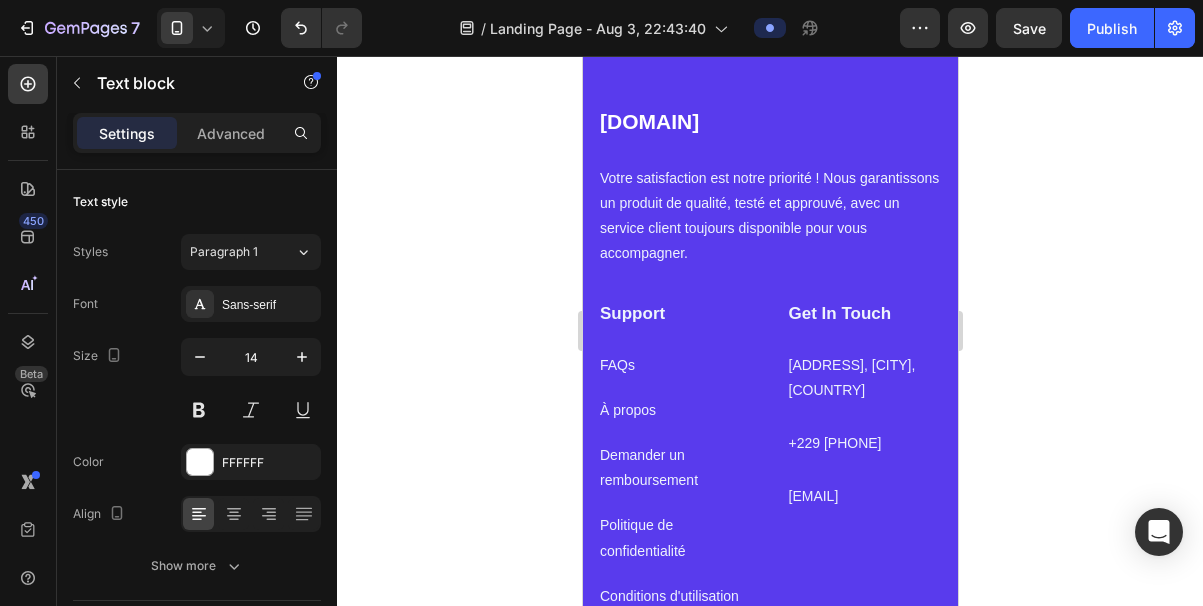 scroll, scrollTop: 5321, scrollLeft: 0, axis: vertical 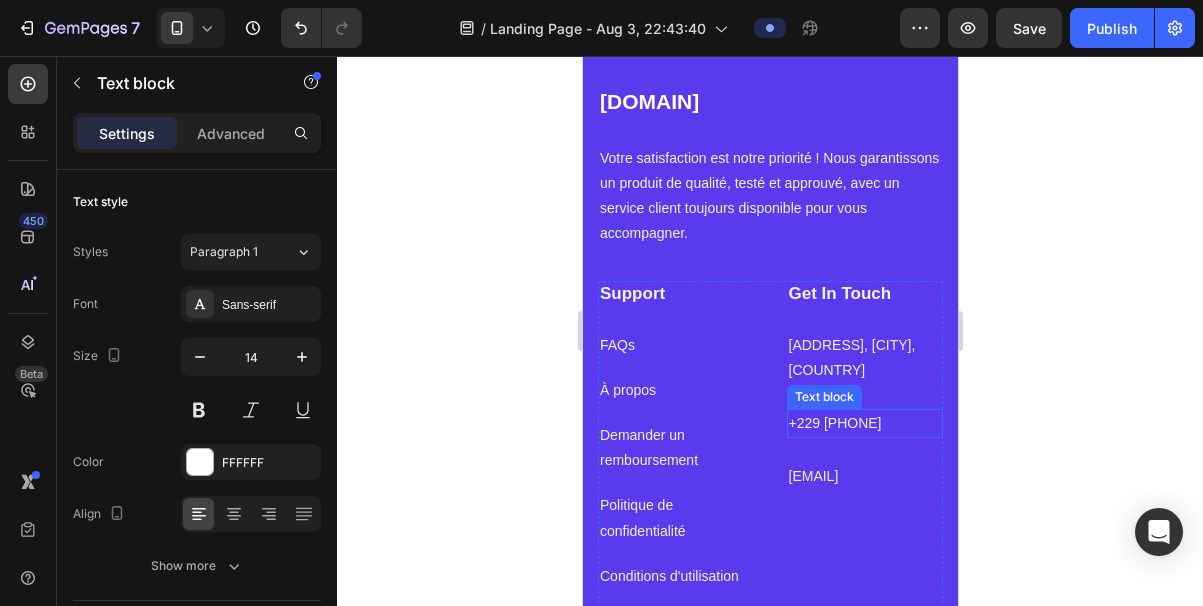 click on "+229 [PHONE]" at bounding box center (864, 423) 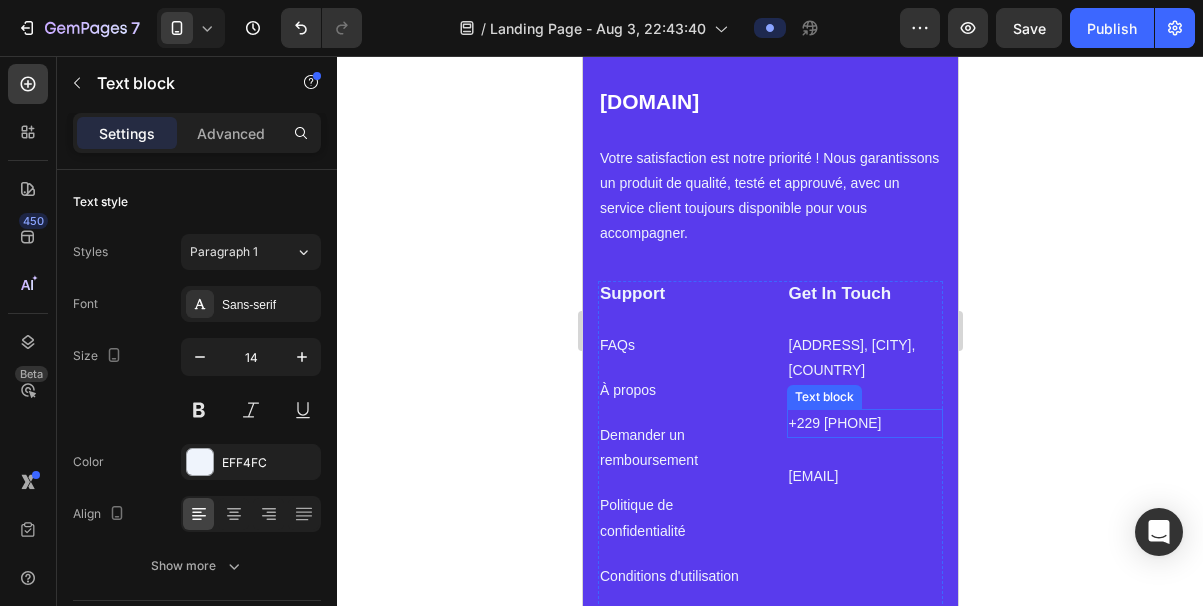 click on "+229 [PHONE]" at bounding box center (864, 423) 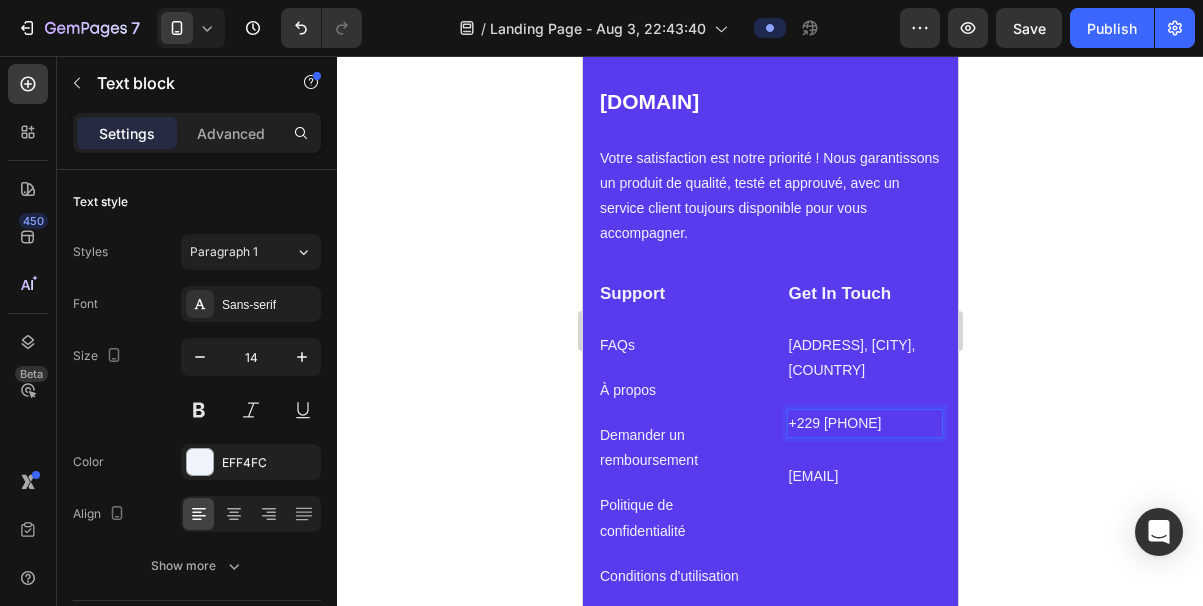 click on "+229 [PHONE]" at bounding box center [864, 423] 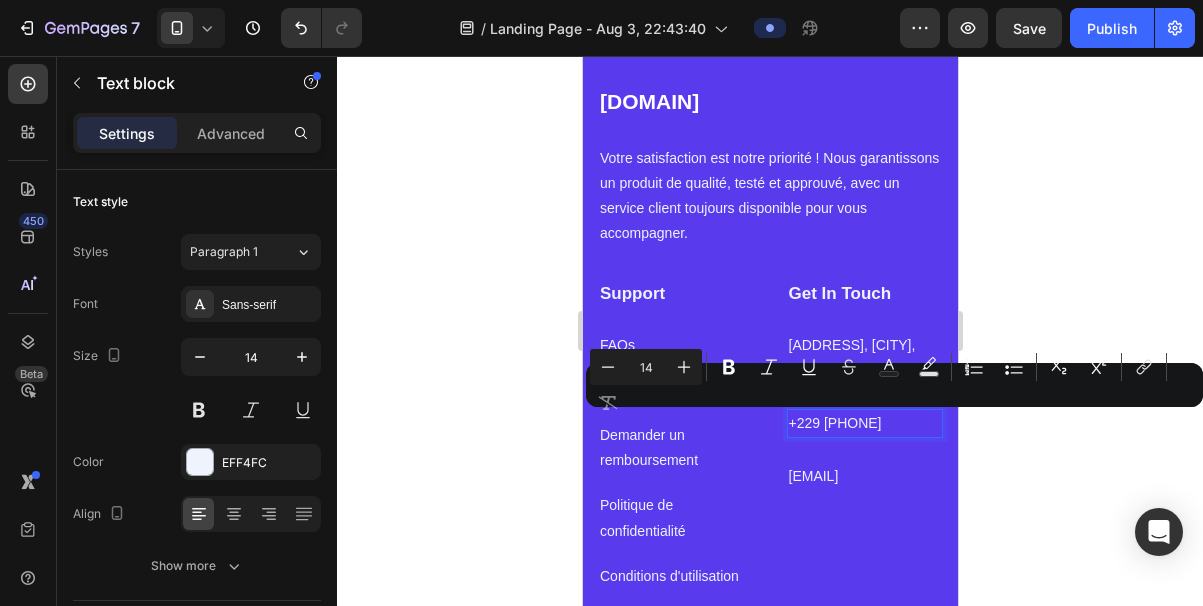 copy on "+229 [PHONE]" 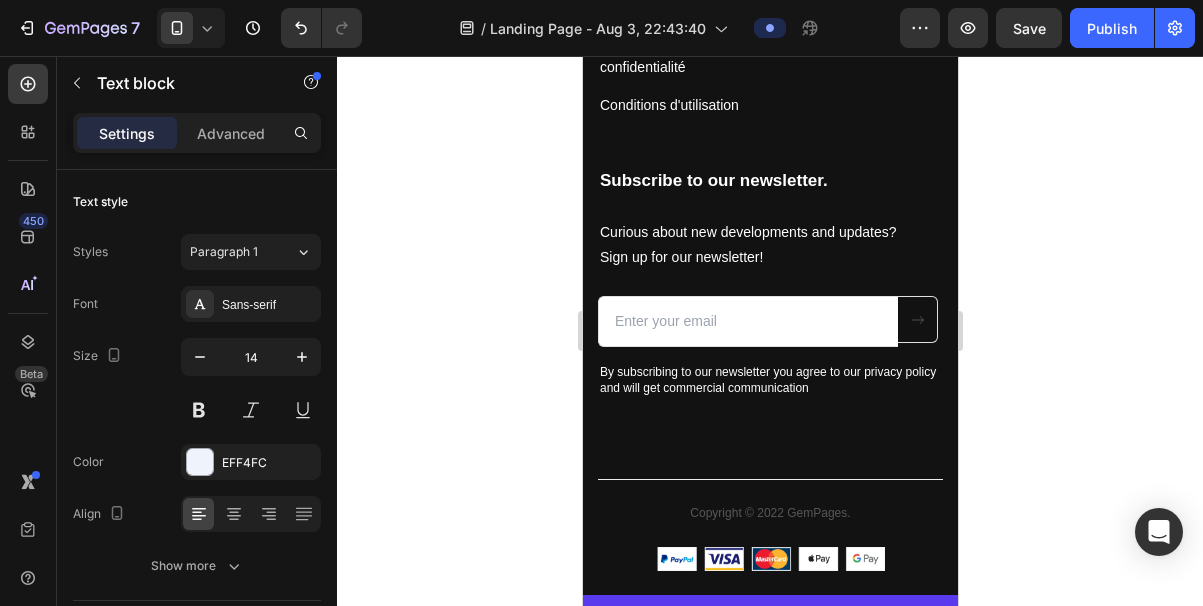 type on "16" 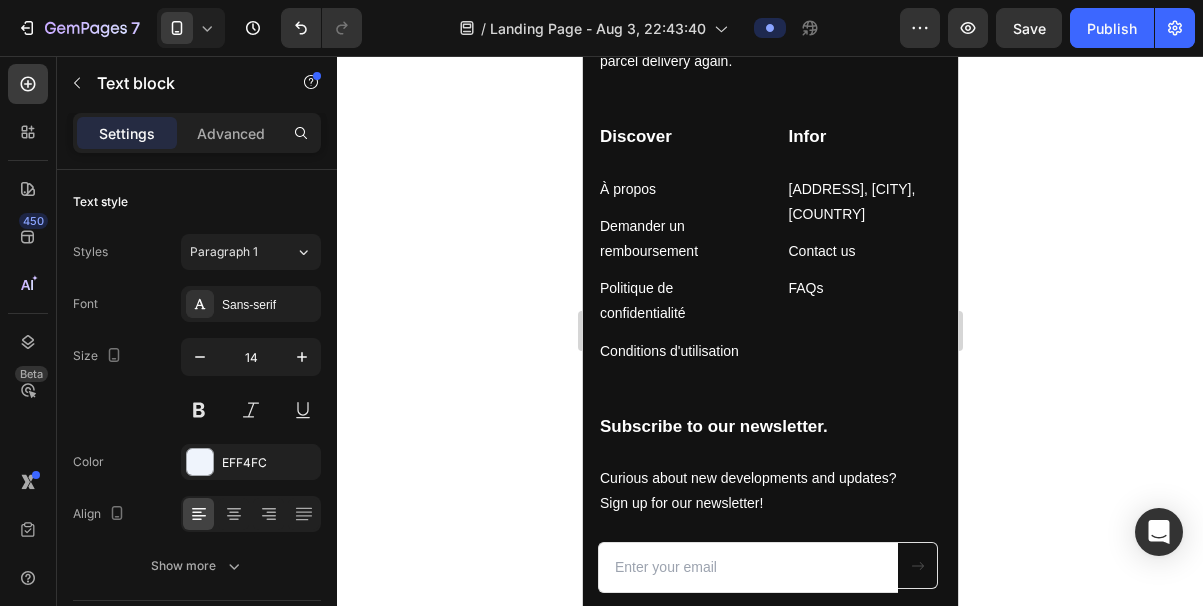 scroll, scrollTop: 4477, scrollLeft: 0, axis: vertical 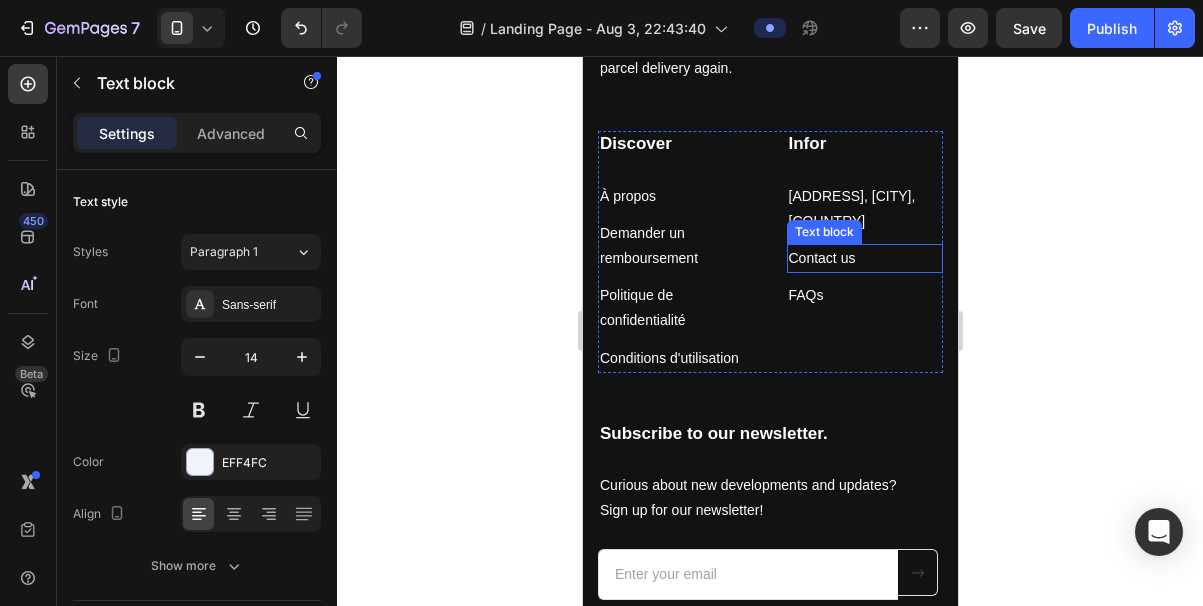 click on "Contact us" at bounding box center [864, 258] 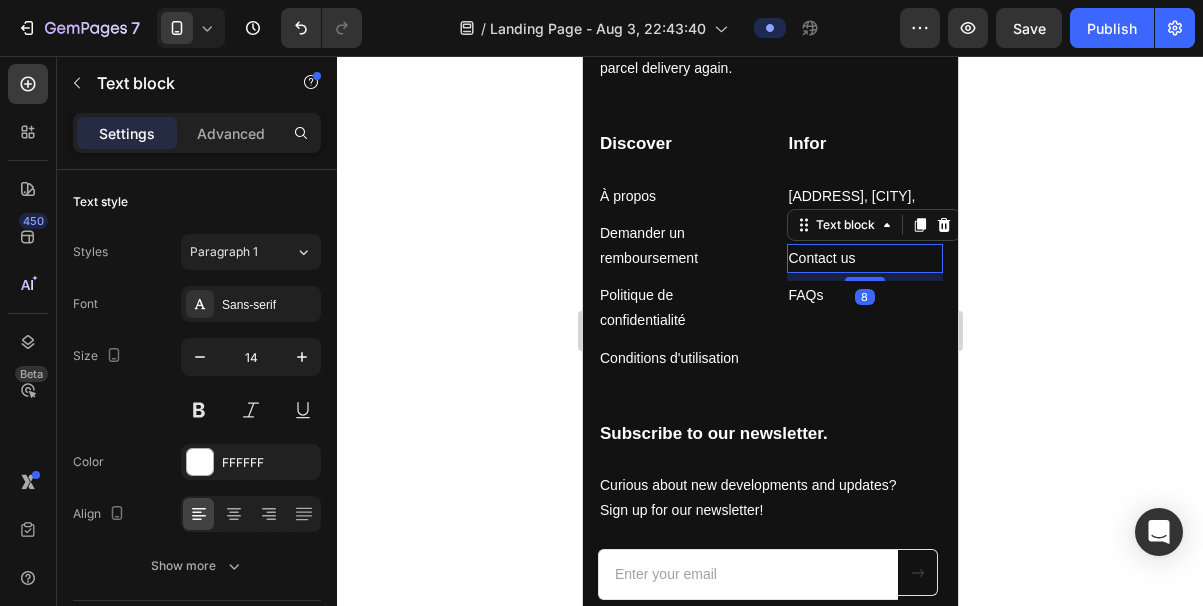 click on "Contact us" at bounding box center (864, 258) 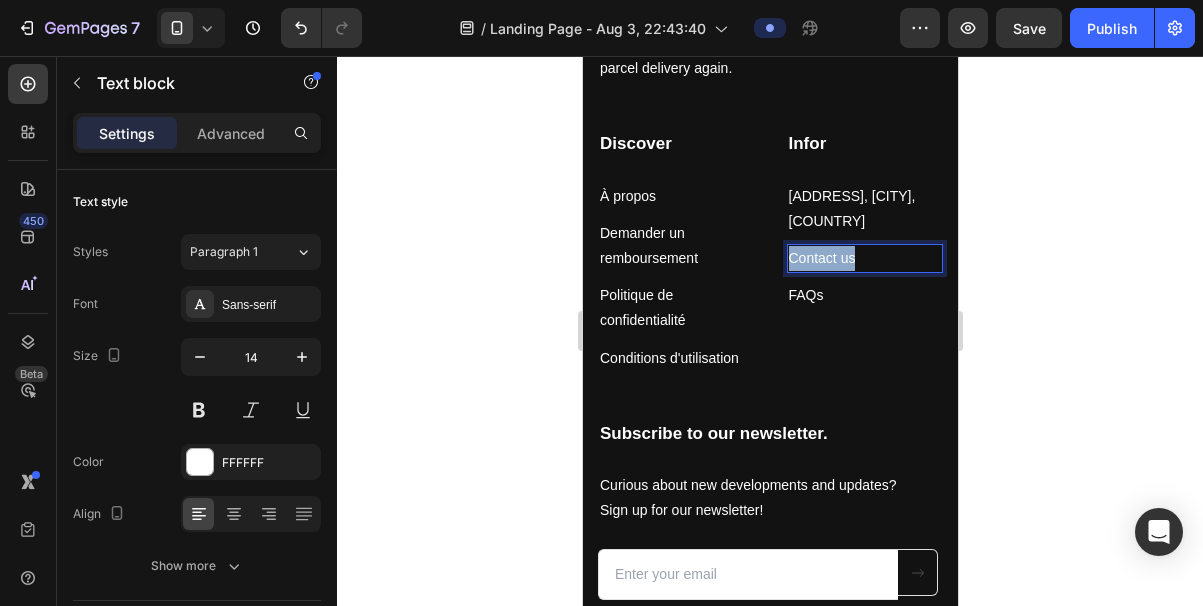 click on "Contact us" at bounding box center (864, 258) 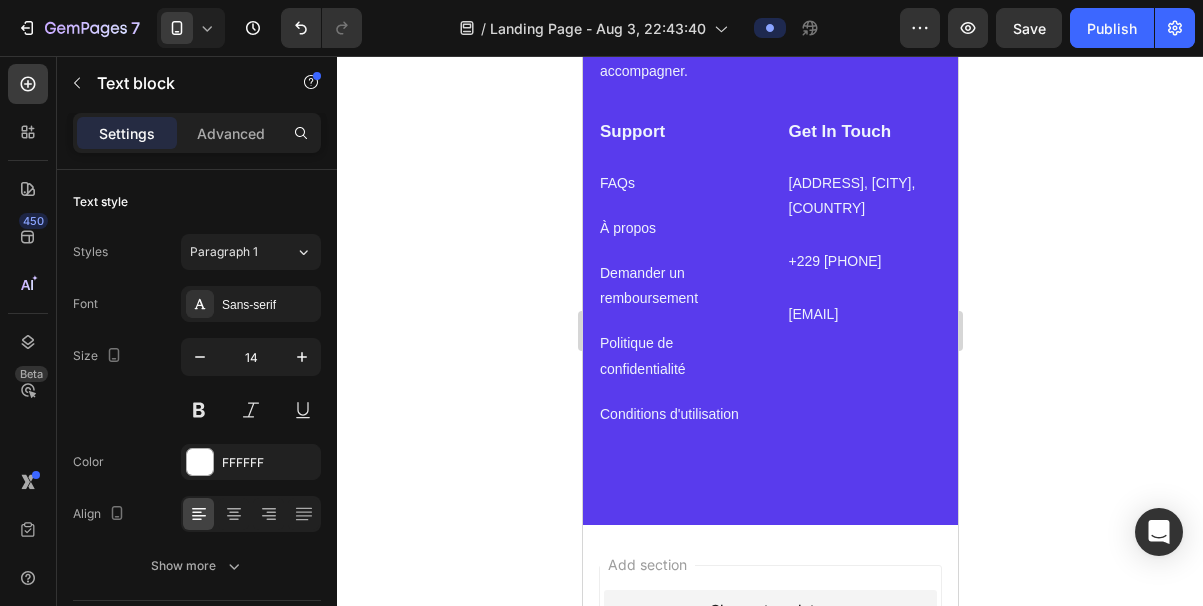scroll, scrollTop: 5476, scrollLeft: 0, axis: vertical 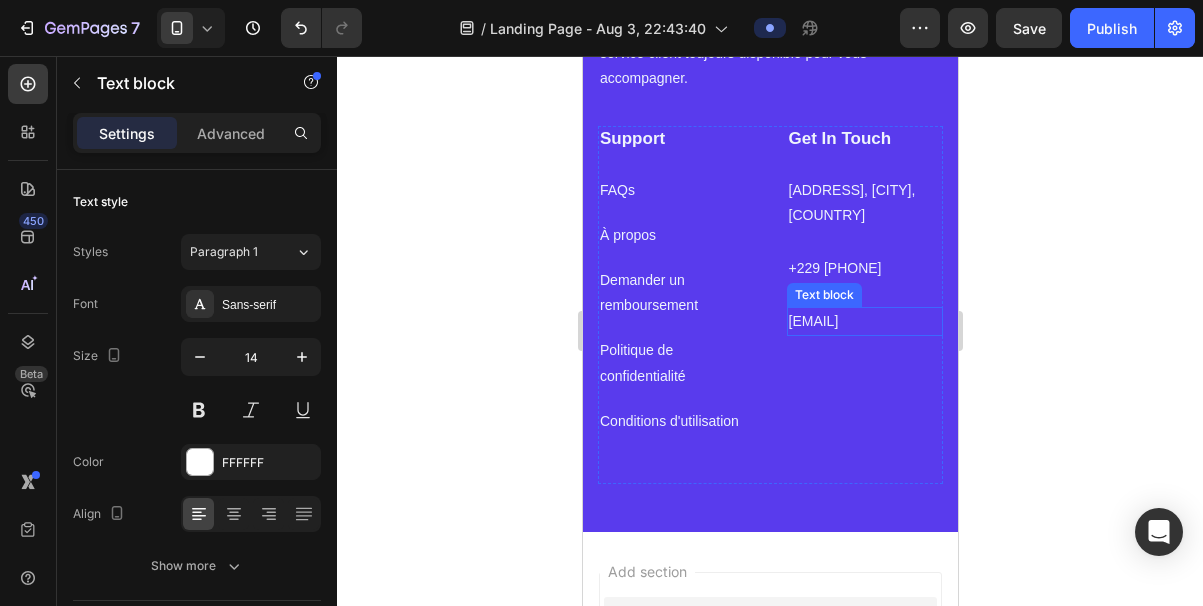 click on "[EMAIL]" at bounding box center [864, 321] 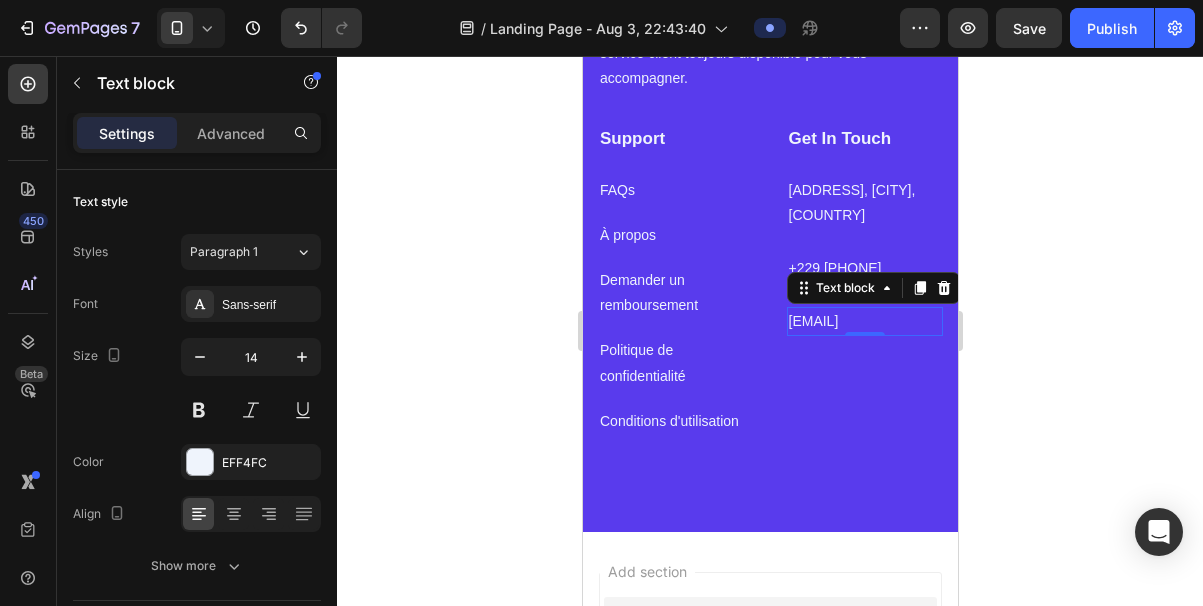 click on "[EMAIL]" at bounding box center [864, 321] 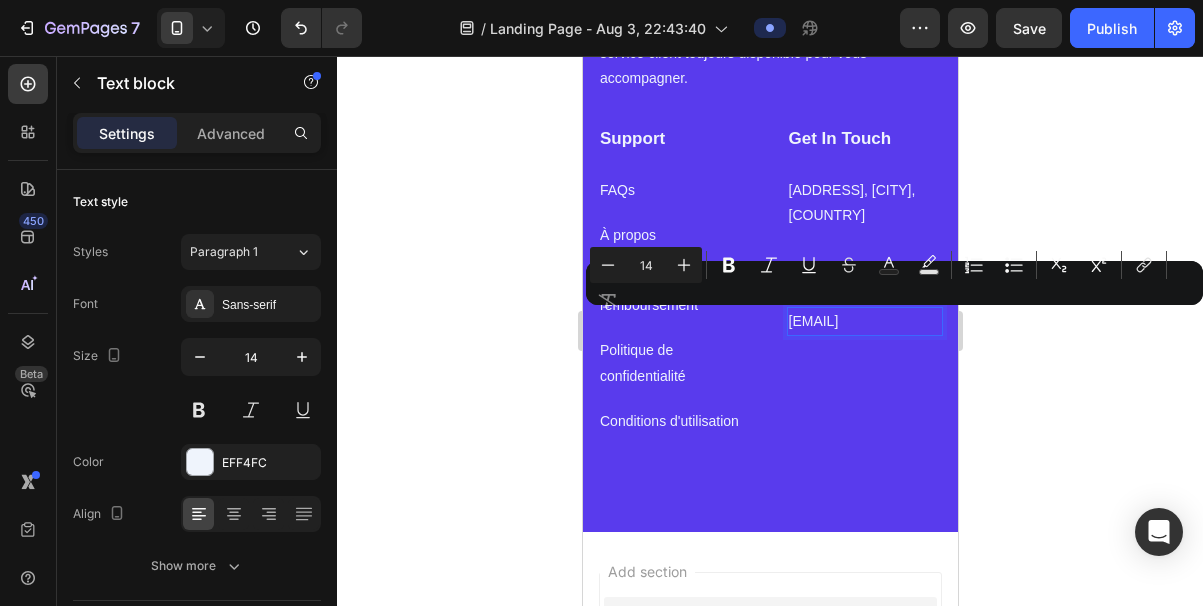 copy on "[EMAIL]" 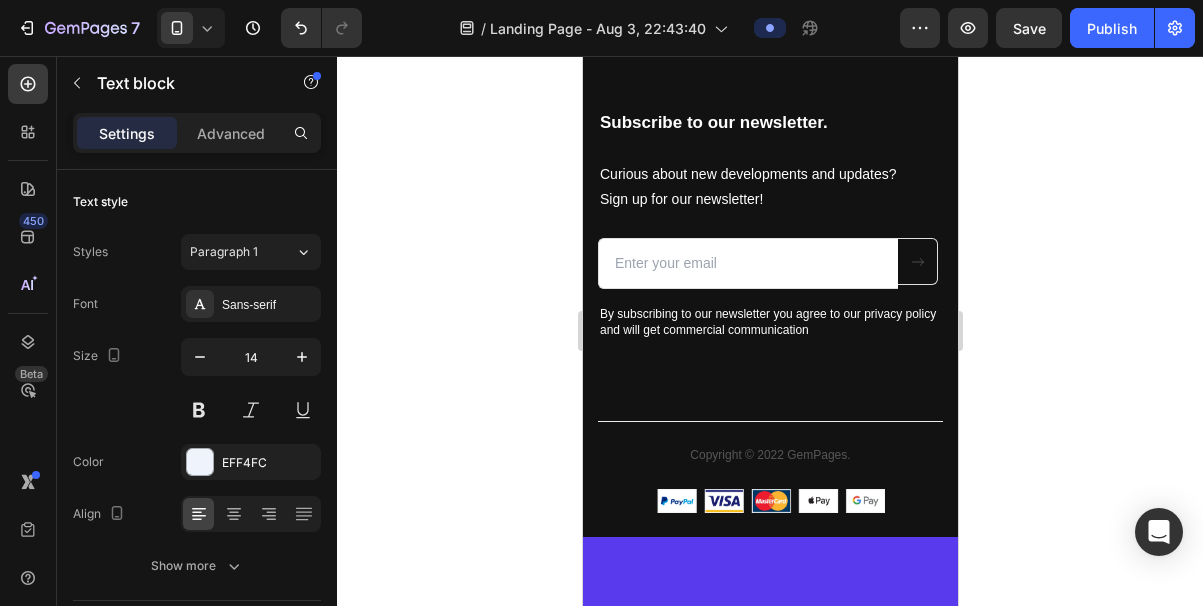 type on "16" 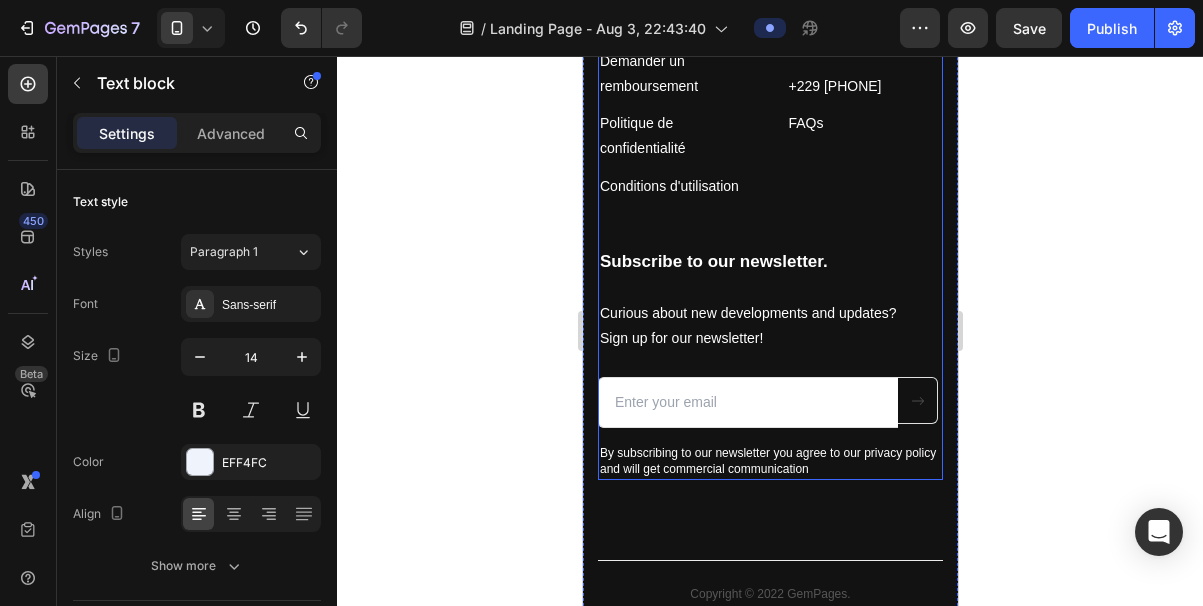 scroll, scrollTop: 4627, scrollLeft: 0, axis: vertical 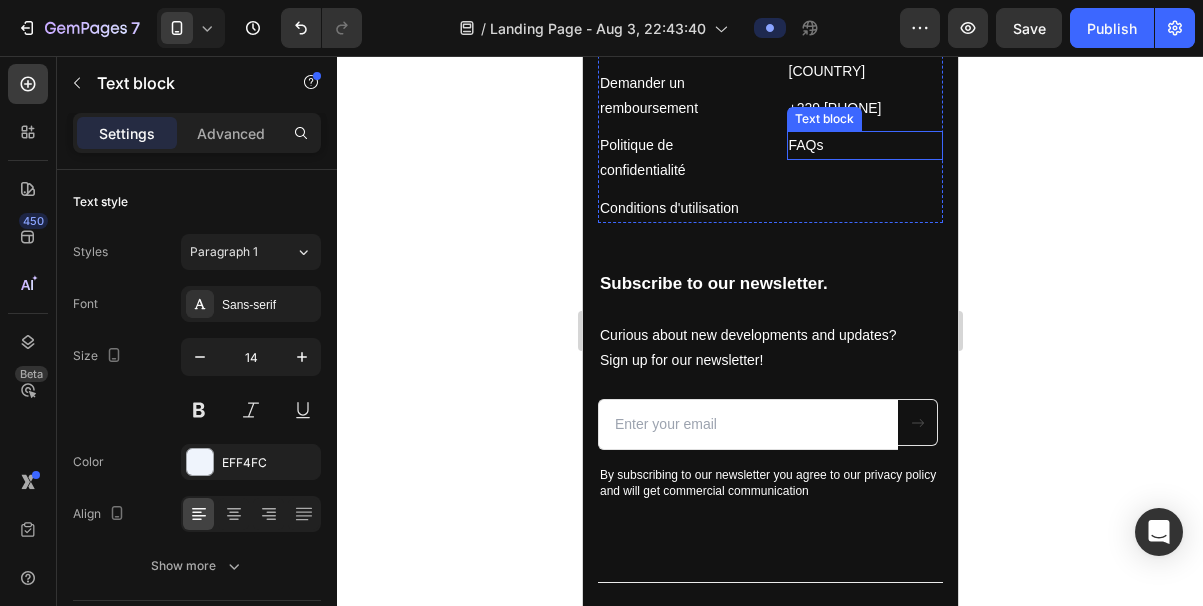 click on "FAQs" at bounding box center [805, 145] 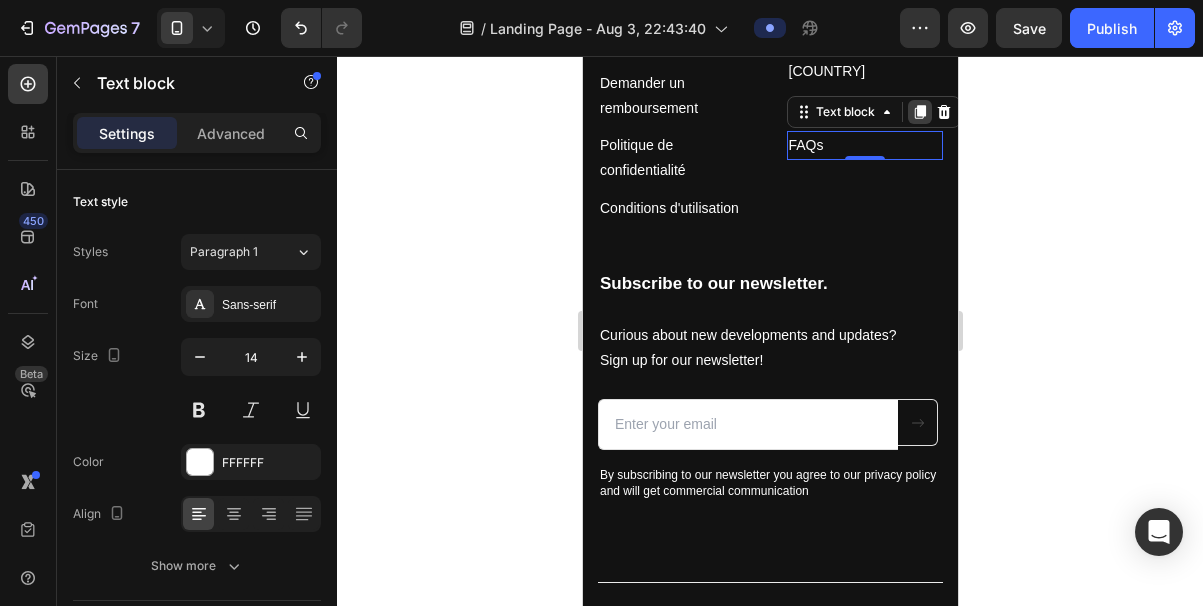 click 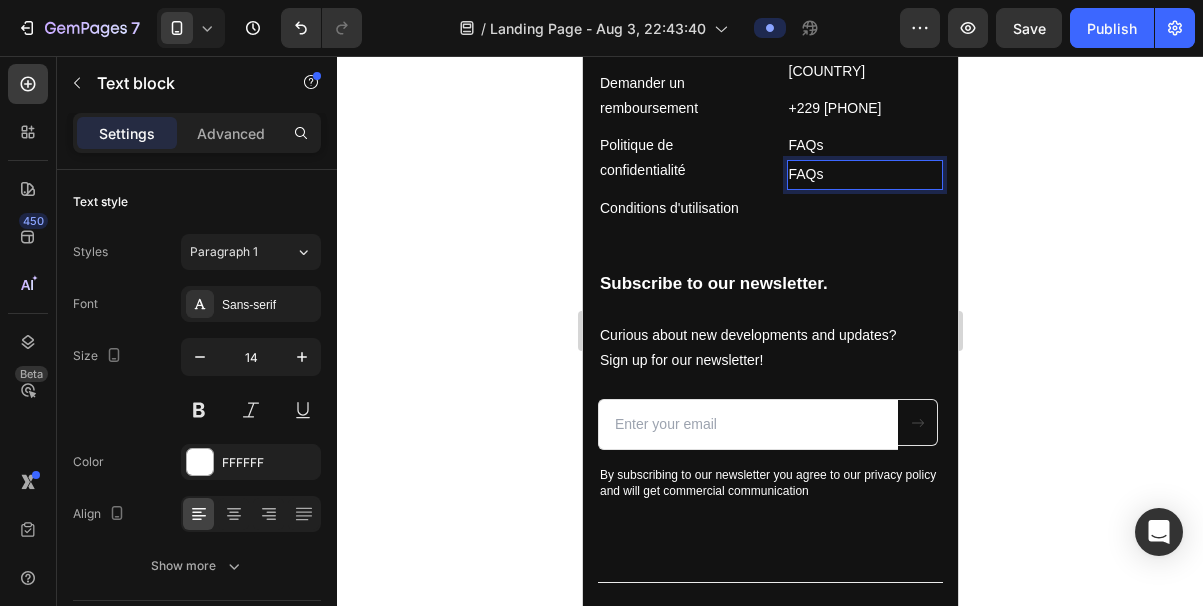 click on "FAQs" at bounding box center [864, 174] 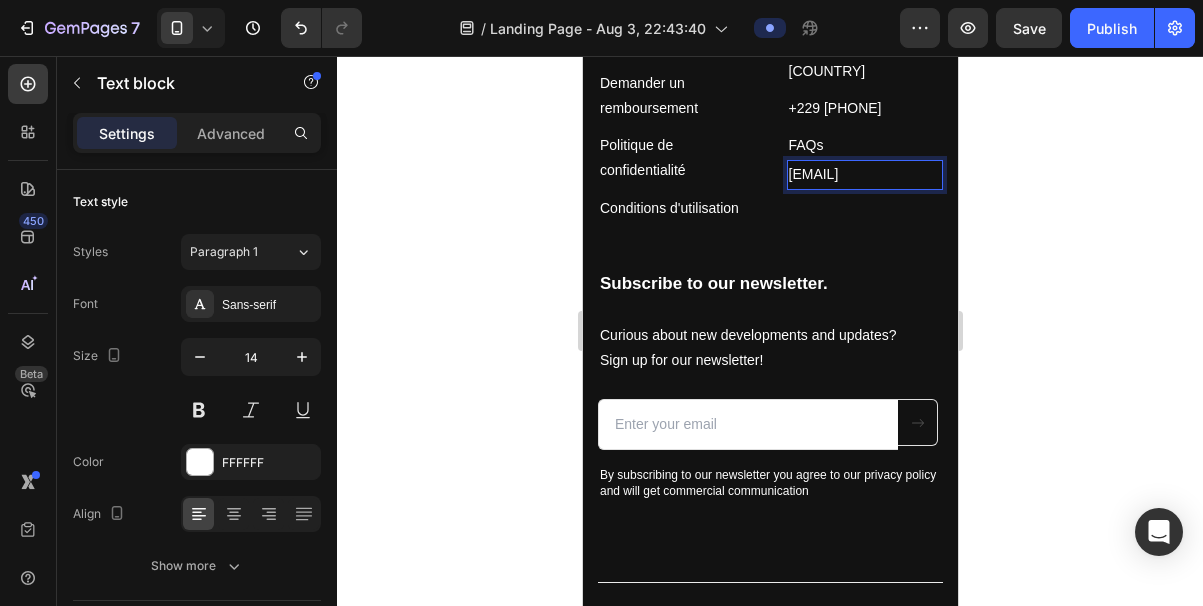 click 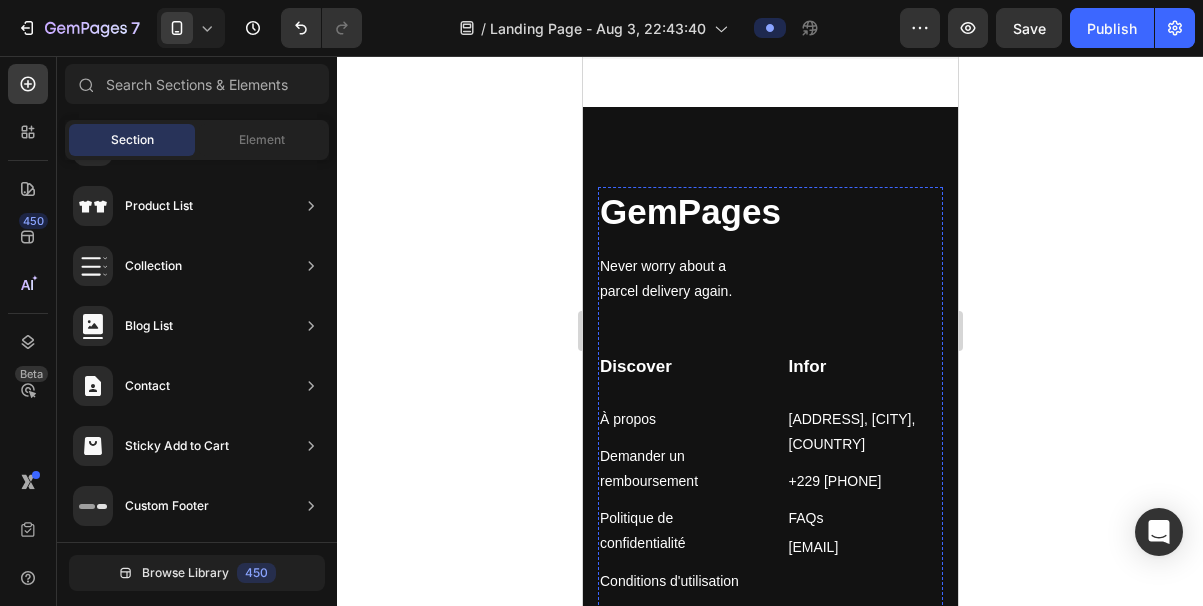 scroll, scrollTop: 4245, scrollLeft: 0, axis: vertical 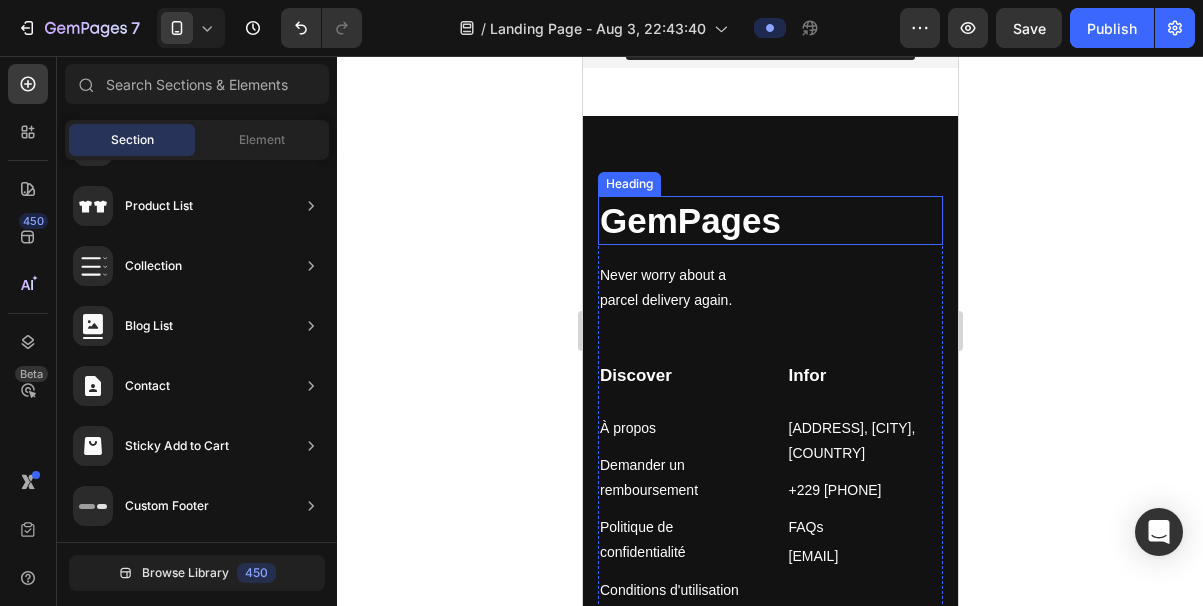 click on "GemPages" at bounding box center [769, 221] 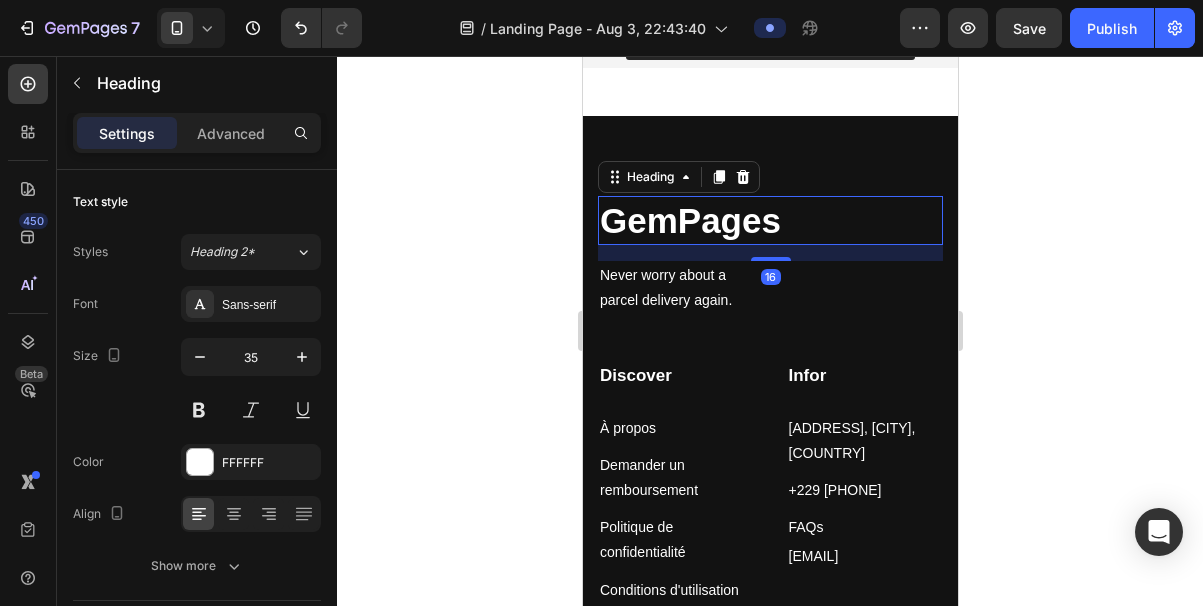 click on "GemPages" at bounding box center [769, 221] 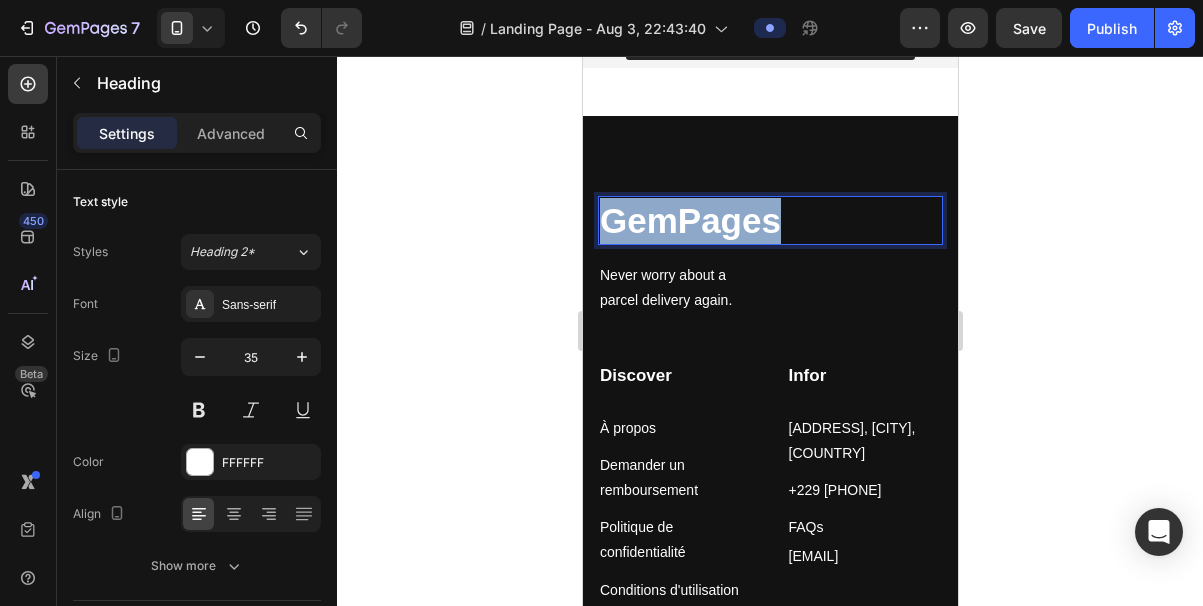 click on "GemPages" at bounding box center [769, 221] 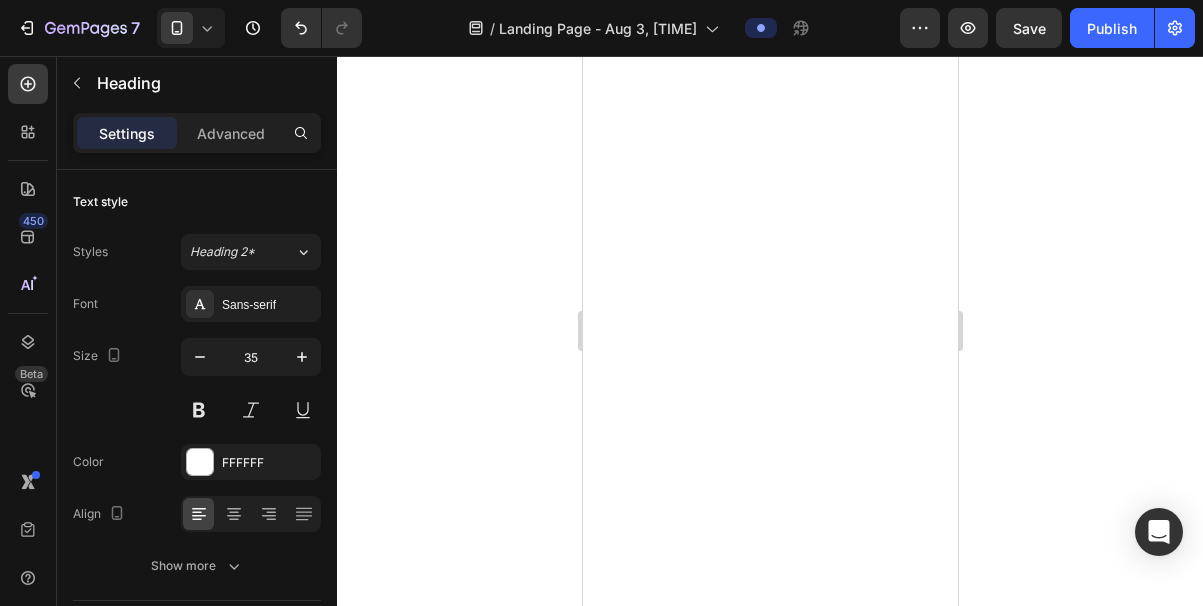 scroll, scrollTop: 0, scrollLeft: 0, axis: both 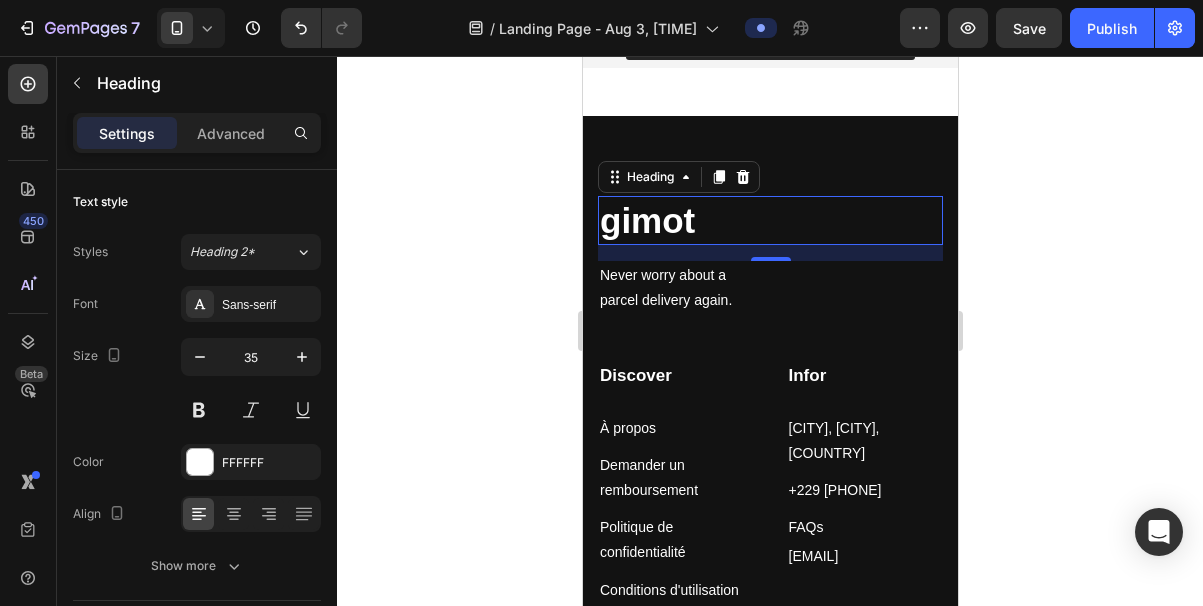 click 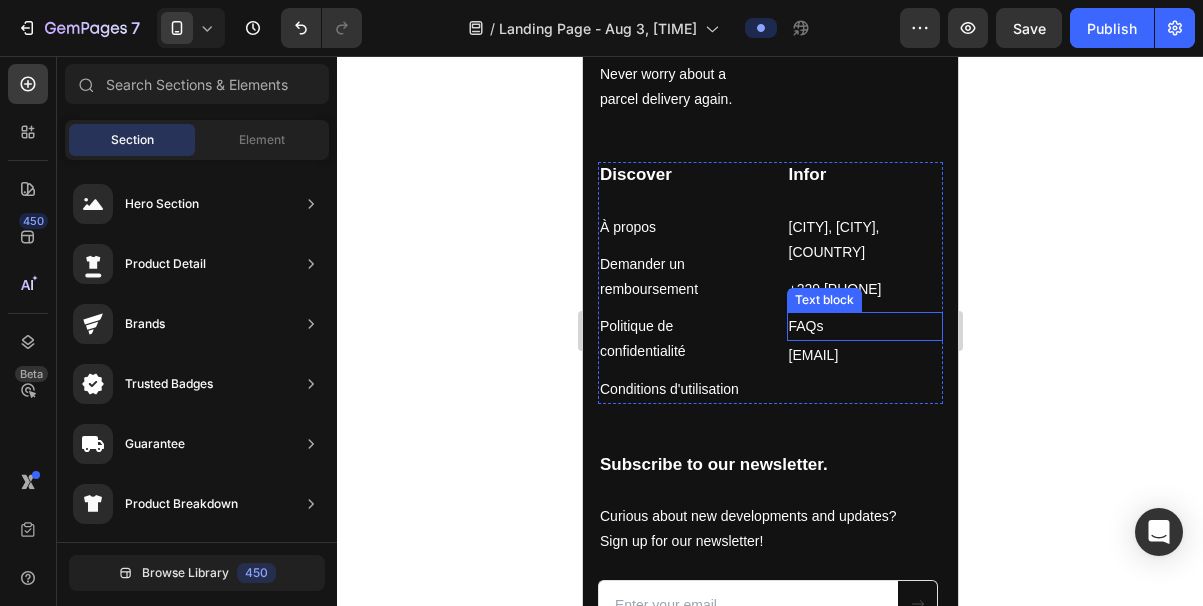 scroll, scrollTop: 4452, scrollLeft: 0, axis: vertical 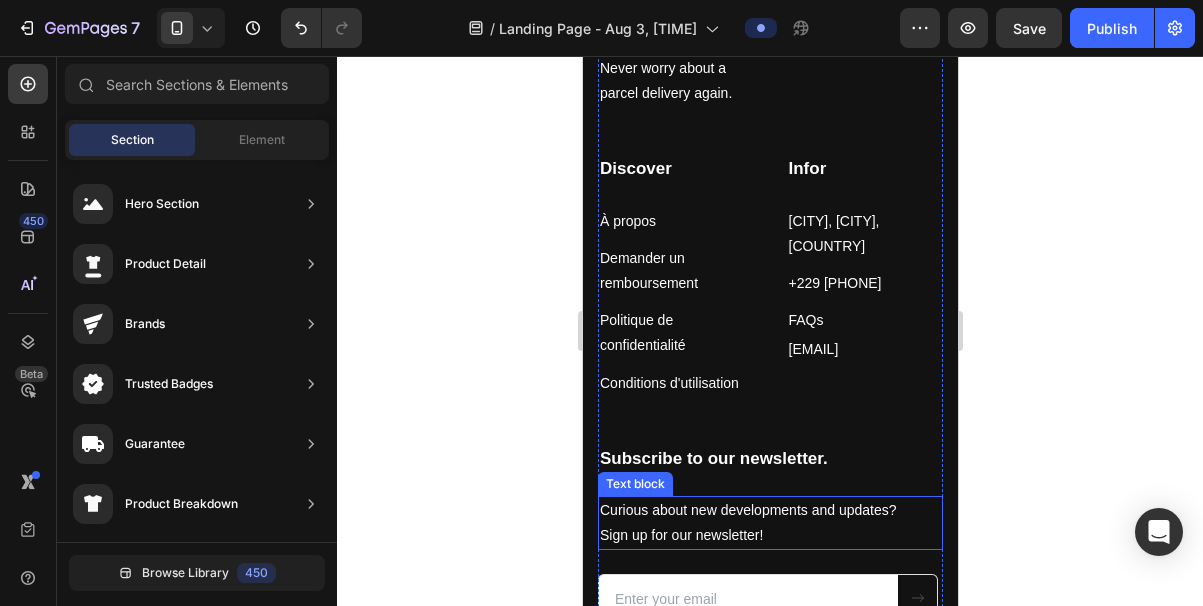 click on "Curious about new developments and updates? Sign up for our newsletter!" at bounding box center [769, 523] 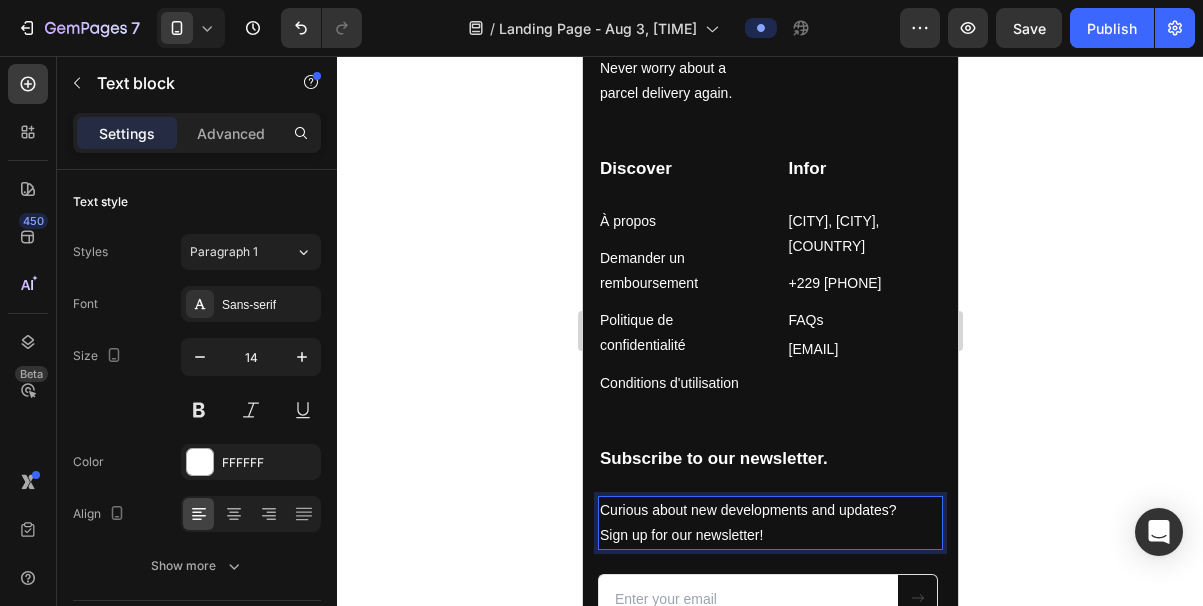 click on "Curious about new developments and updates? Sign up for our newsletter!" at bounding box center [769, 523] 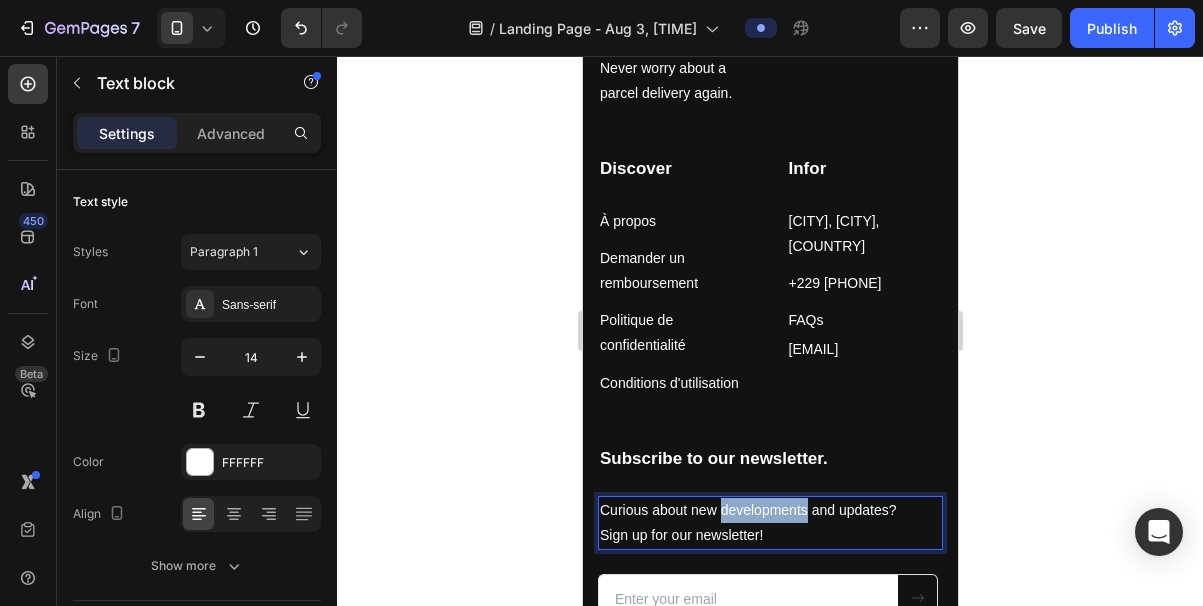 click on "Curious about new developments and updates? Sign up for our newsletter!" at bounding box center (769, 523) 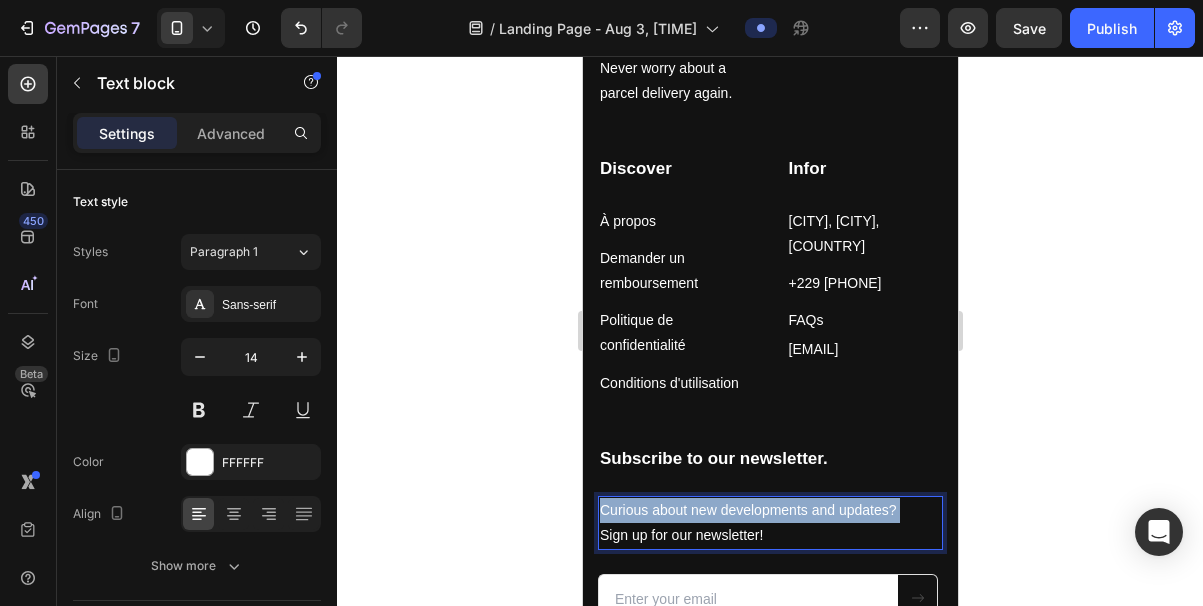 click on "Curious about new developments and updates? Sign up for our newsletter!" at bounding box center [769, 523] 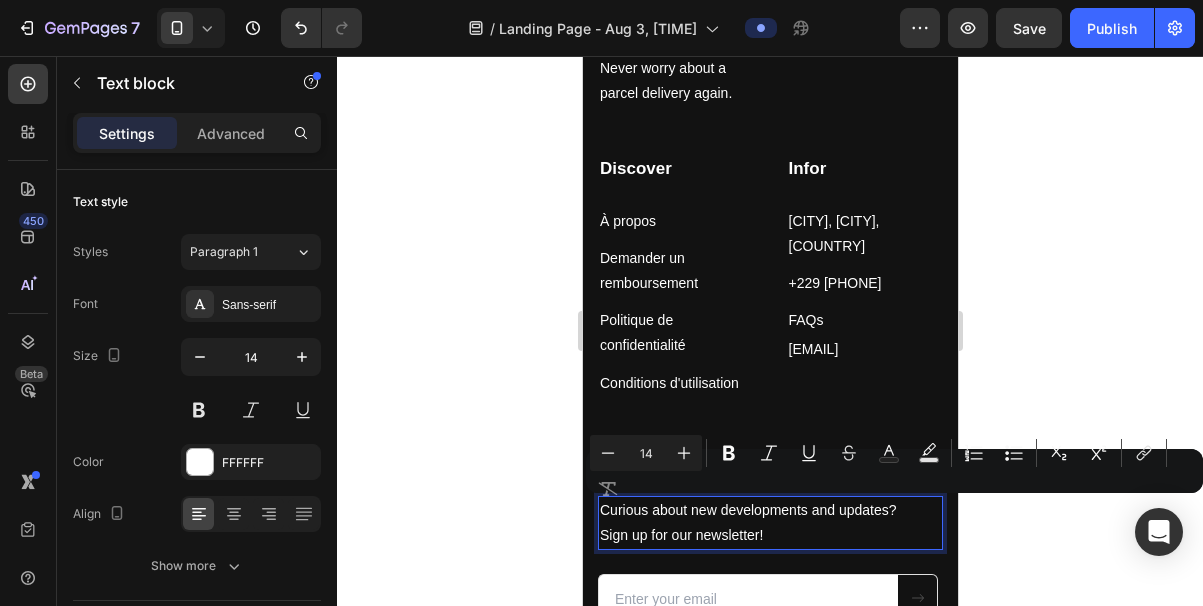 click on "Curious about new developments and updates? Sign up for our newsletter!" at bounding box center (769, 523) 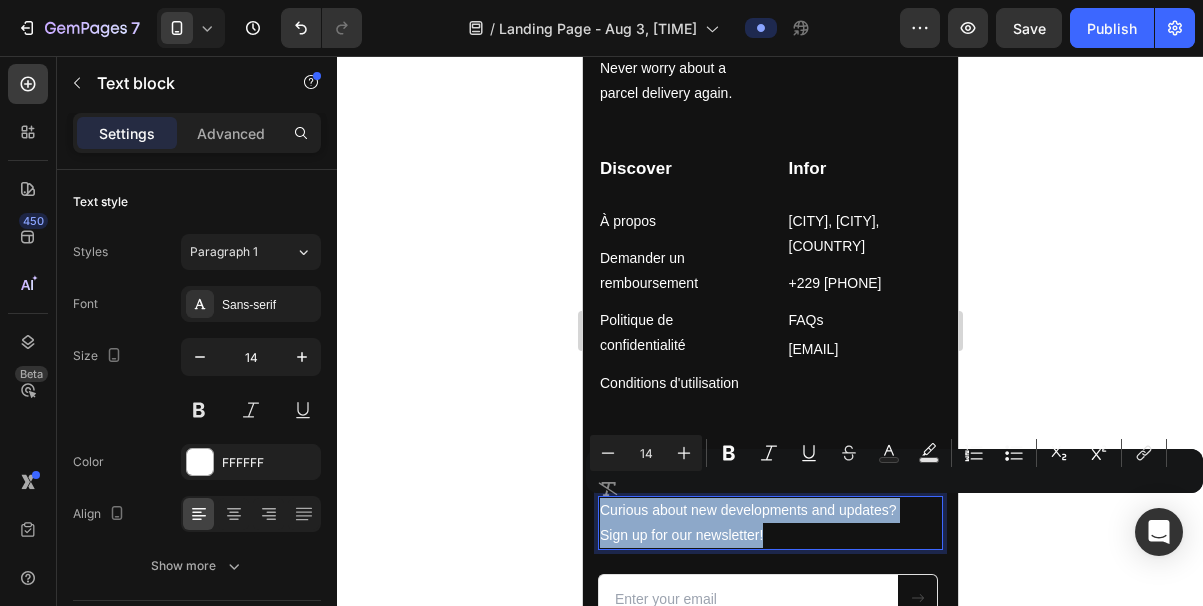 copy on "Curious about new developments and updates? Sign up for our newsletter!" 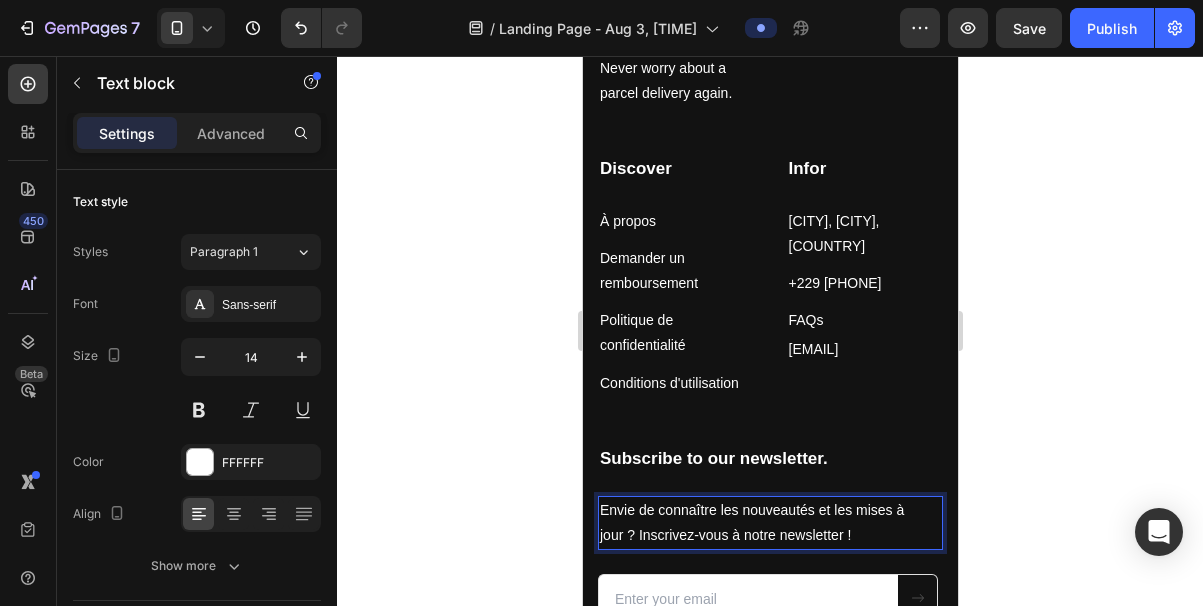 click on "Envie de connaître les nouveautés et les mises à jour ? Inscrivez-vous à notre newsletter !" at bounding box center (769, 523) 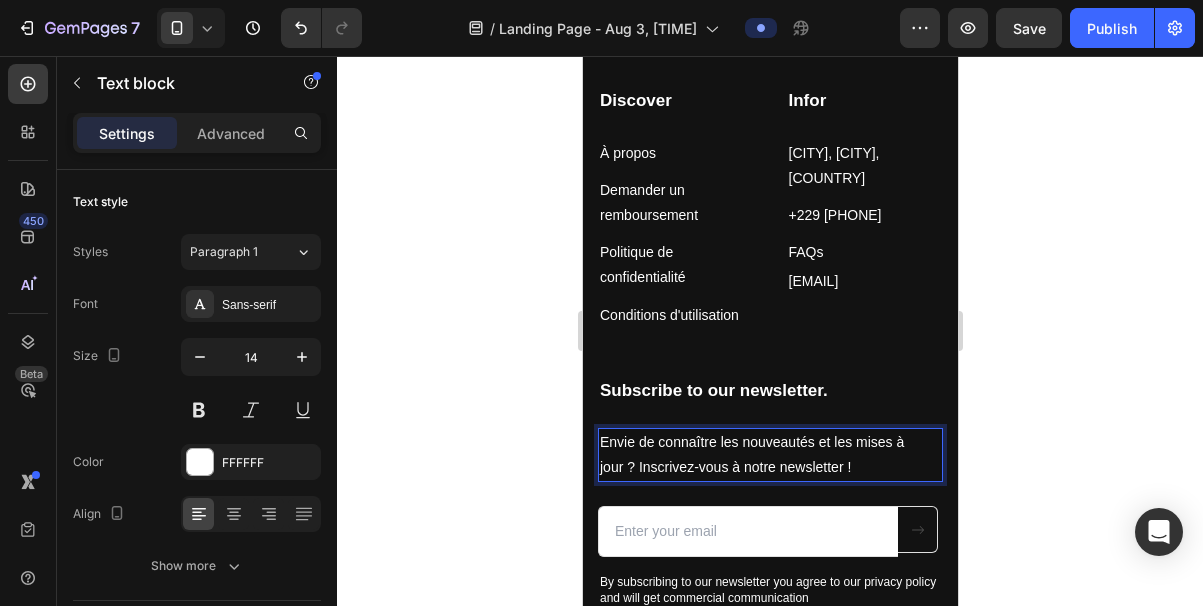 scroll, scrollTop: 4532, scrollLeft: 0, axis: vertical 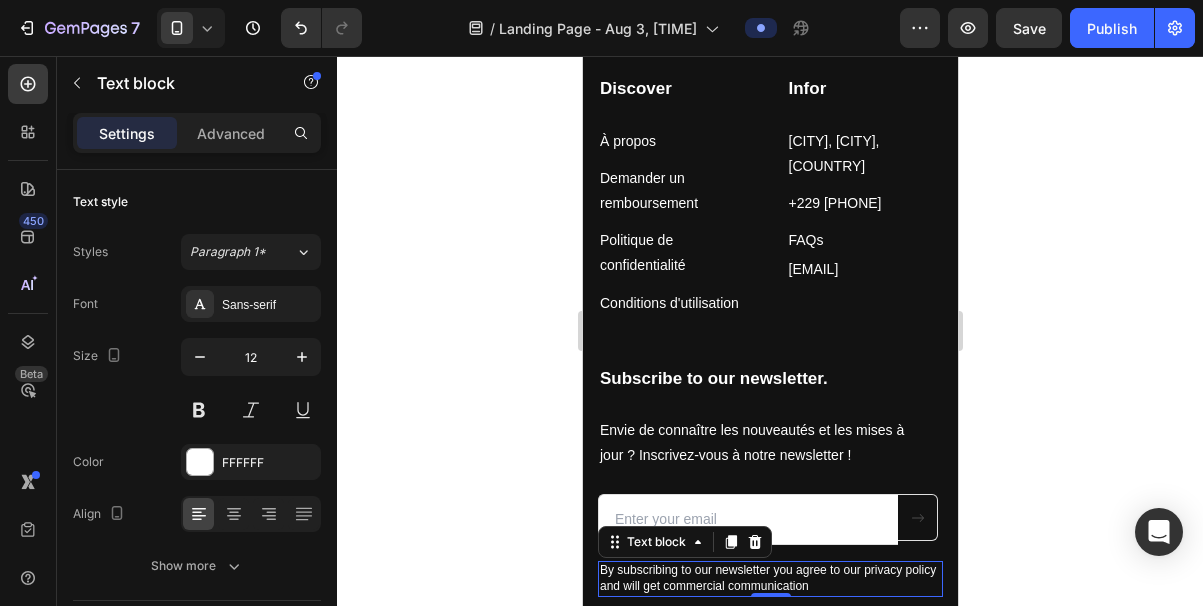 click on "By subscribing to our newsletter you agree to our privacy policy and will get commercial communication" at bounding box center (769, 578) 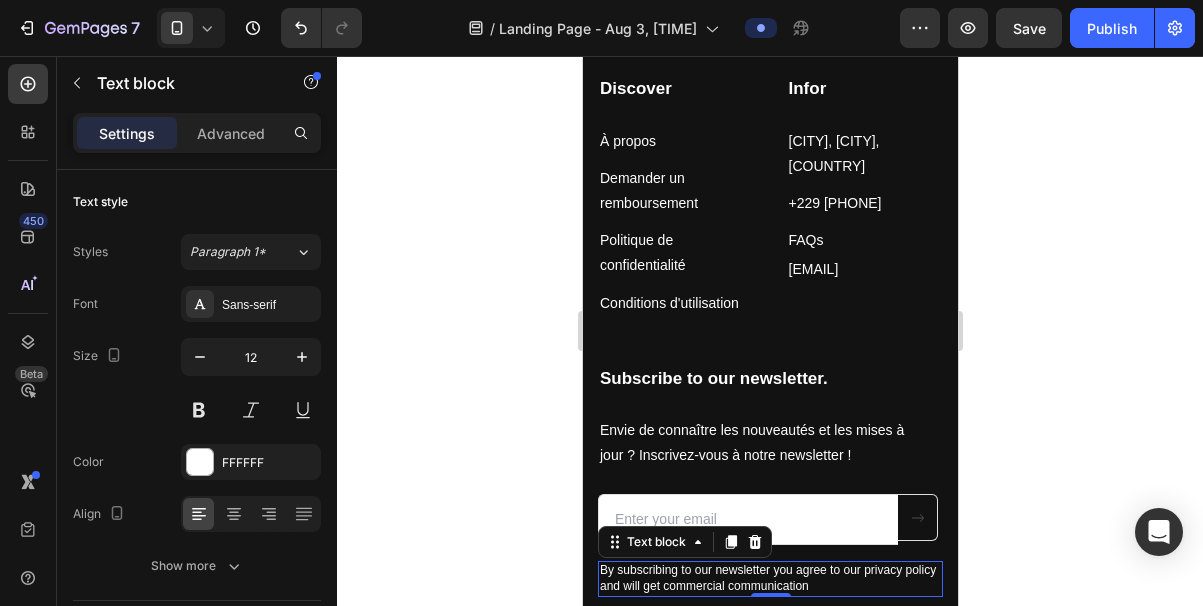 click on "By subscribing to our newsletter you agree to our privacy policy and will get commercial communication" at bounding box center (769, 578) 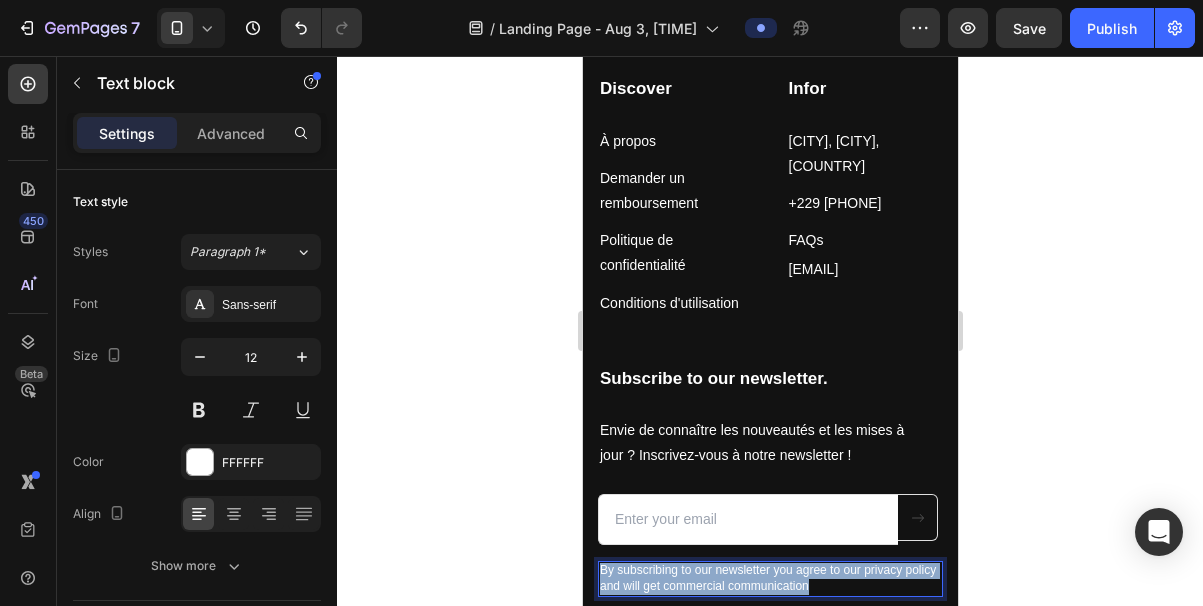 click on "By subscribing to our newsletter you agree to our privacy policy and will get commercial communication" at bounding box center (769, 578) 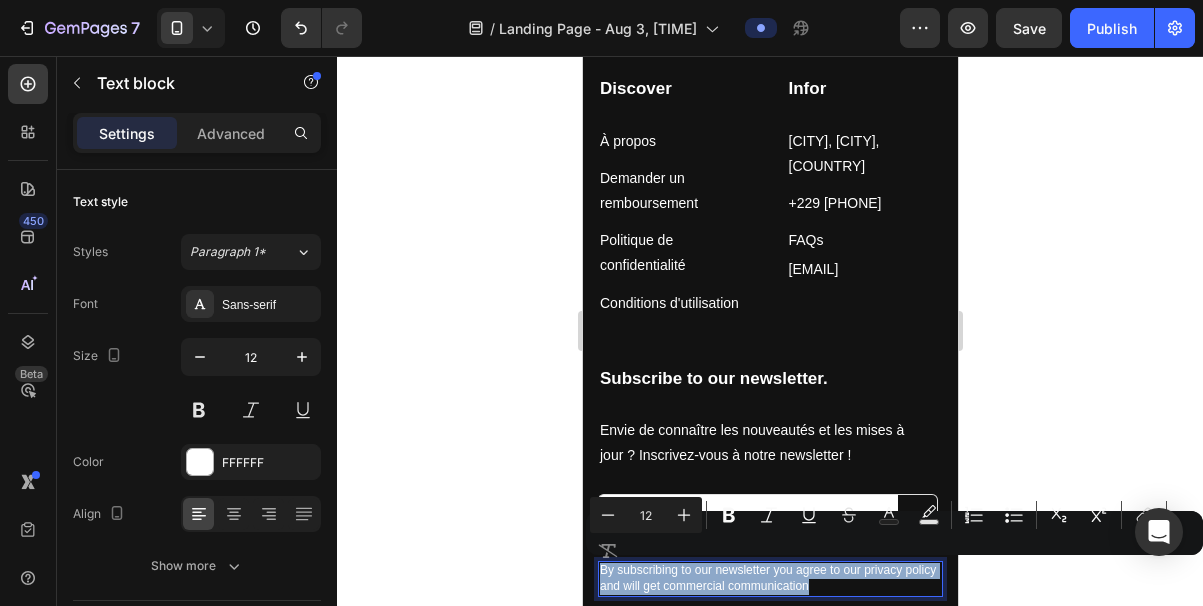 copy on "By subscribing to our newsletter you agree to our privacy policy and will get commercial communication" 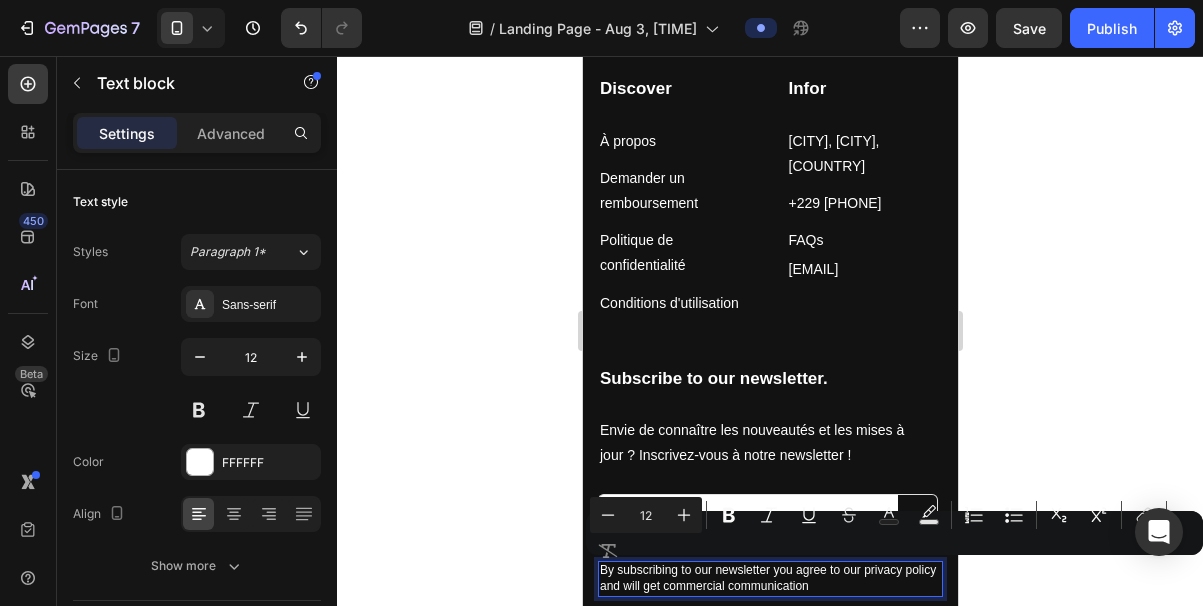 scroll, scrollTop: 4555, scrollLeft: 0, axis: vertical 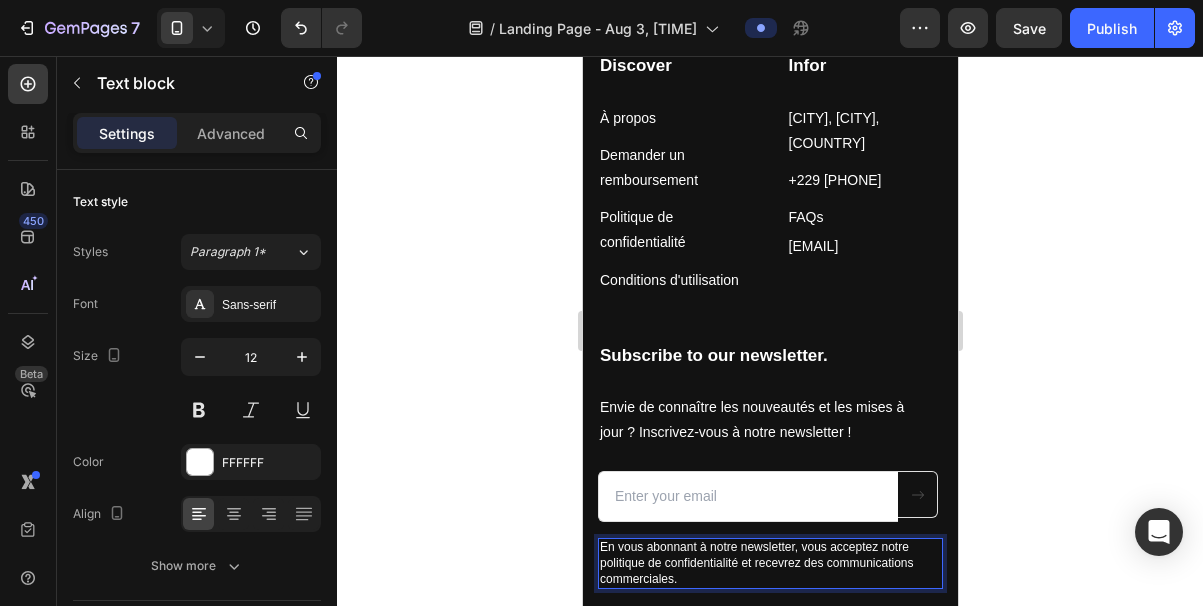 click 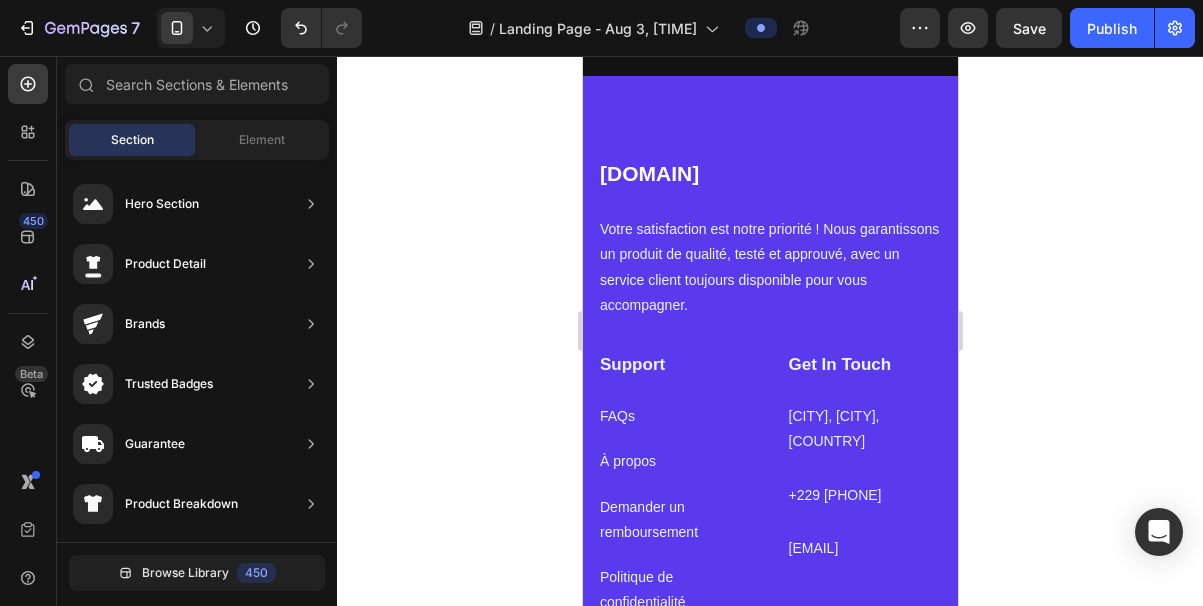 scroll, scrollTop: 5267, scrollLeft: 0, axis: vertical 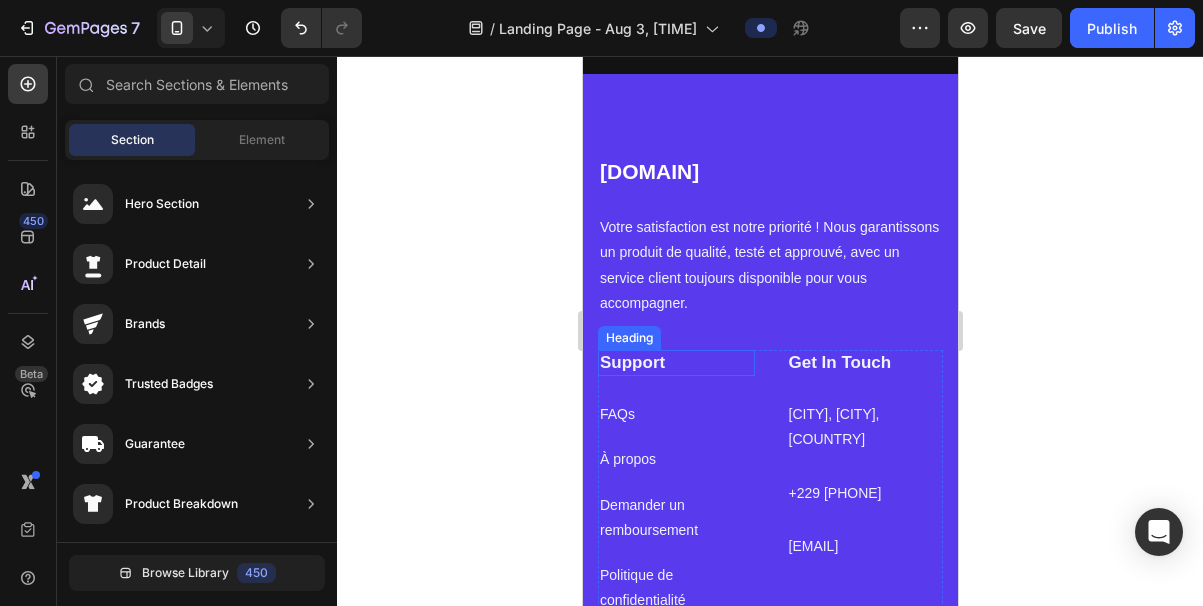 click on "Support" at bounding box center [675, 363] 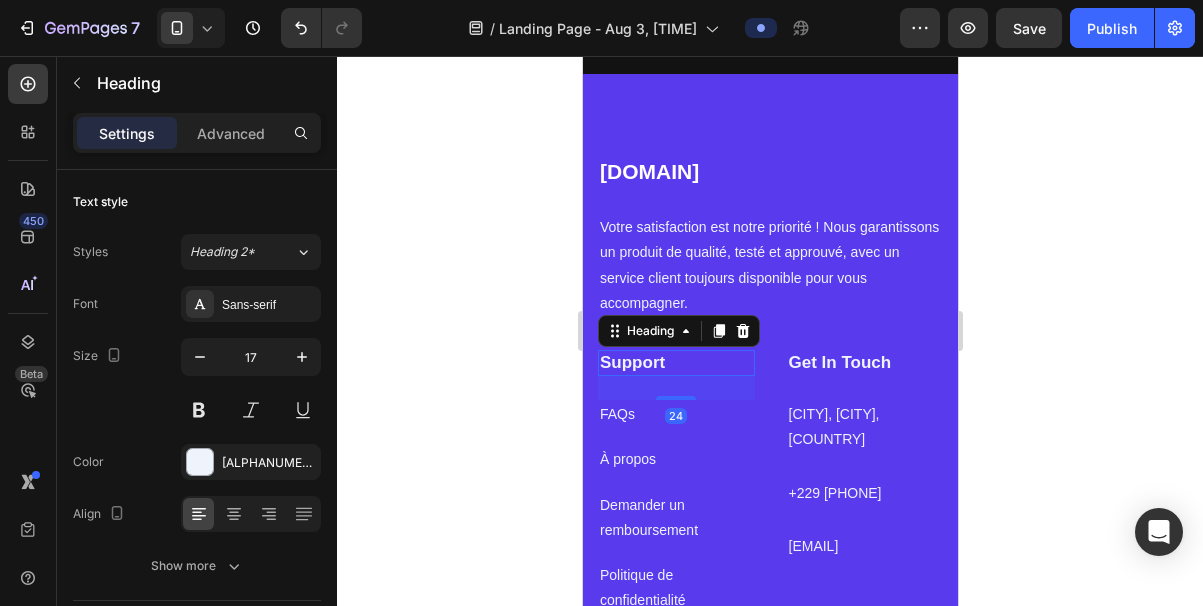 click on "Support" at bounding box center [675, 363] 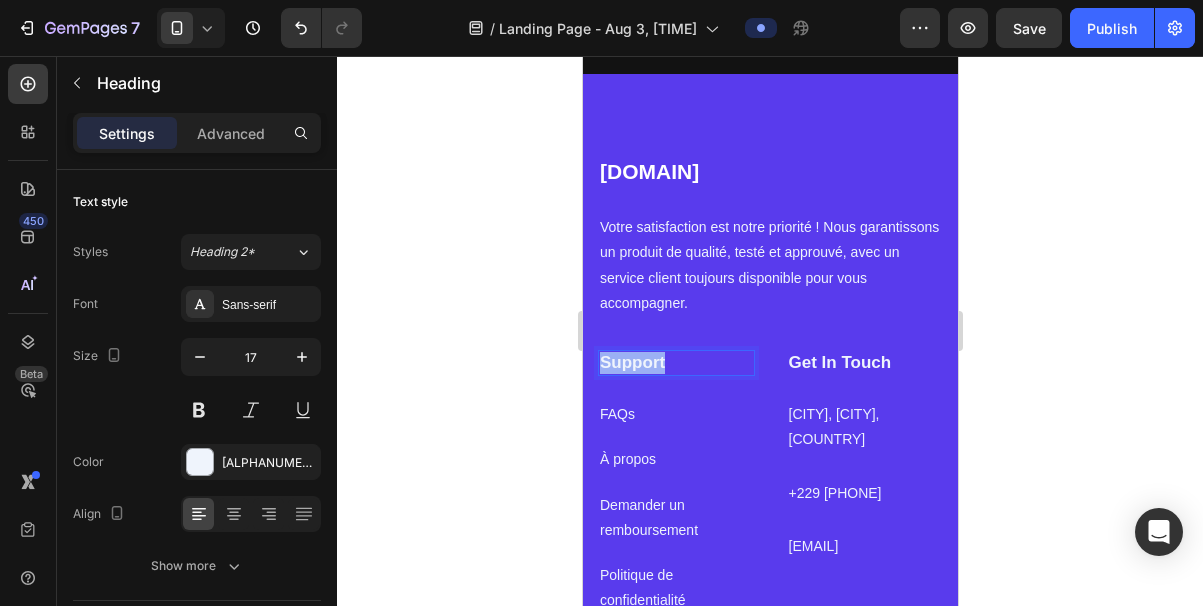 click on "Support" at bounding box center [675, 363] 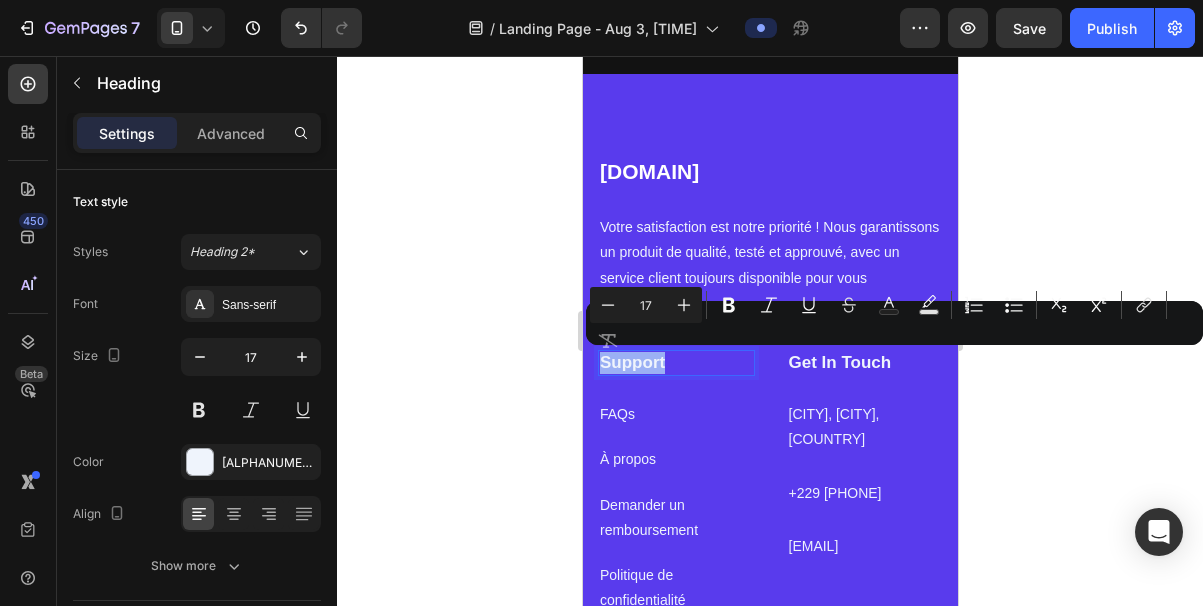 copy on "Support" 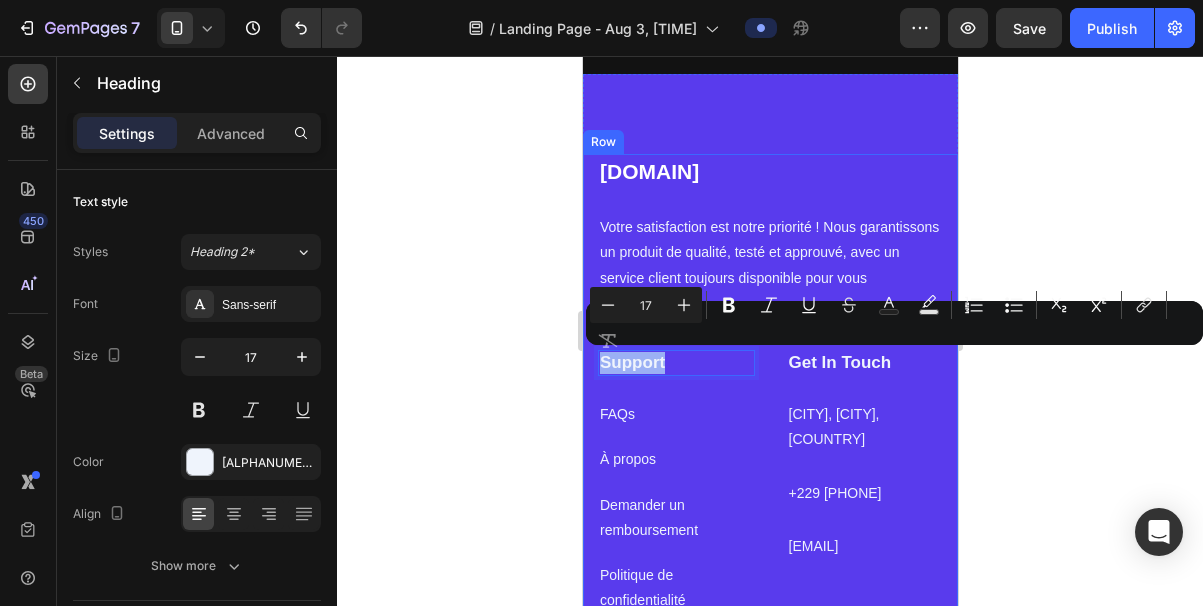 click on "beniby.com Heading Votre satisfaction est notre priorité ! Nous garantissons un produit de qualité, testé et approuvé, avec un service client toujours disponible pour vous accompagner. Text block" at bounding box center (769, 252) 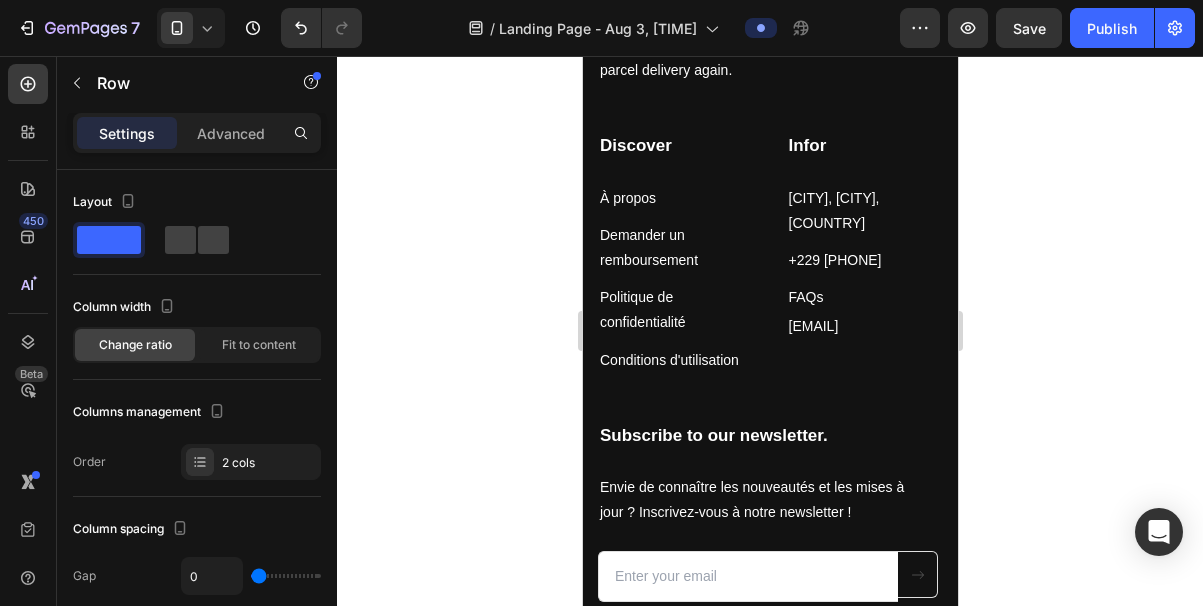 scroll, scrollTop: 4460, scrollLeft: 0, axis: vertical 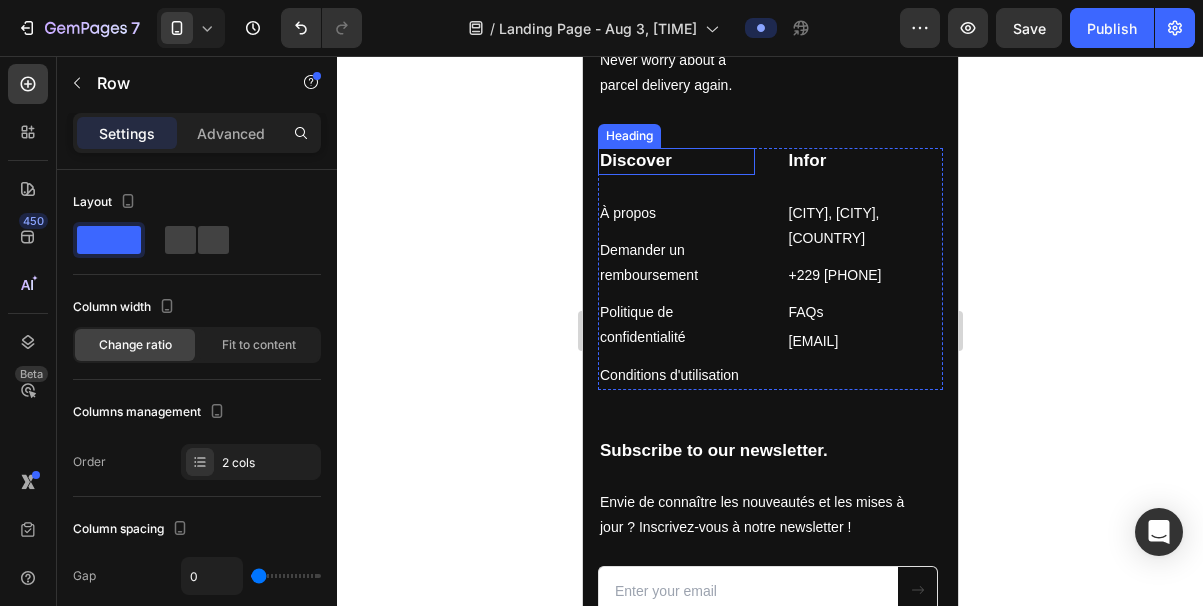 click on "Discover" at bounding box center [675, 161] 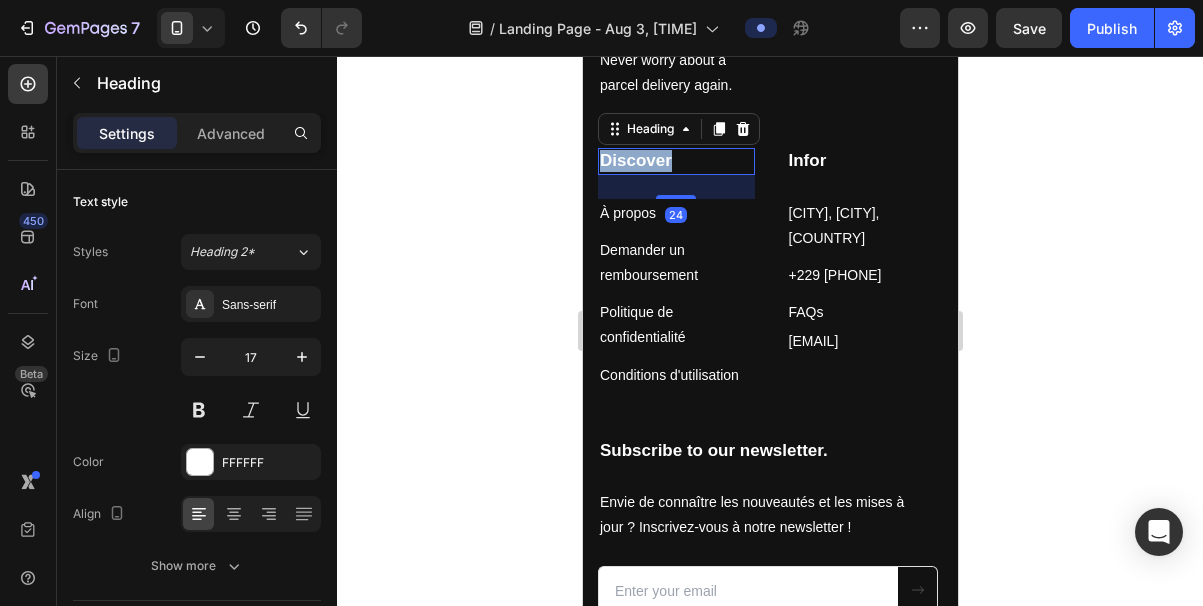 click on "Discover" at bounding box center [675, 161] 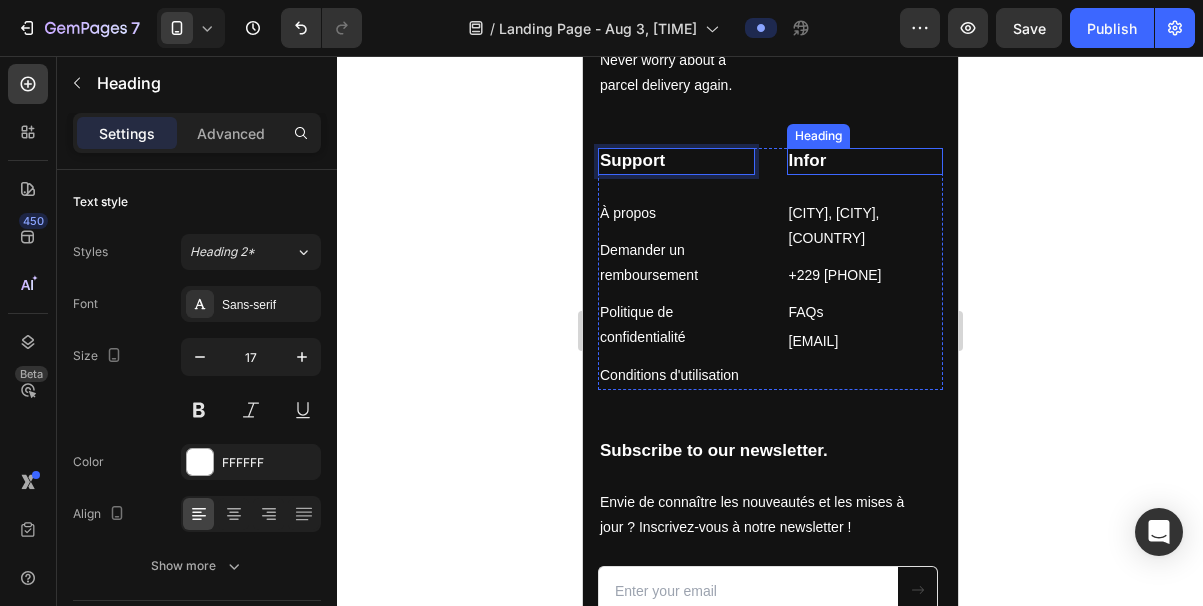 click on "Infor" at bounding box center (864, 161) 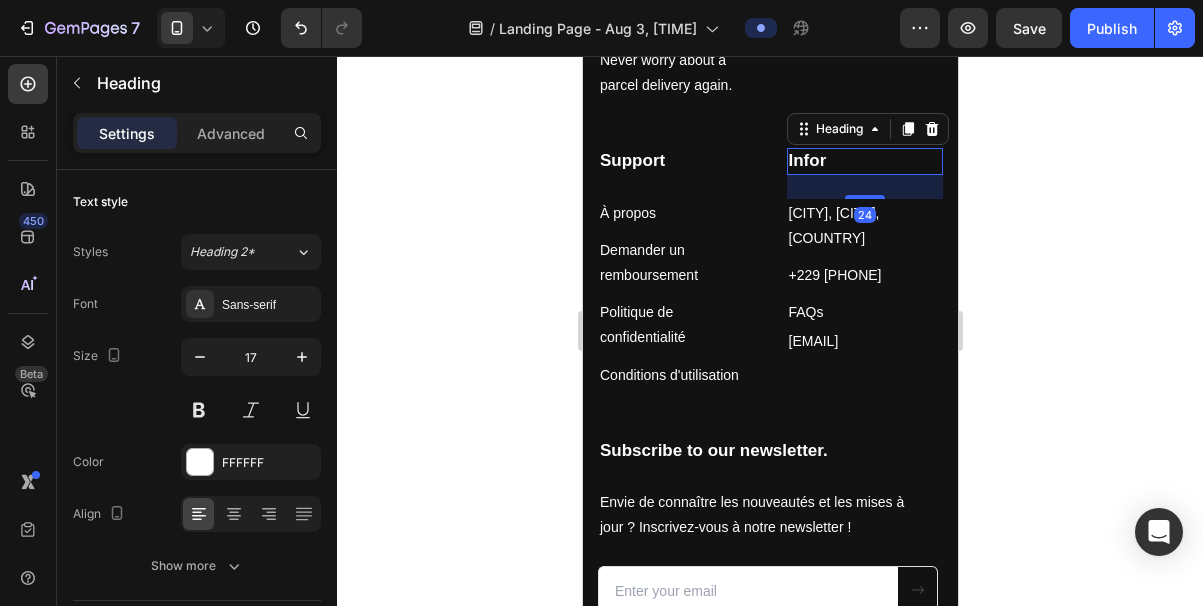 click on "Infor" at bounding box center (864, 161) 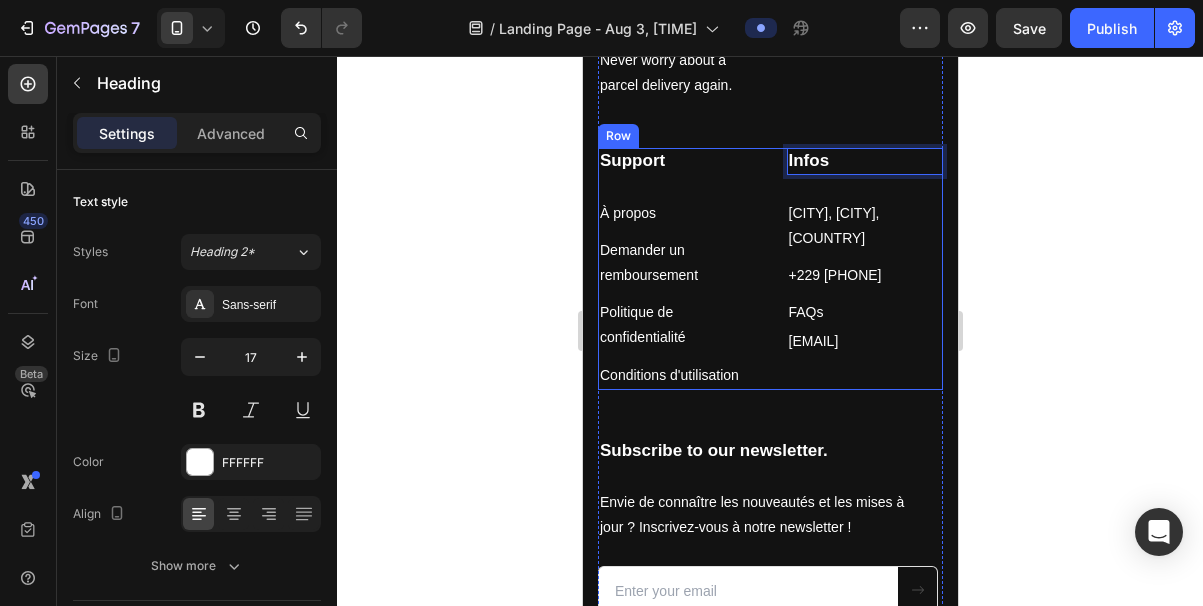 click 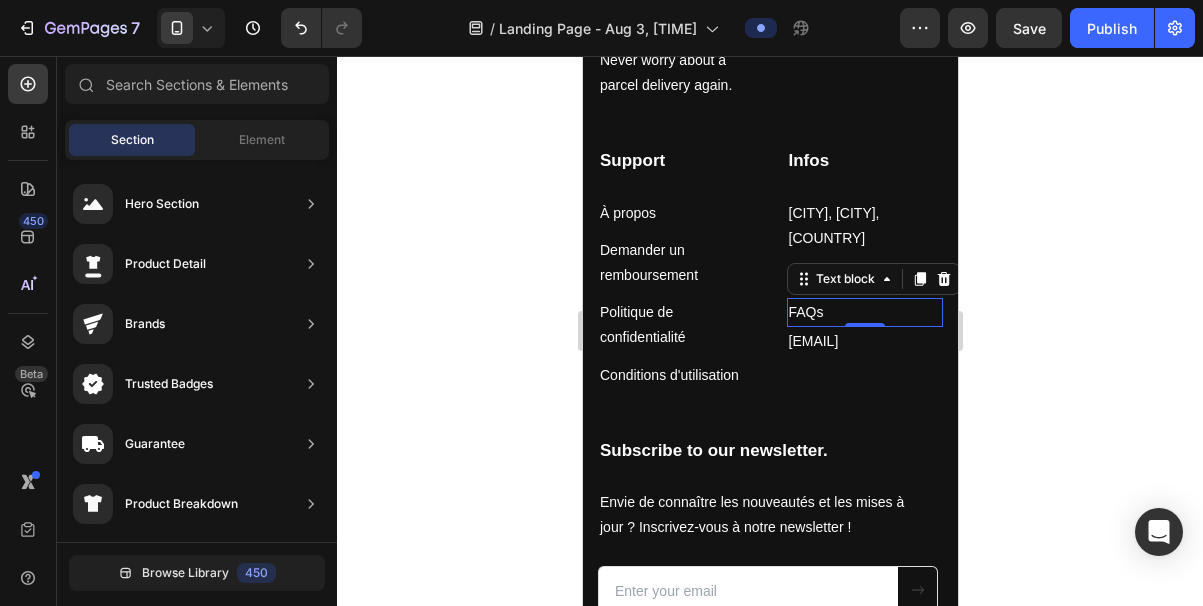 click on "FAQs" at bounding box center [864, 312] 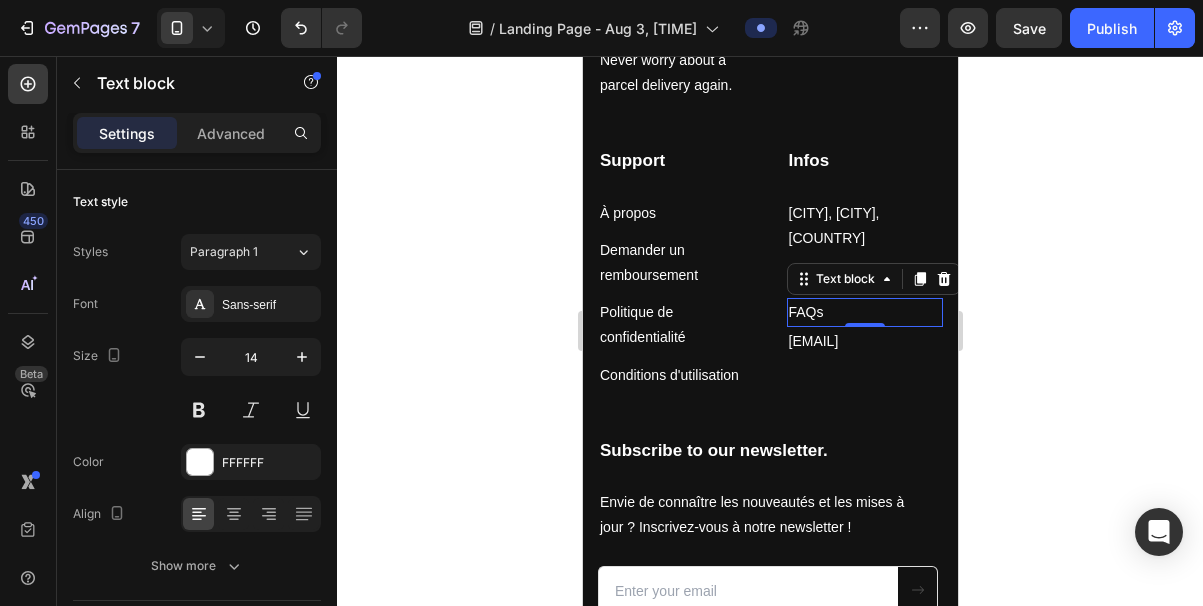 click 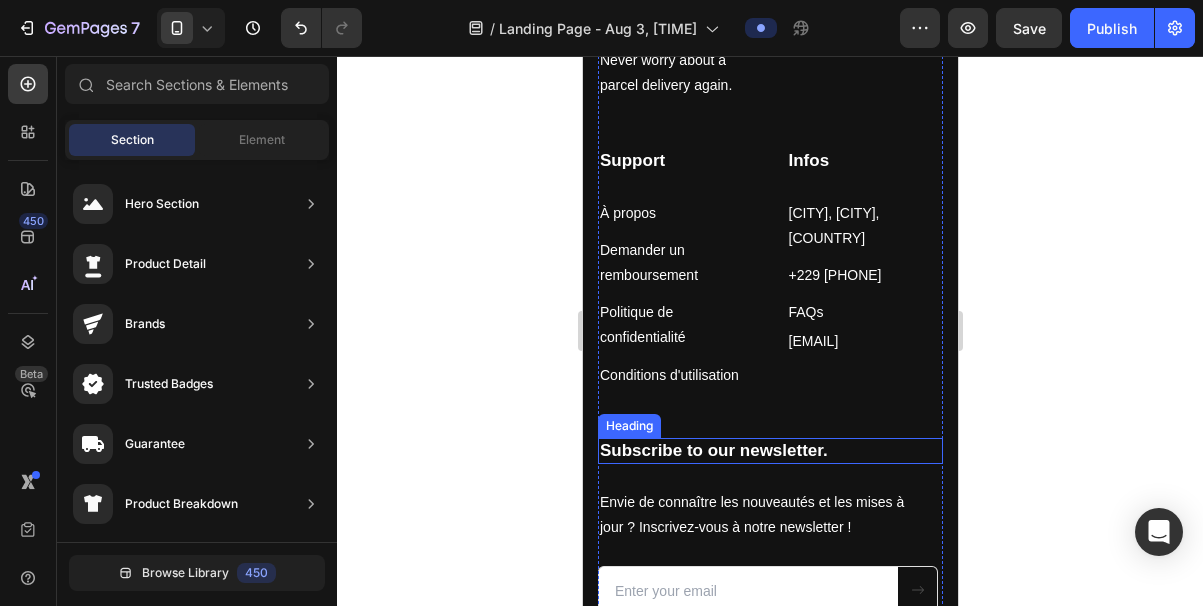 click on "Subscribe to our newsletter." at bounding box center [769, 451] 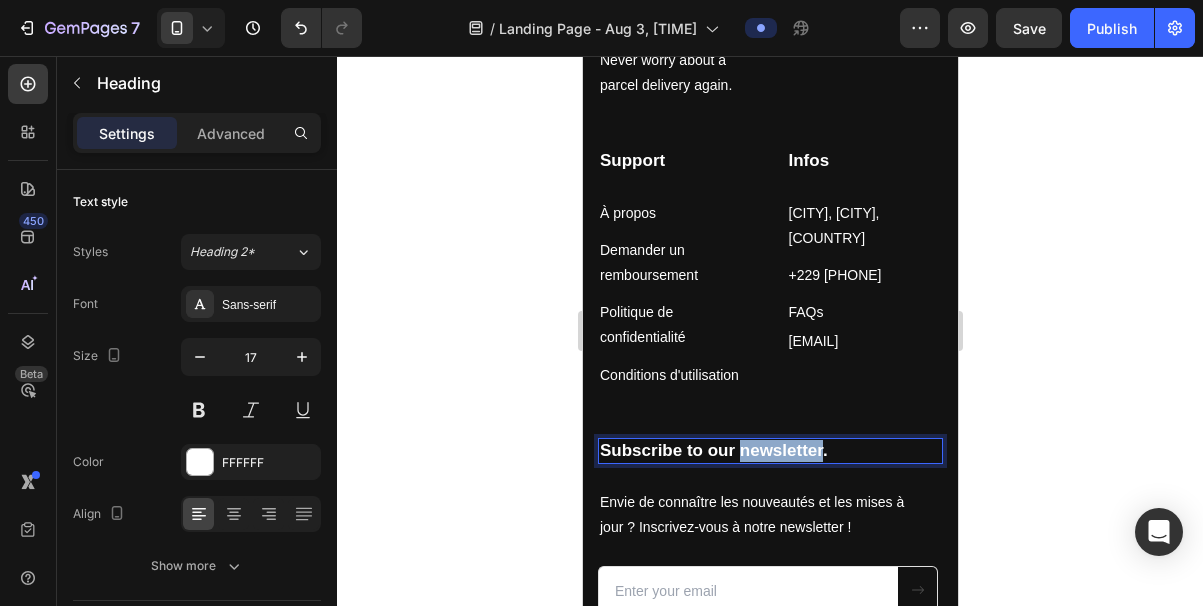 click on "Subscribe to our newsletter." at bounding box center (769, 451) 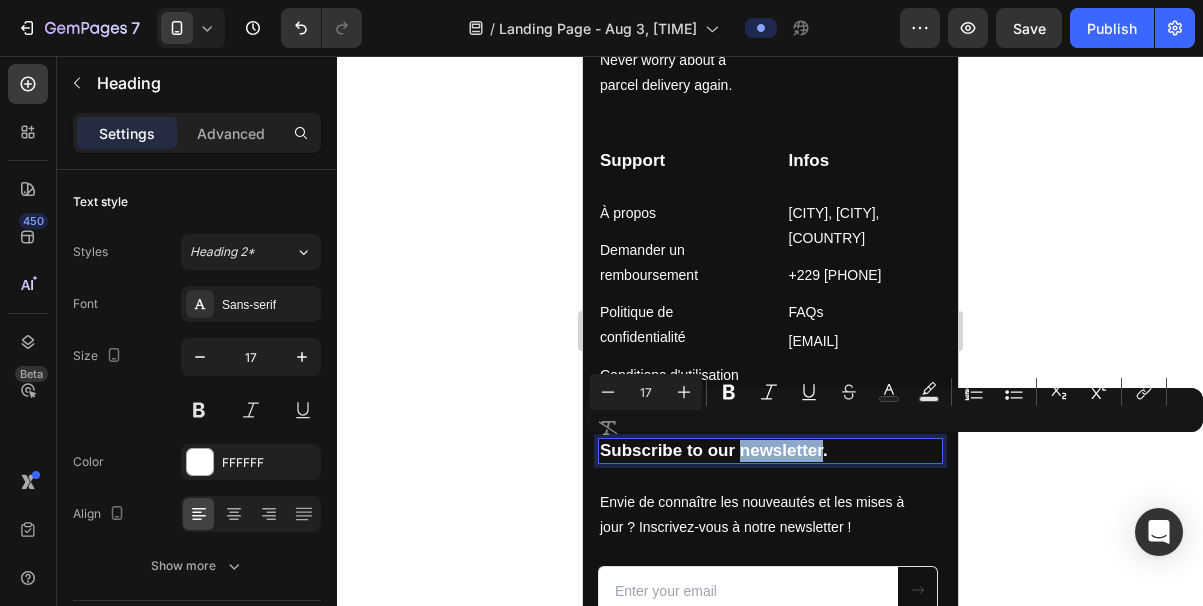 copy on "Subscribe to our newsletter." 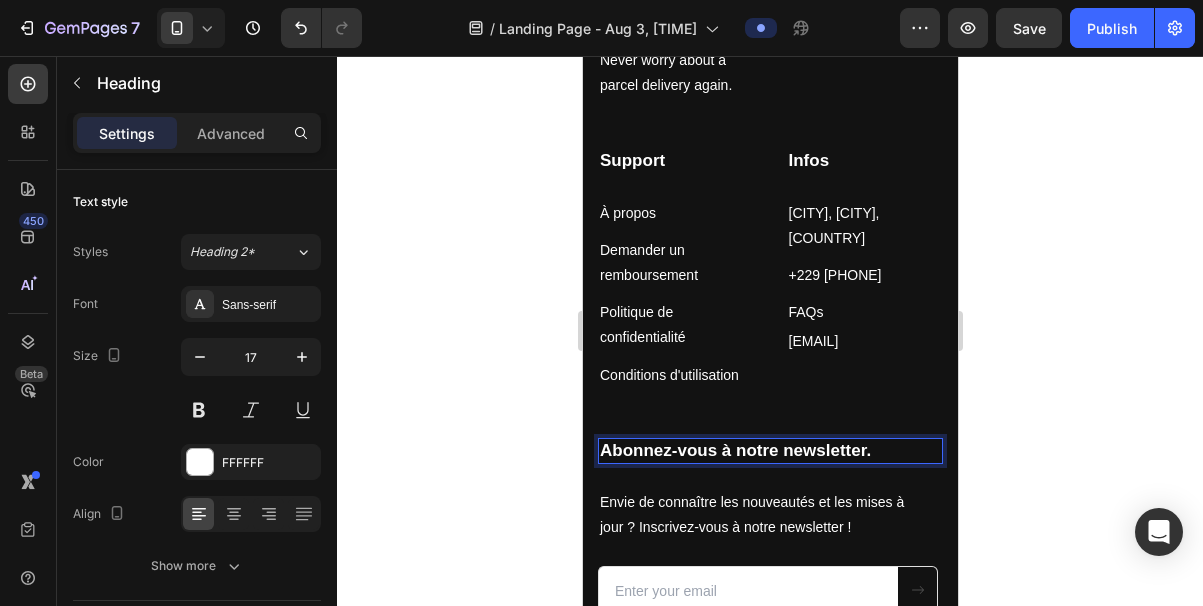 click 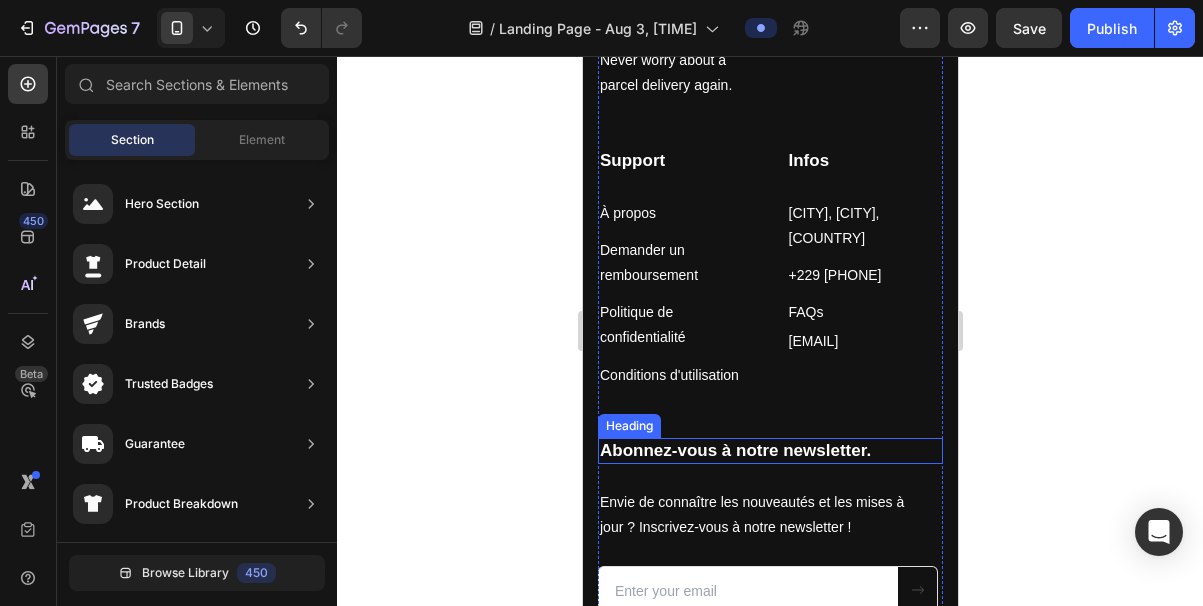 click on "Abonnez-vous à notre newsletter." at bounding box center [769, 451] 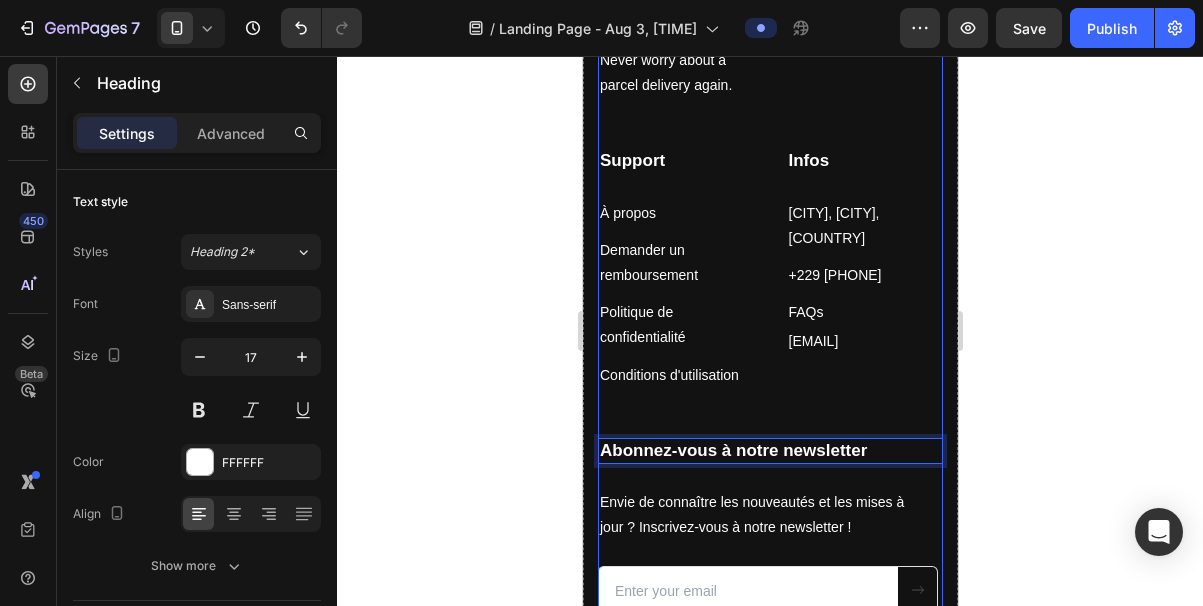click 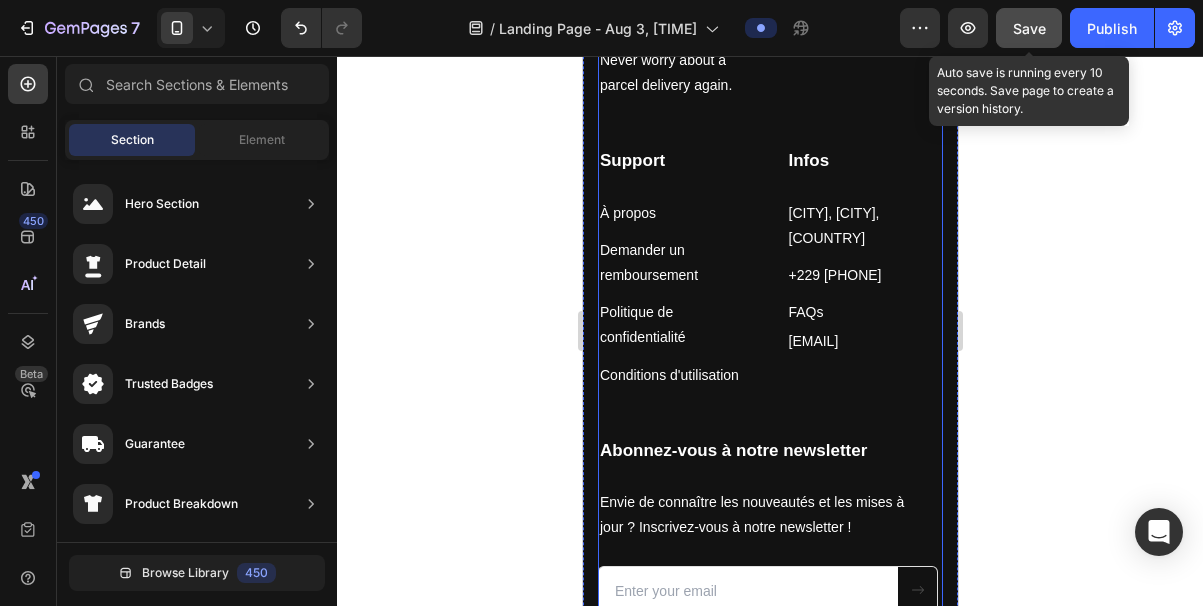 click on "Save" 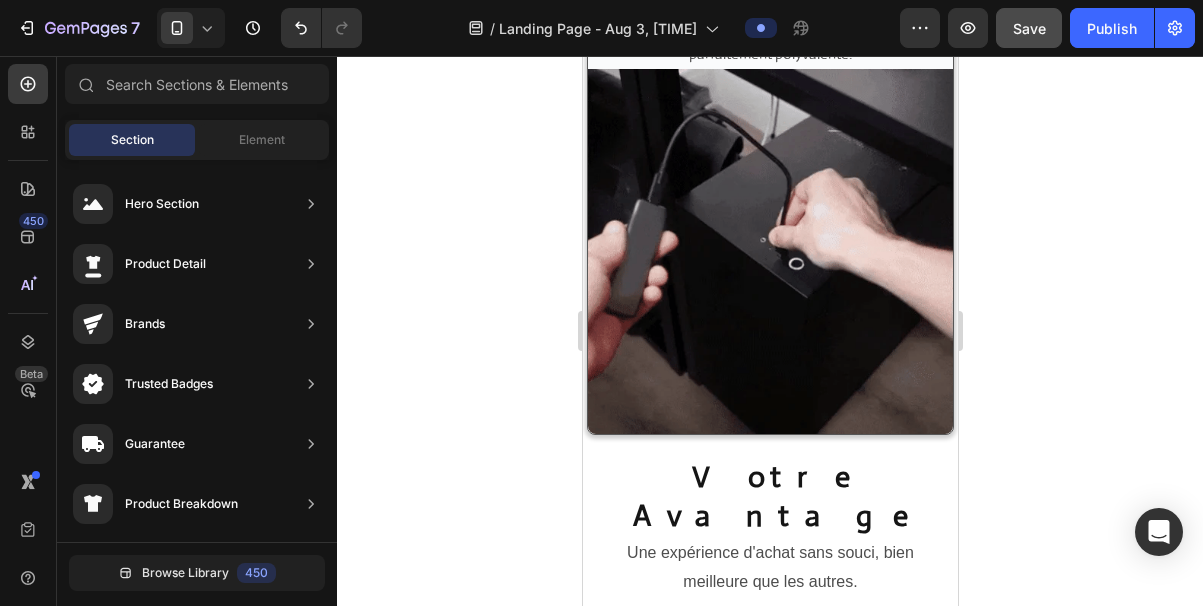 scroll, scrollTop: 2871, scrollLeft: 0, axis: vertical 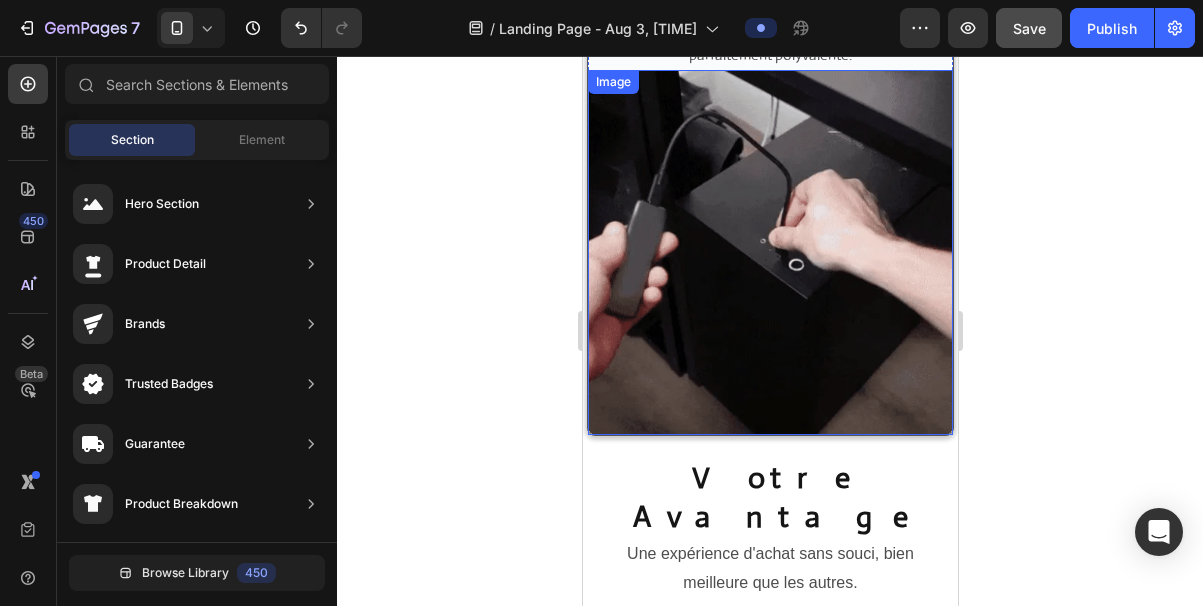 click at bounding box center (769, 252) 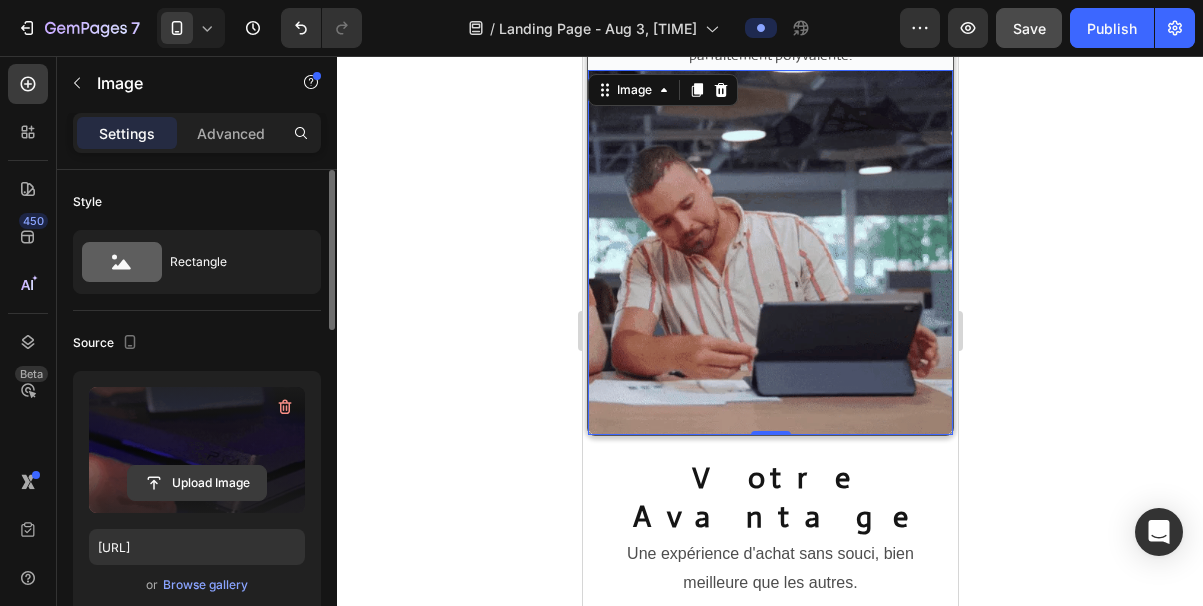 click 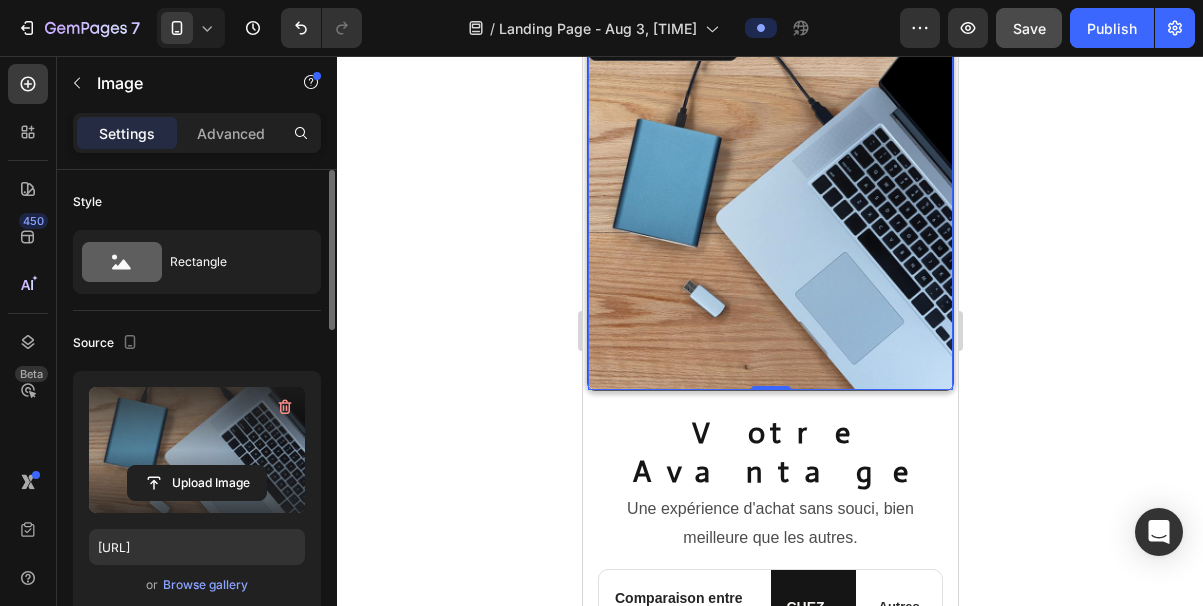 scroll, scrollTop: 2544, scrollLeft: 0, axis: vertical 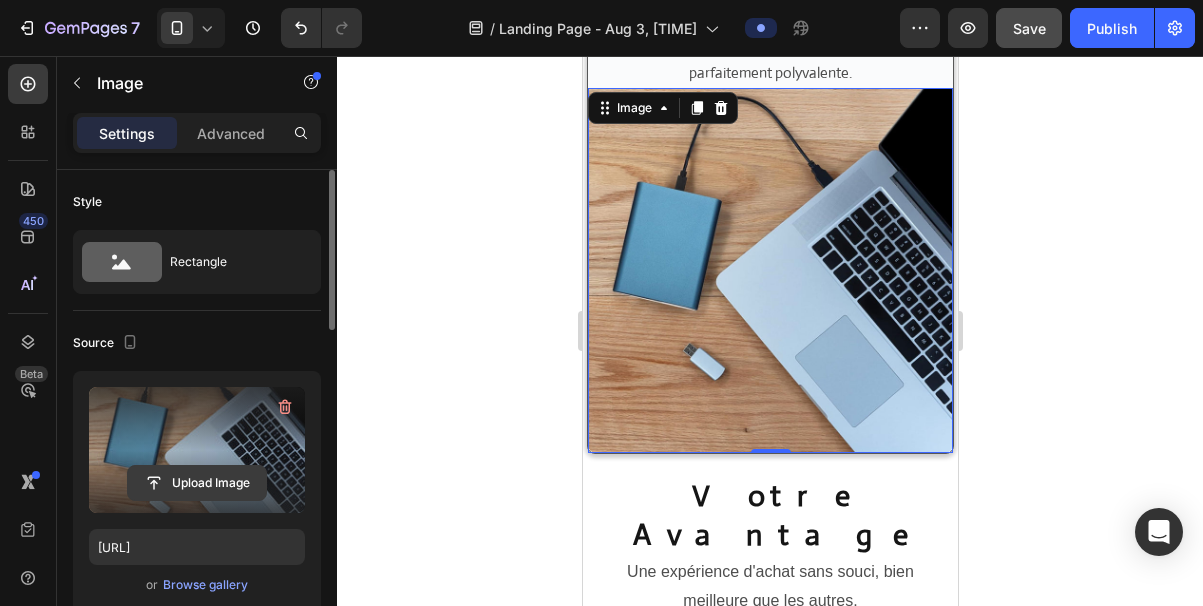 click 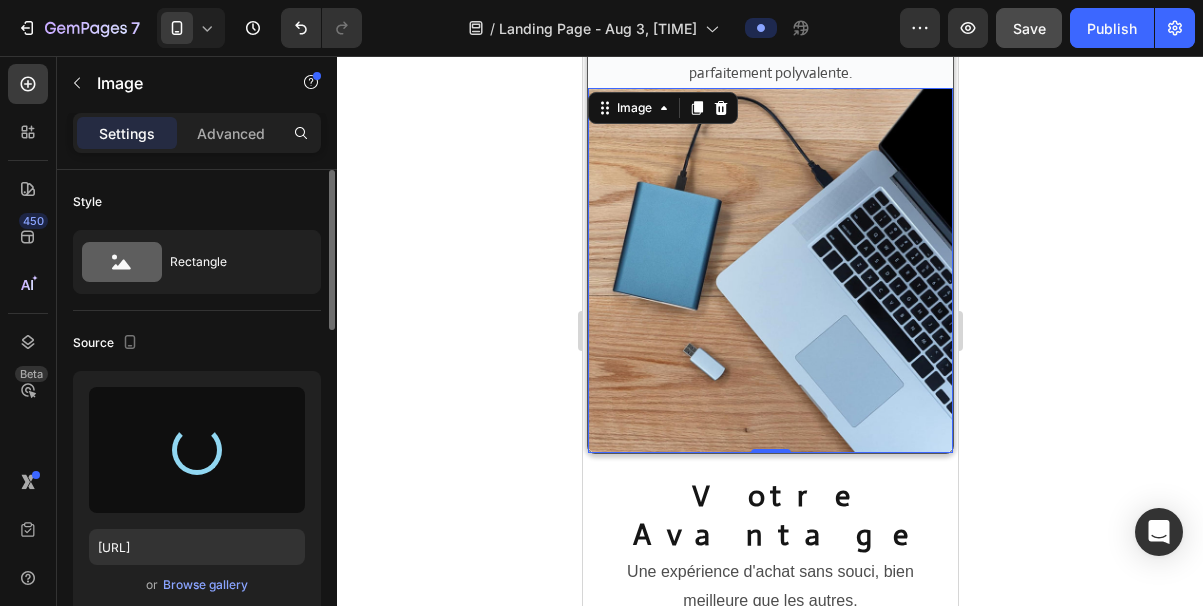 type on "https://cdn.shopify.com/s/files/1/0927/8583/6395/files/gempages_577274309723030516-ca56db58-ab6b-49c6-b045-c2d581d4739c.jpg" 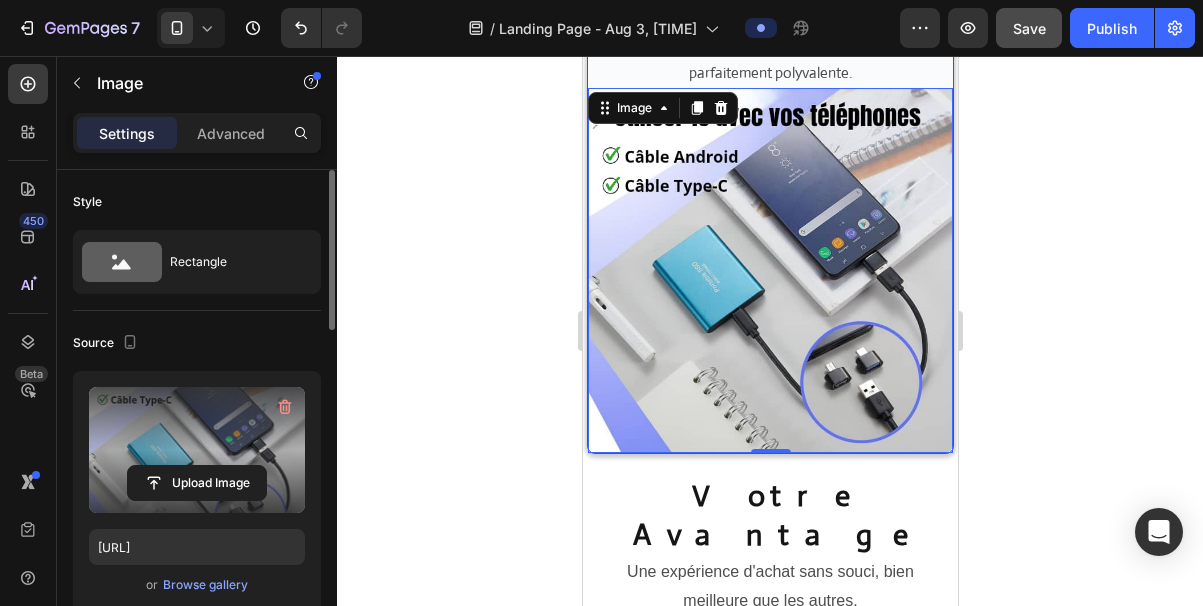 click 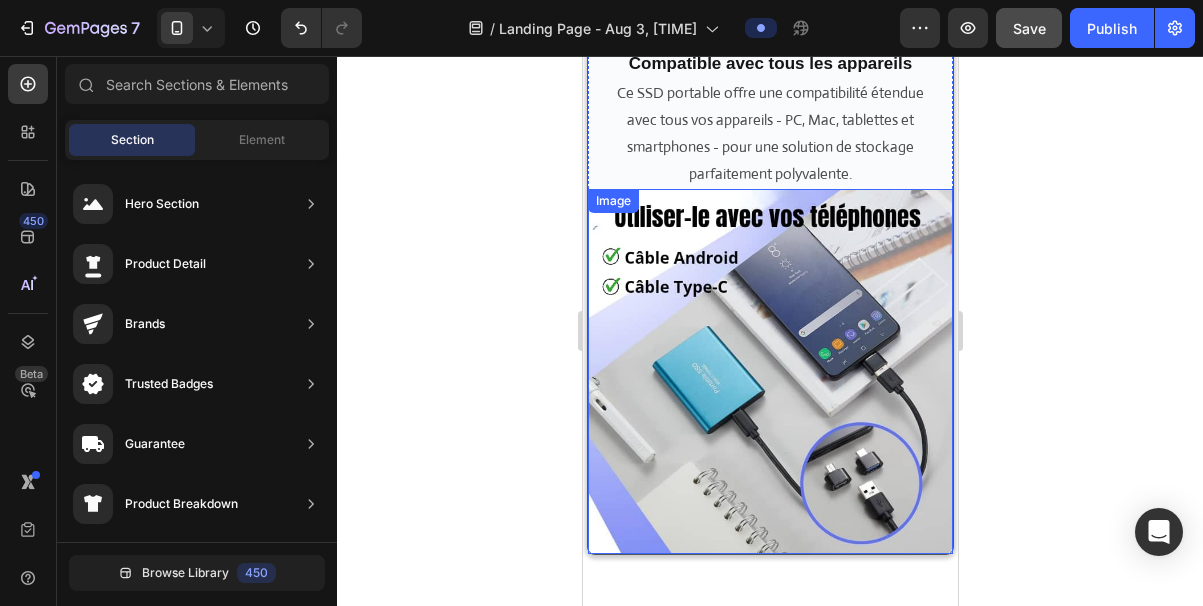 scroll, scrollTop: 2351, scrollLeft: 0, axis: vertical 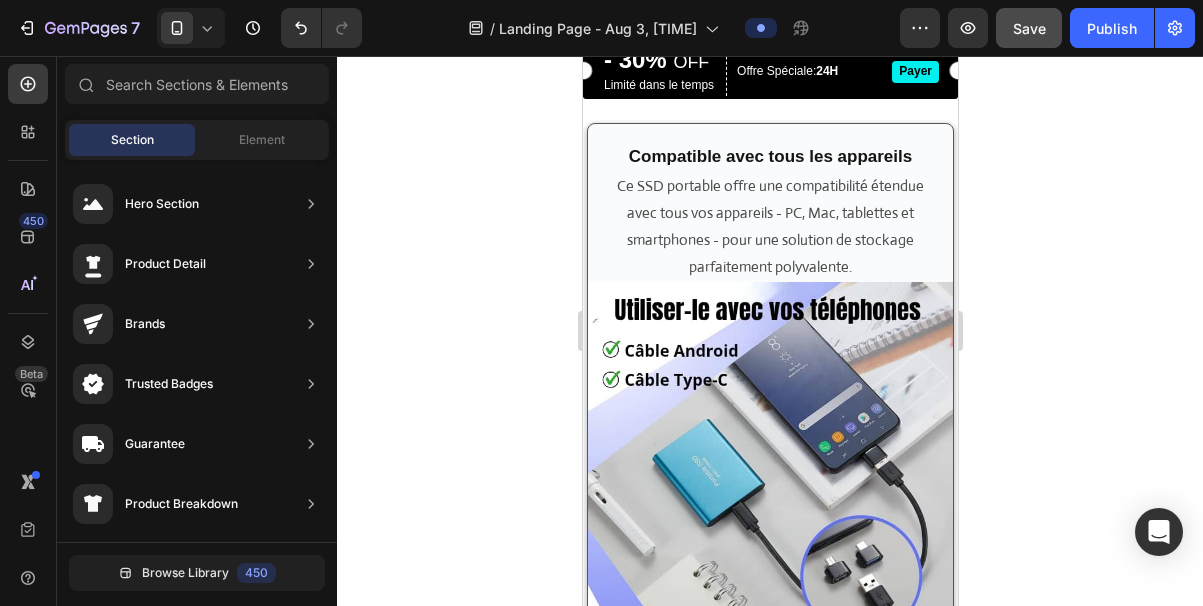 click 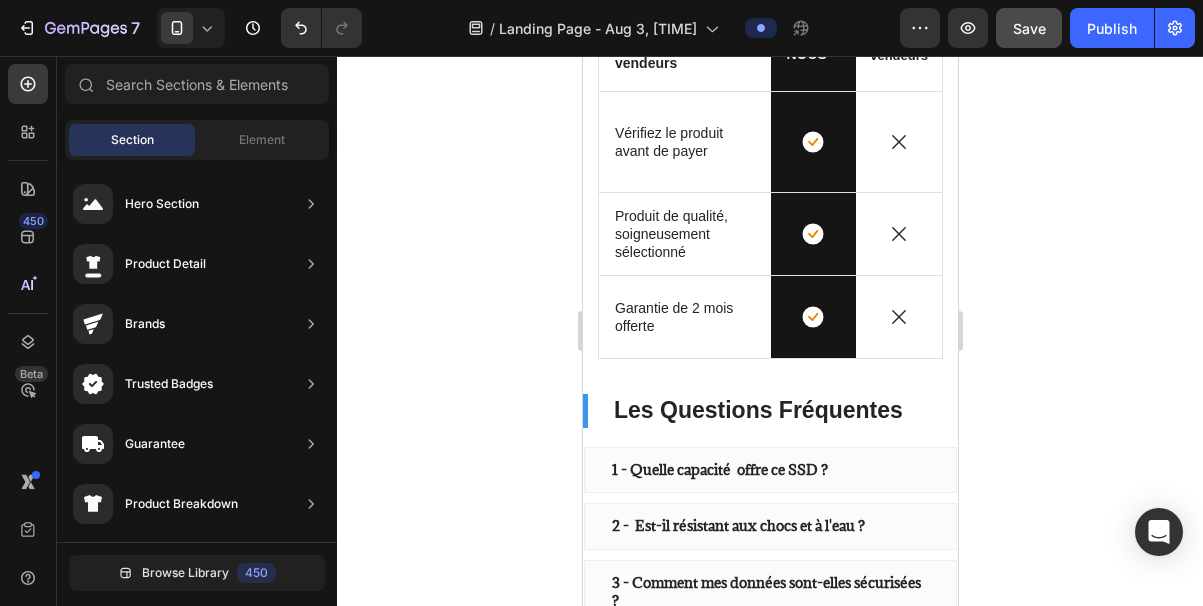 scroll, scrollTop: 3187, scrollLeft: 0, axis: vertical 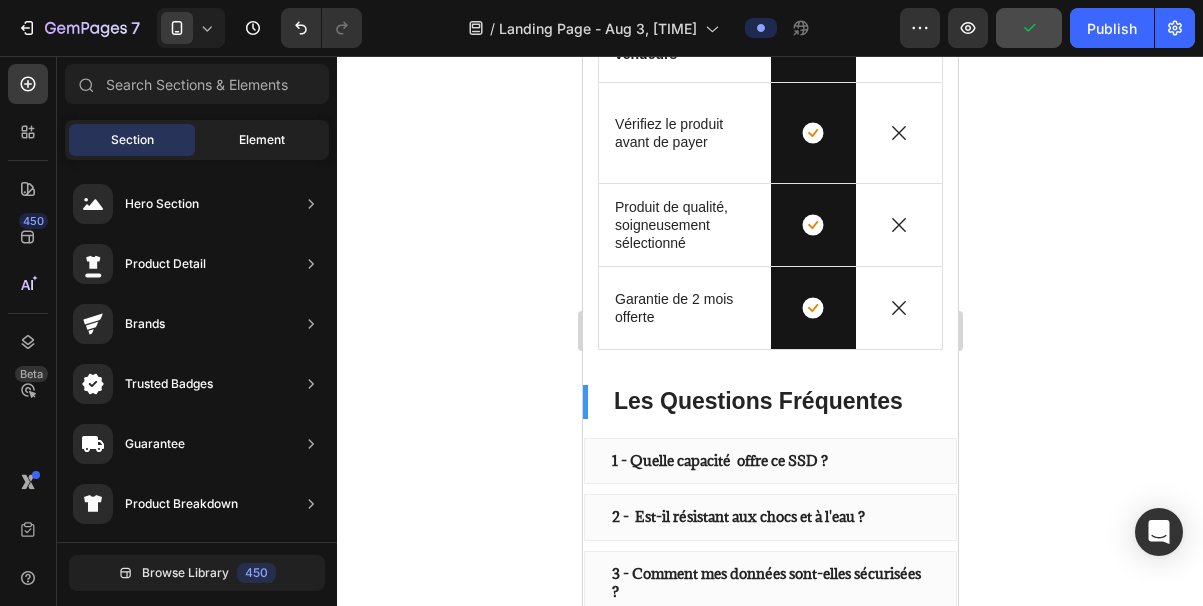 click on "Element" 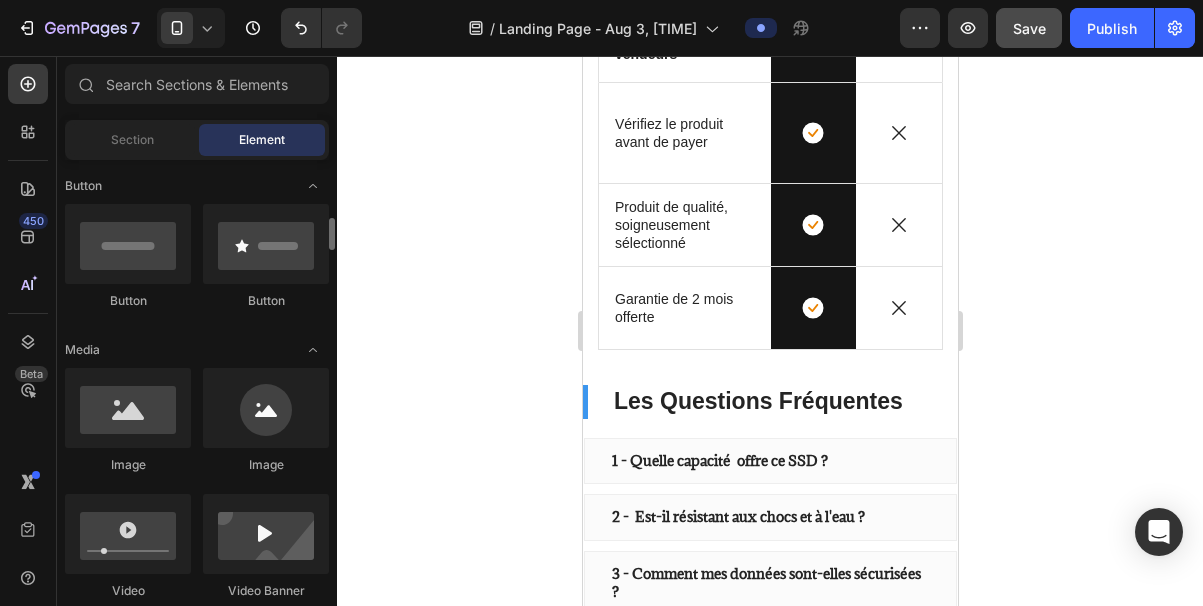 scroll, scrollTop: 477, scrollLeft: 0, axis: vertical 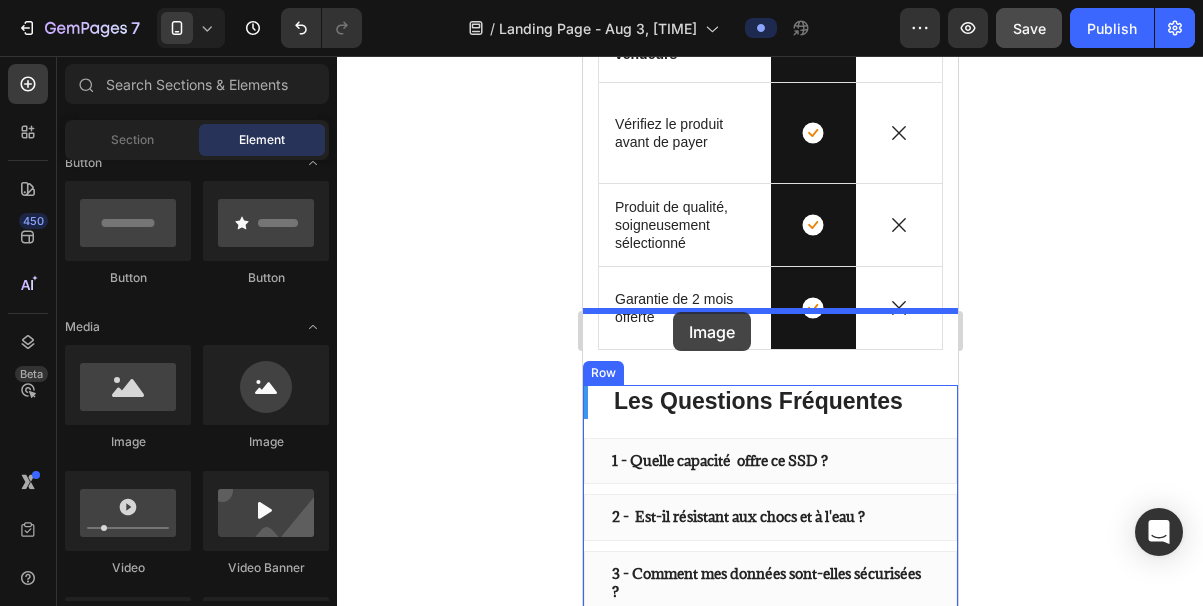 drag, startPoint x: 725, startPoint y: 443, endPoint x: 672, endPoint y: 312, distance: 141.31525 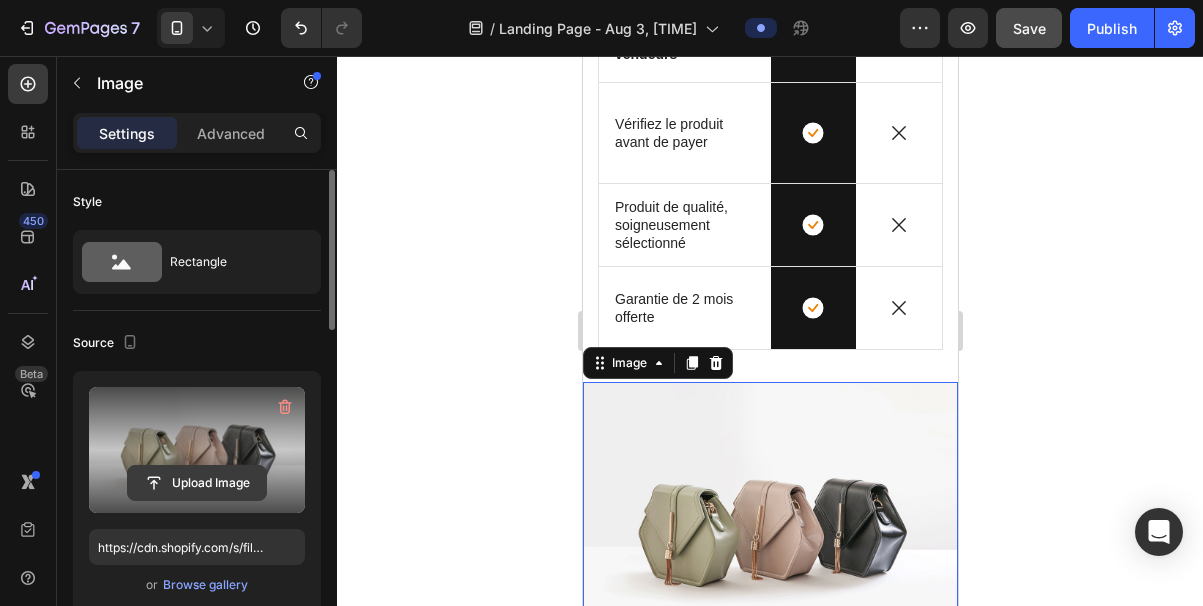 click 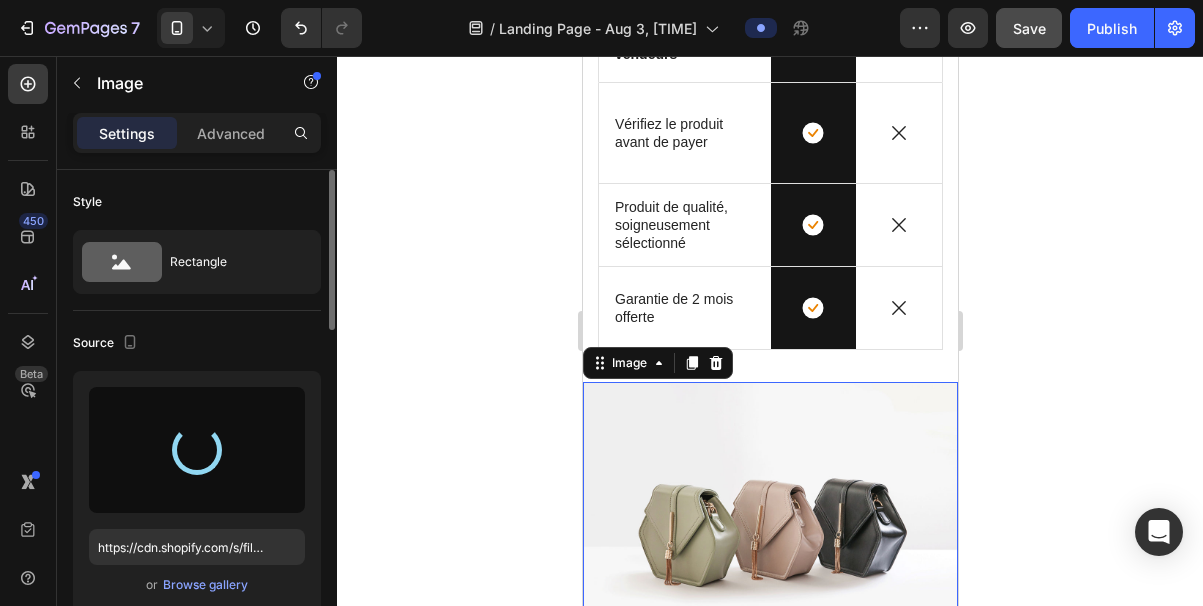 type on "https://cdn.shopify.com/s/files/1/0927/8583/6395/files/gempages_577274309723030516-59a687b2-1a5d-4c80-9fca-7510b21374f2.jpg" 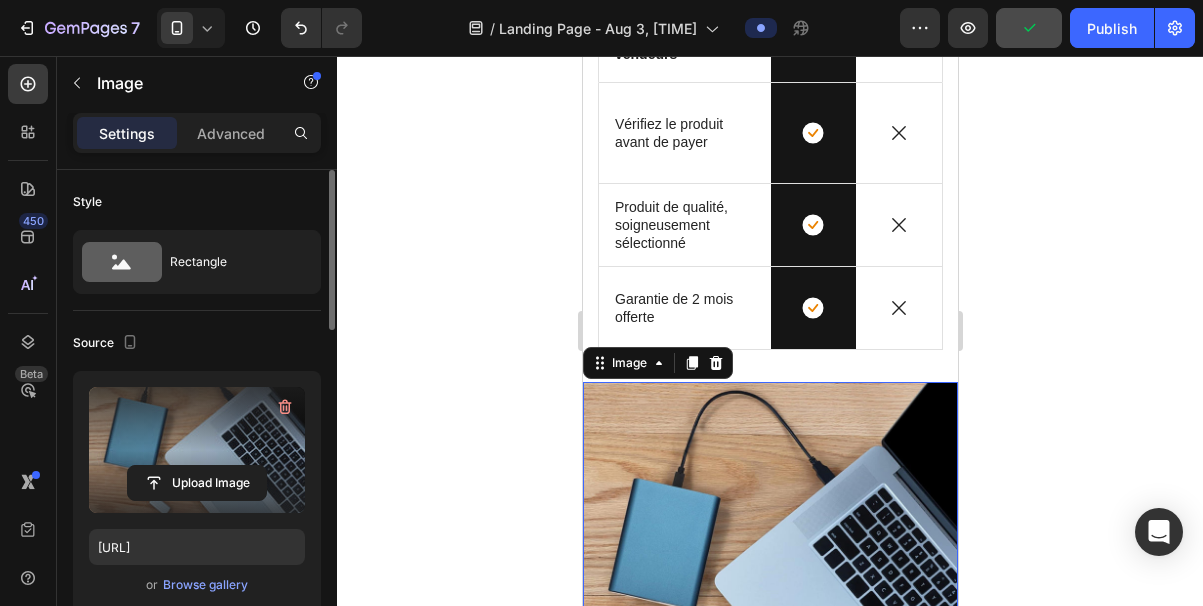 click 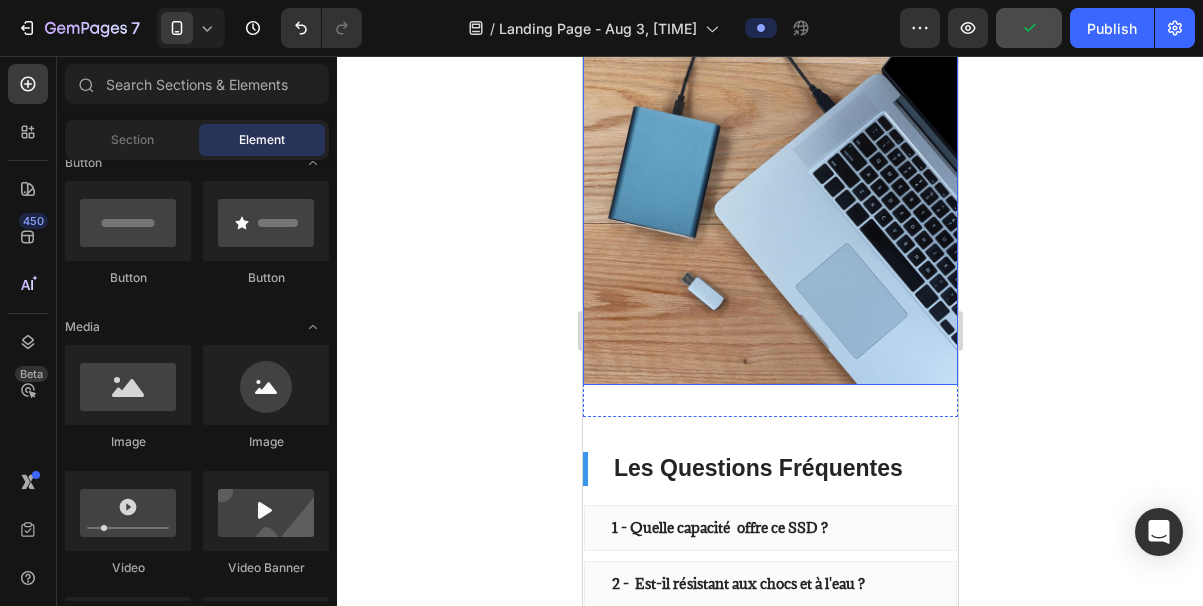 scroll, scrollTop: 3525, scrollLeft: 0, axis: vertical 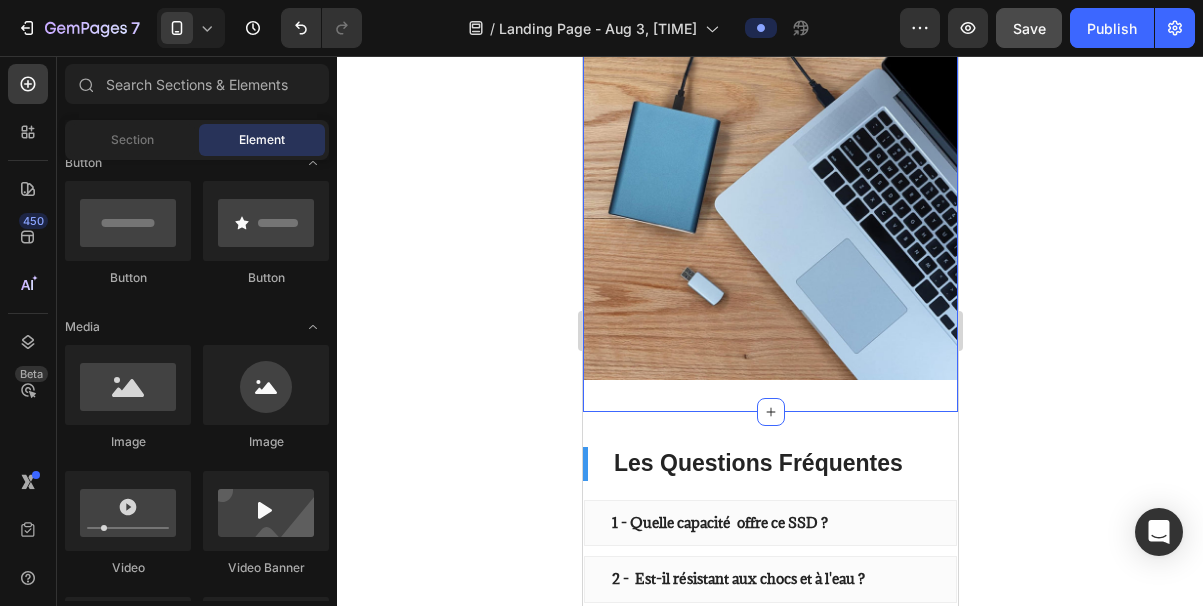 click on "Image Section 9" at bounding box center [769, 192] 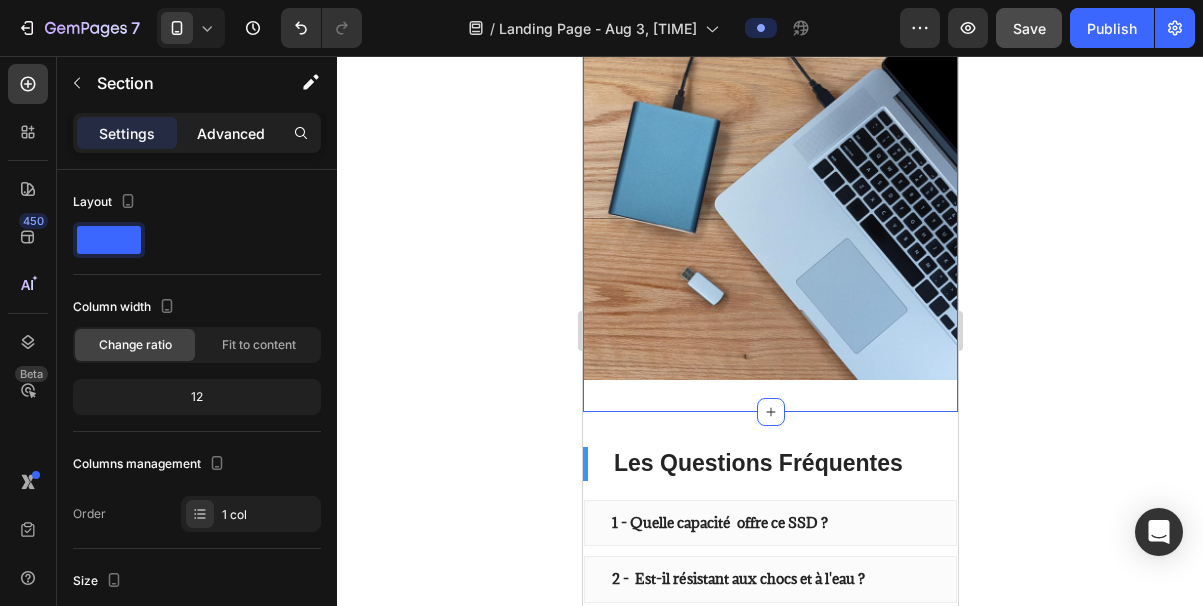 click on "Advanced" 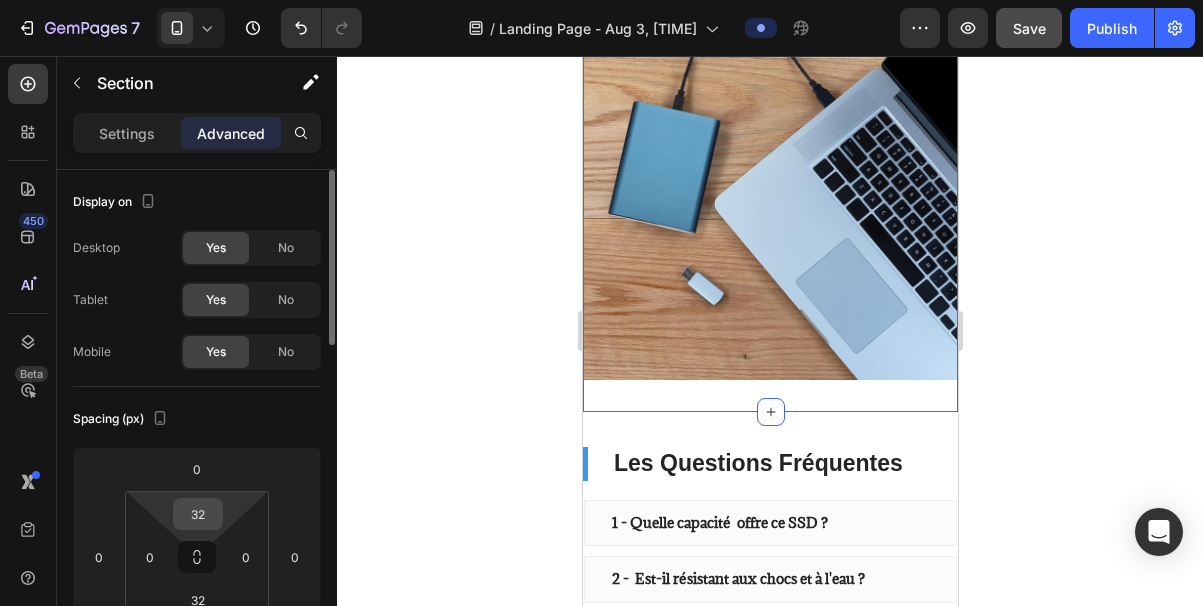 click on "32" at bounding box center [198, 514] 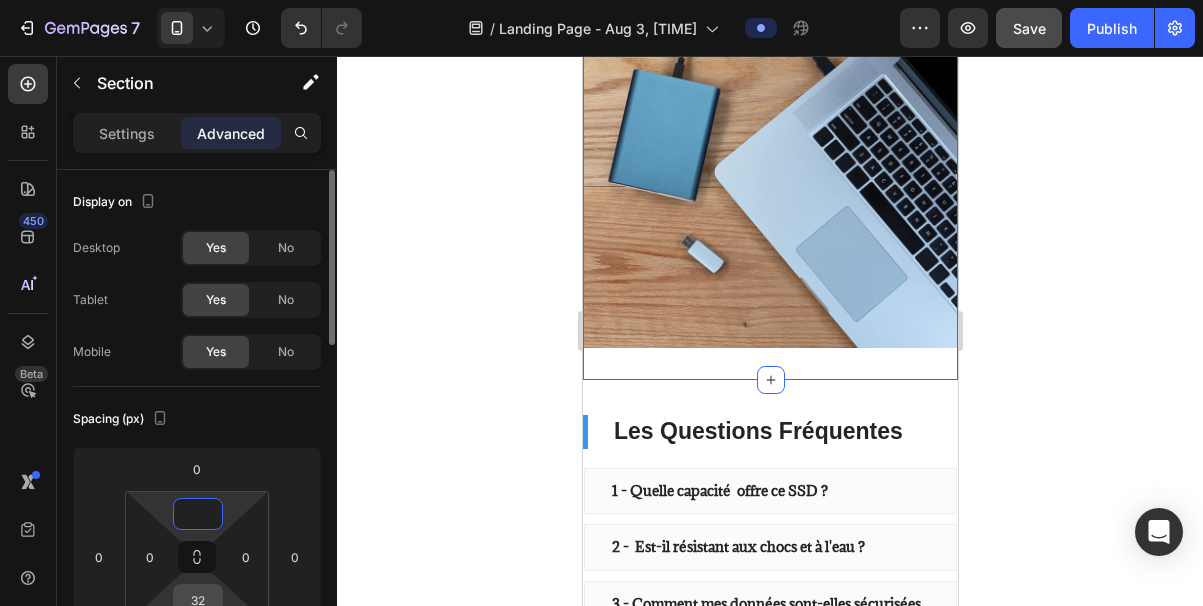 type on "0" 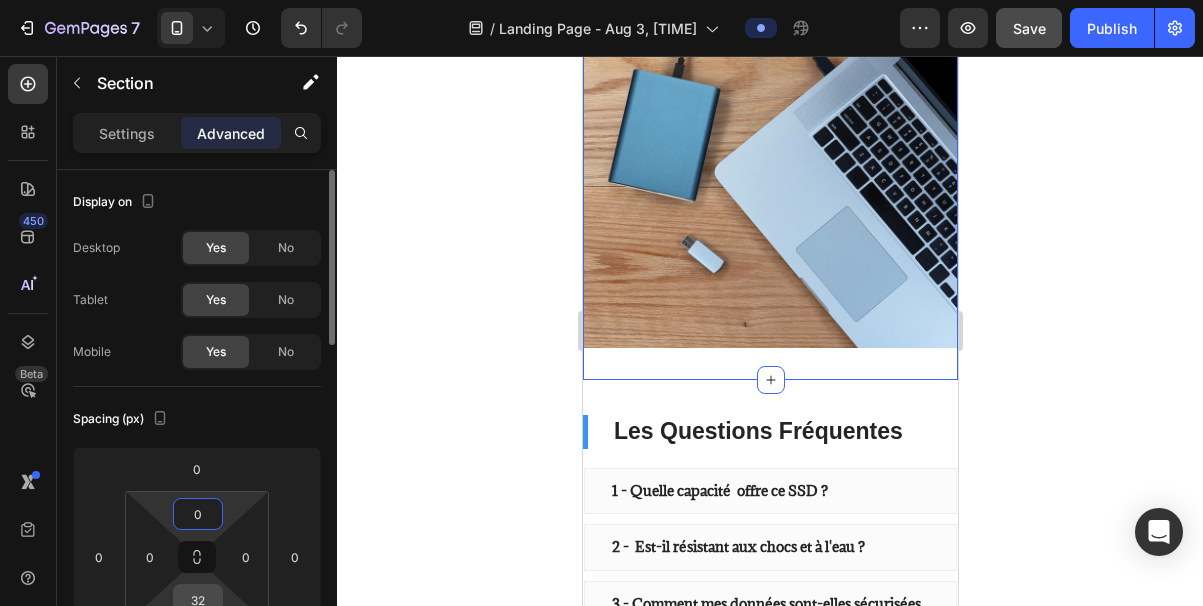 click on "32" at bounding box center [198, 600] 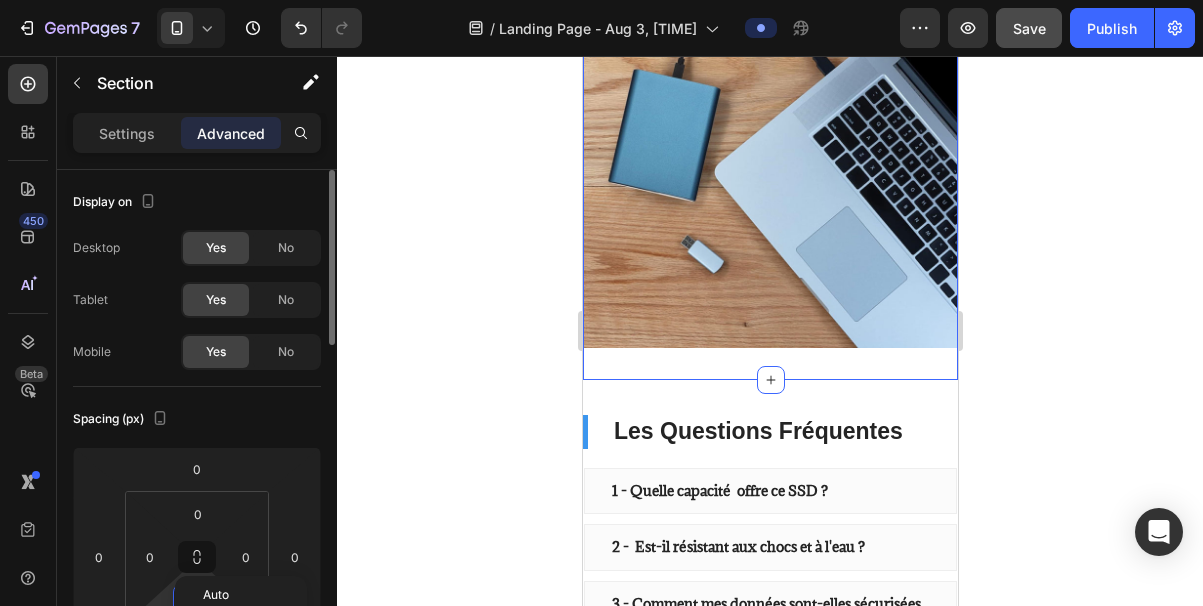 type 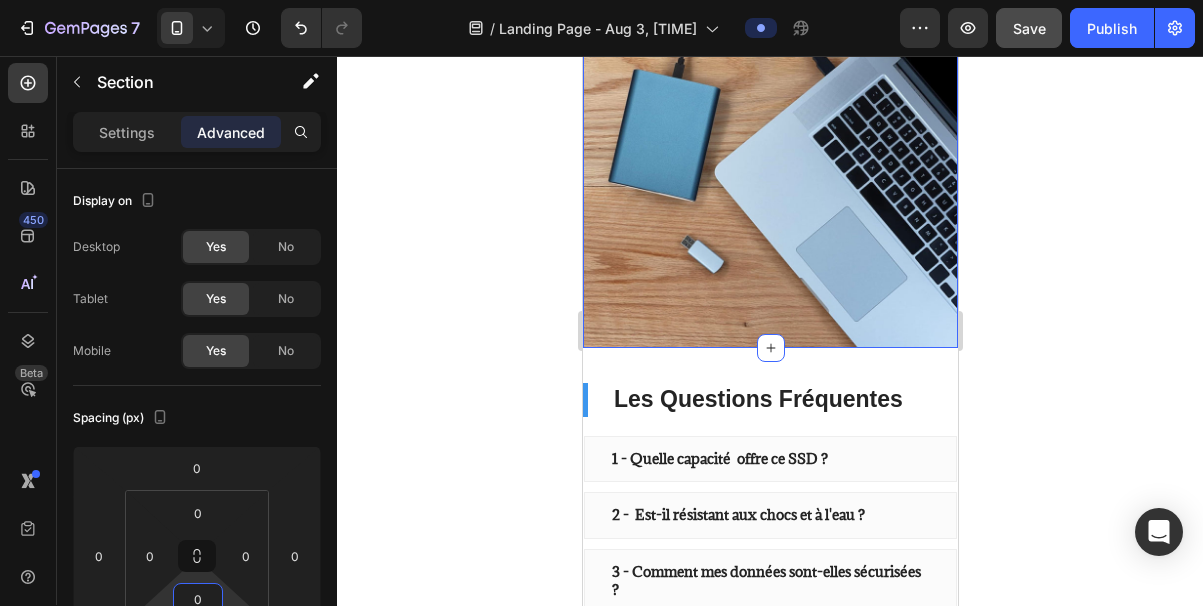 click 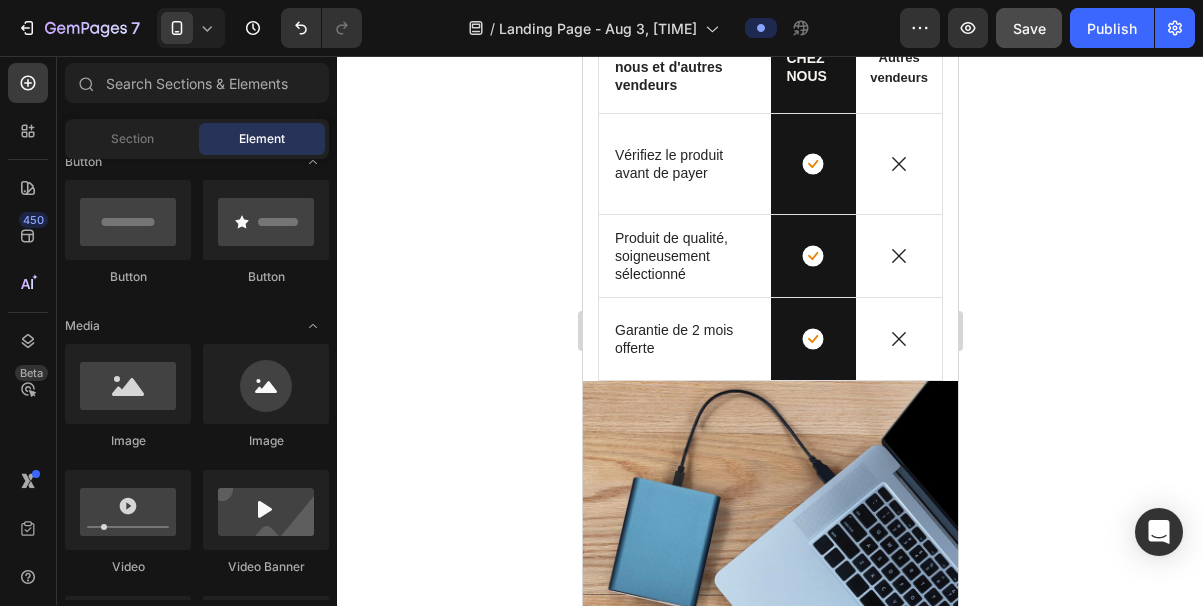 scroll, scrollTop: 2795, scrollLeft: 0, axis: vertical 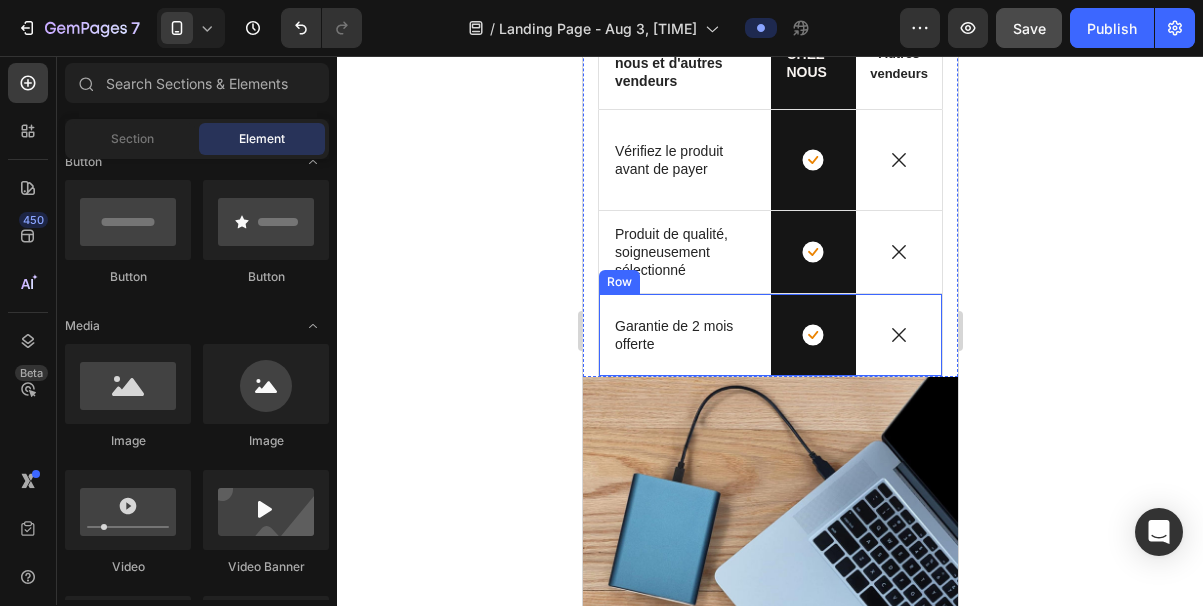 click on "Votre Avantage Heading Une expérience d'achat sans souci, bien meilleure que les autres. Text Block Row Comparaison entre nous et d'autres vendeurs Text Block CHEZ NOUS Text Block Row Autres vendeurs Text Block Row
Icon Vérifiez le produit avant de payer Text Block Row
Icon Row
Icon Row
Icon Produit de qualité, soigneusement sélectionné Text Block Row
Icon Row
Icon Row
Icon Garantie de 2 mois offerte Text Block Row
Icon Row
Icon Row Section 8" at bounding box center (769, 117) 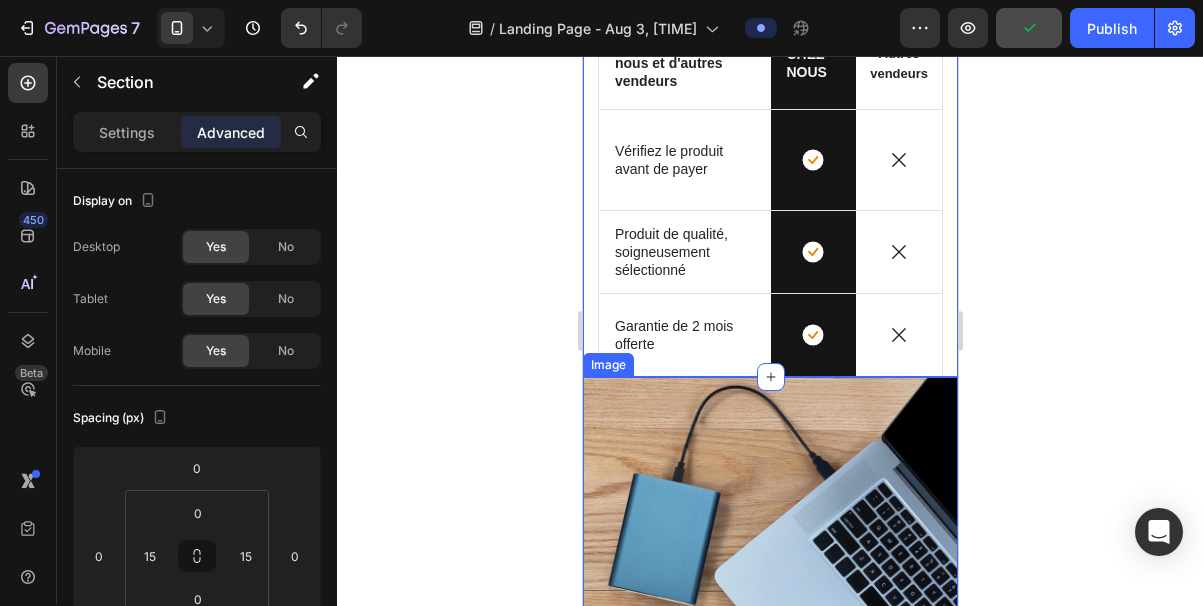 click at bounding box center [769, 564] 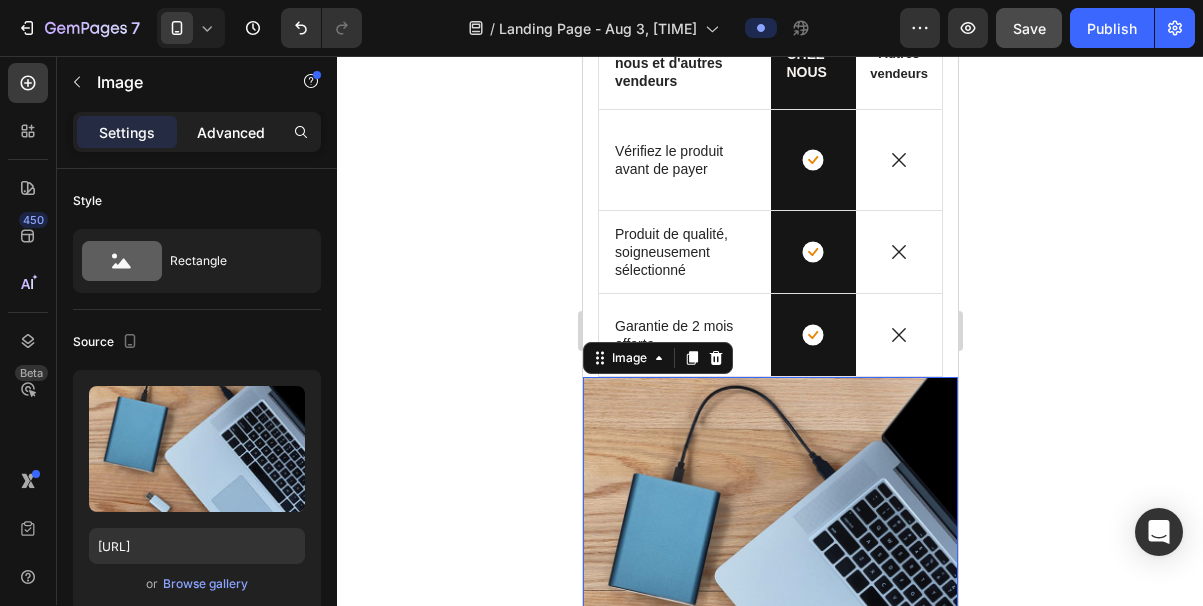 click on "Advanced" at bounding box center [231, 132] 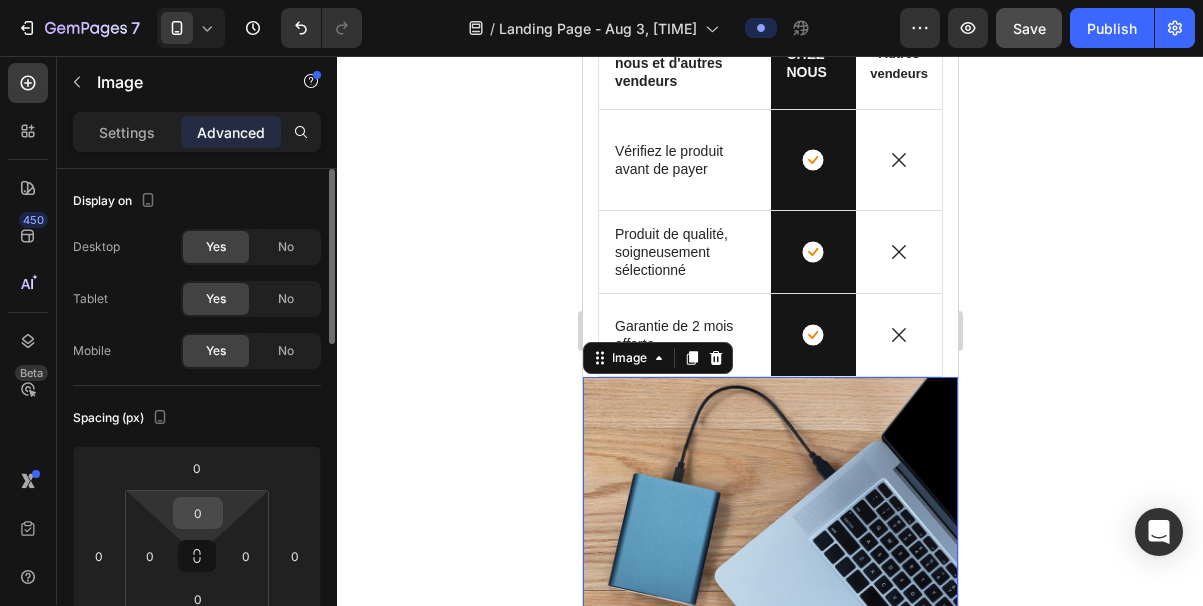 click on "0" at bounding box center [198, 513] 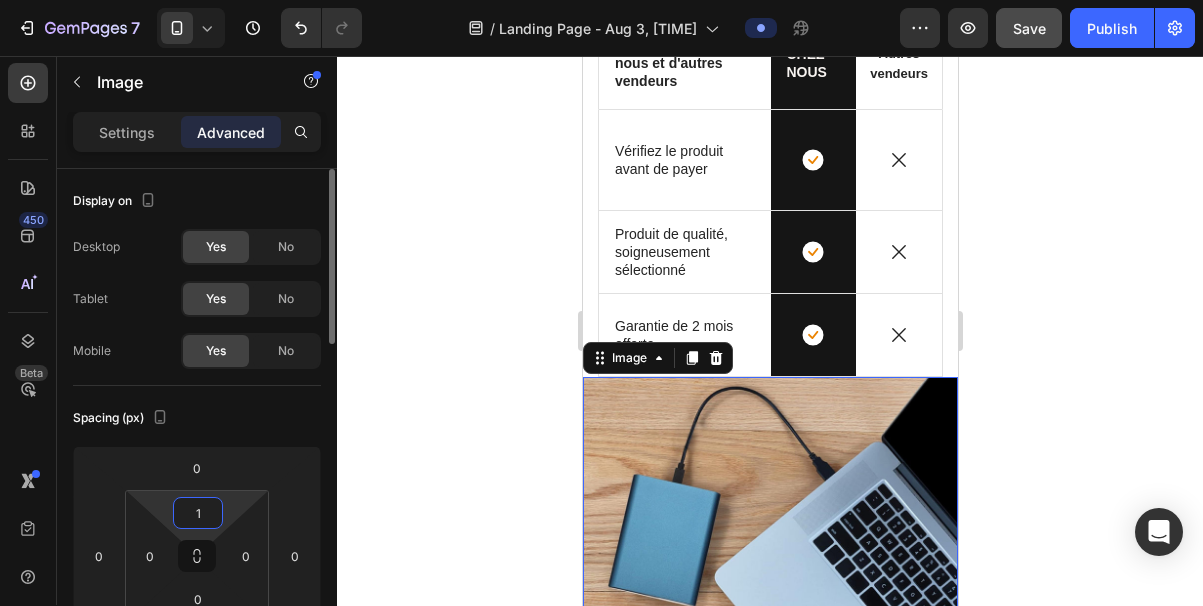 type on "10" 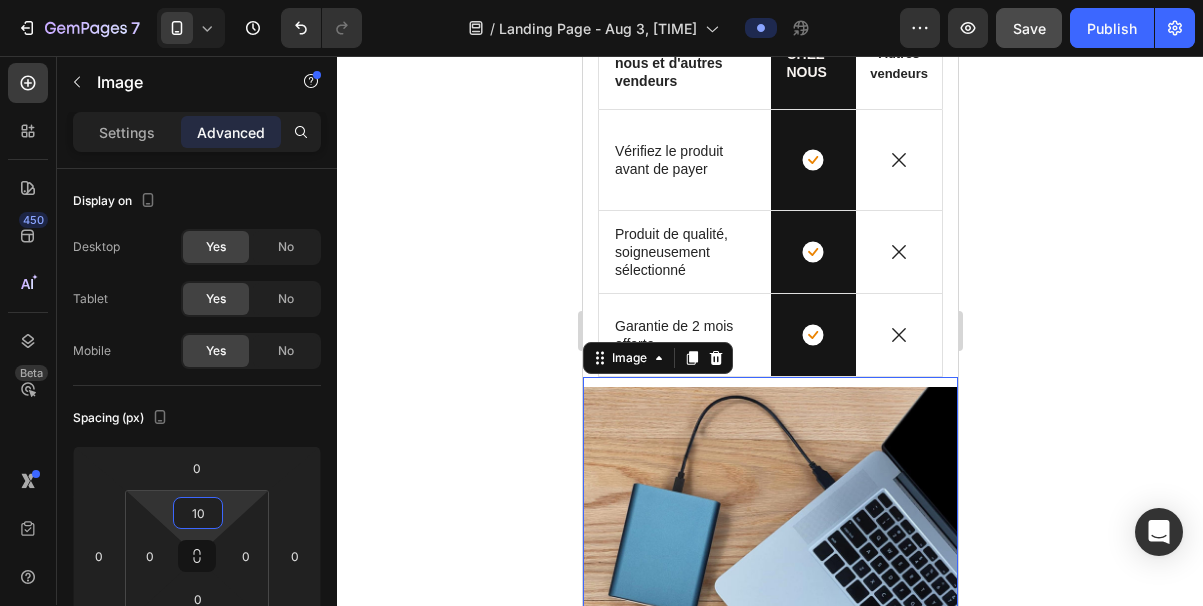 click 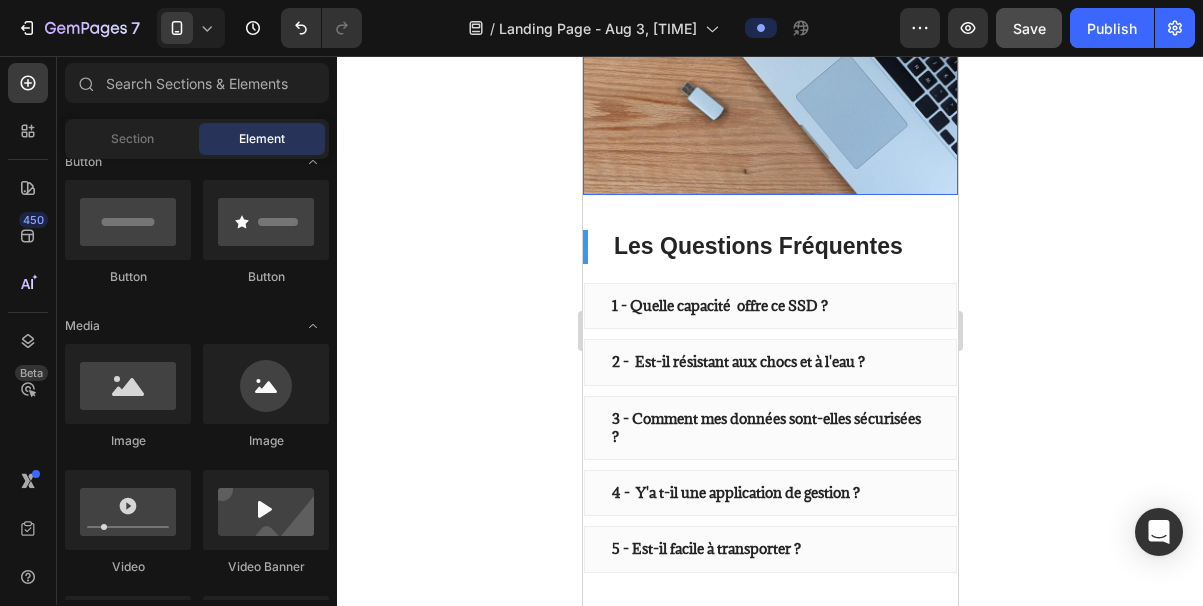 scroll, scrollTop: 3328, scrollLeft: 0, axis: vertical 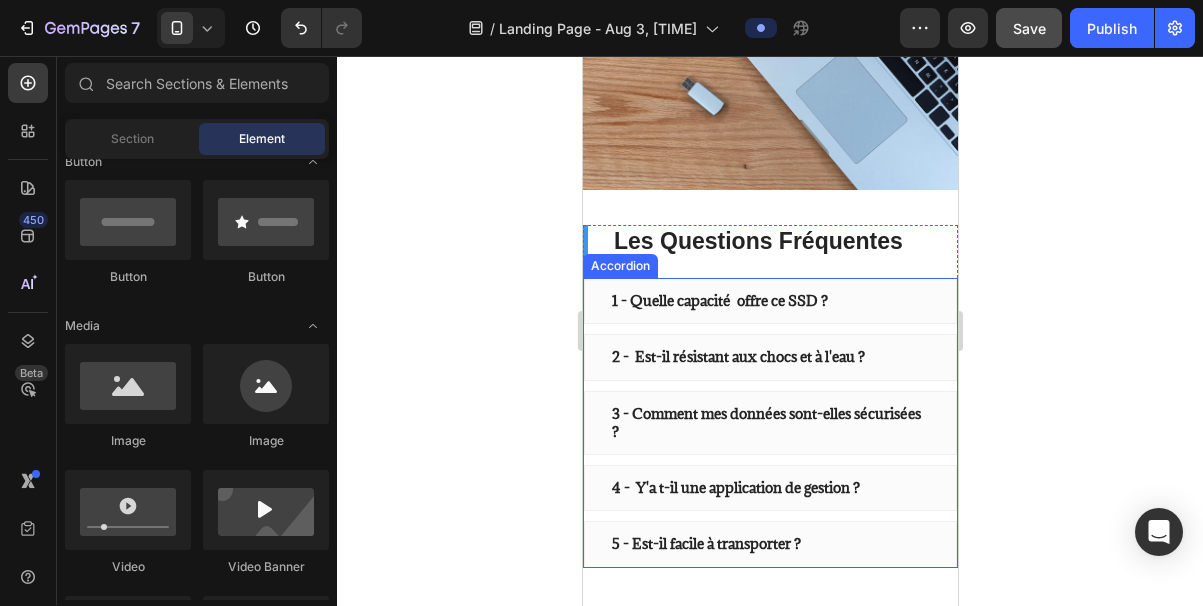 click on "1 - Quelle capacité  offre ce SSD ?" at bounding box center [769, 301] 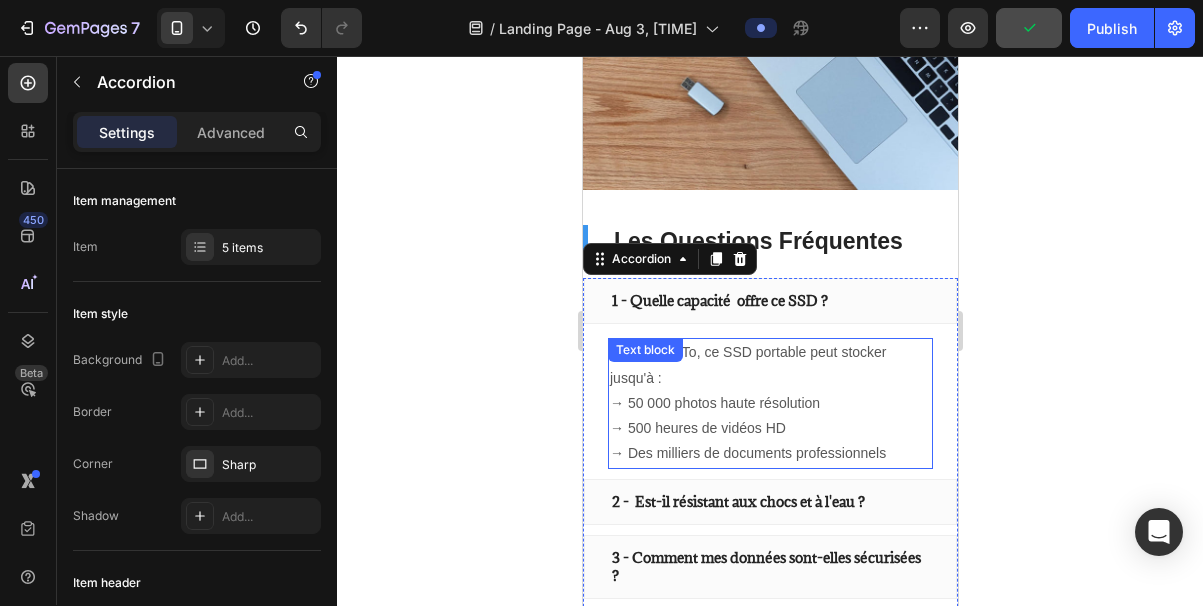 click on "Avec ses 2 To, ce SSD portable peut stocker jusqu'à : → 50 000 photos haute résolution → 500 heures de vidéos HD → Des milliers de documents professionnels  Text block" at bounding box center [769, 403] 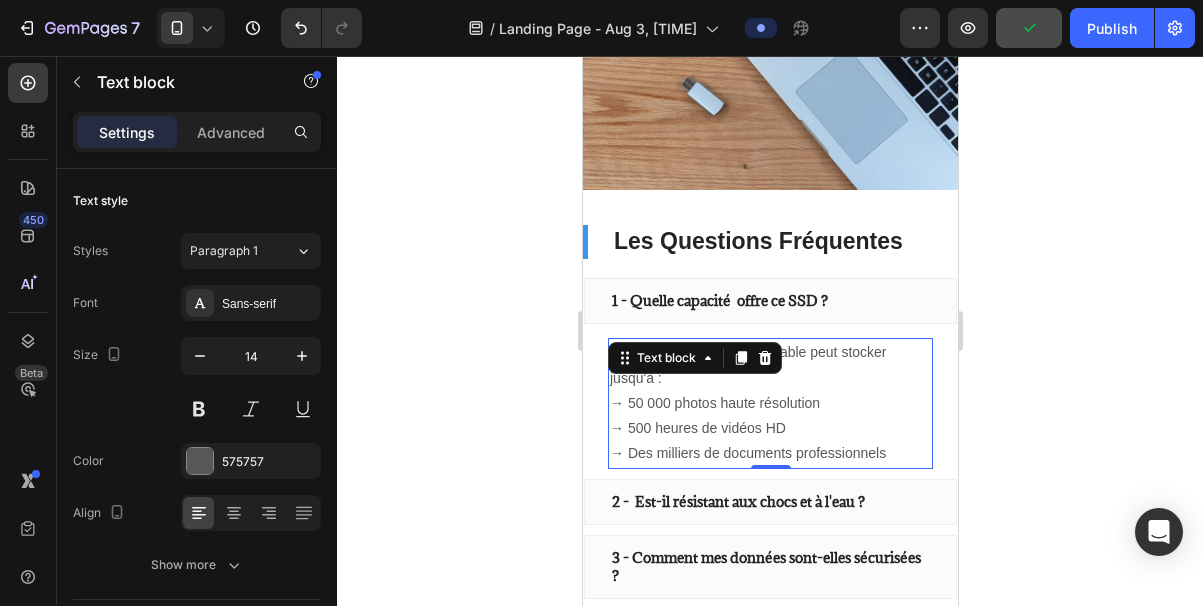click on "→ 500 heures de vidéos HD" at bounding box center [769, 428] 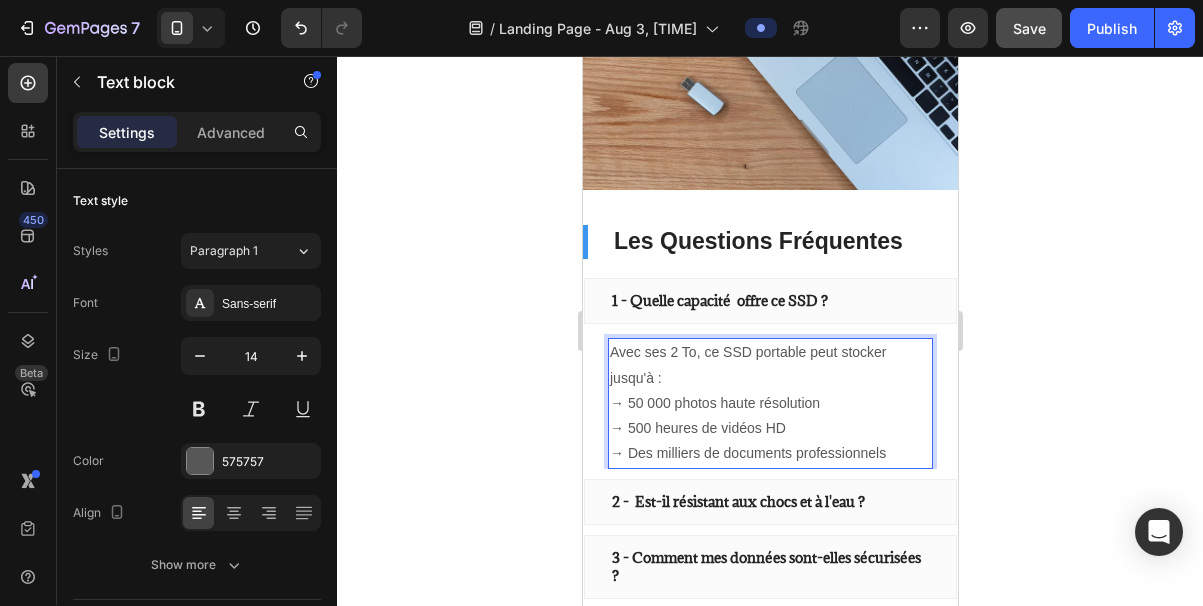 click on "Avec ses 2 To, ce SSD portable peut stocker jusqu'à :" at bounding box center [769, 365] 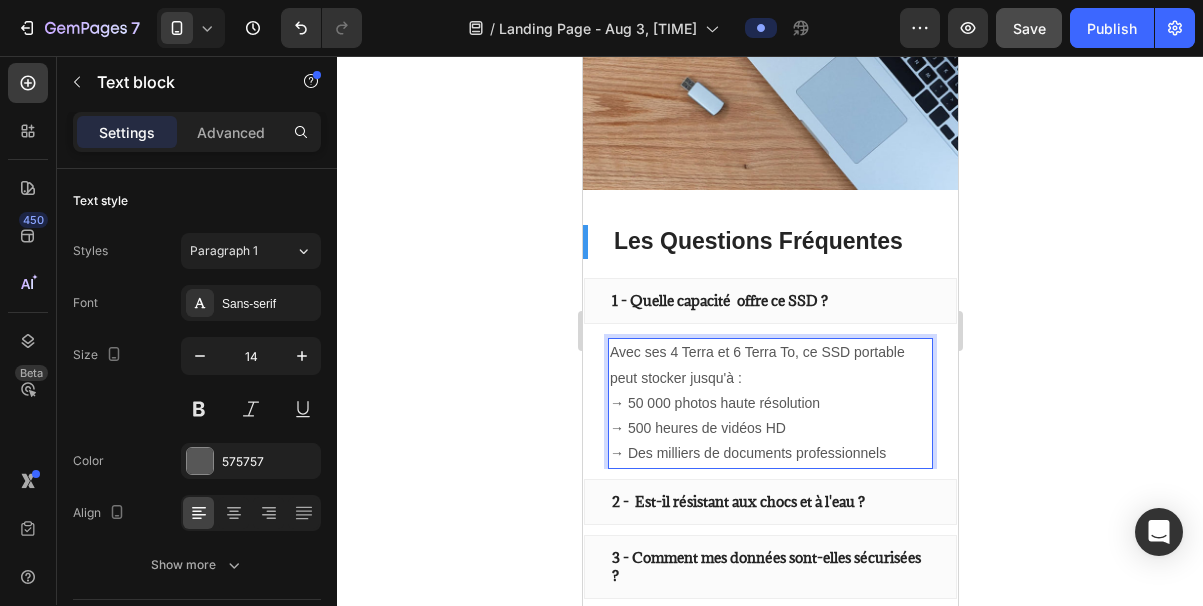 click on "Avec ses 4 Terra et 6 Terra To, ce SSD portable peut stocker jusqu'à :" at bounding box center [769, 365] 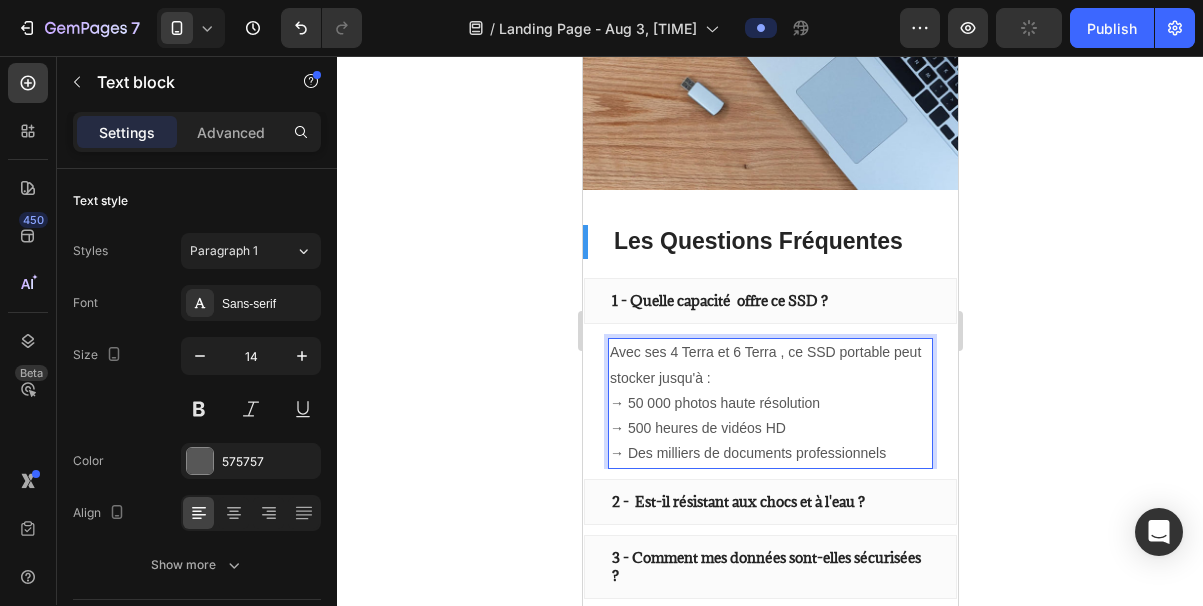 click on "Avec ses 4 Terra et 6 Terra , ce SSD portable peut stocker jusqu'à :" at bounding box center [769, 365] 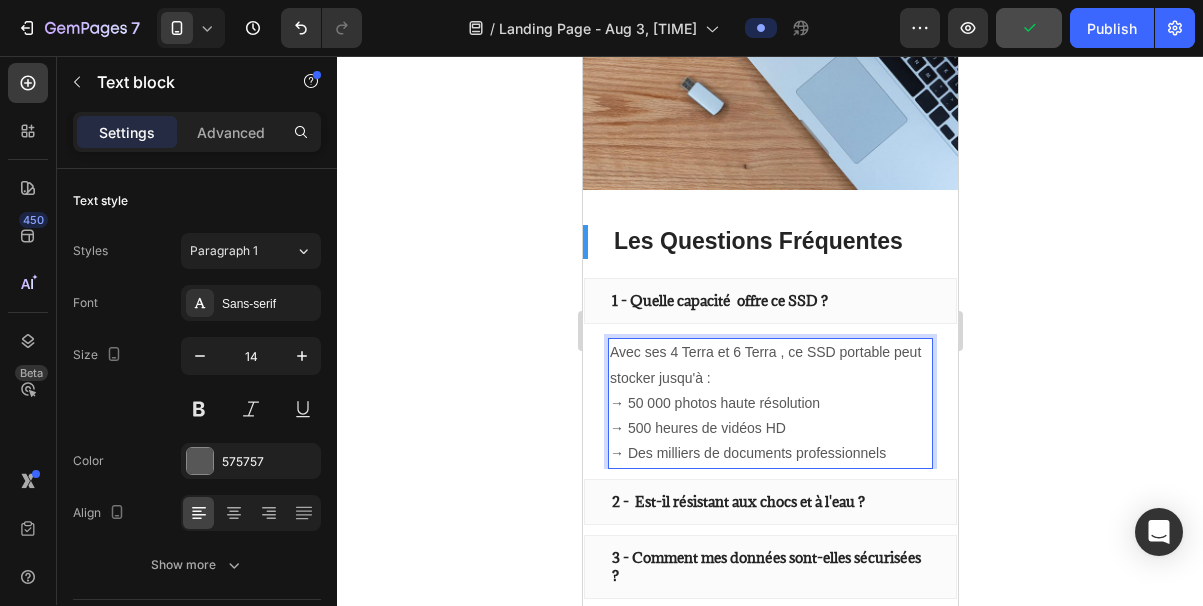 click on "Avec ses 4 Terra et 6 Terra , ce SSD portable peut stocker jusqu'à :" at bounding box center [769, 365] 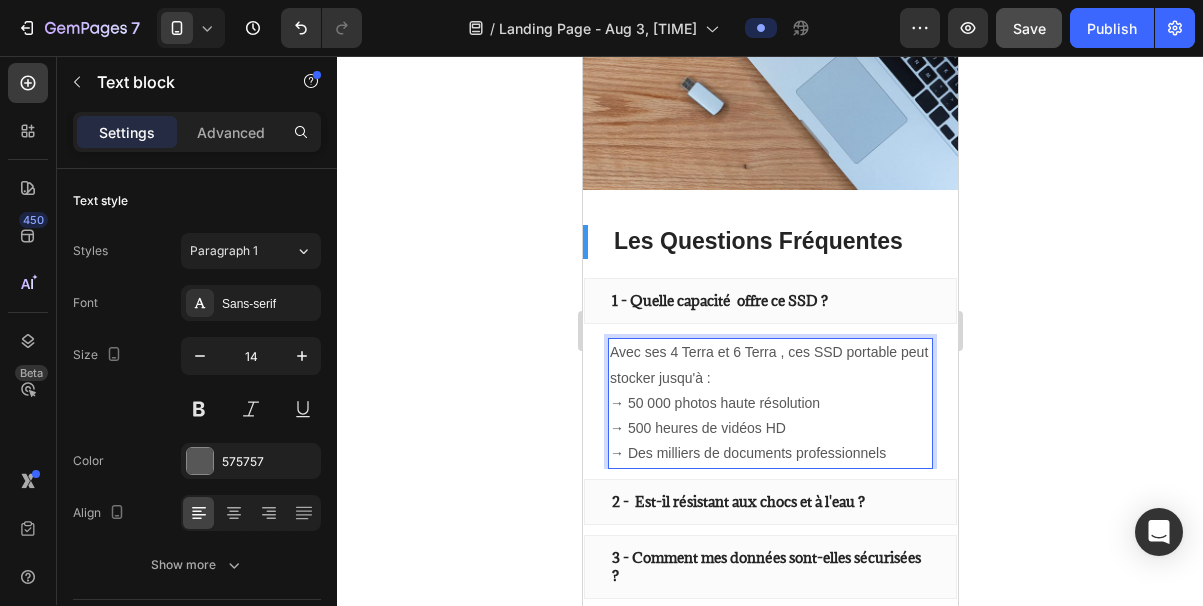 click on "→ 50 000 photos haute résolution" at bounding box center [769, 403] 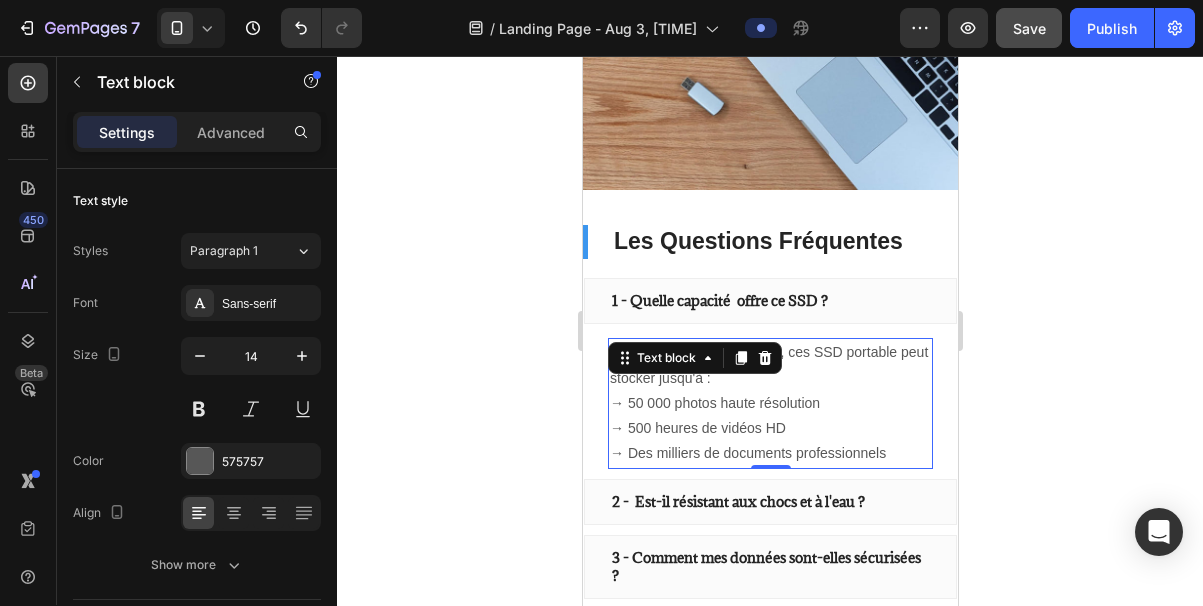 click 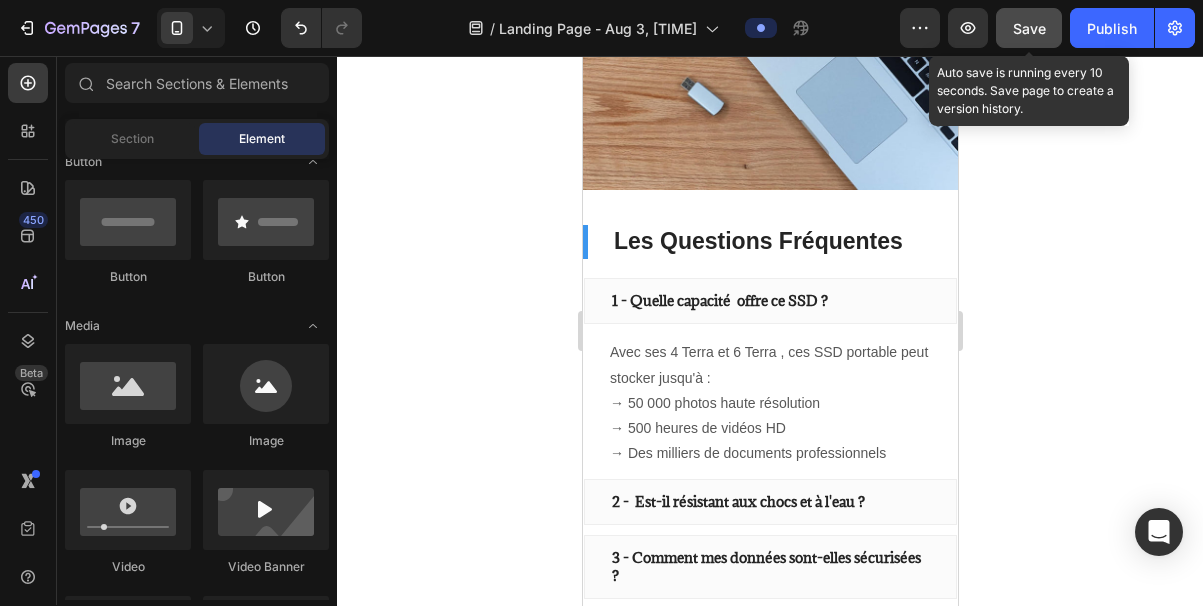 click on "Save" 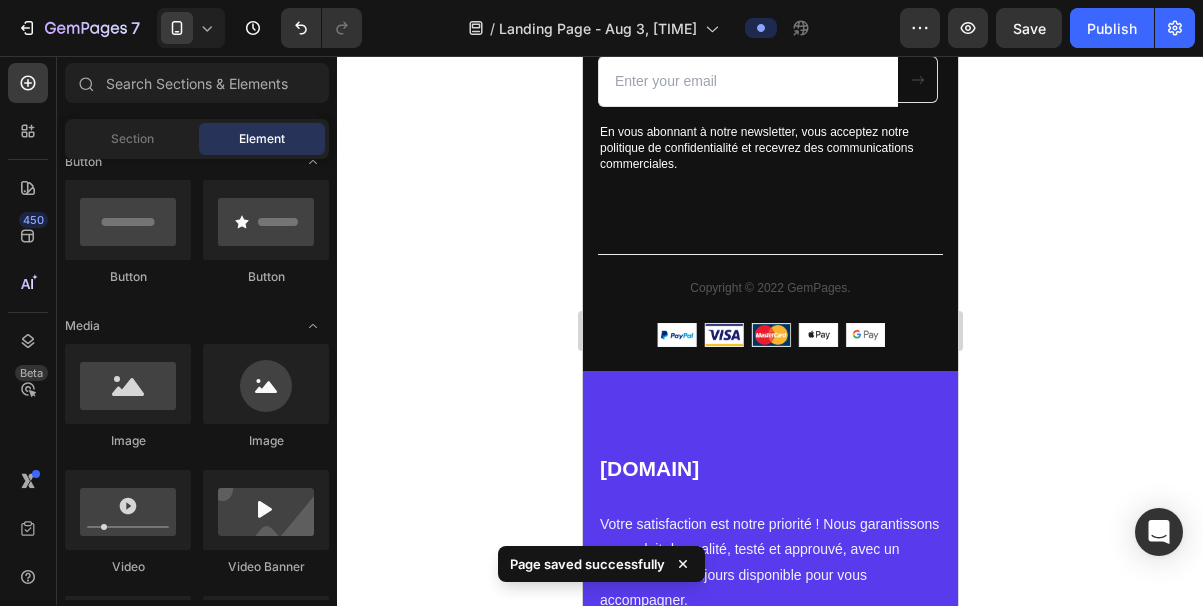 scroll, scrollTop: 4827, scrollLeft: 0, axis: vertical 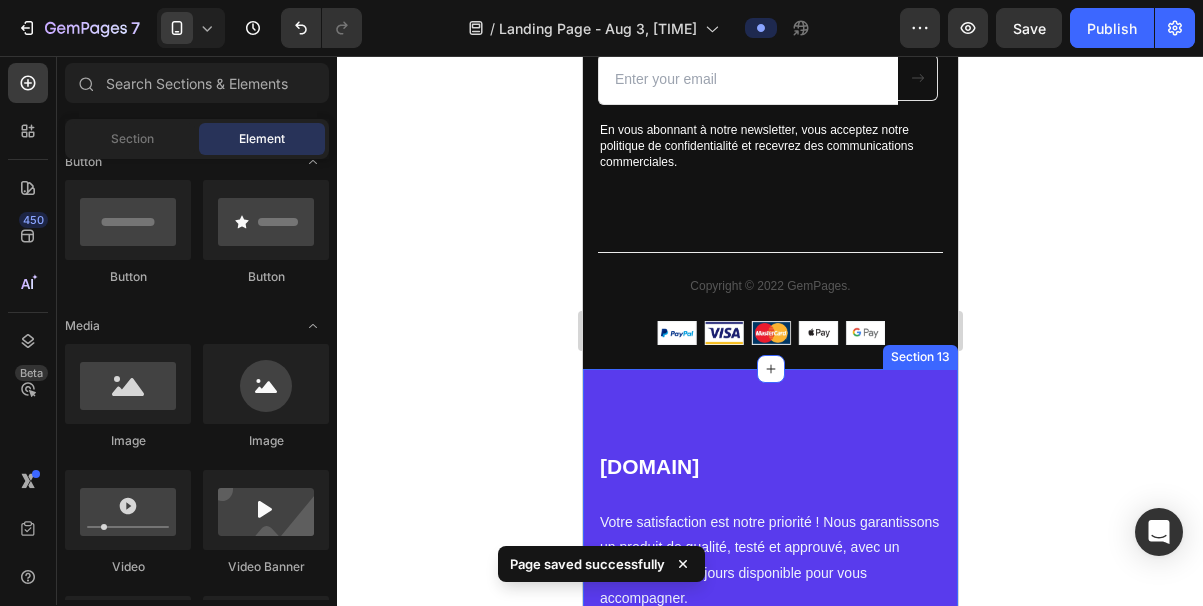click on "beniby.com Heading Votre satisfaction est notre priorité ! Nous garantissons un produit de qualité, testé et approuvé, avec un service client toujours disponible pour vous accompagner. Text block Support Heading FAQs Text block À propos  Text block Demander un remboursement Text block Politique de confidentialité Text block Conditions d'utilisation Text block Get In Touch Heading Carefou Parana, Abomey-Calavi, Benin Text block +229 0148410552 Text block gimot.com@gmail.com Text block Row Row Section 13" at bounding box center [769, 710] 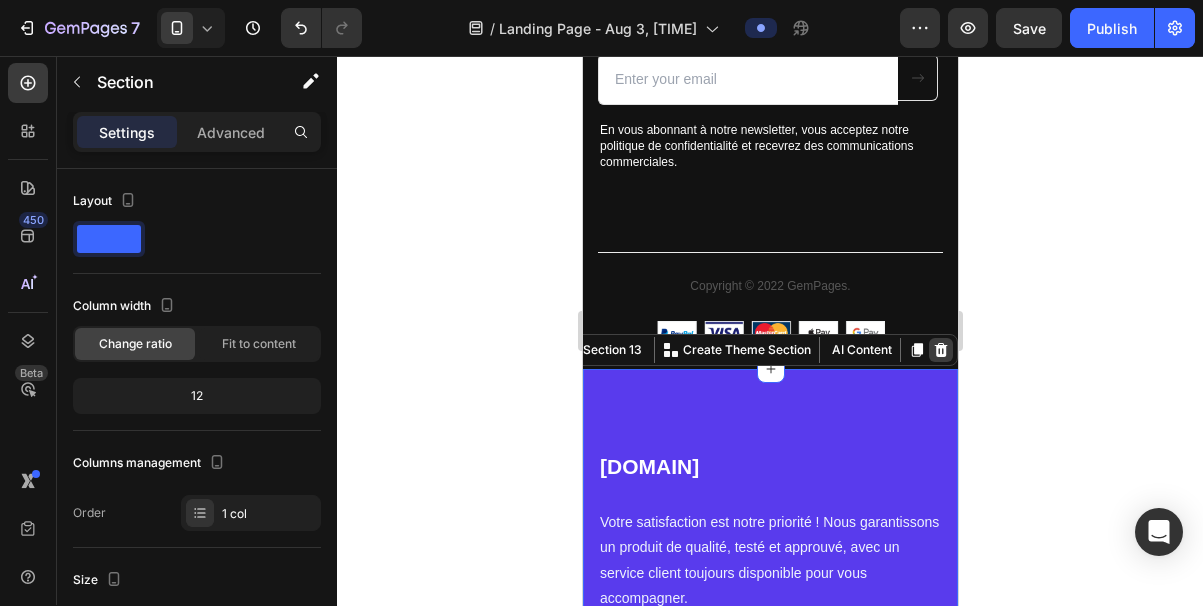 click 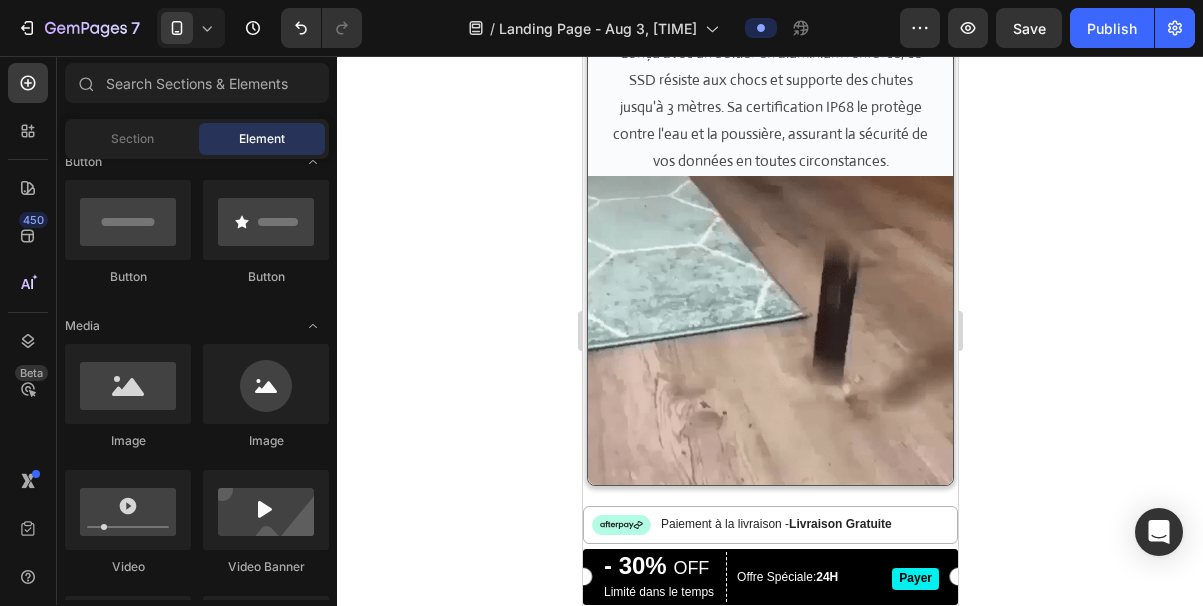 scroll, scrollTop: 2165, scrollLeft: 0, axis: vertical 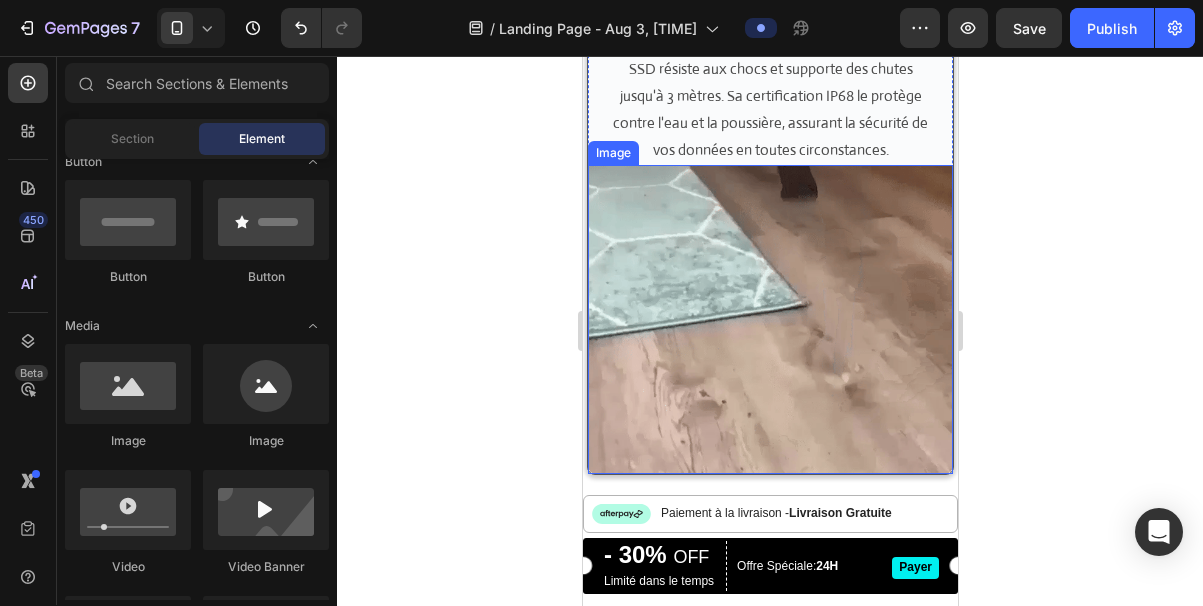 click at bounding box center (769, 319) 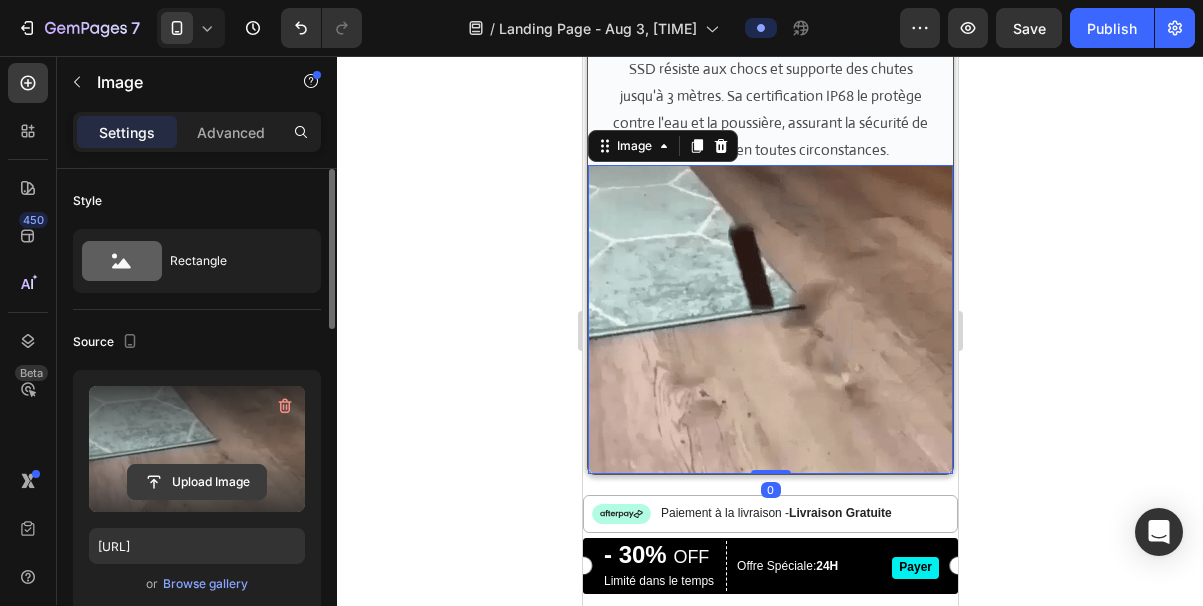click 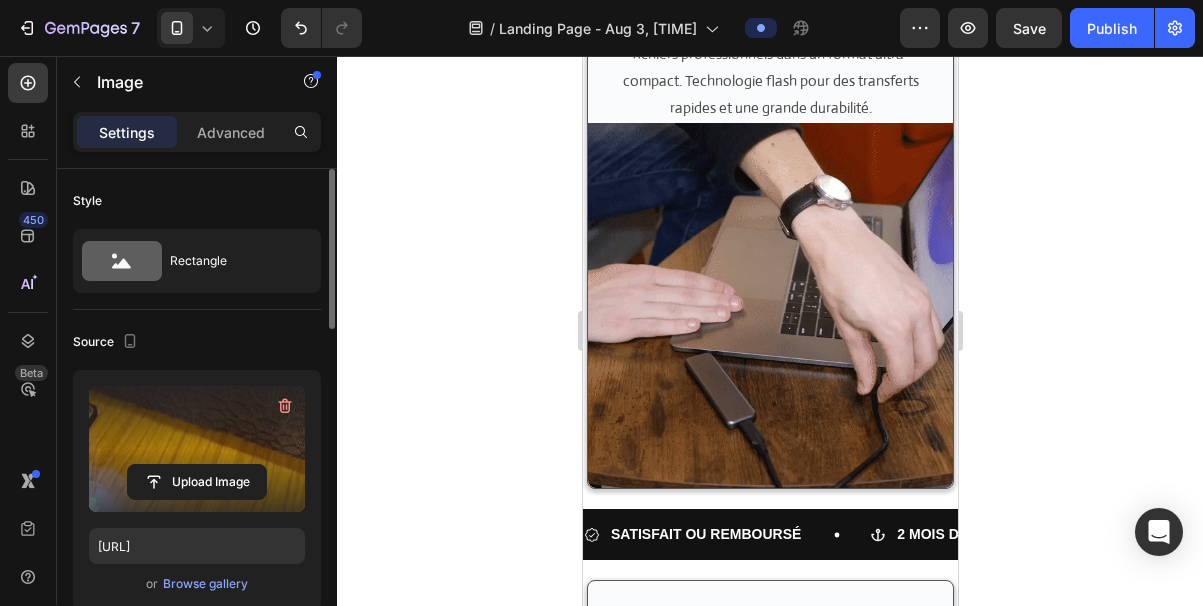 scroll, scrollTop: 1562, scrollLeft: 0, axis: vertical 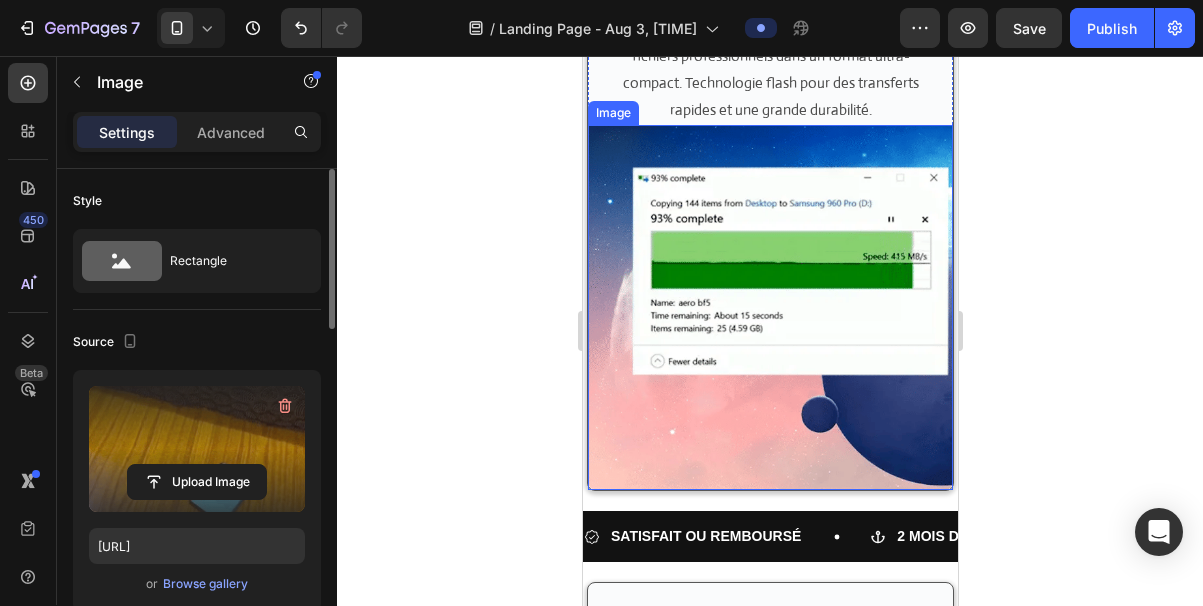 click at bounding box center [769, 307] 